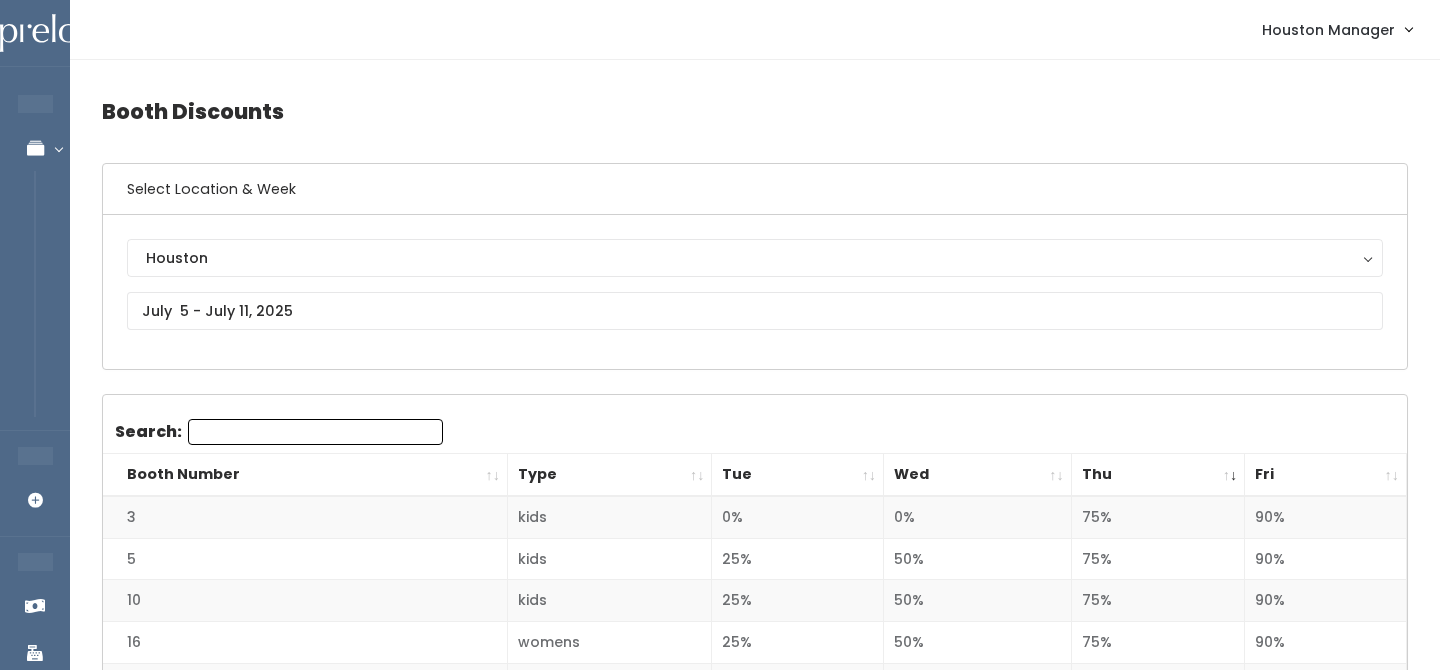 scroll, scrollTop: 0, scrollLeft: 0, axis: both 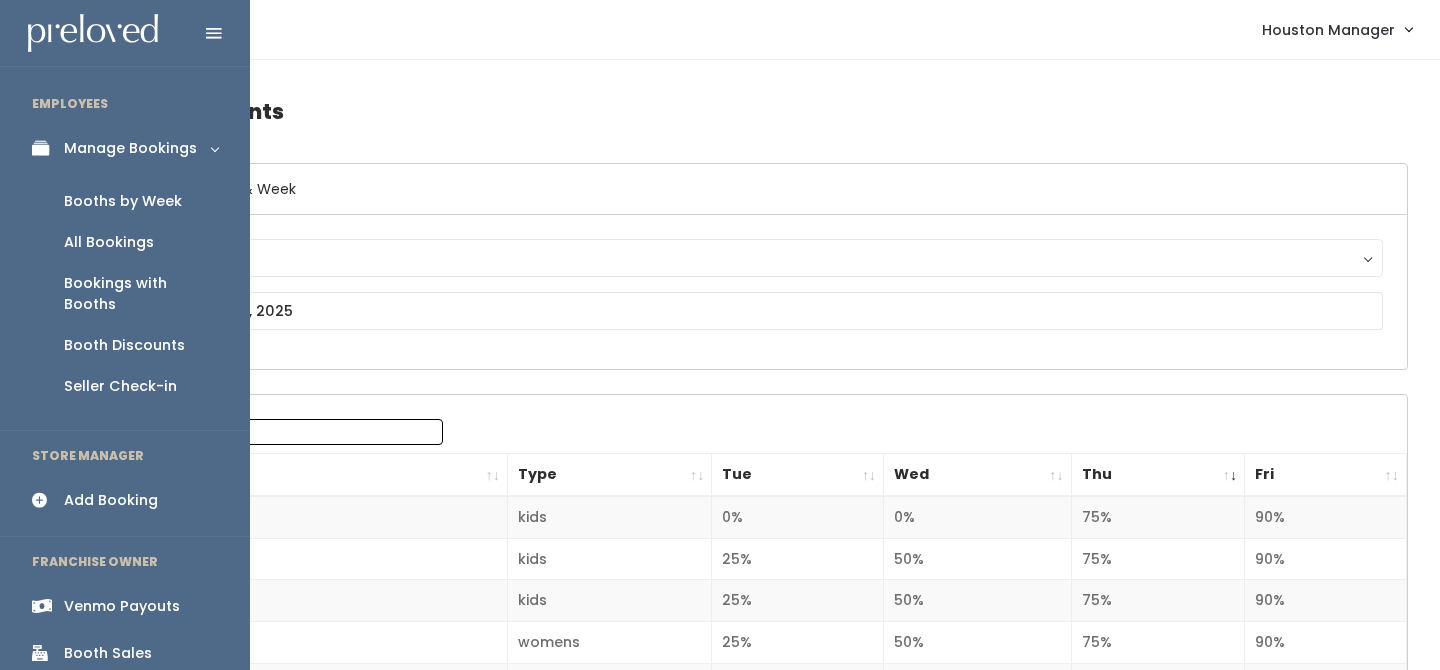 click on "Booths by Week" at bounding box center [123, 201] 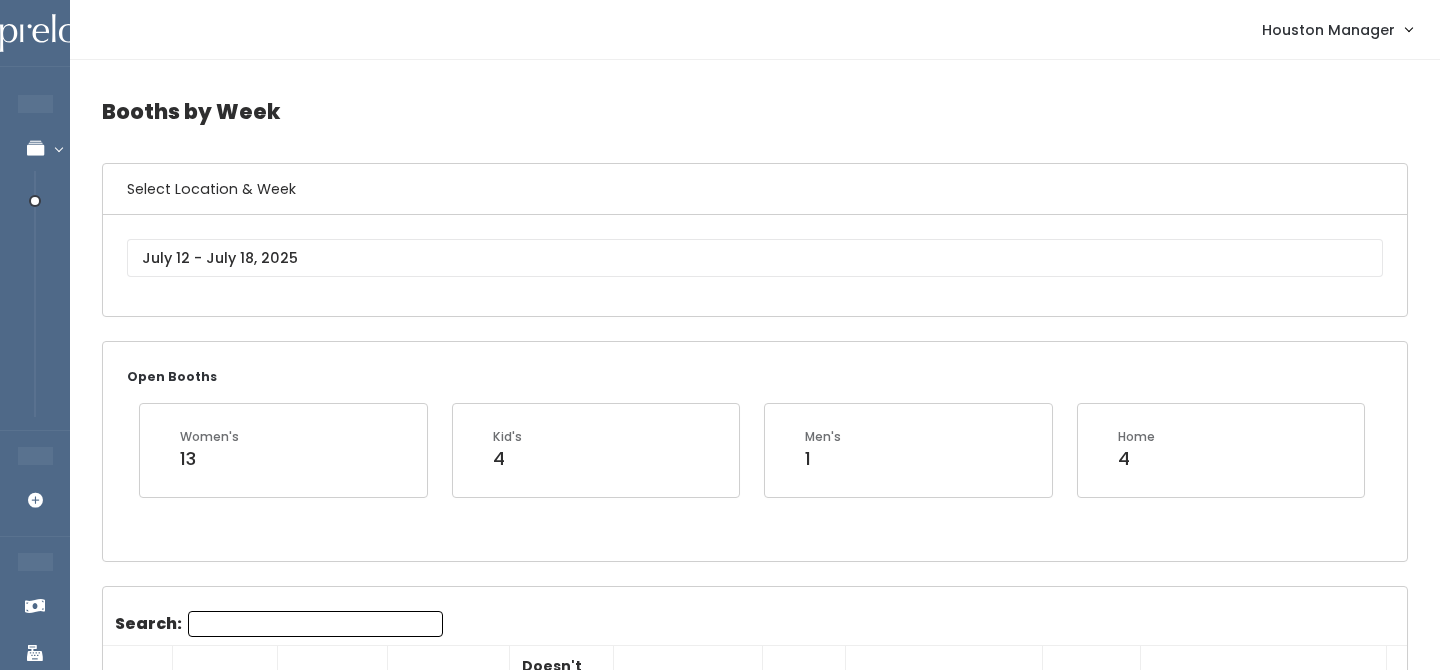 scroll, scrollTop: 0, scrollLeft: 0, axis: both 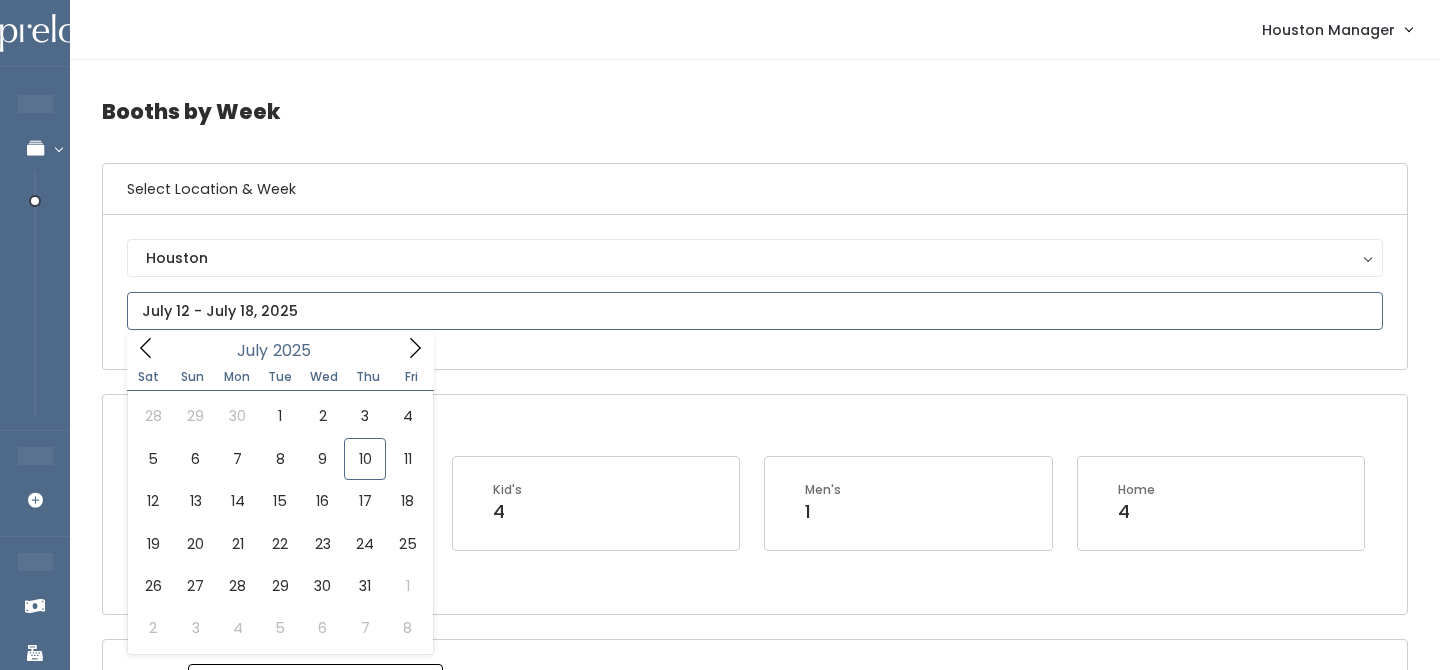 click at bounding box center [755, 311] 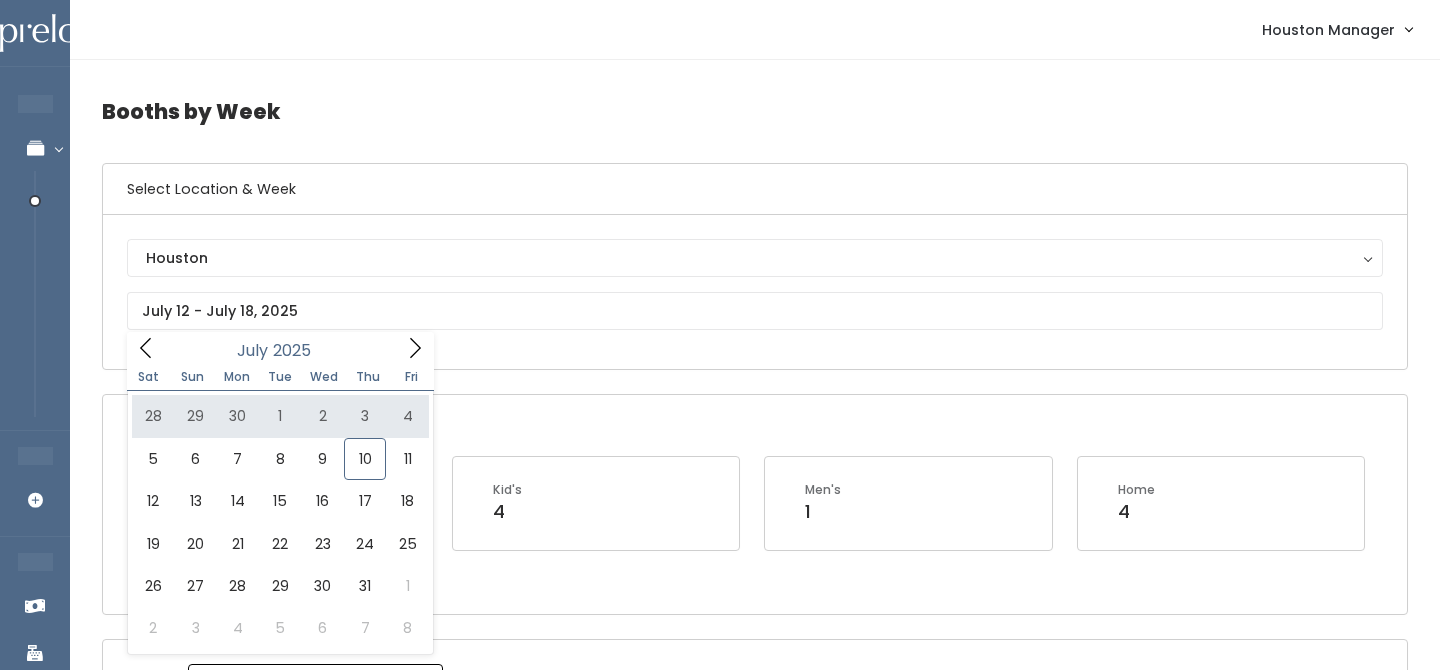 click on "Open Booths
Women's
13
Kid's
4
Men's
1
Home
4" at bounding box center (755, 504) 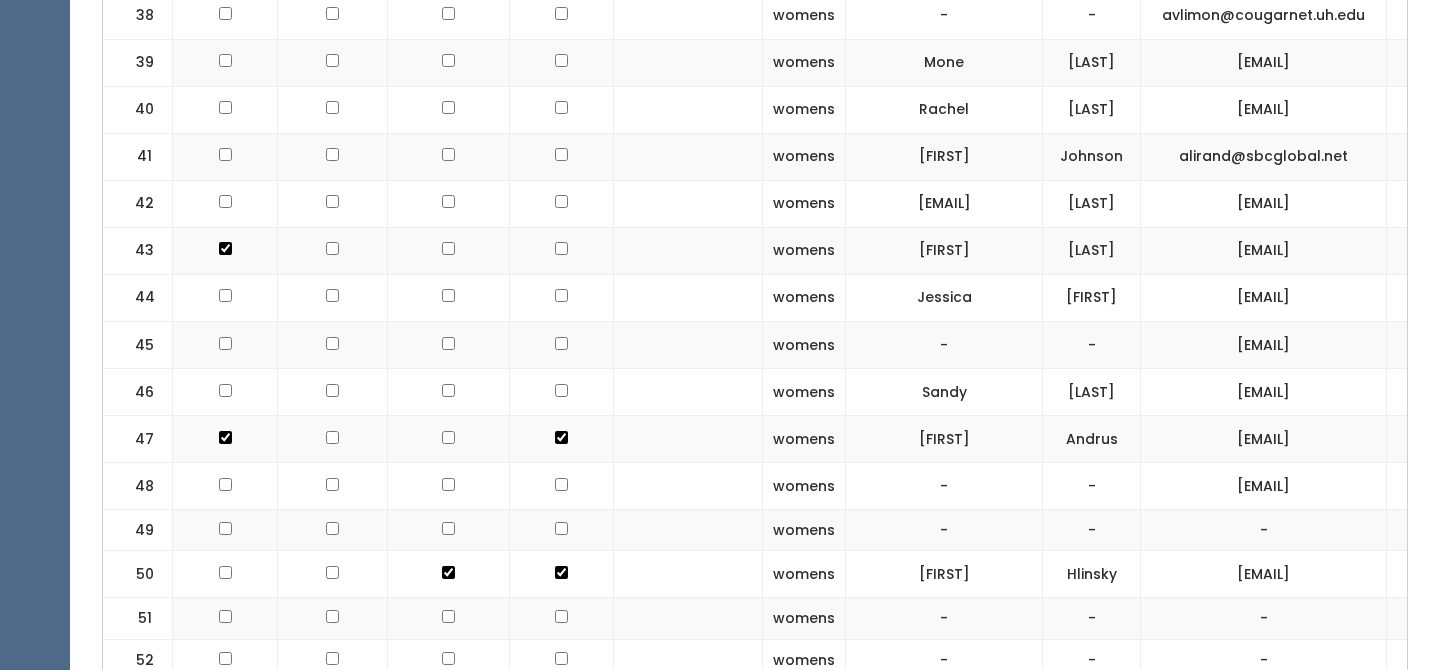 scroll, scrollTop: 2519, scrollLeft: 0, axis: vertical 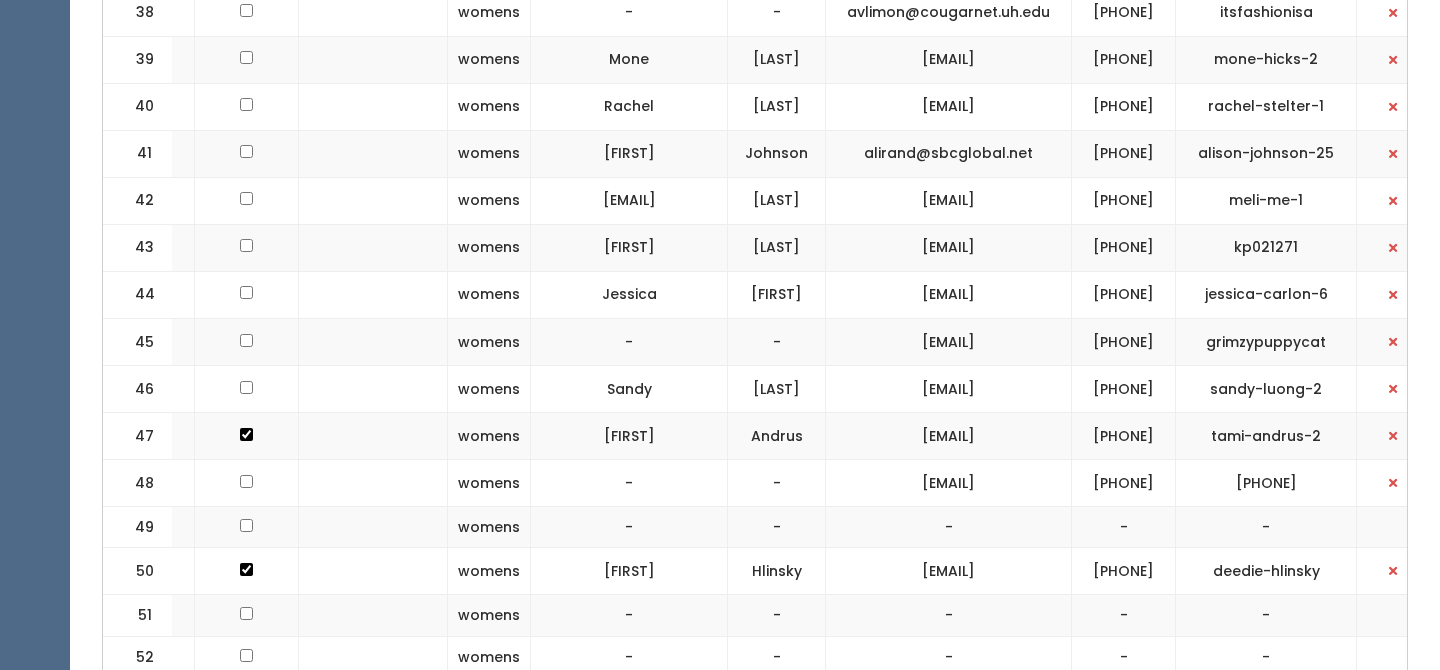 drag, startPoint x: 860, startPoint y: 366, endPoint x: 1045, endPoint y: 362, distance: 185.04324 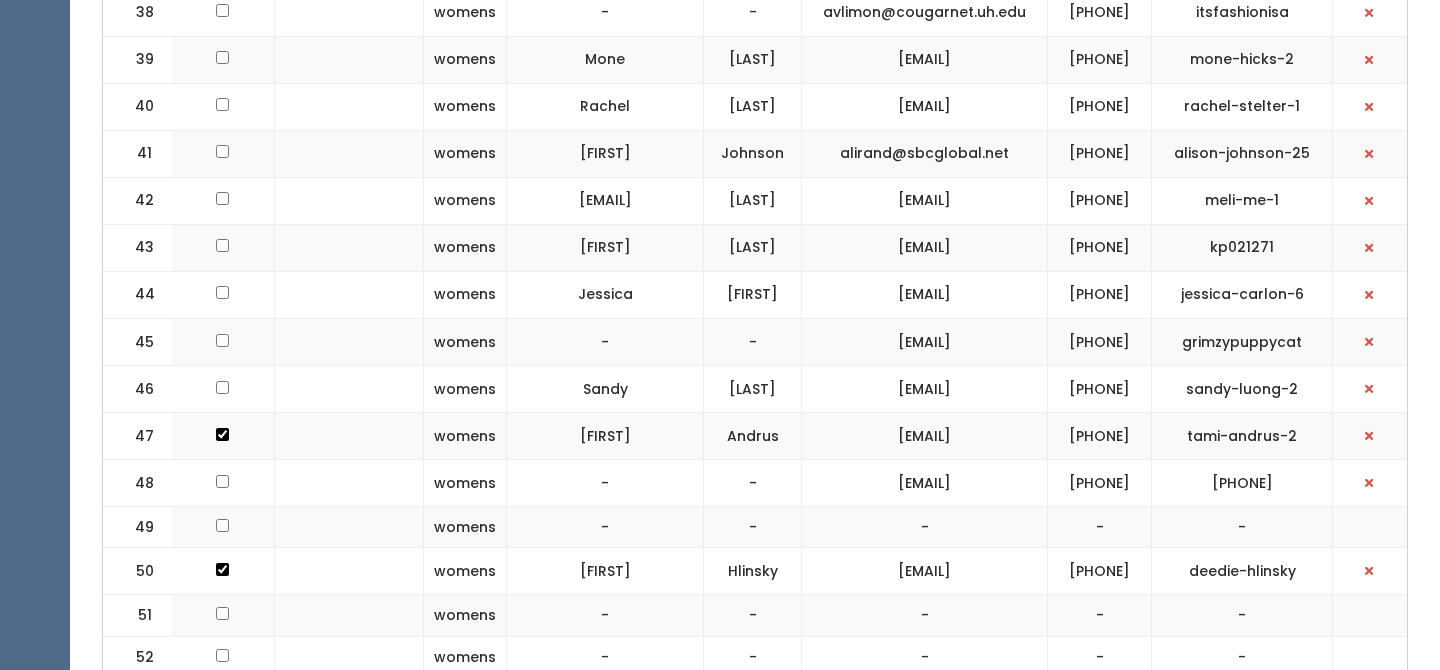 click at bounding box center [1369, -34] 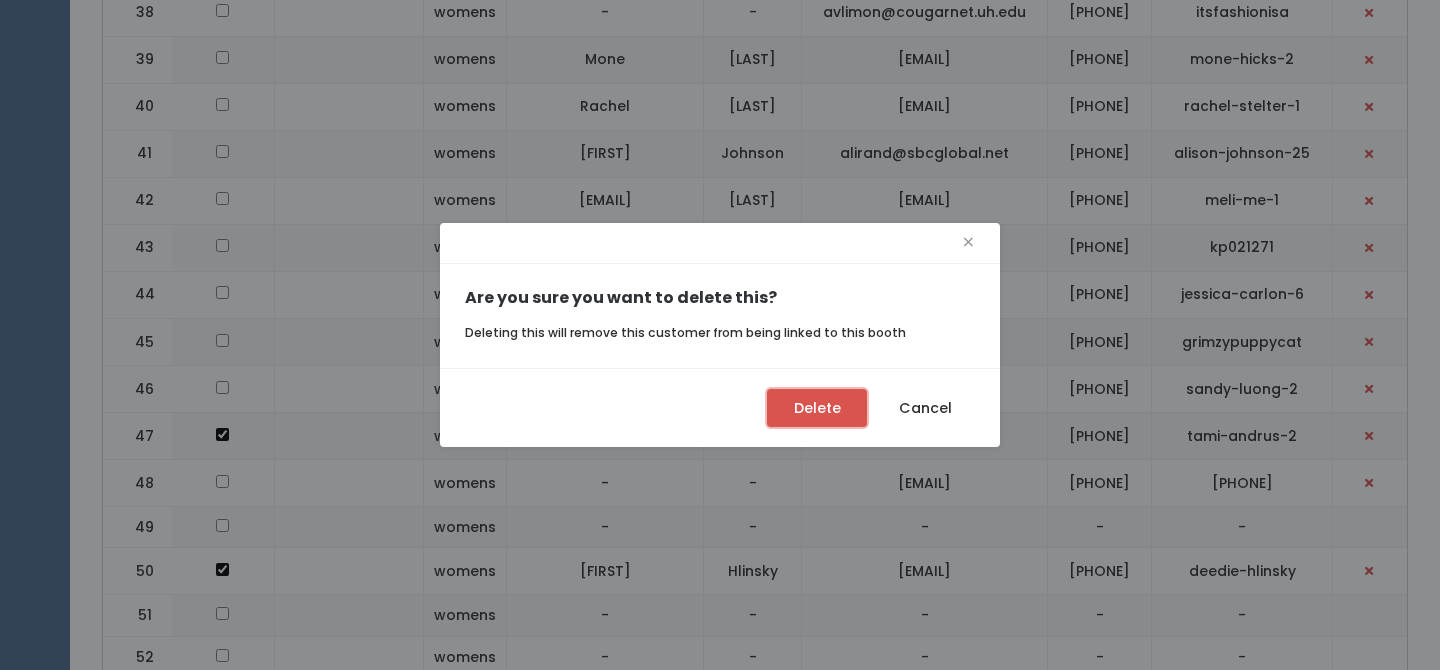 click on "Delete" at bounding box center (817, 408) 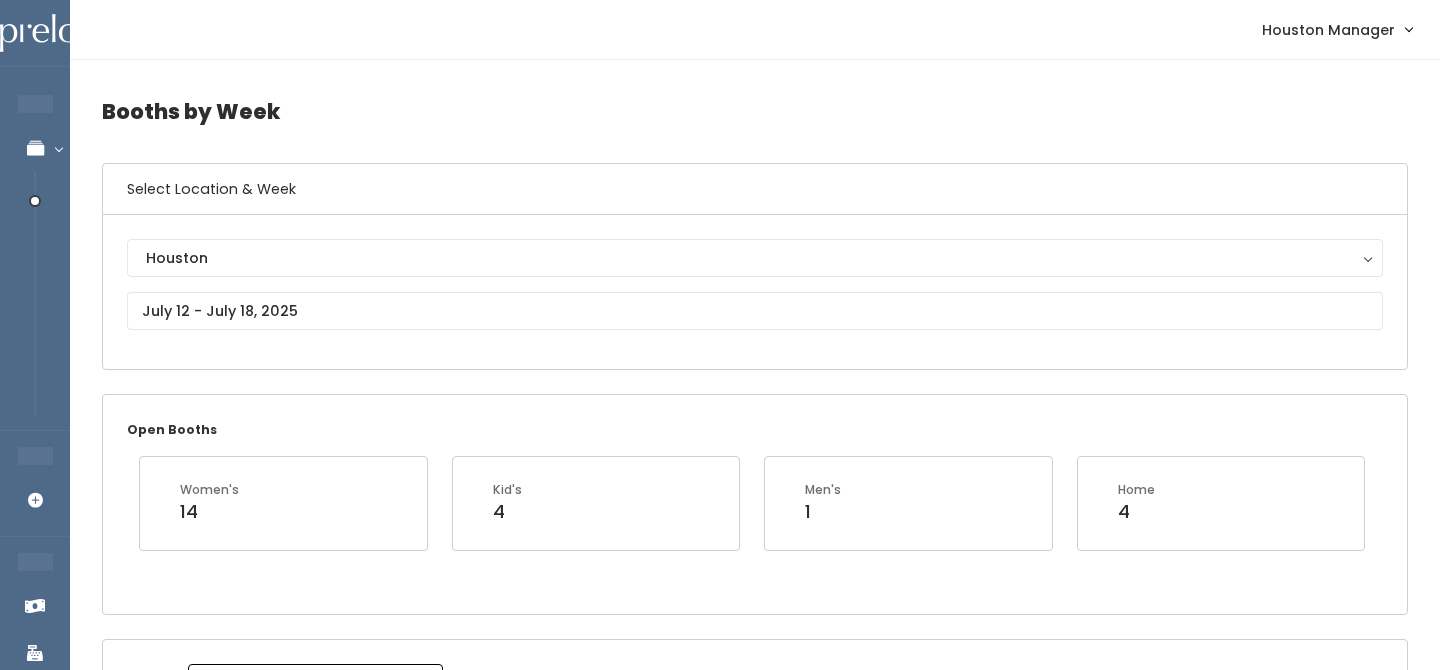 scroll, scrollTop: 2519, scrollLeft: 0, axis: vertical 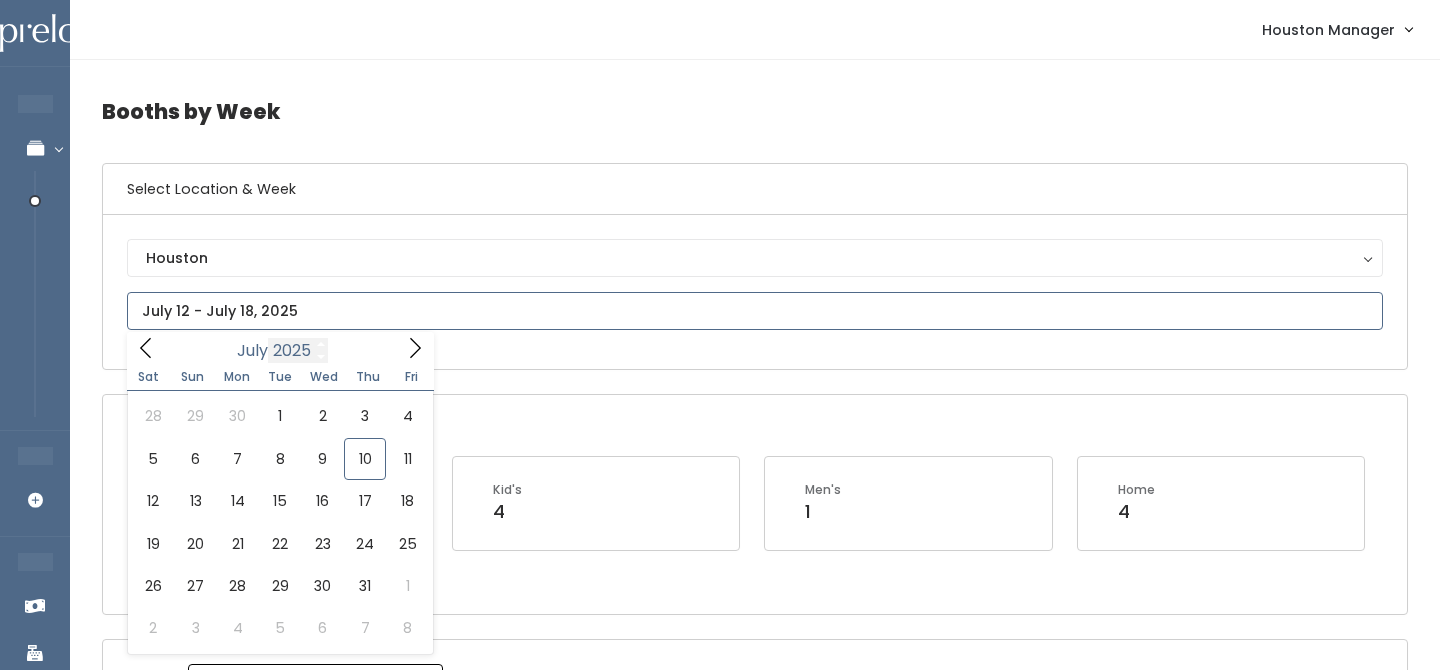 click at bounding box center (755, 311) 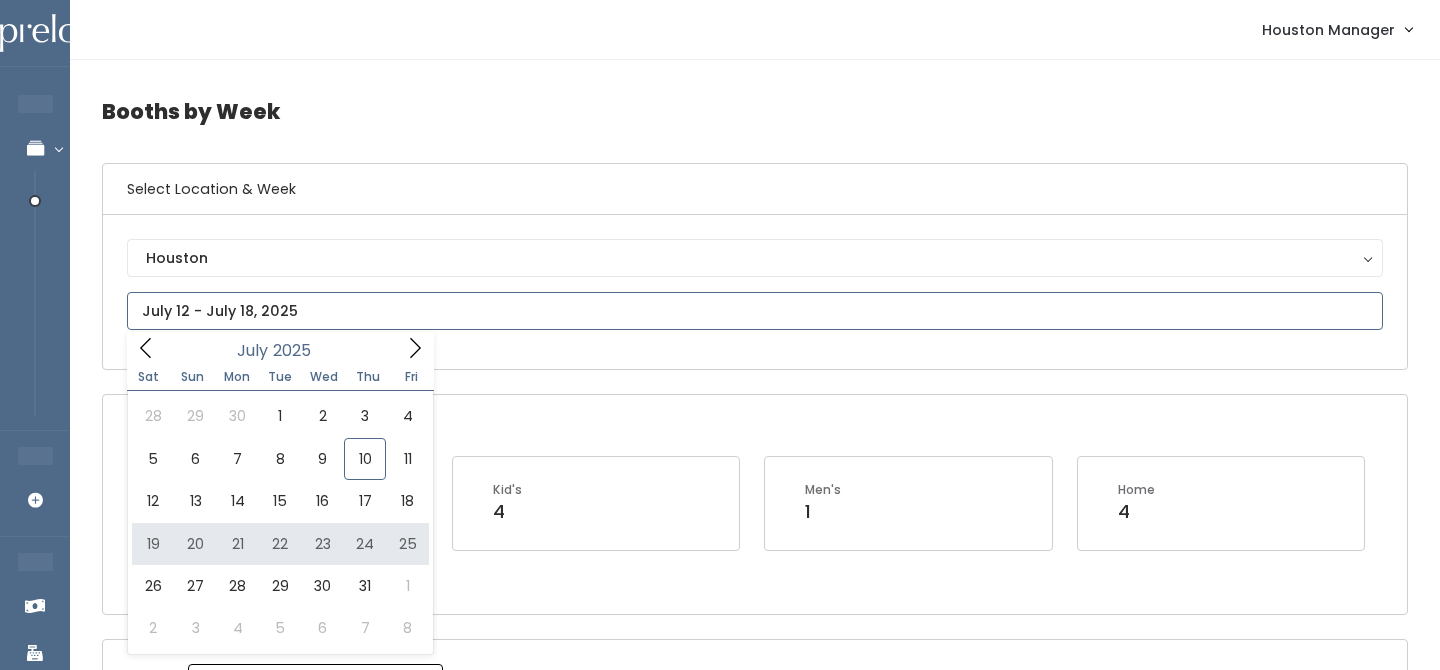 type on "[DATE] to [DATE]" 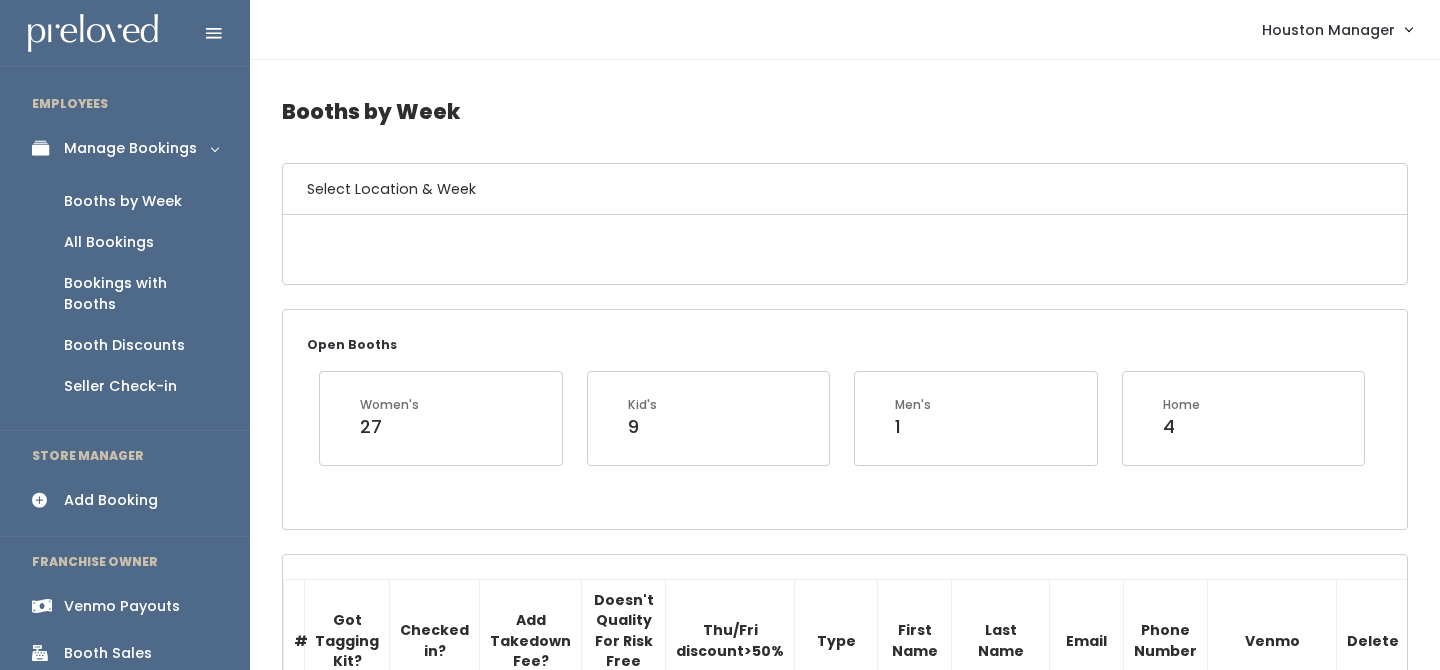 scroll, scrollTop: 0, scrollLeft: 0, axis: both 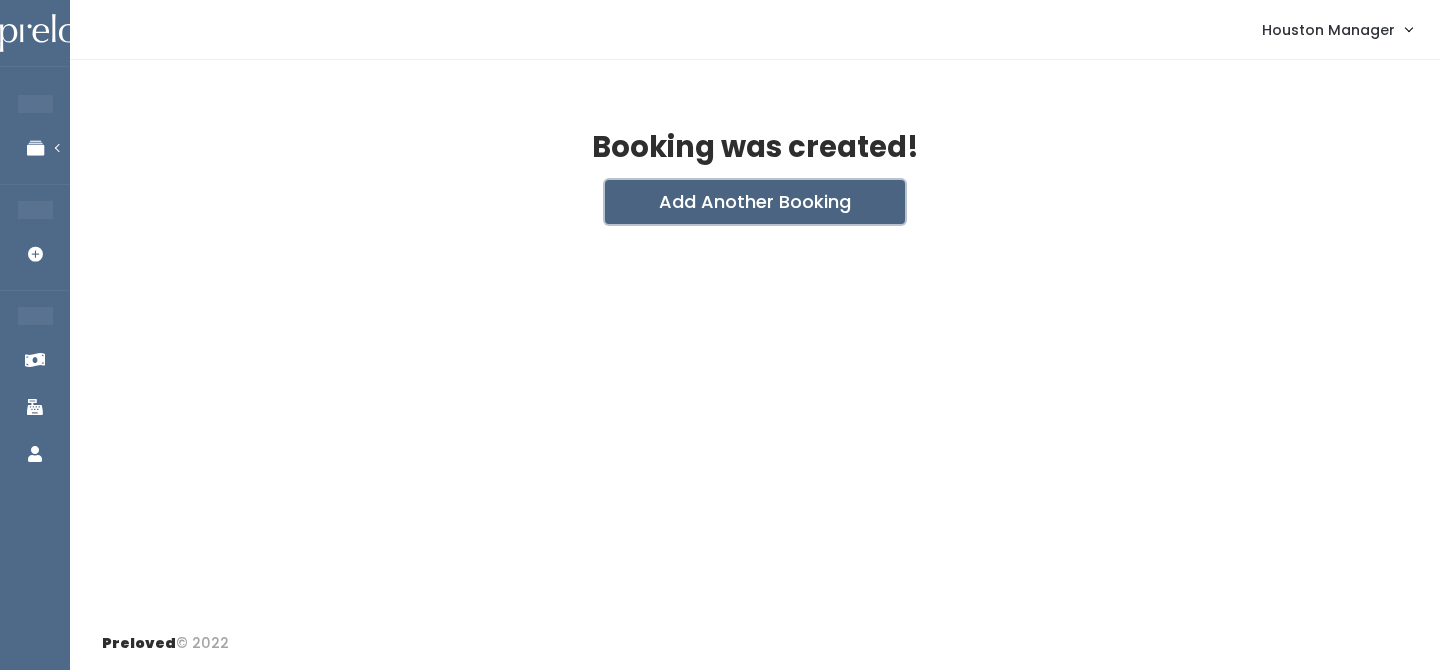 click on "Add Another Booking" at bounding box center (755, 202) 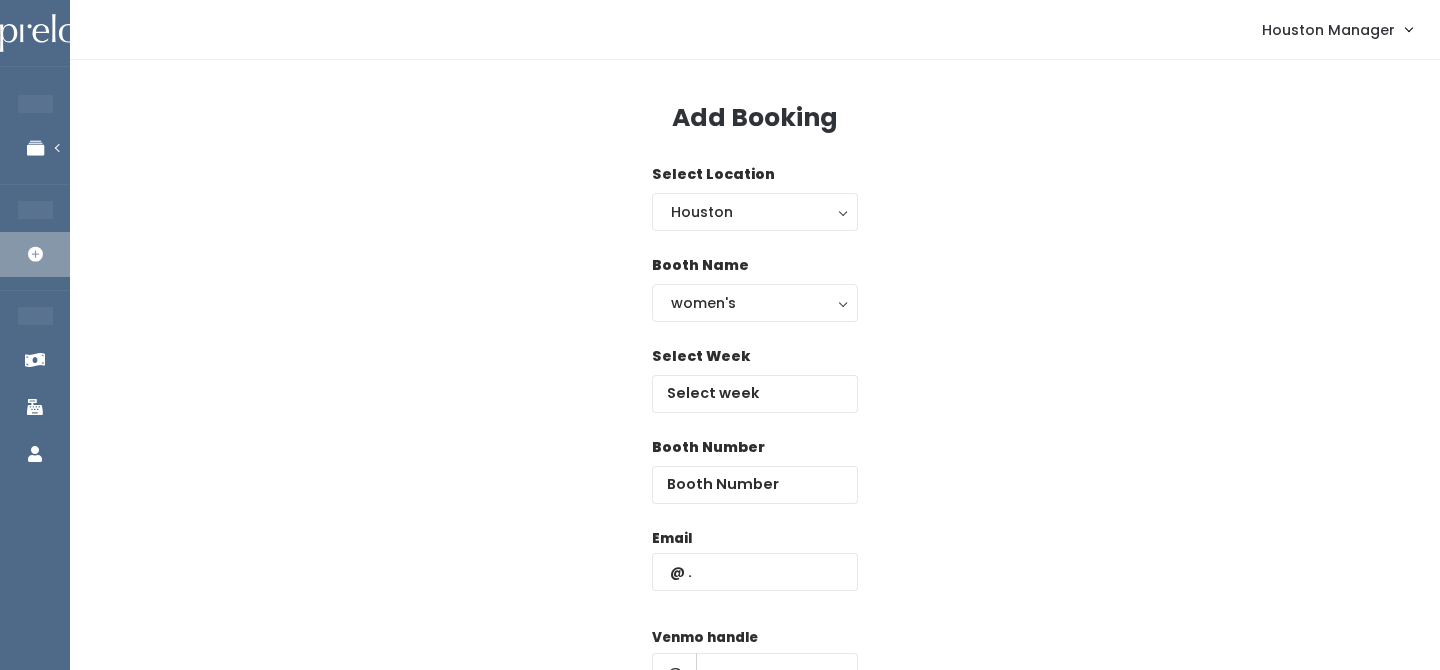 scroll, scrollTop: 0, scrollLeft: 0, axis: both 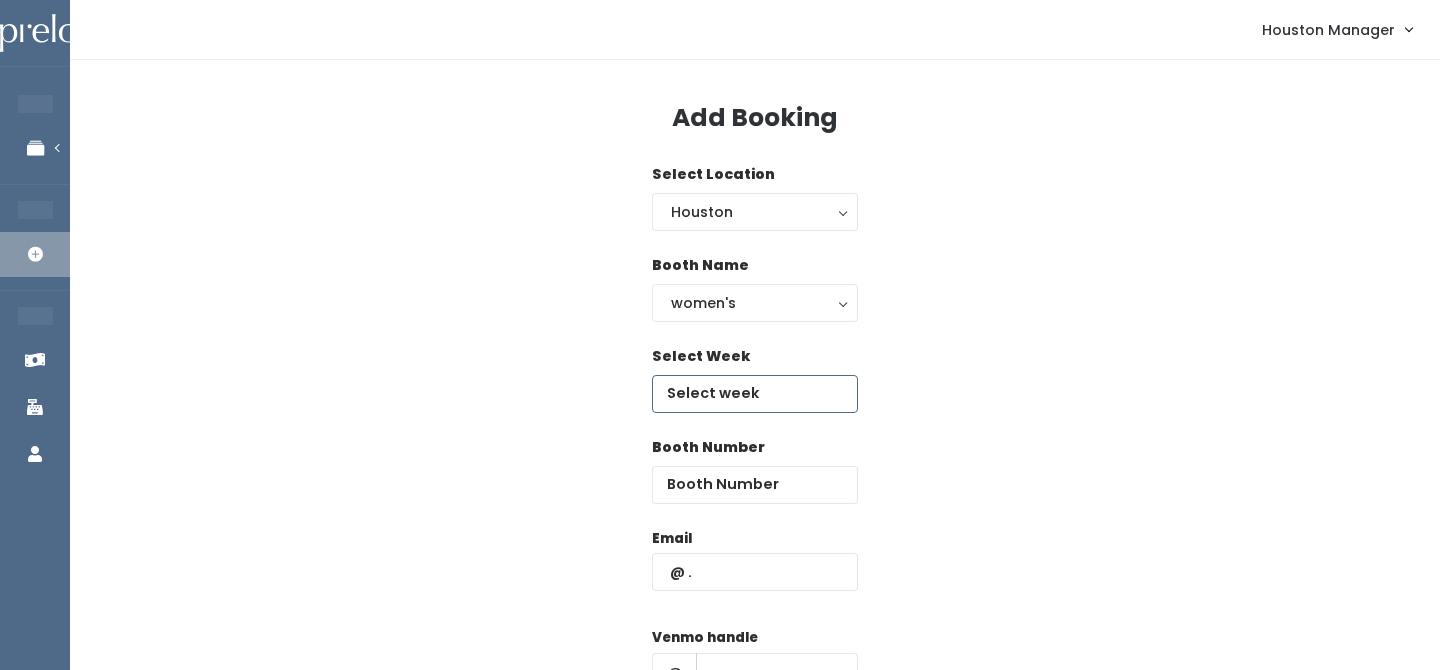 click at bounding box center [755, 394] 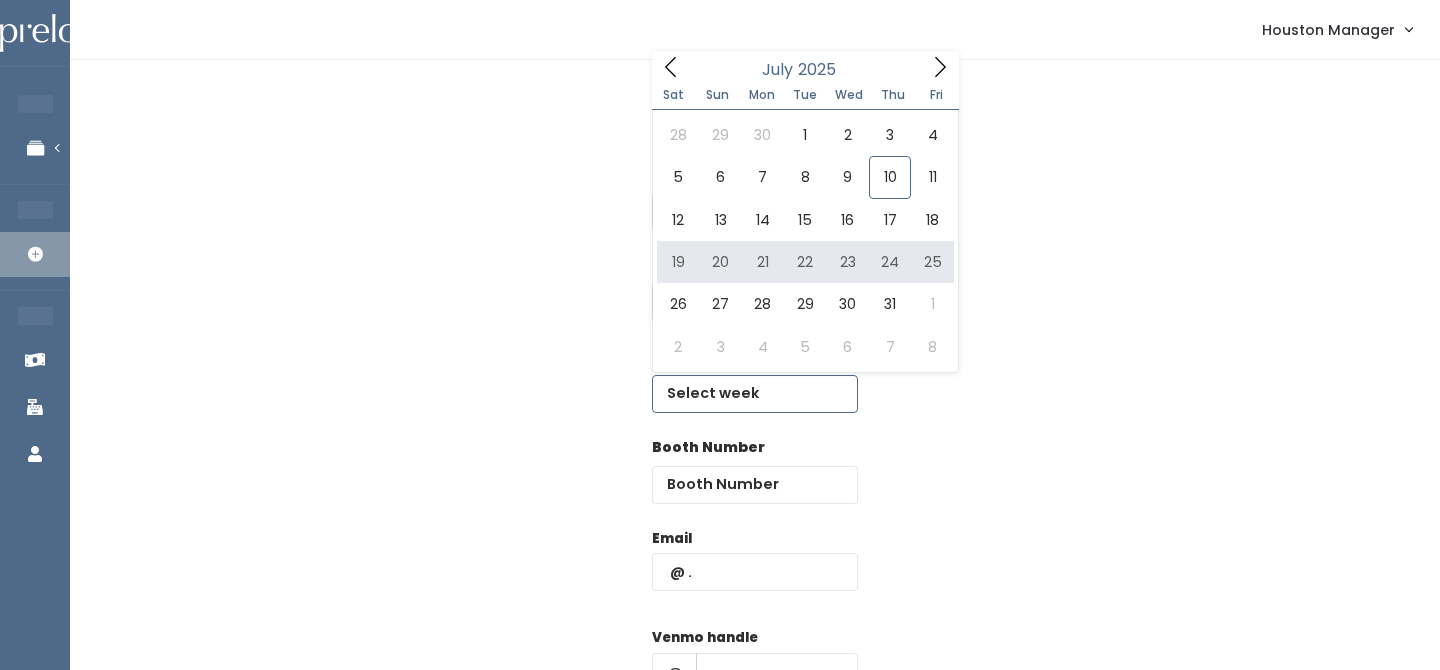 type on "July 19 to July 25" 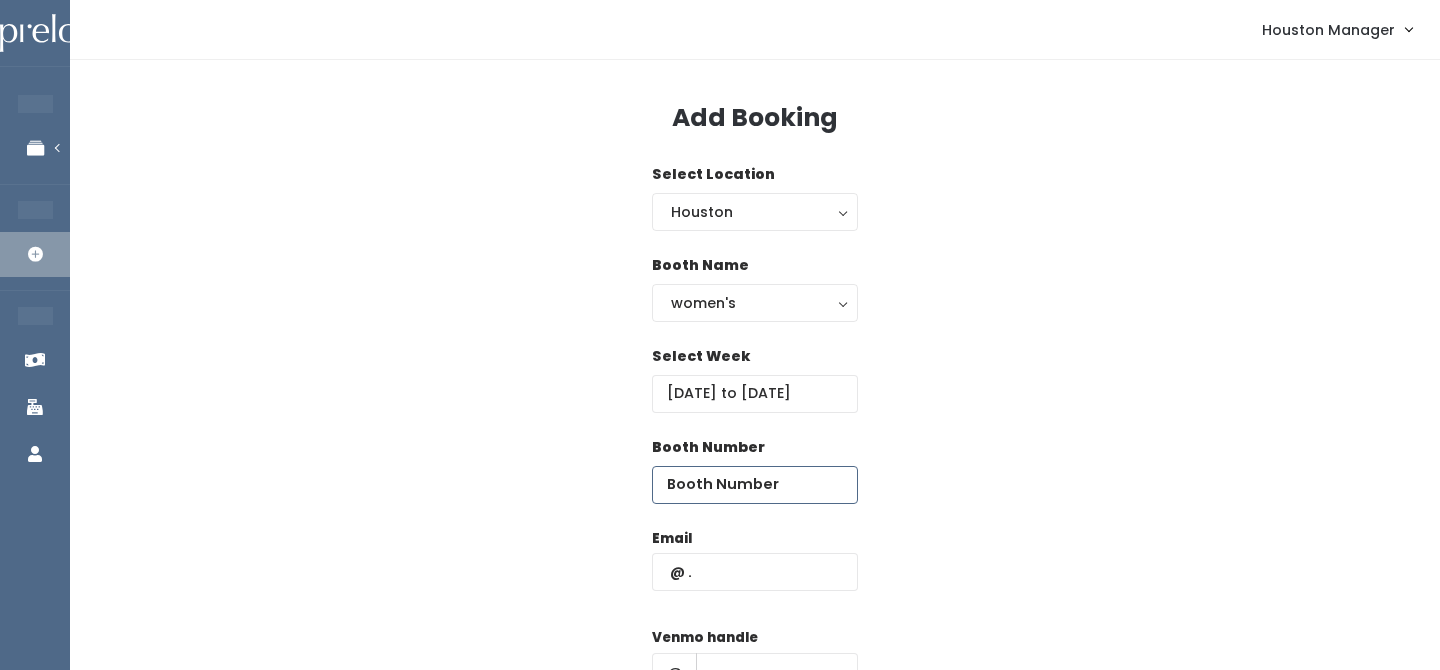 click at bounding box center [755, 485] 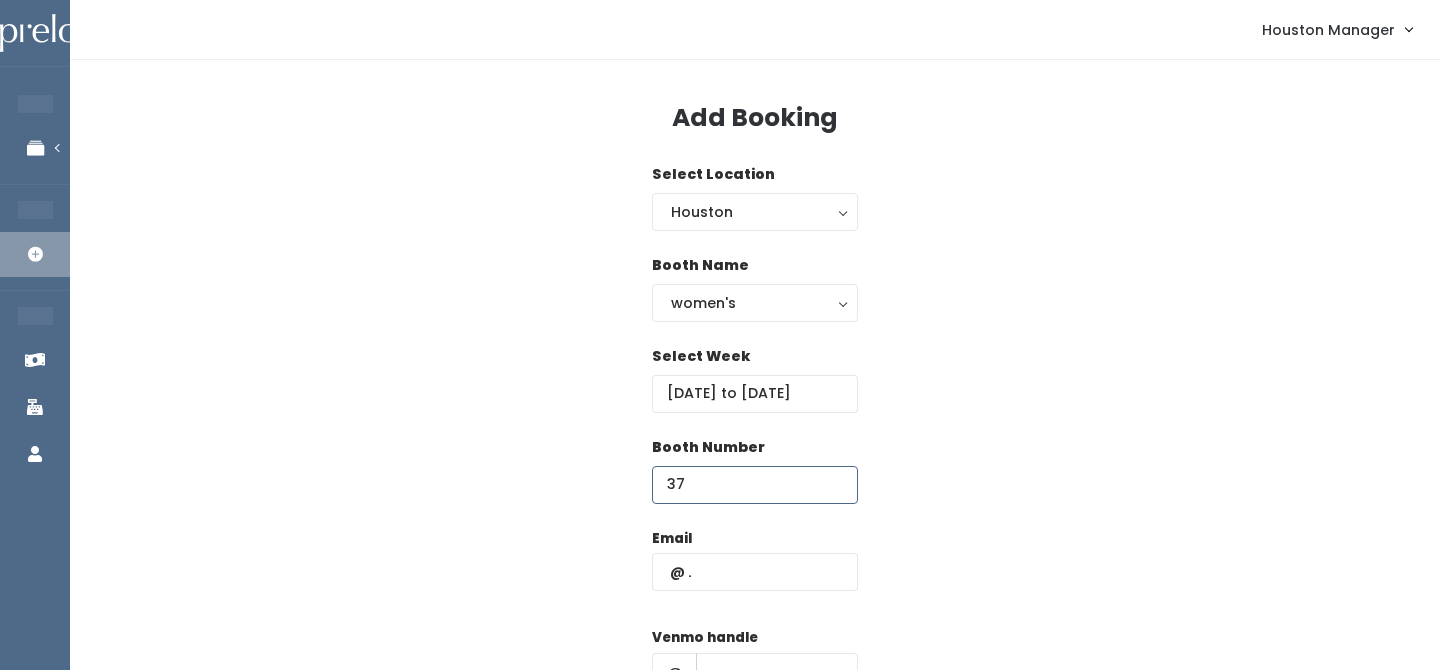 type on "37" 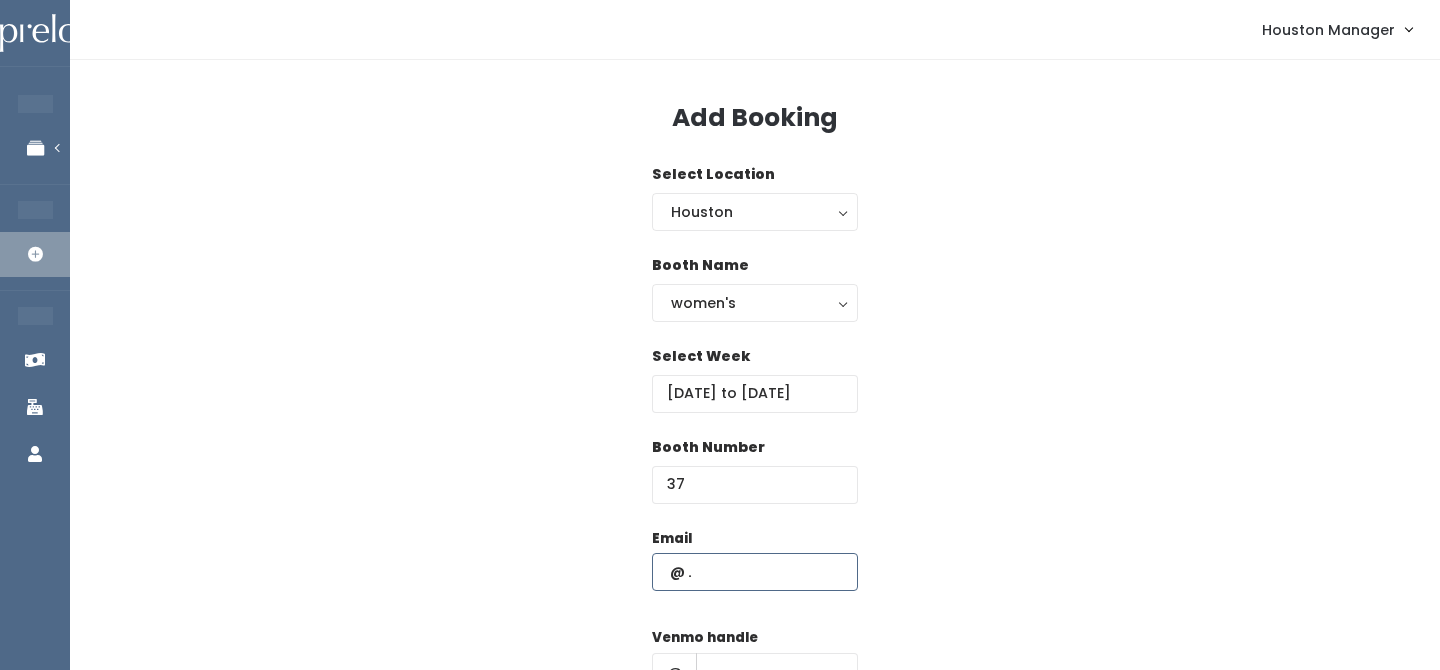 paste on "sdelpozo1989@gmail.com" 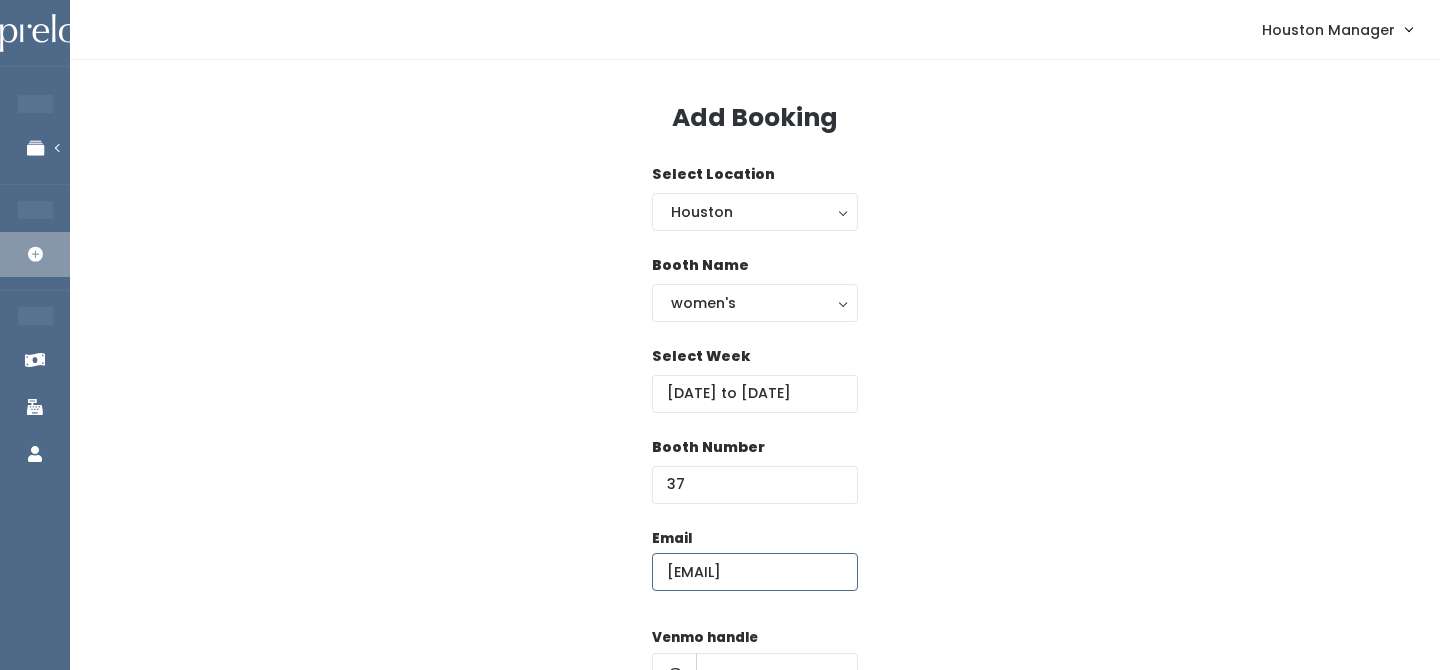 scroll, scrollTop: 0, scrollLeft: 13, axis: horizontal 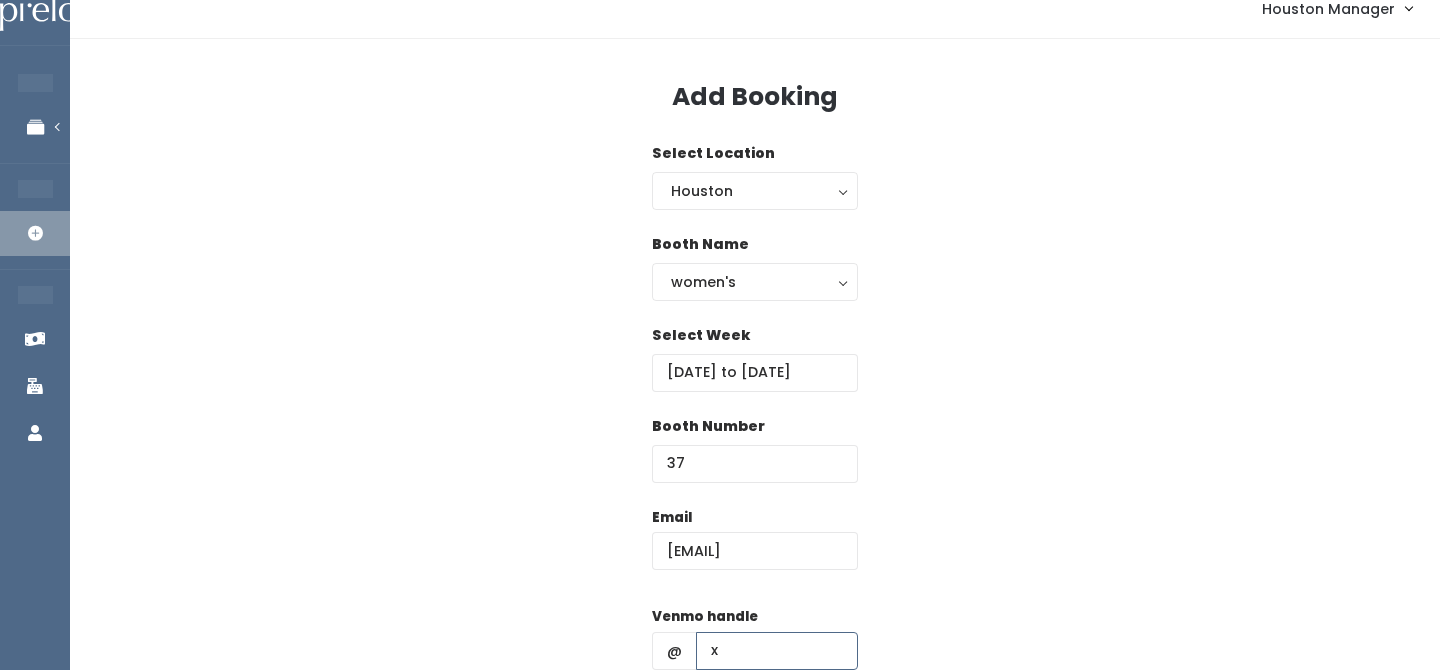 type on "x" 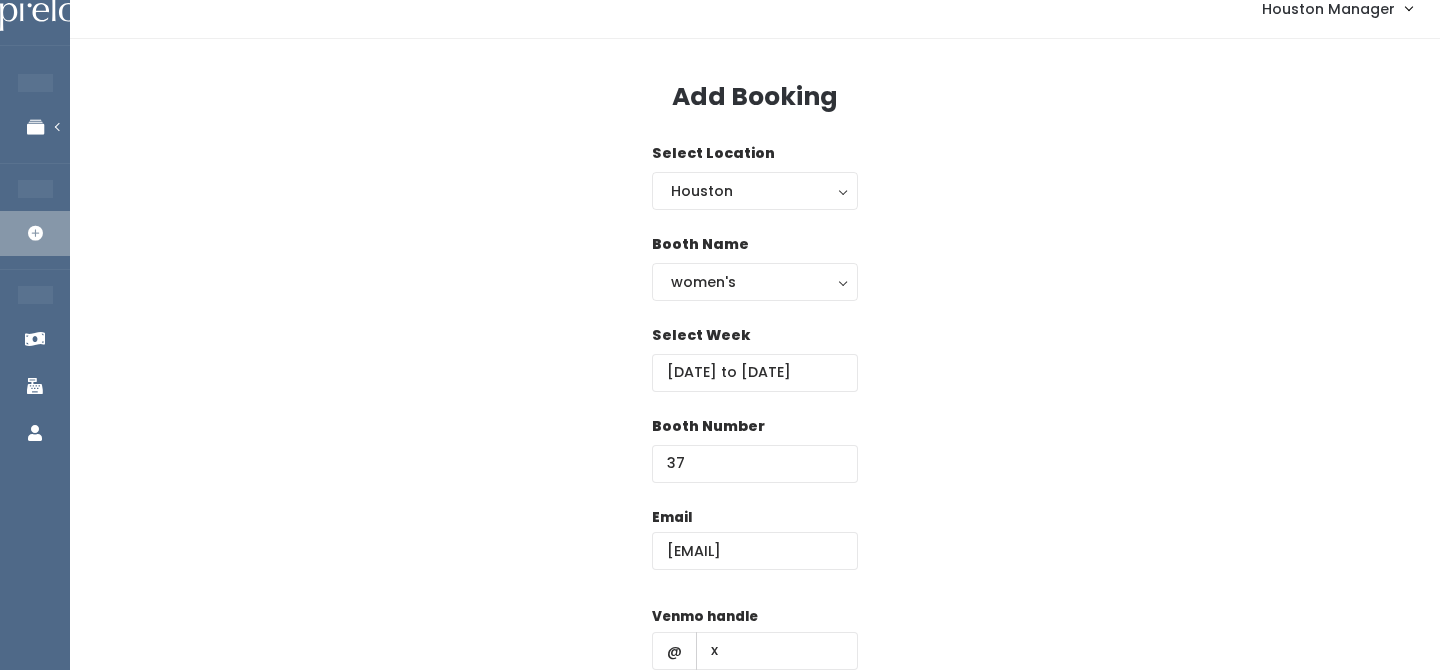 scroll, scrollTop: 287, scrollLeft: 0, axis: vertical 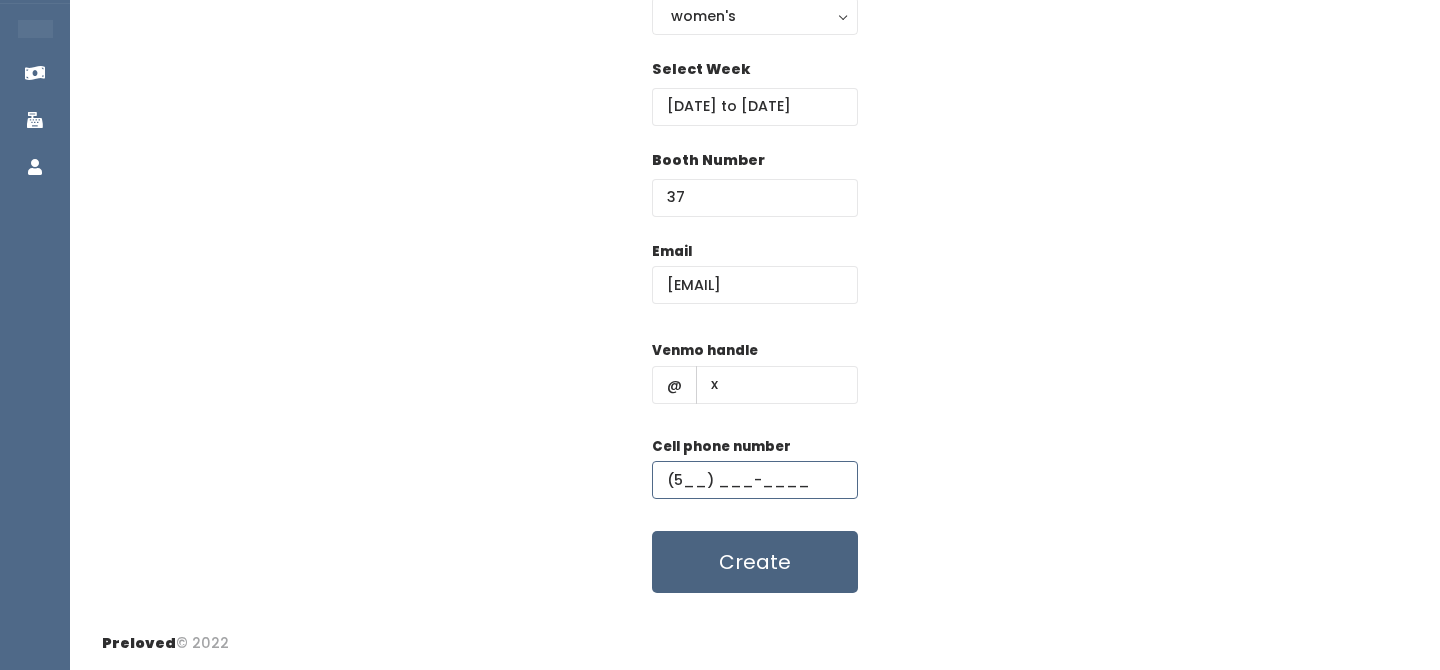 type on "(5__) ___-____" 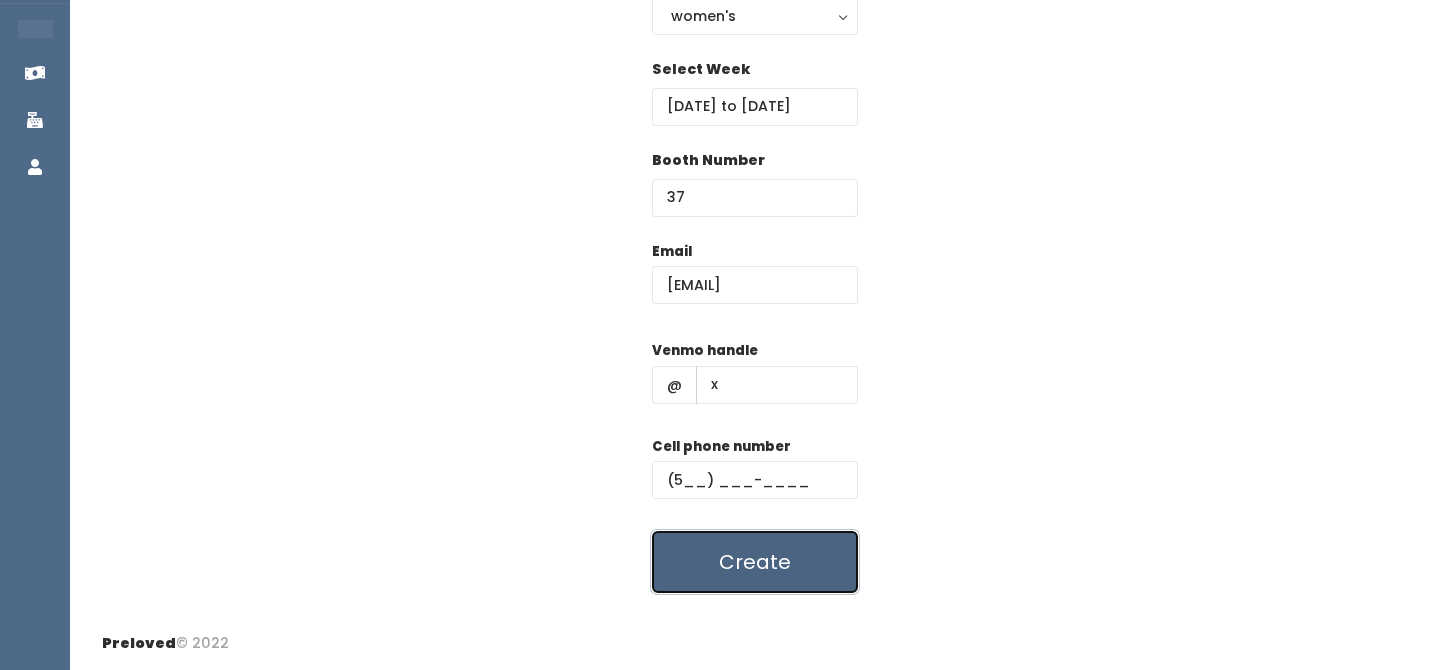 click on "Create" at bounding box center (755, 562) 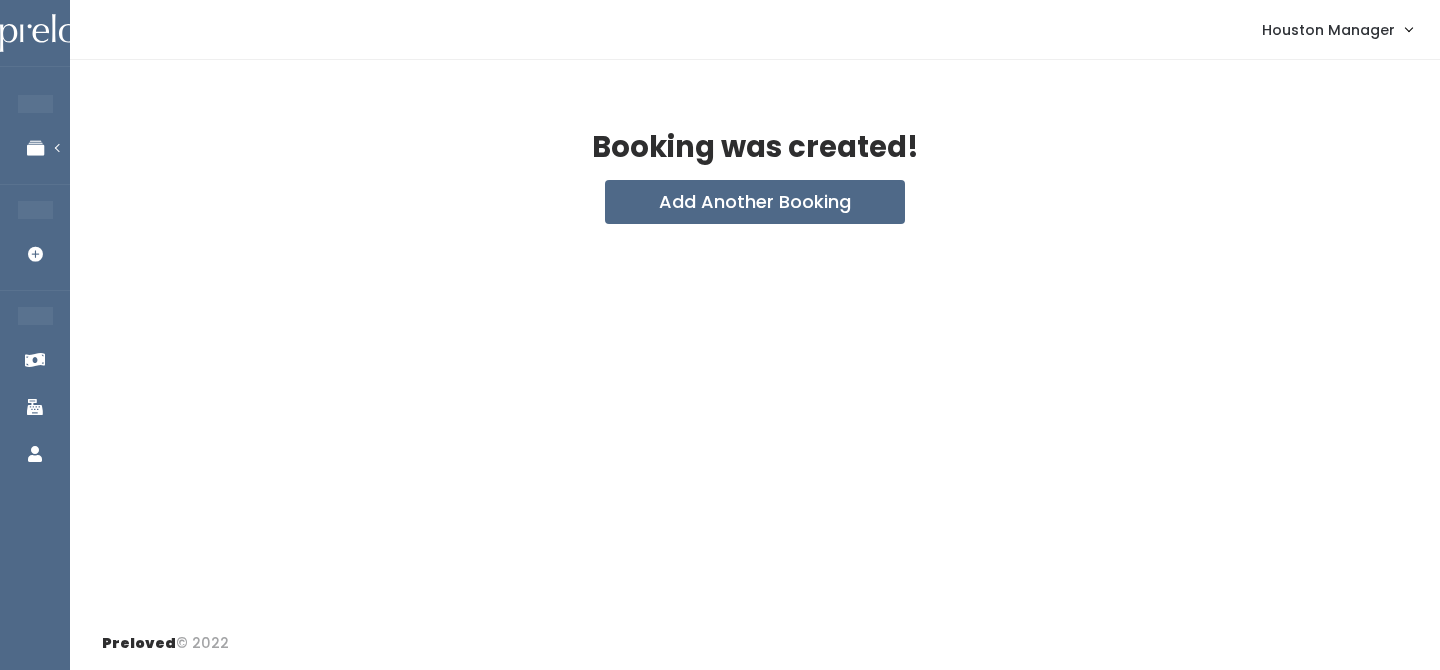 scroll, scrollTop: 0, scrollLeft: 0, axis: both 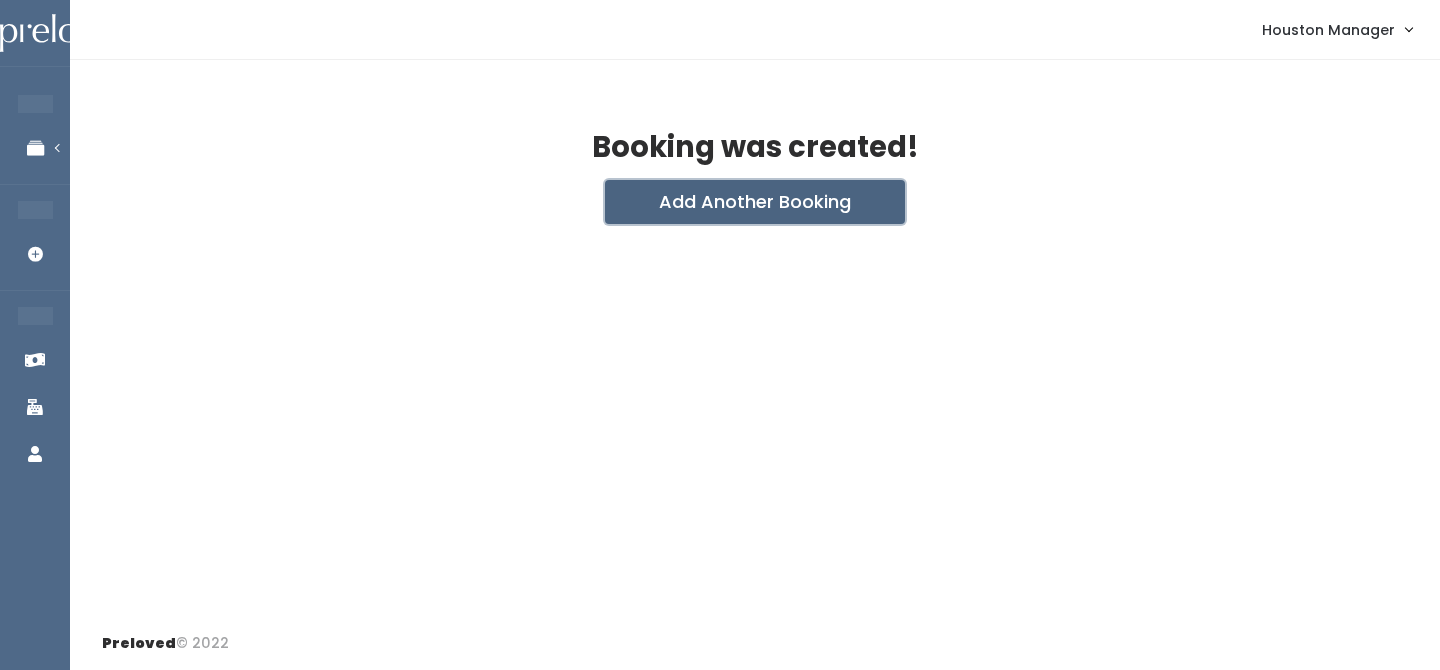 click on "Add Another Booking" at bounding box center [755, 202] 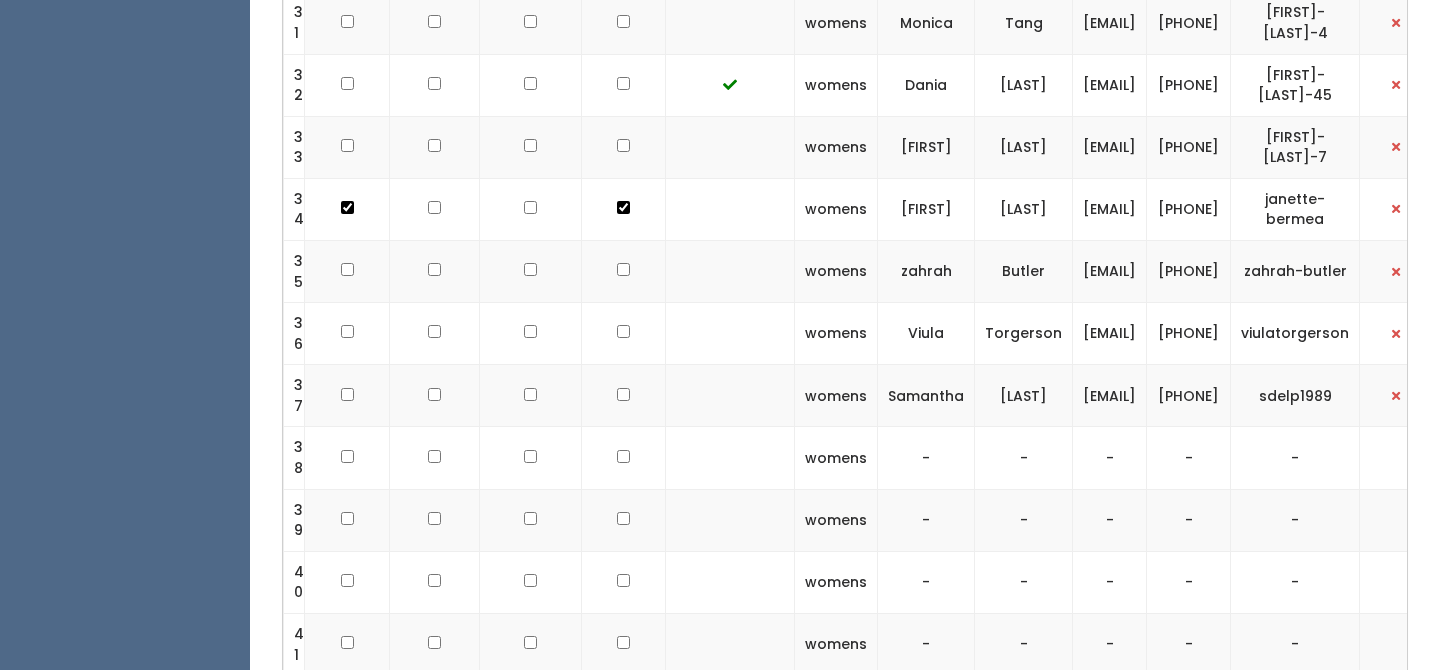 scroll, scrollTop: 0, scrollLeft: 0, axis: both 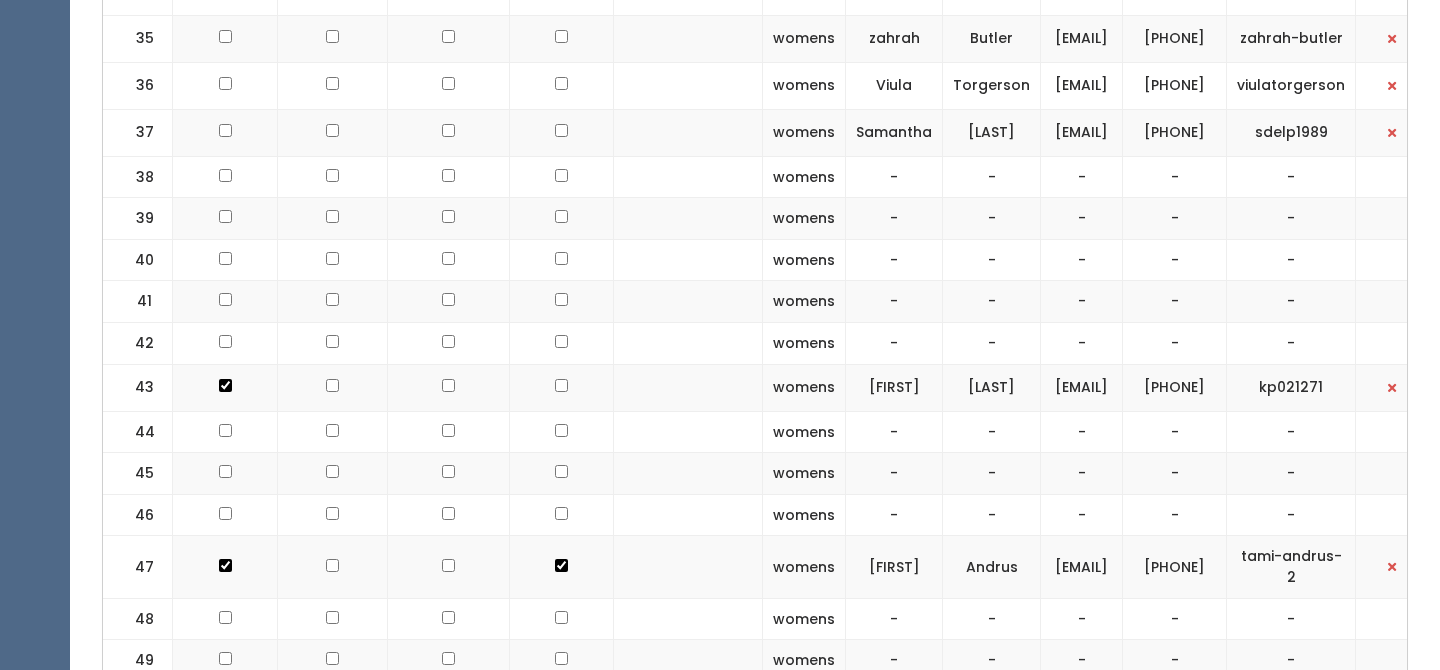 click at bounding box center [225, -1605] 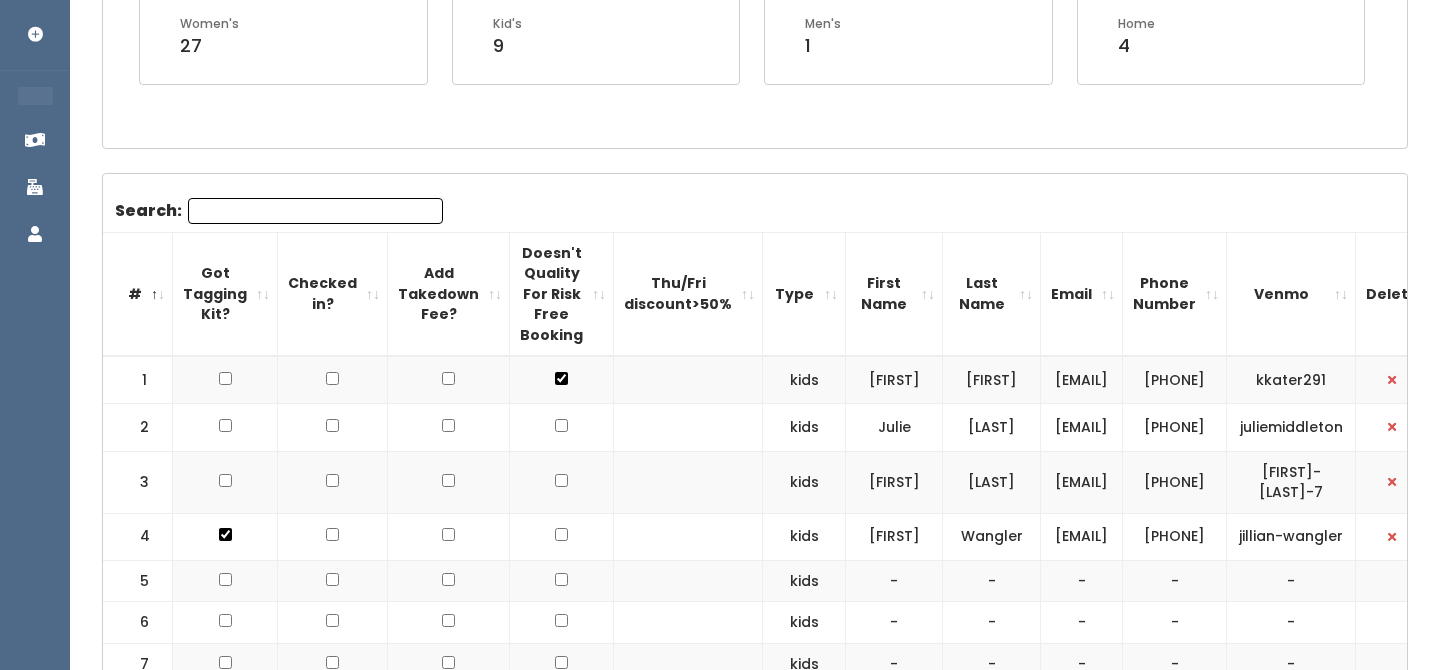 scroll, scrollTop: 0, scrollLeft: 0, axis: both 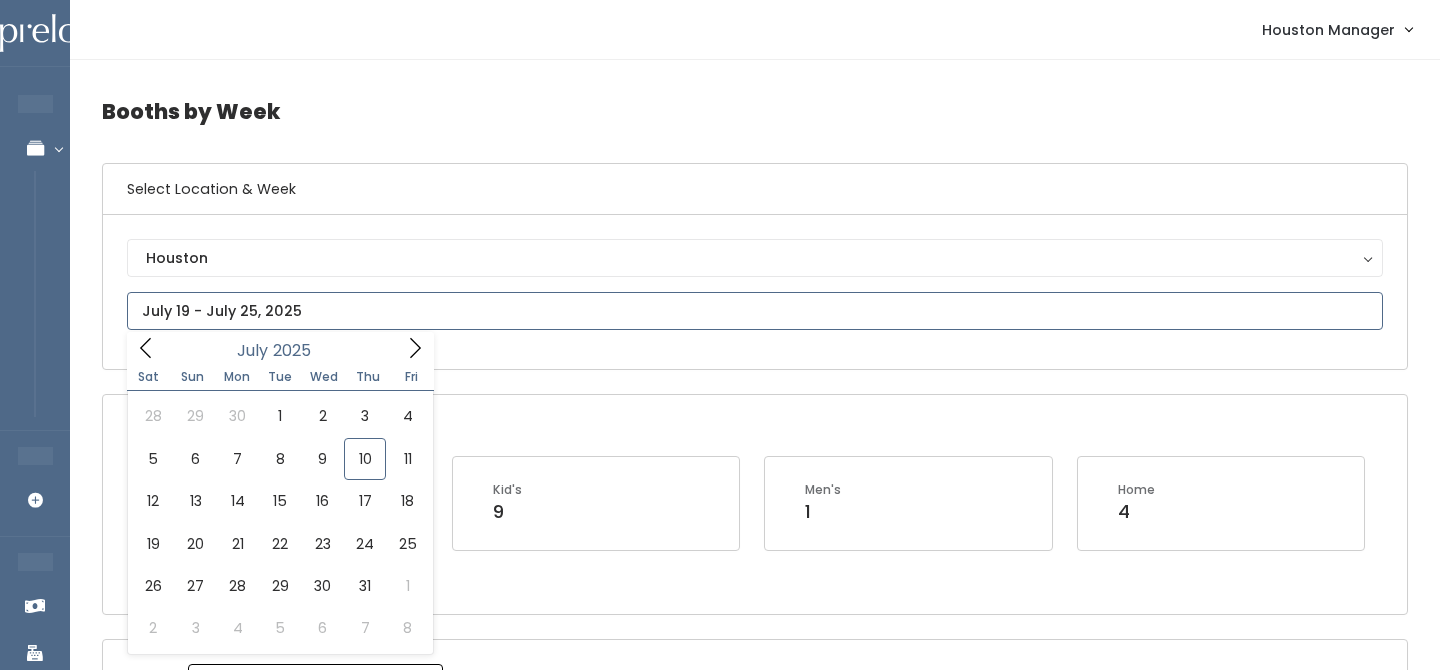 click at bounding box center (755, 311) 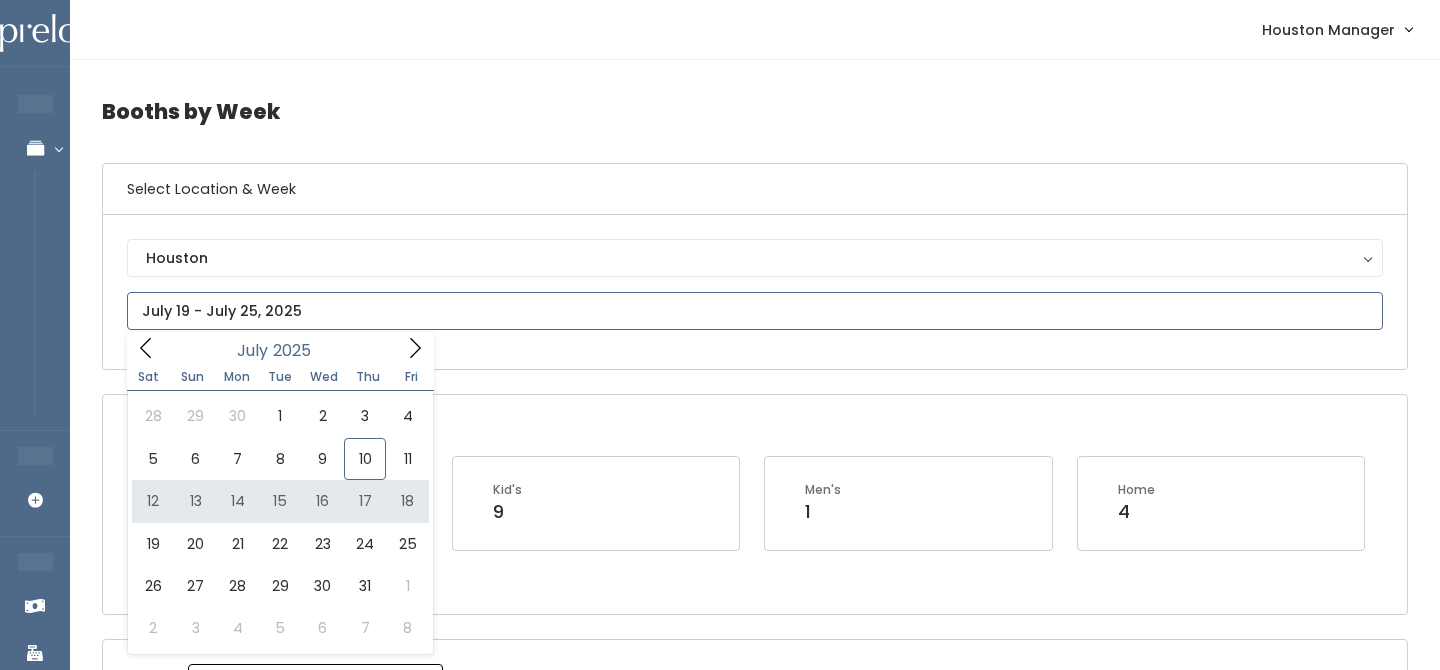 type on "[MONTH] [NUMBER] to [MONTH] [NUMBER]" 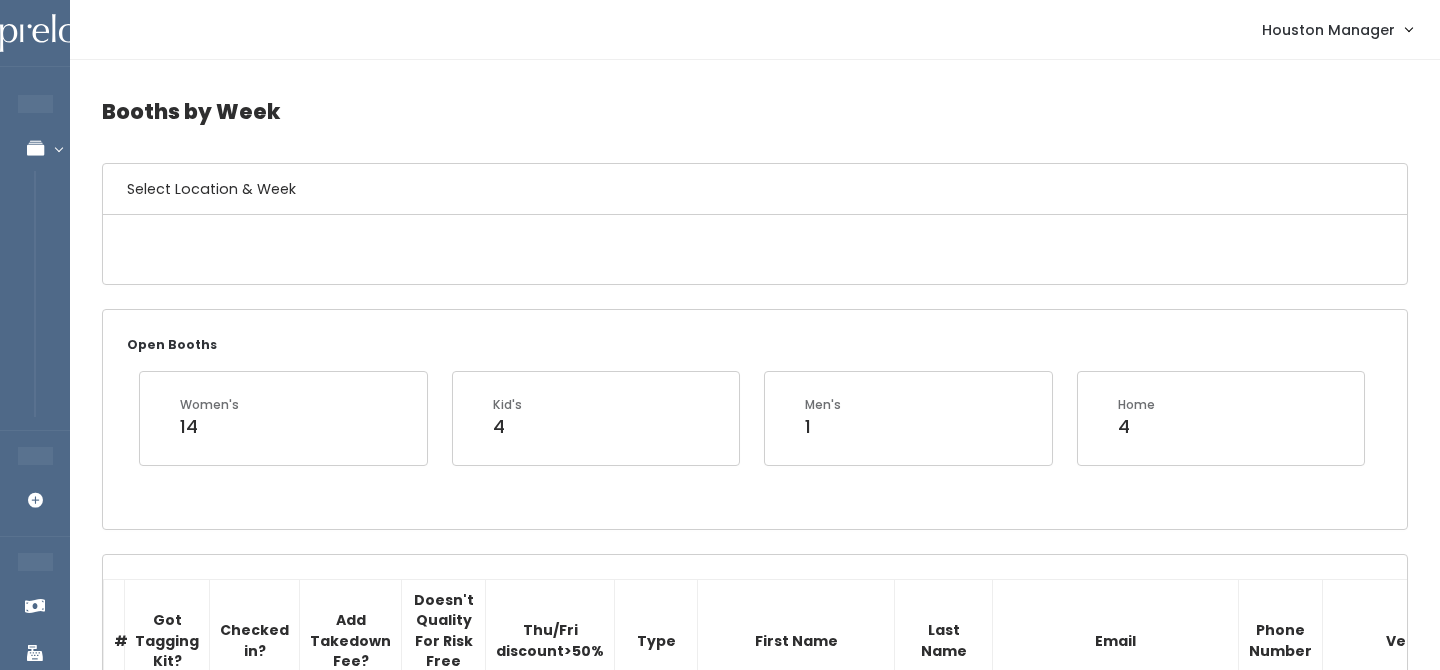 scroll, scrollTop: 2366, scrollLeft: 0, axis: vertical 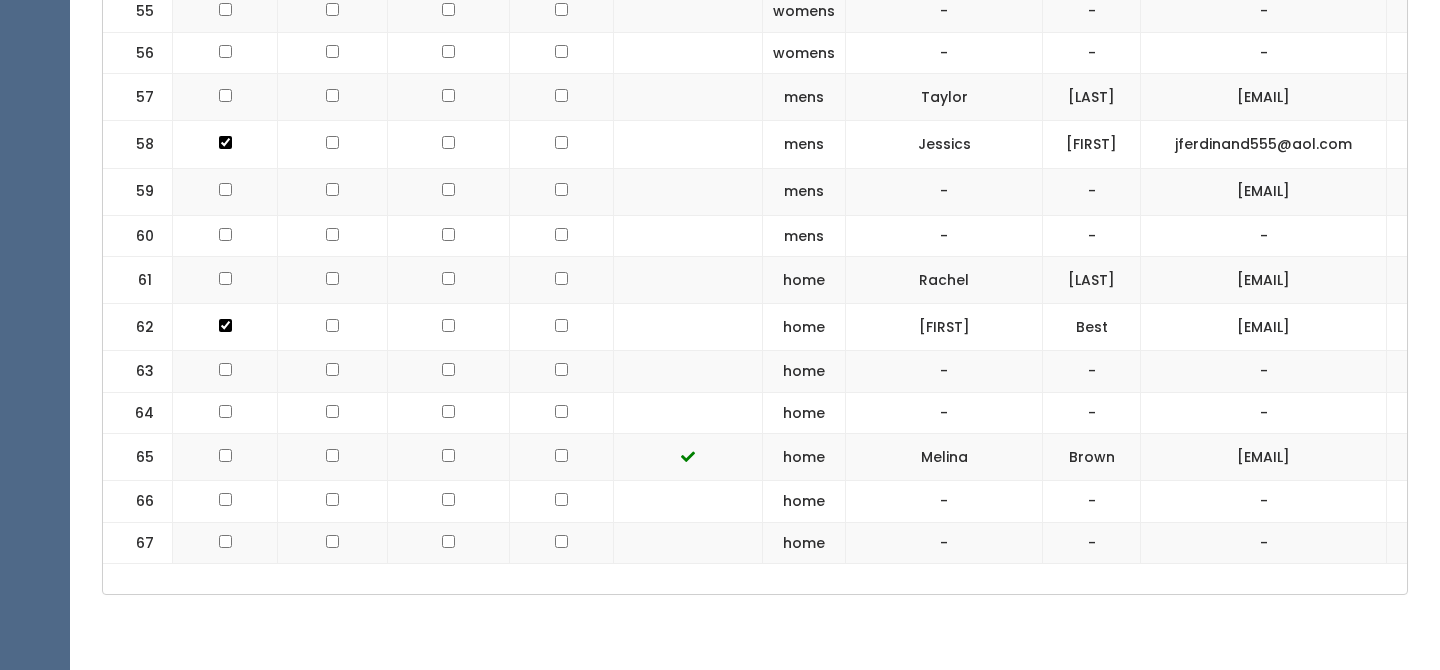 drag, startPoint x: 1195, startPoint y: 367, endPoint x: 1338, endPoint y: 360, distance: 143.17122 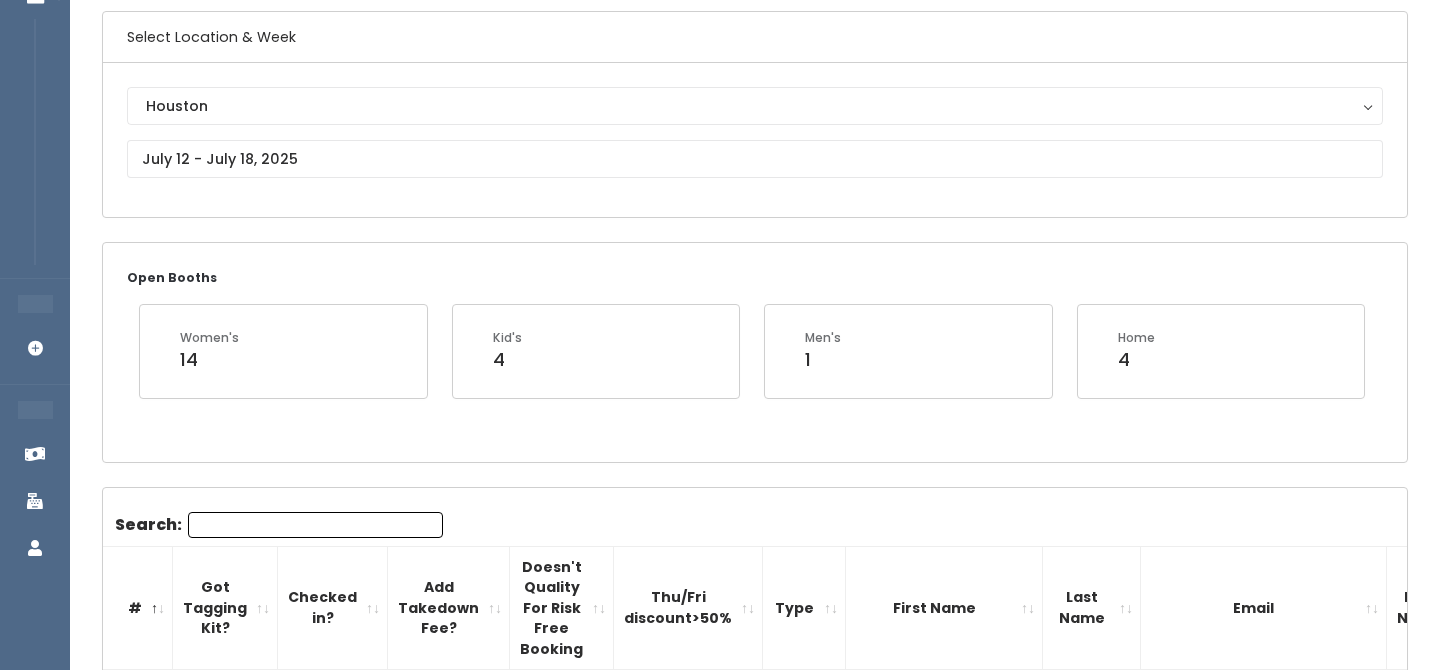 scroll, scrollTop: 0, scrollLeft: 0, axis: both 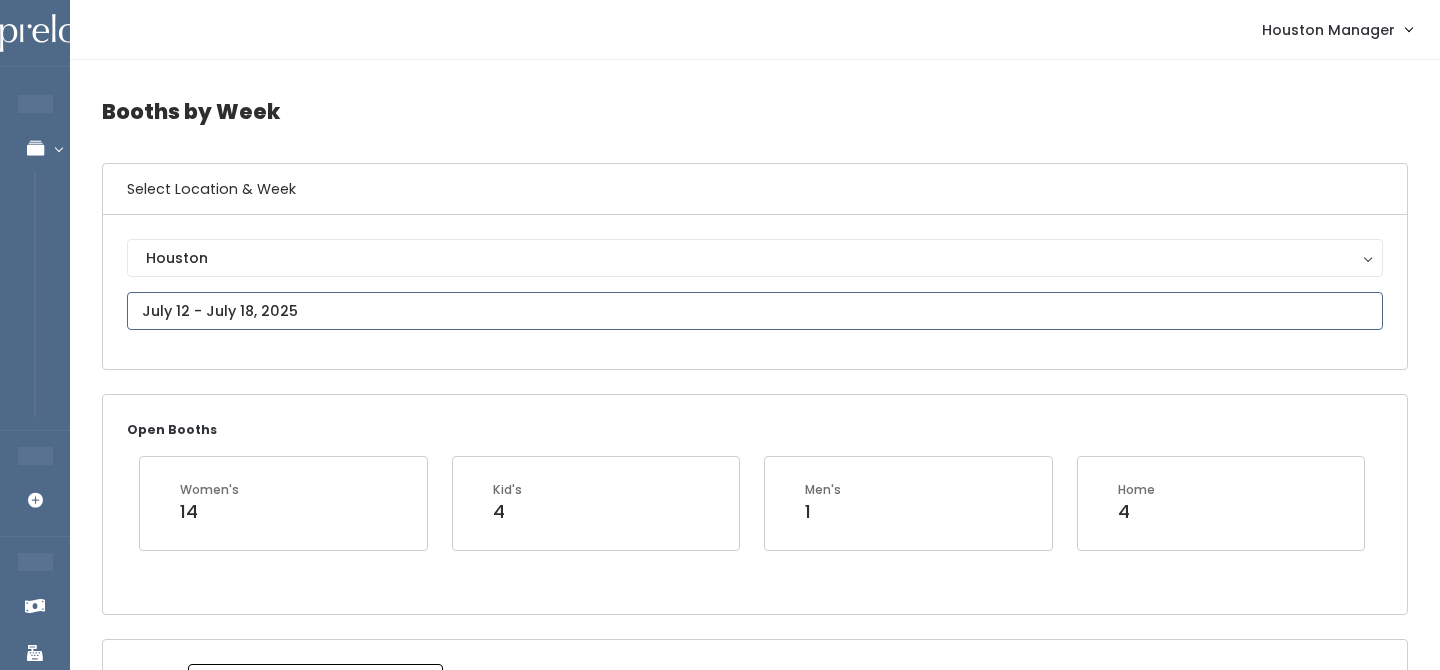 click at bounding box center [755, 311] 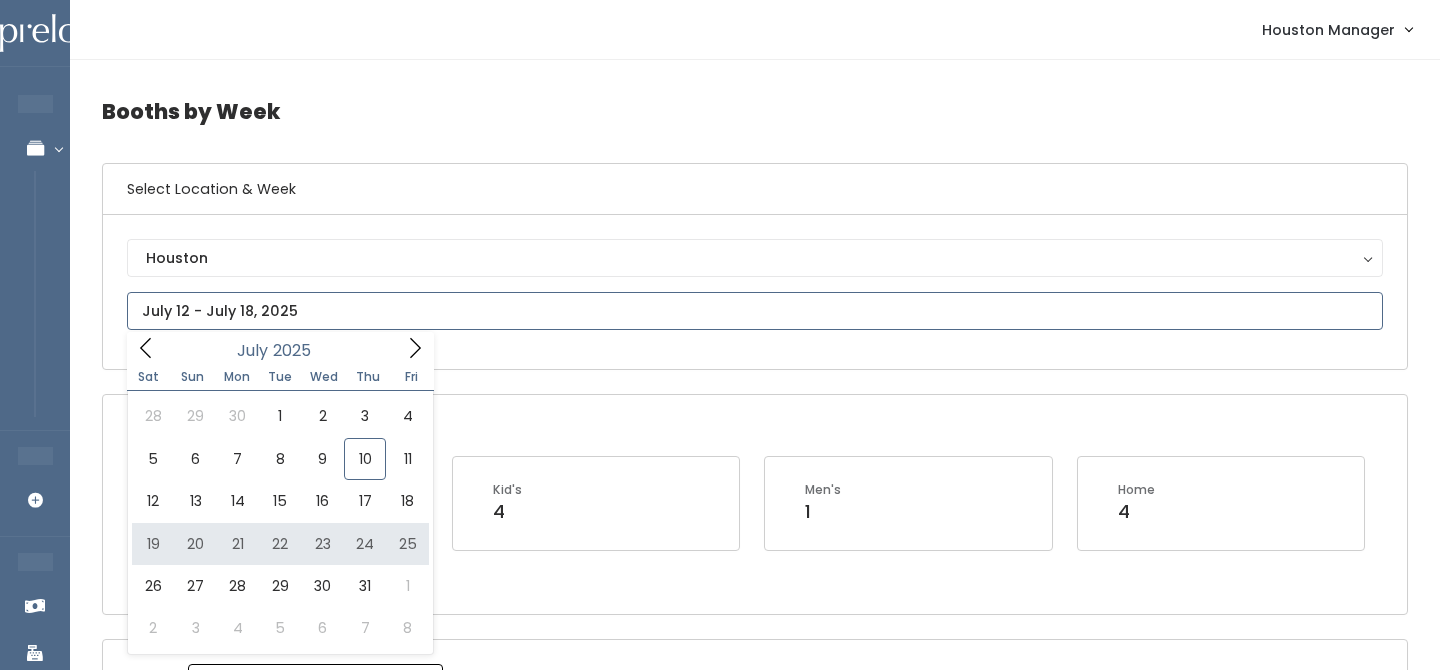 type on "July 19 to July 25" 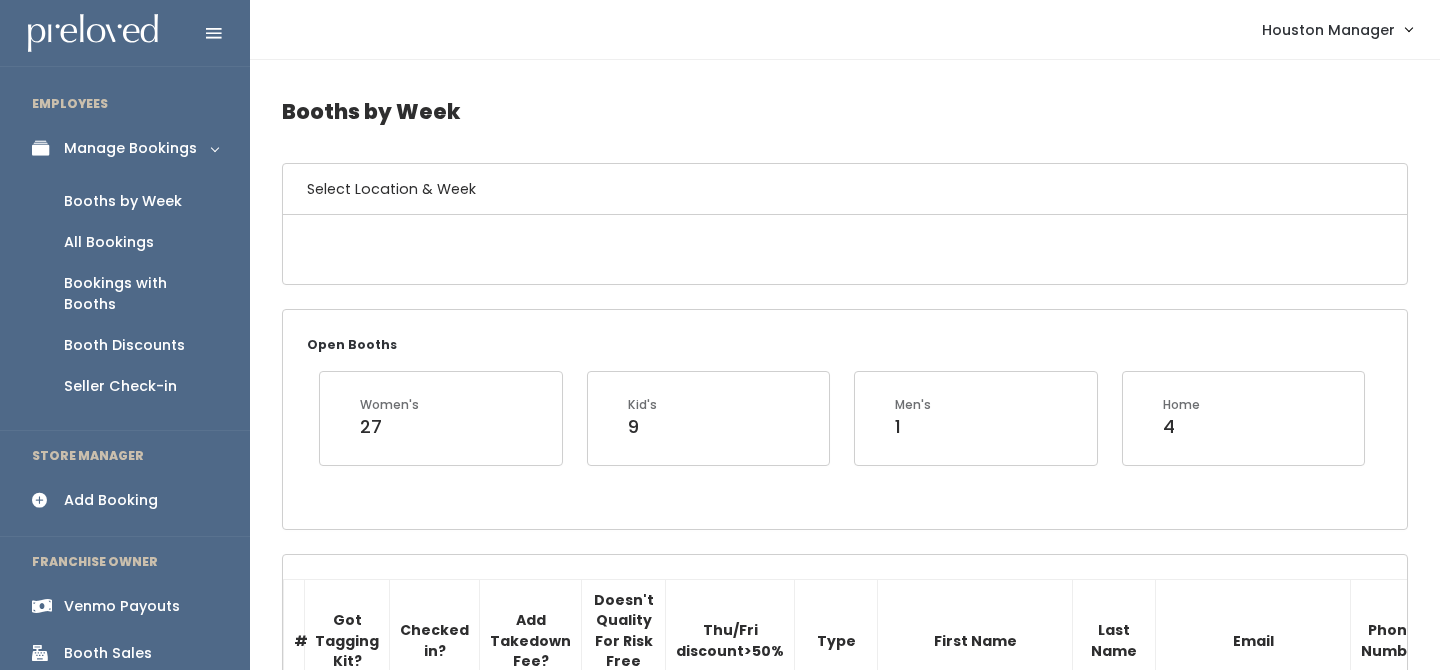 scroll, scrollTop: 0, scrollLeft: 0, axis: both 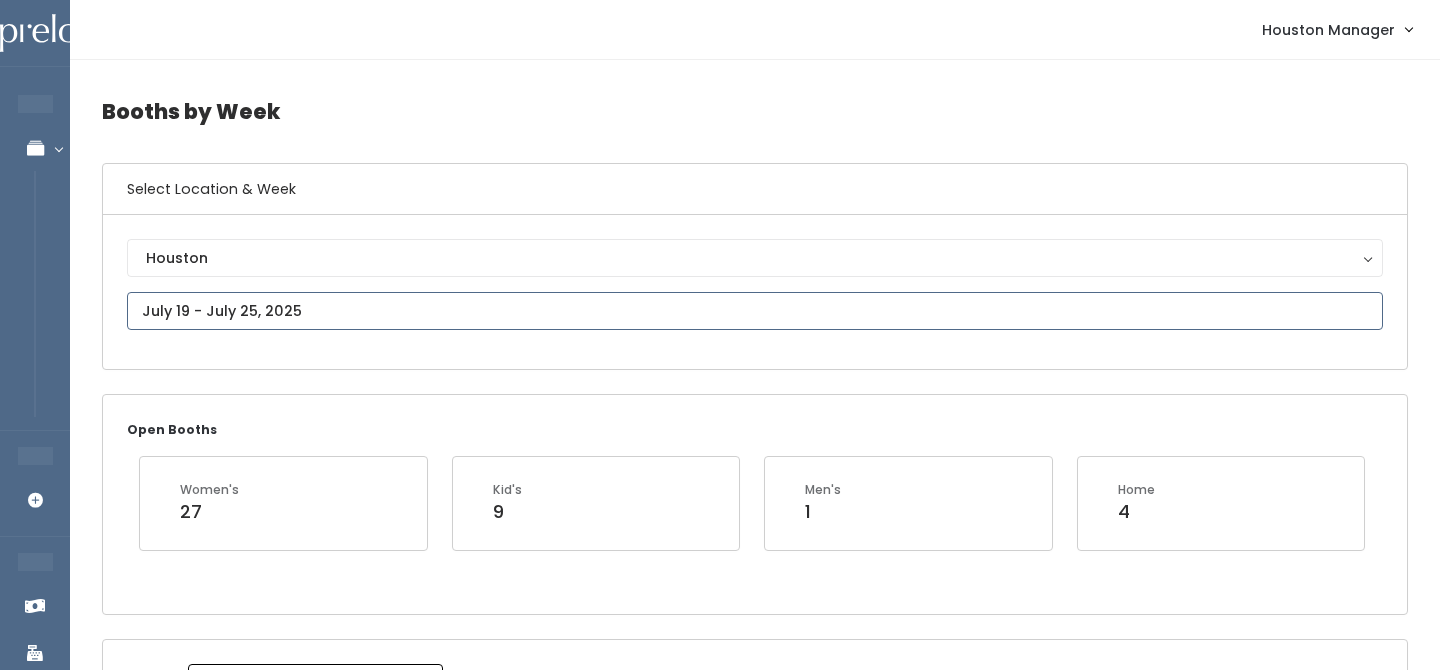 click on "EMPLOYEES
Manage Bookings
Booths by Week
All Bookings
Bookings with Booths
Booth Discounts
Seller Check-in
STORE MANAGER
Add Booking
FRANCHISE OWNER
Venmo Payouts
Booth Sales
Customers" at bounding box center (720, 2121) 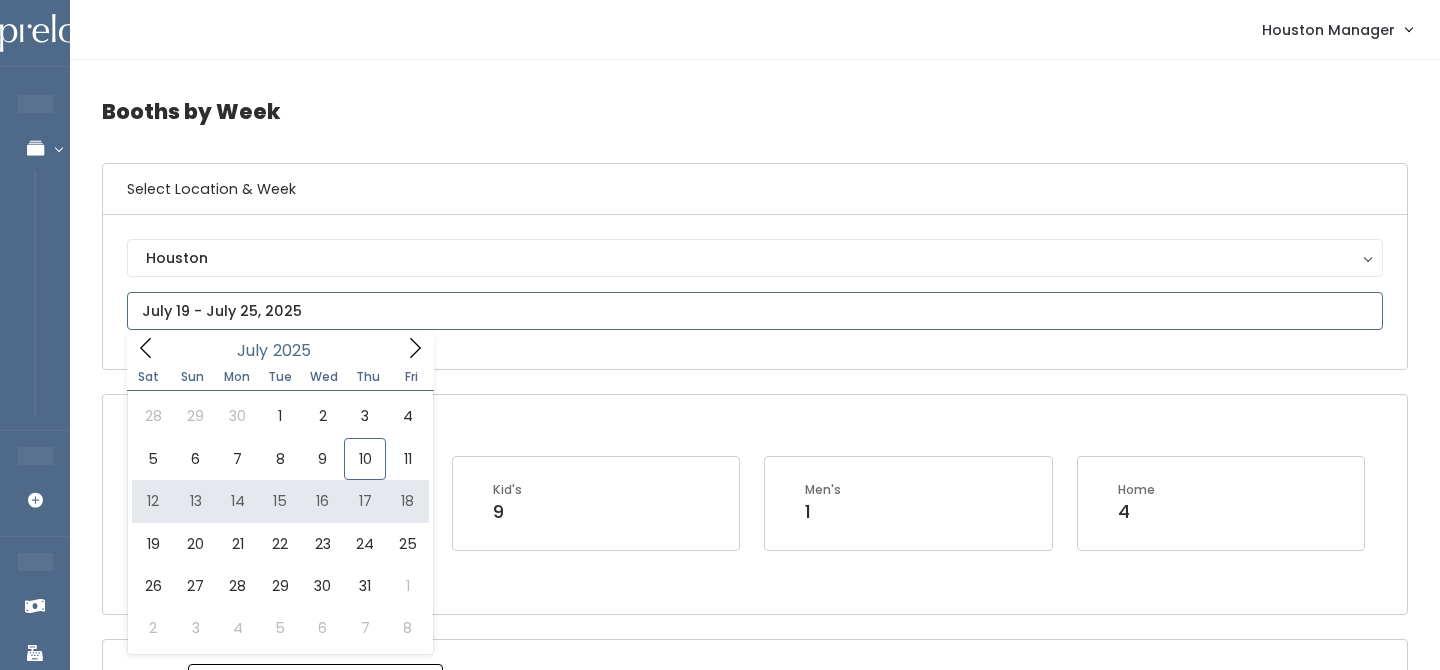 type on "[MONTH] [NUMBER] to [MONTH] [NUMBER]" 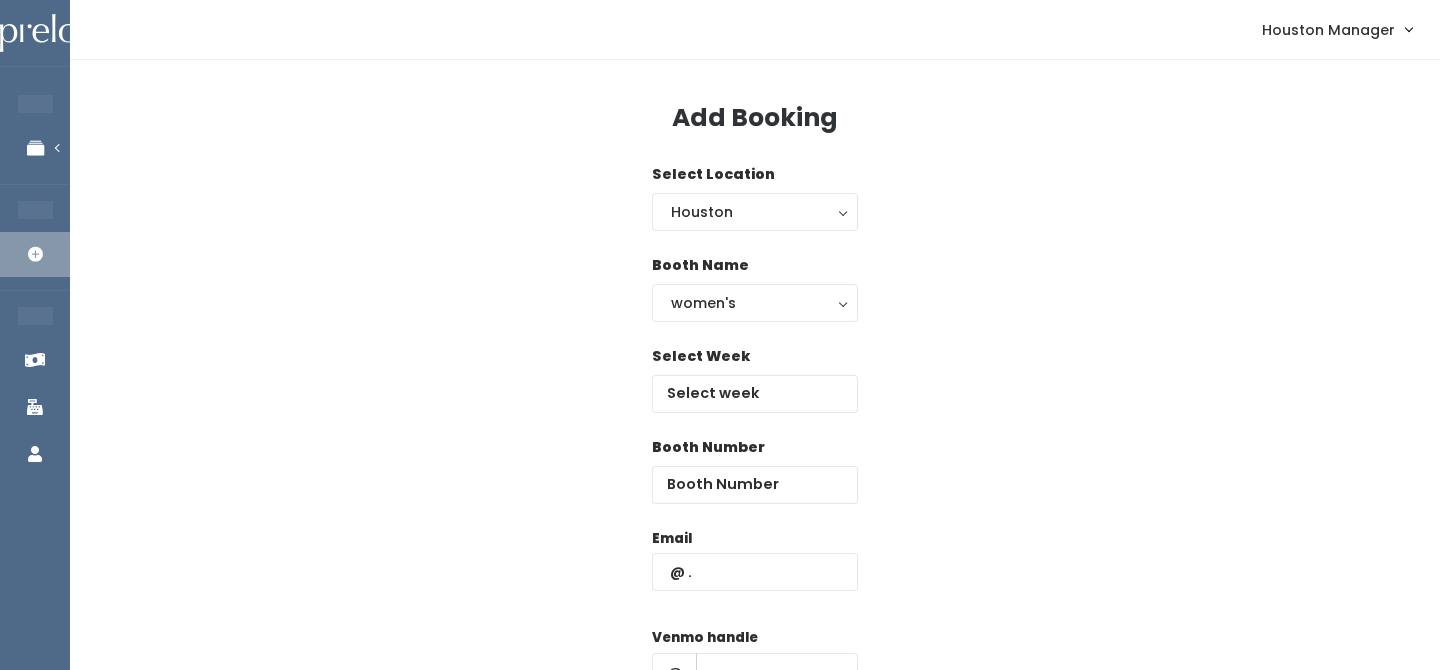 scroll, scrollTop: 0, scrollLeft: 0, axis: both 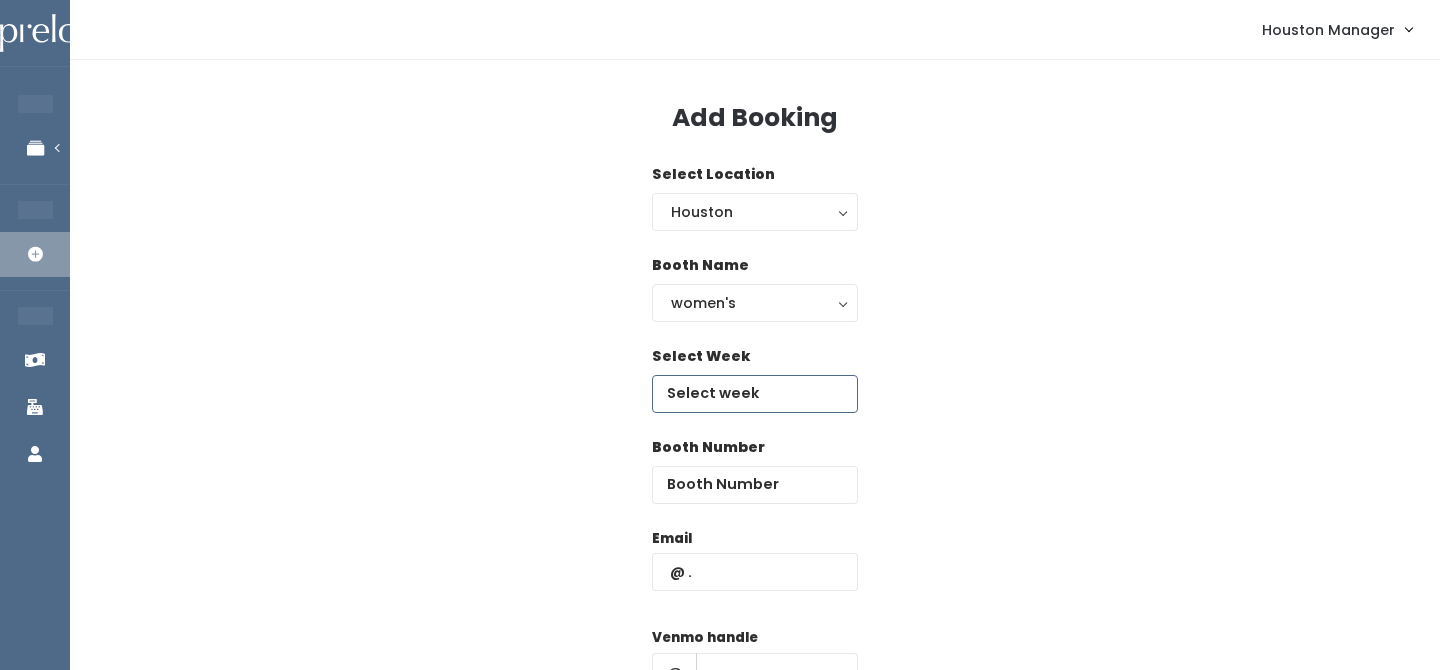 click at bounding box center (755, 394) 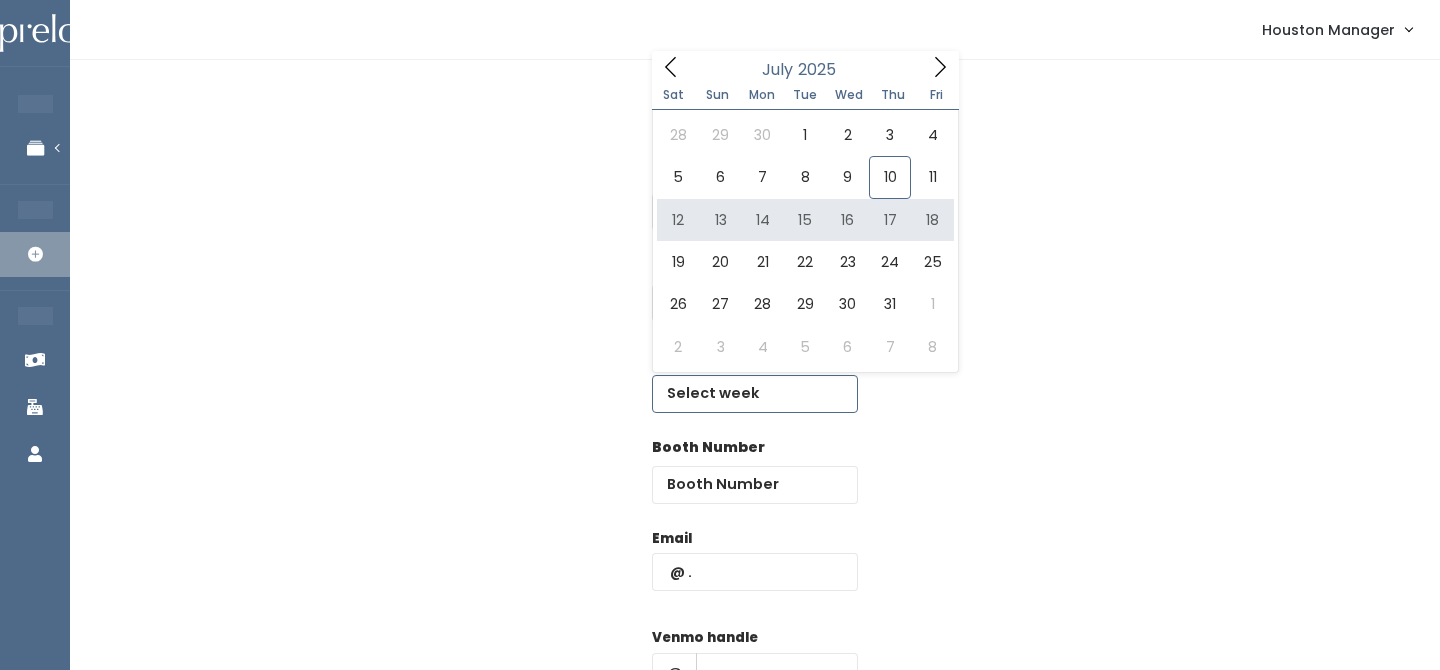 type on "[MONTH] [NUMBER] to [MONTH] [NUMBER]" 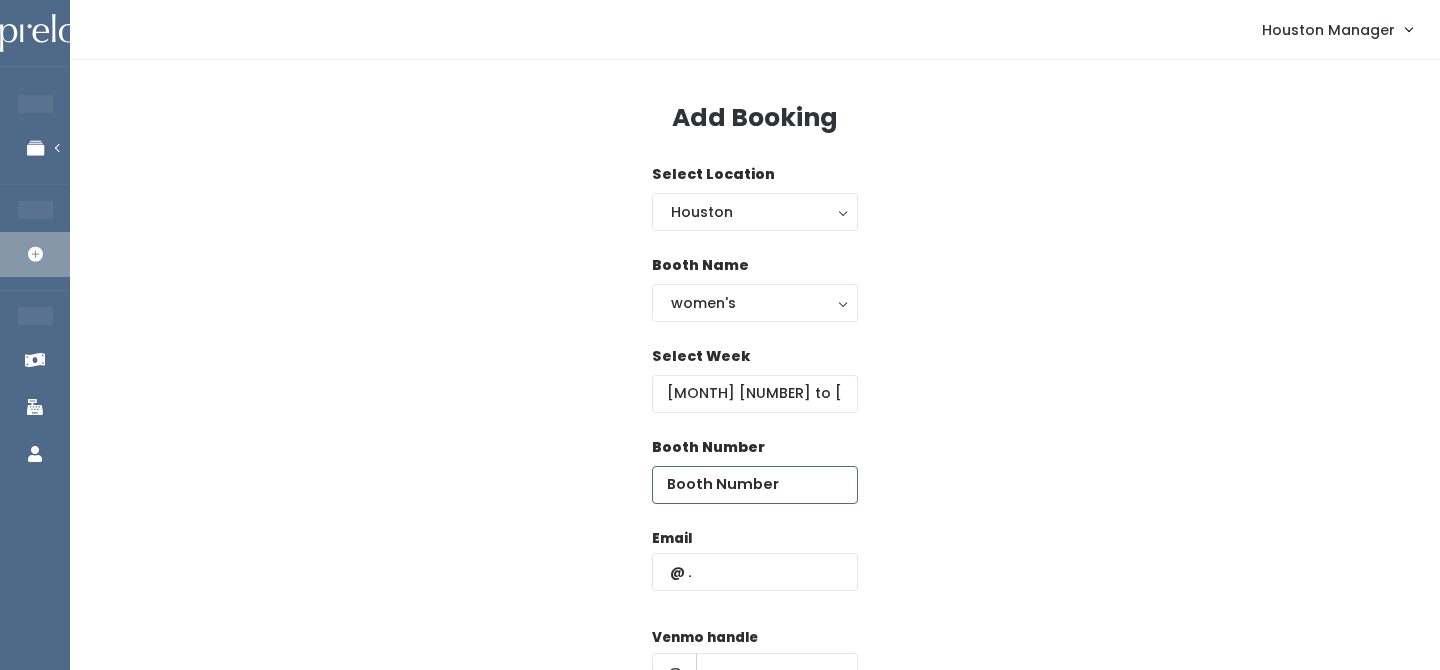 click at bounding box center (755, 485) 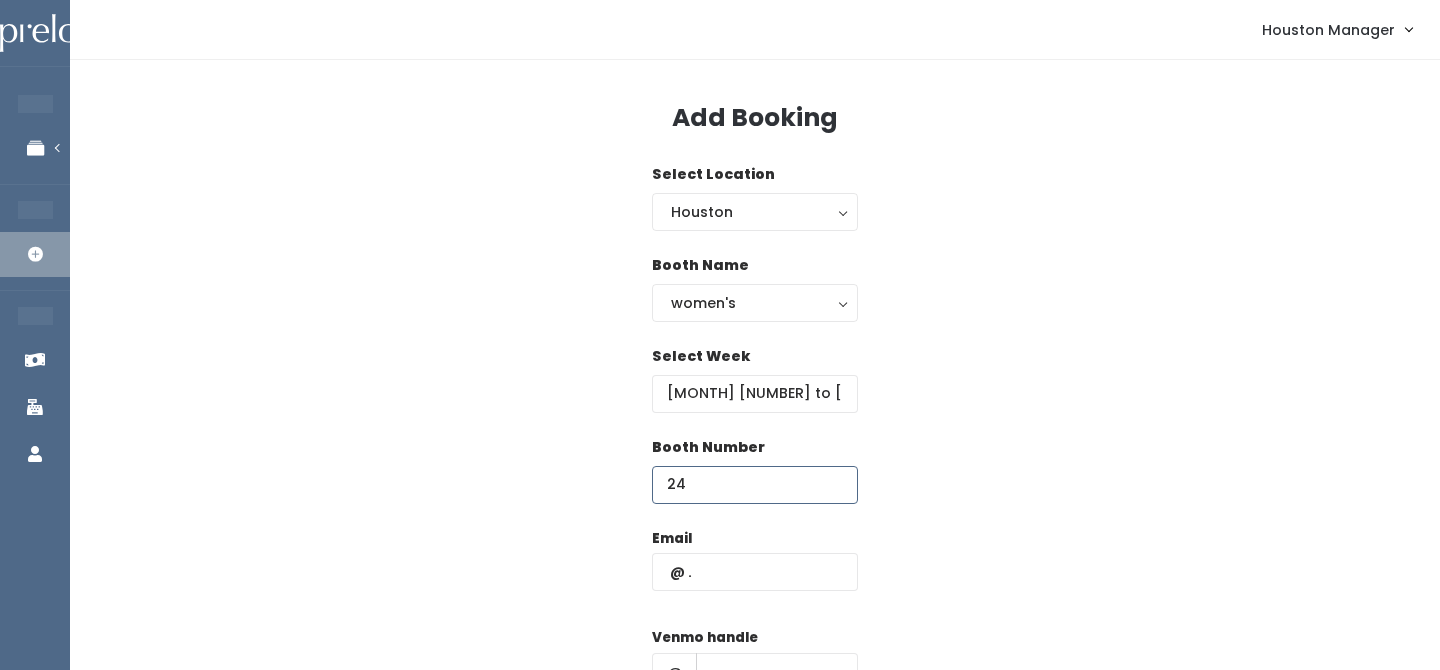 paste 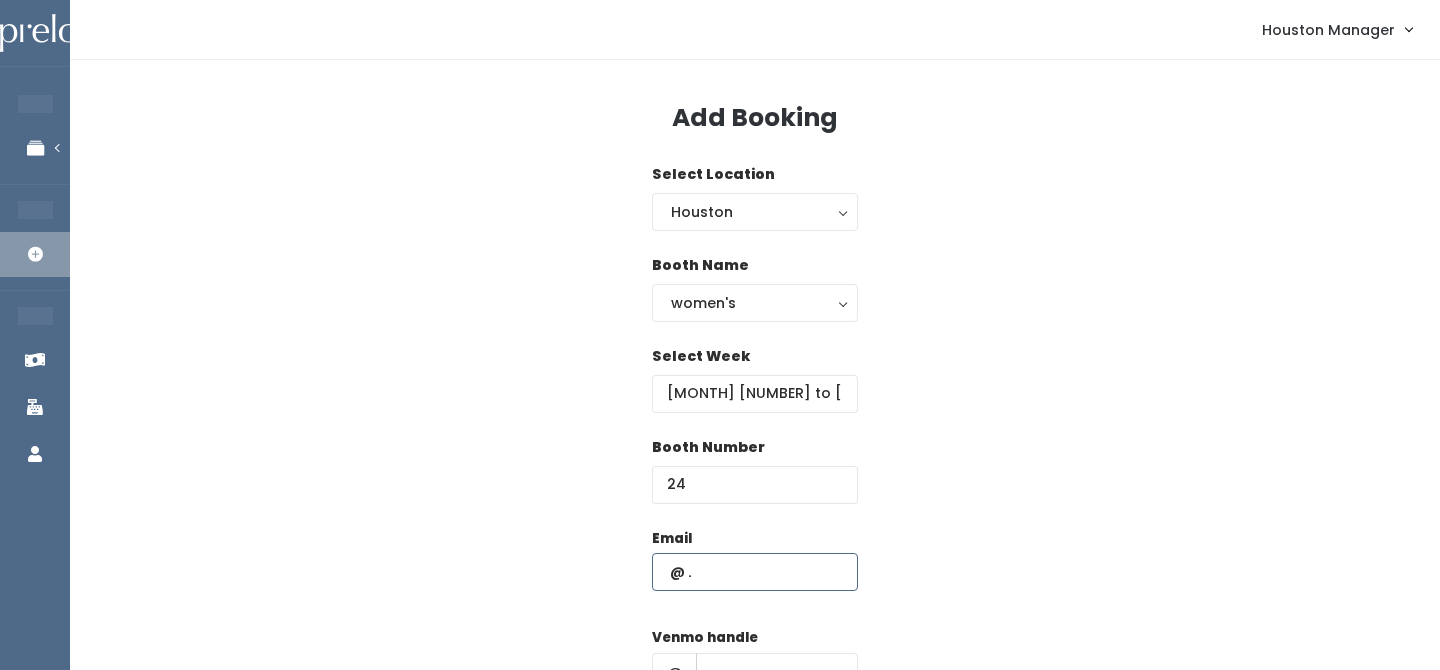 paste on "[EMAIL]" 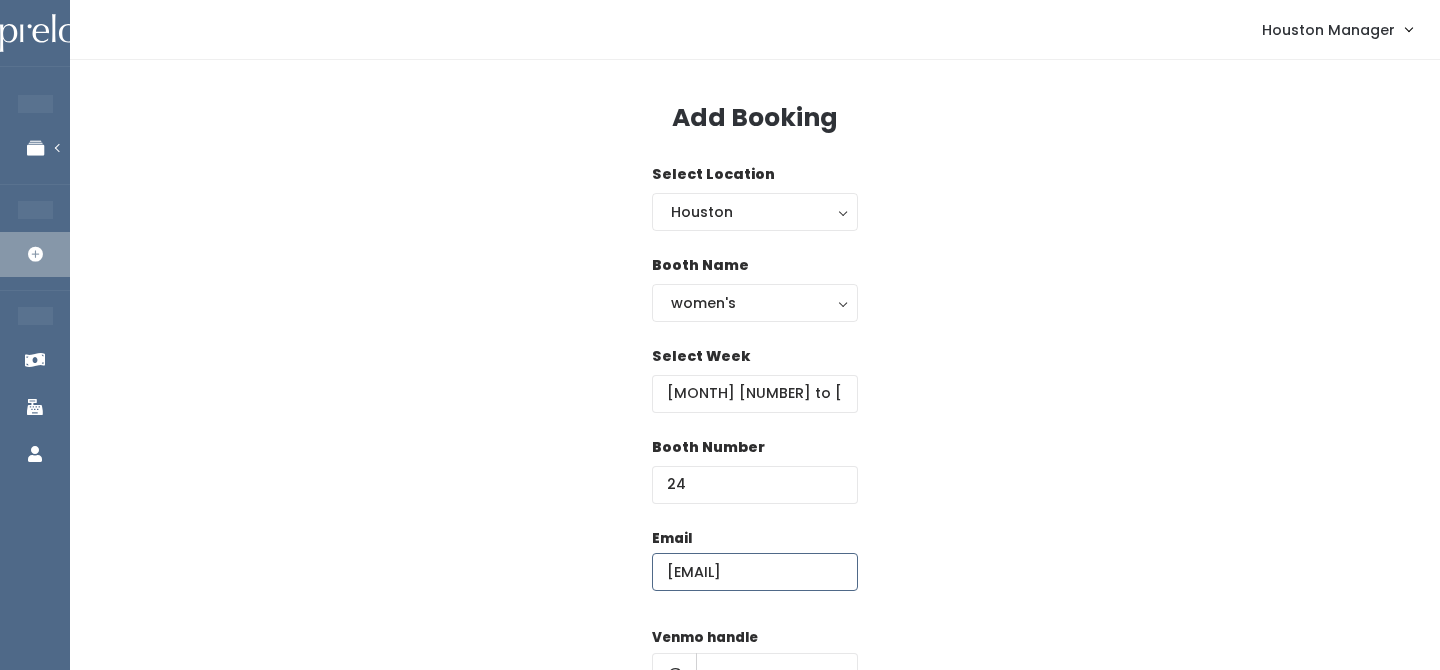 type on "[EMAIL]" 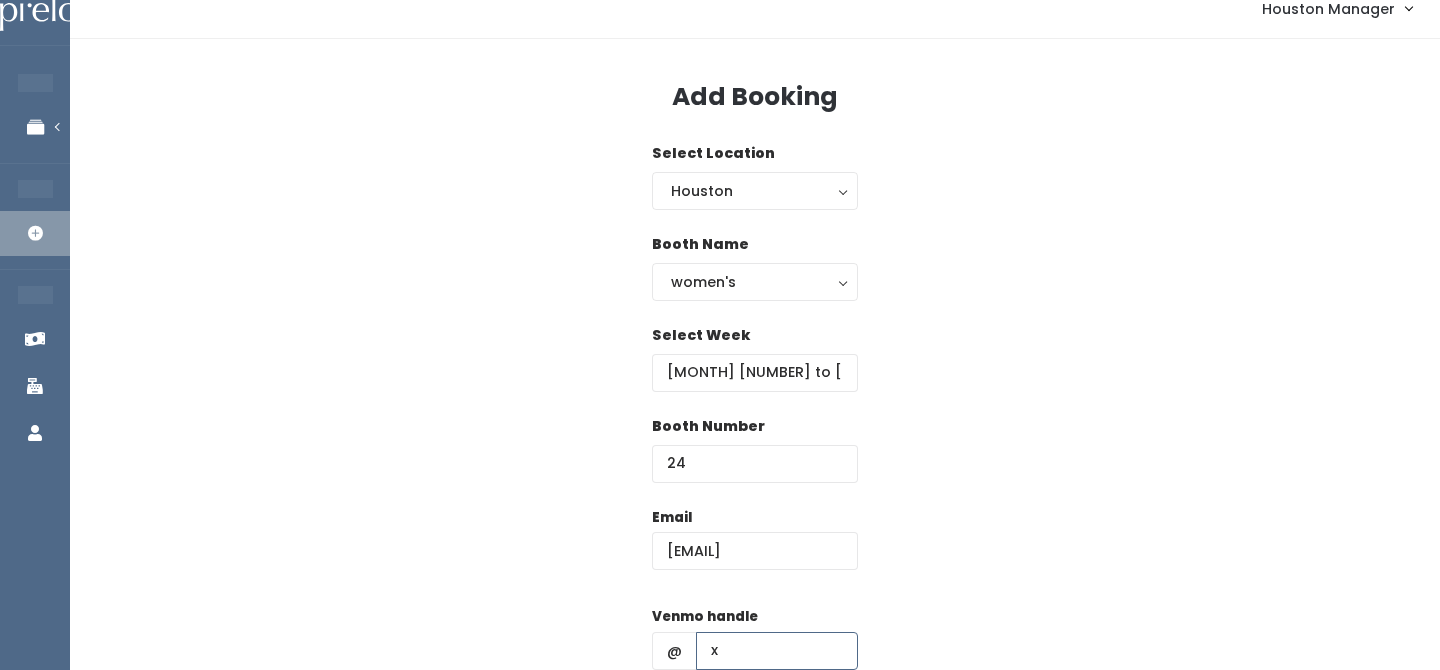 type on "x" 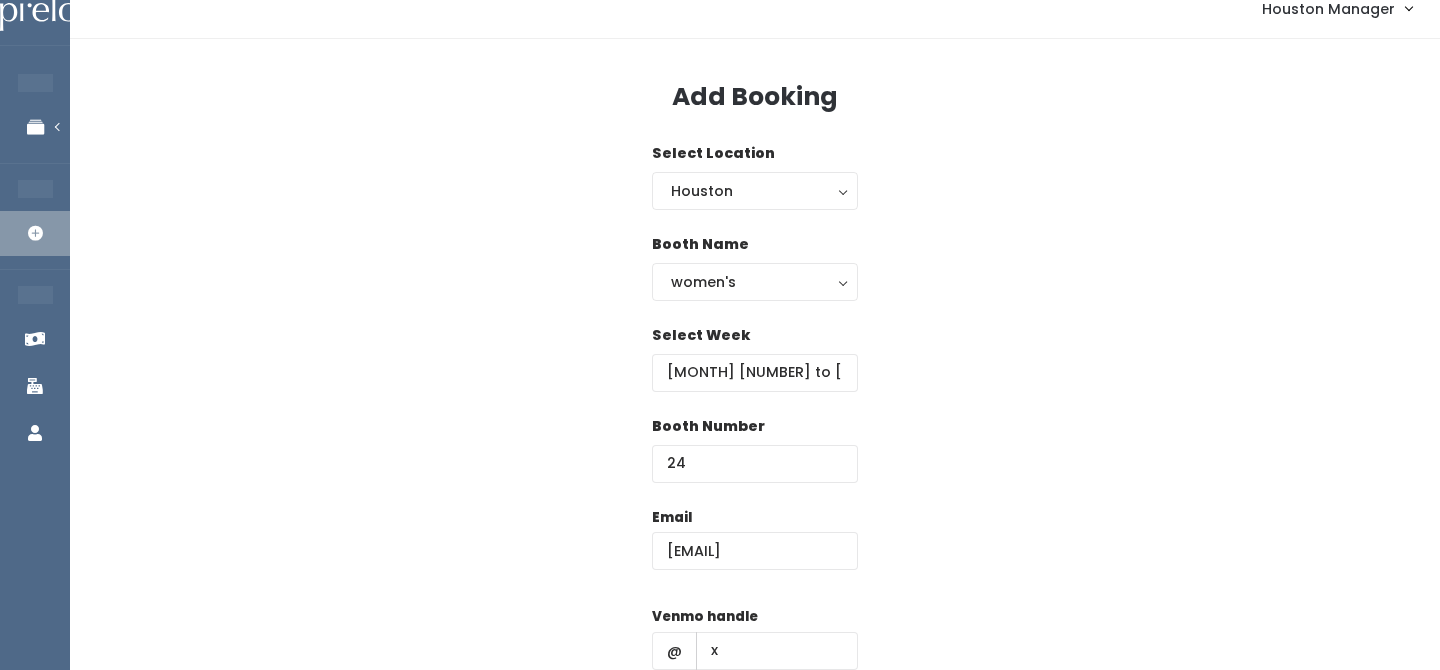 scroll, scrollTop: 287, scrollLeft: 0, axis: vertical 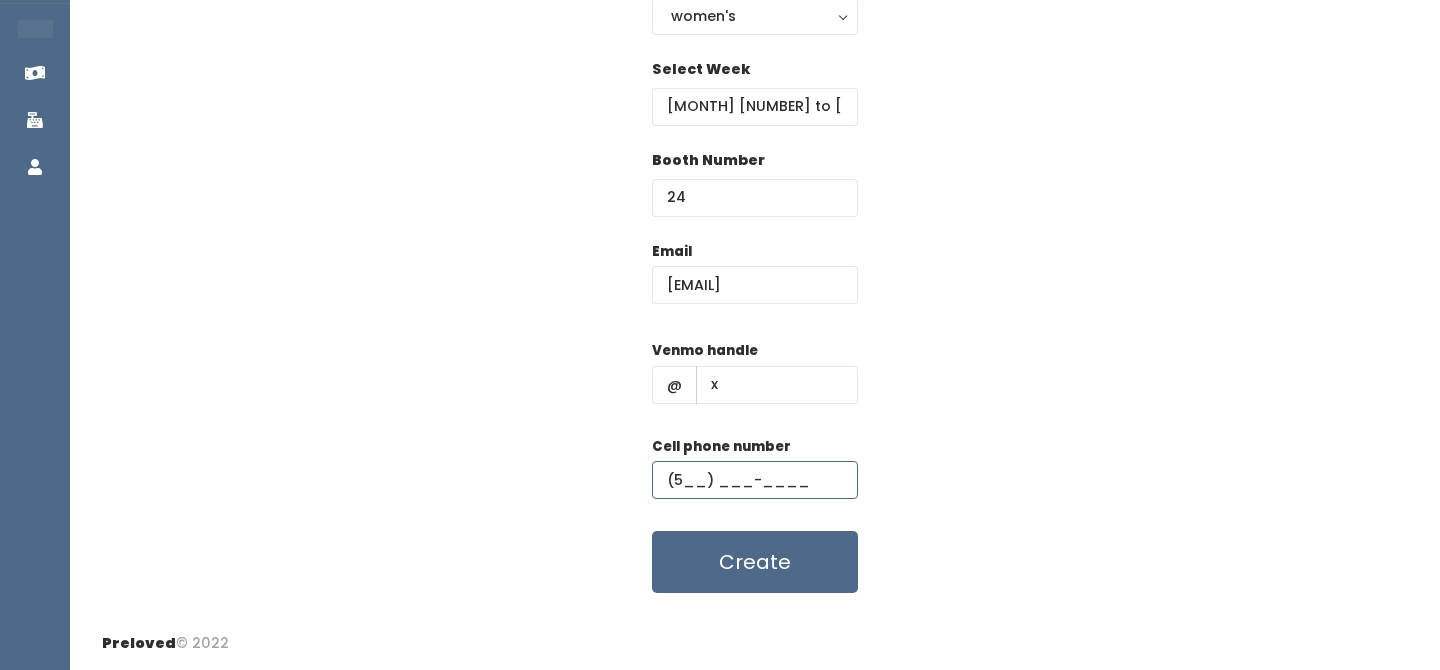 type on "(5__) ___-____" 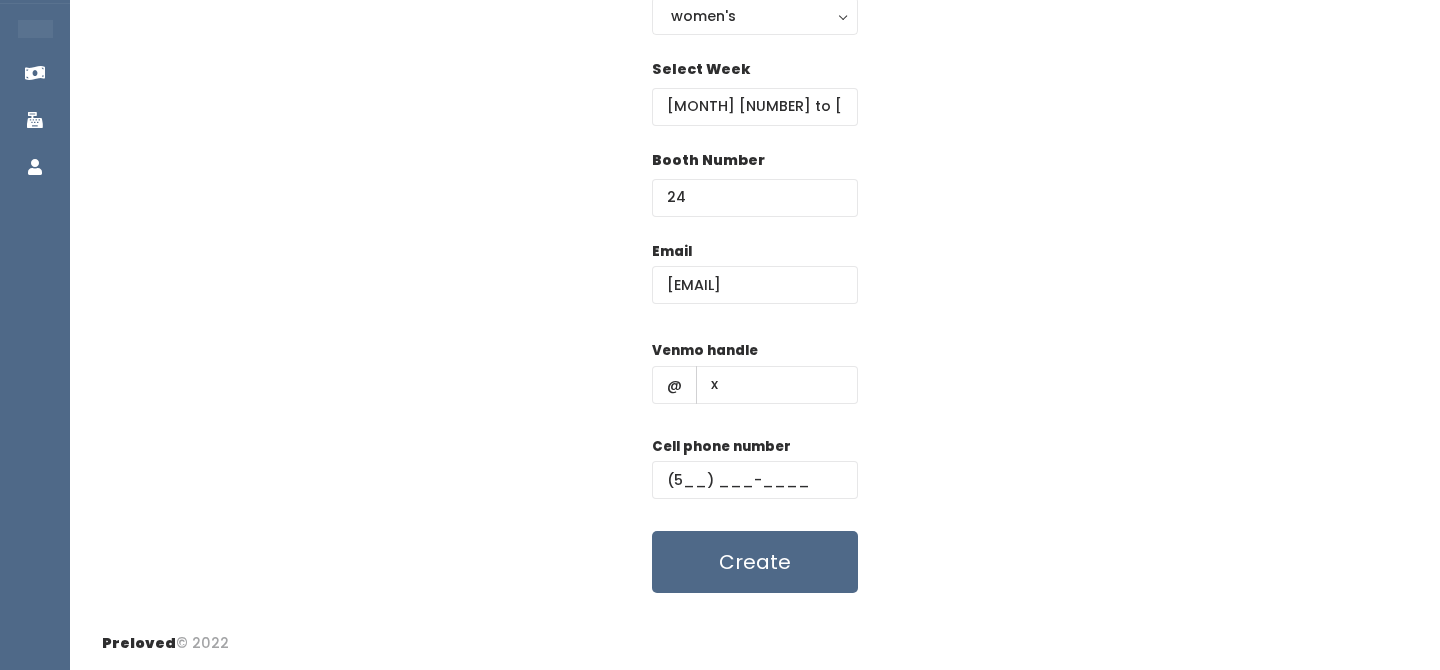 click on "Email
dhlinsky@gmail.com
Venmo handle
@
x
Cell phone number
(5__) ___-____
Create" at bounding box center (755, 417) 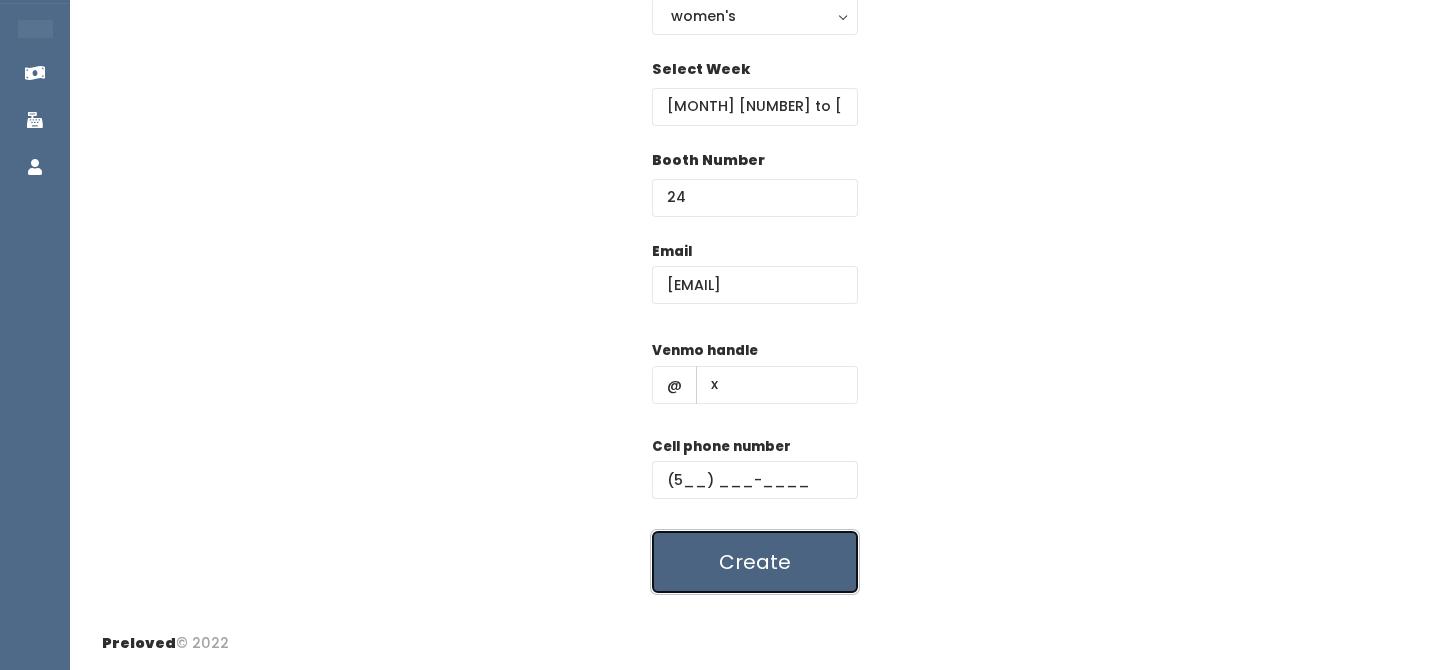 click on "Create" at bounding box center [755, 562] 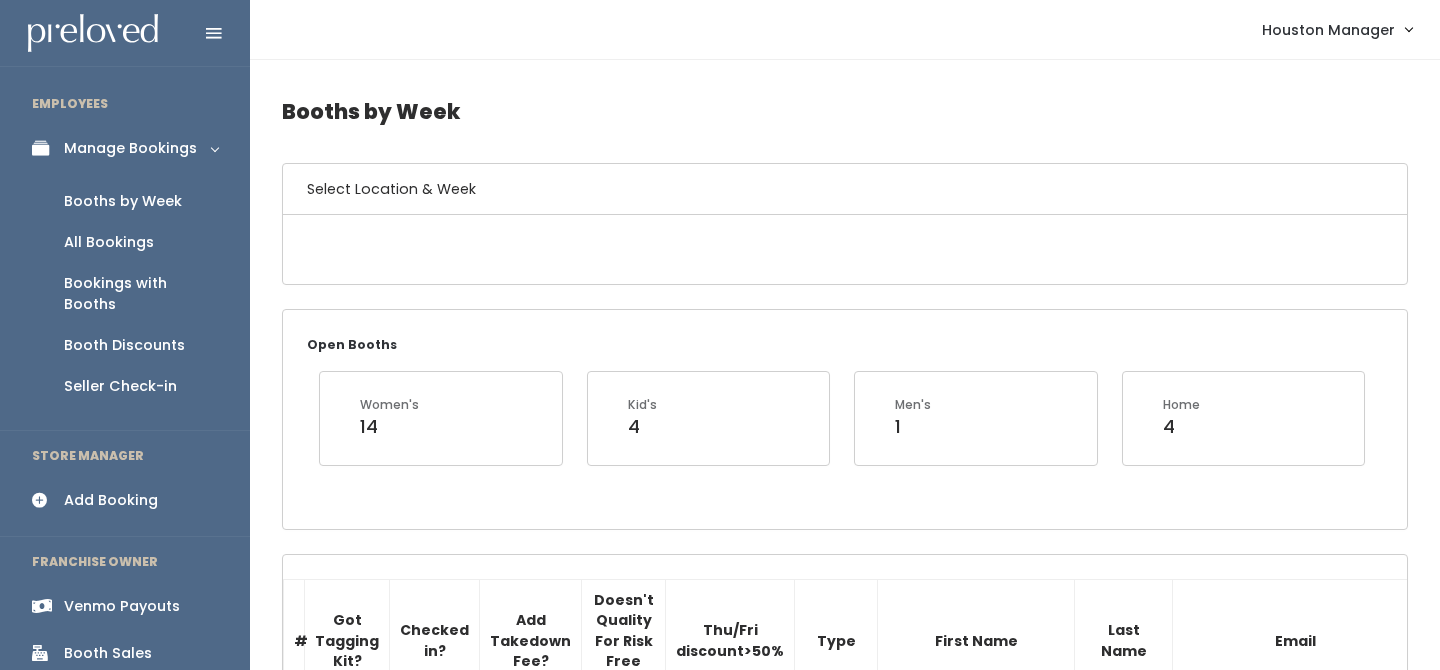 scroll, scrollTop: 0, scrollLeft: 0, axis: both 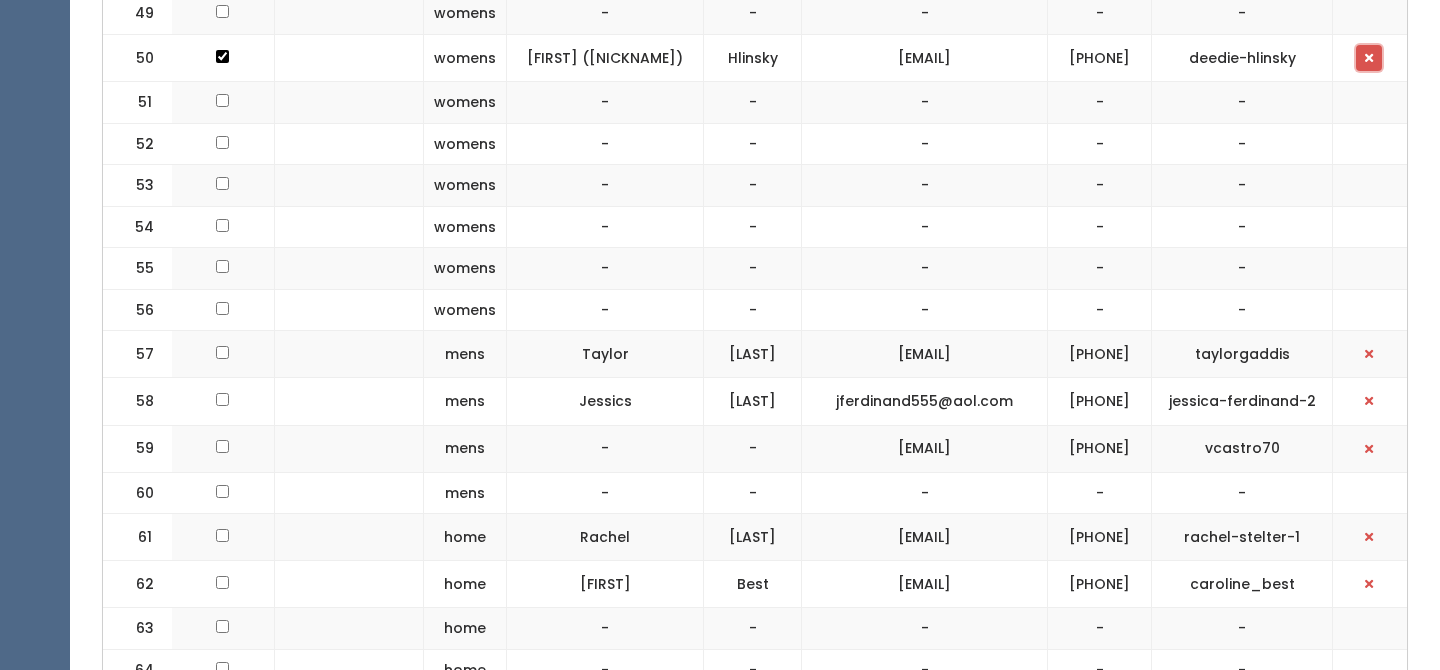click at bounding box center [1369, 58] 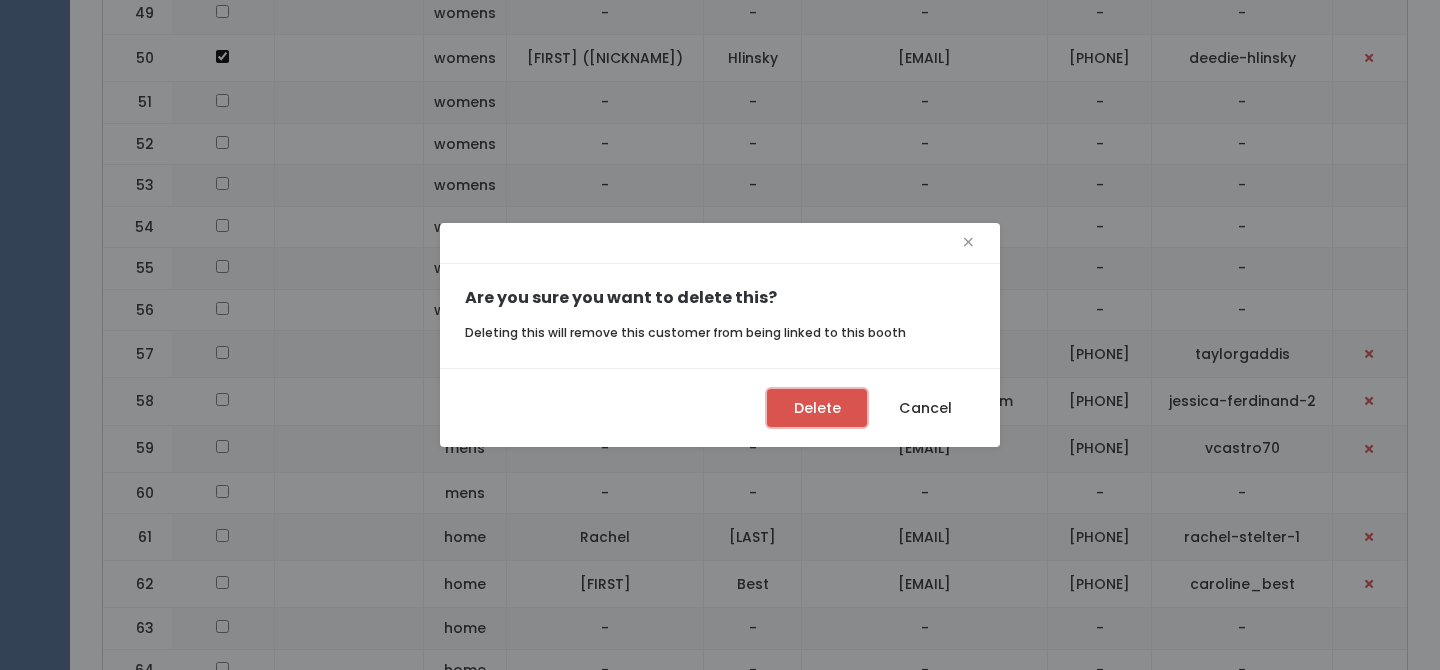 click on "Delete" at bounding box center (817, 408) 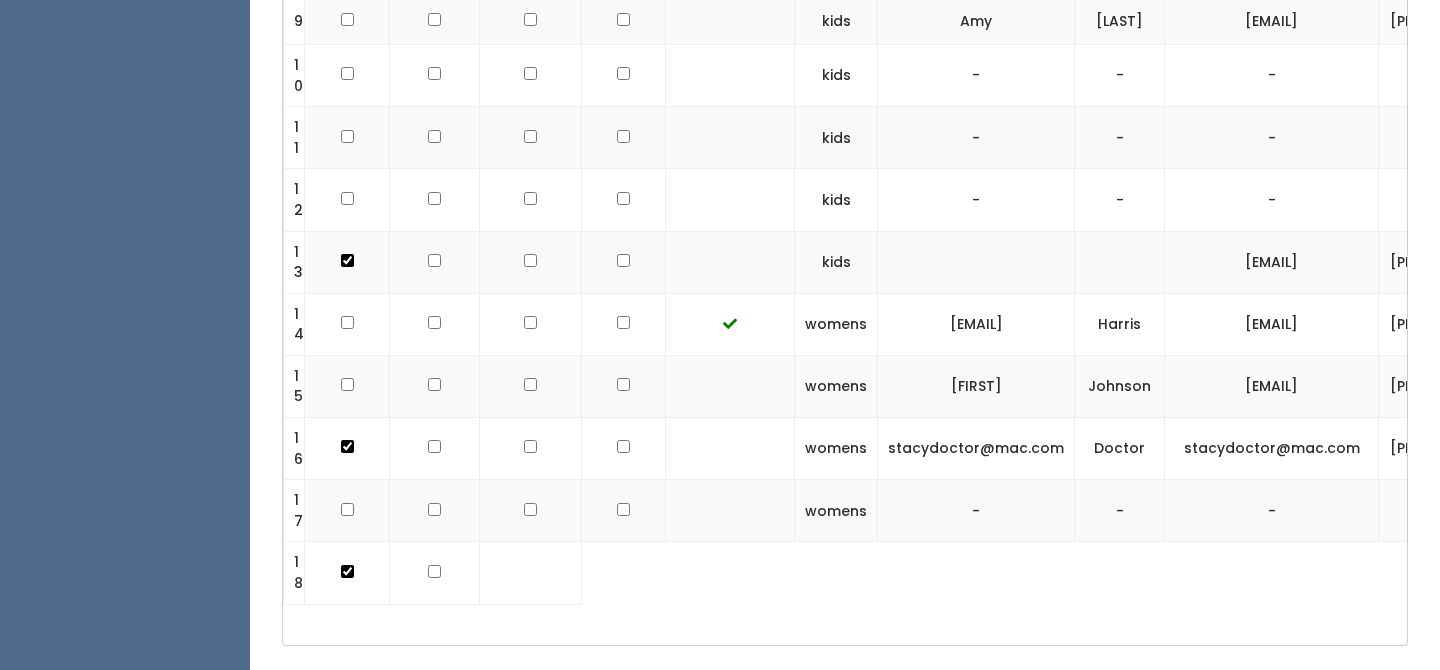 scroll, scrollTop: 3027, scrollLeft: 0, axis: vertical 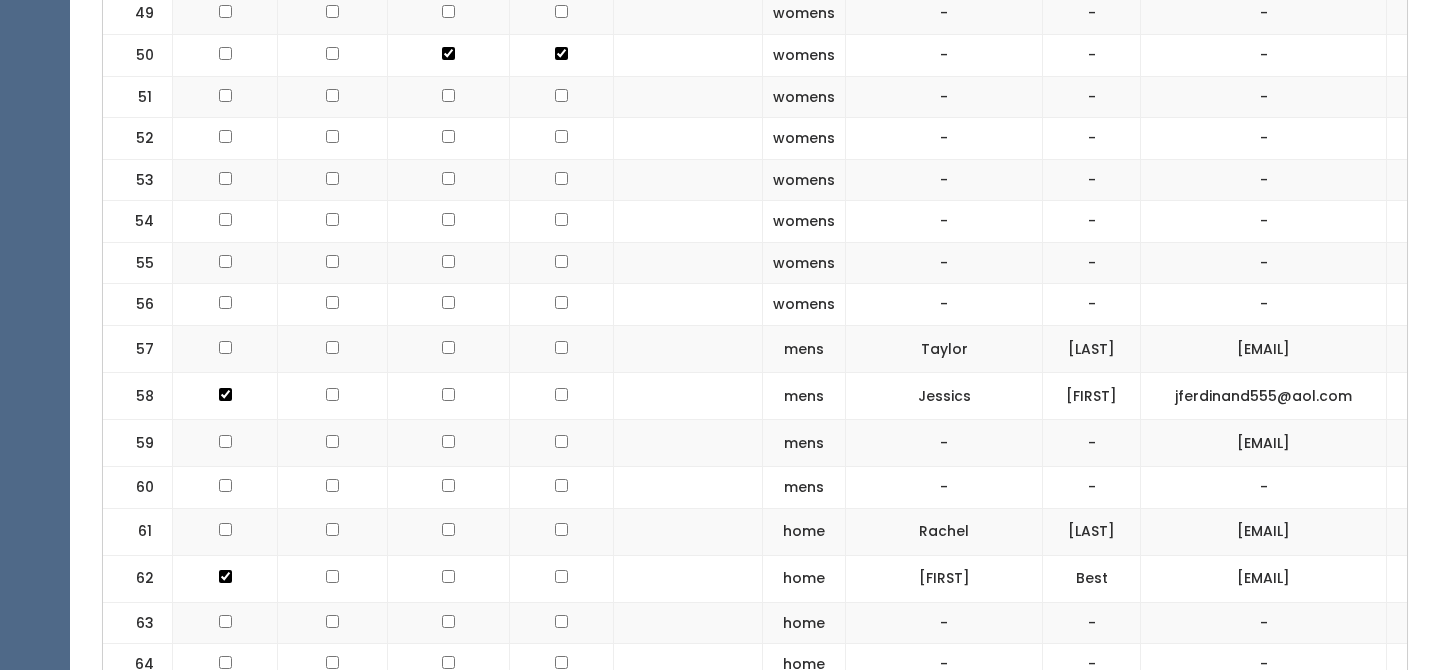 click at bounding box center [561, -2136] 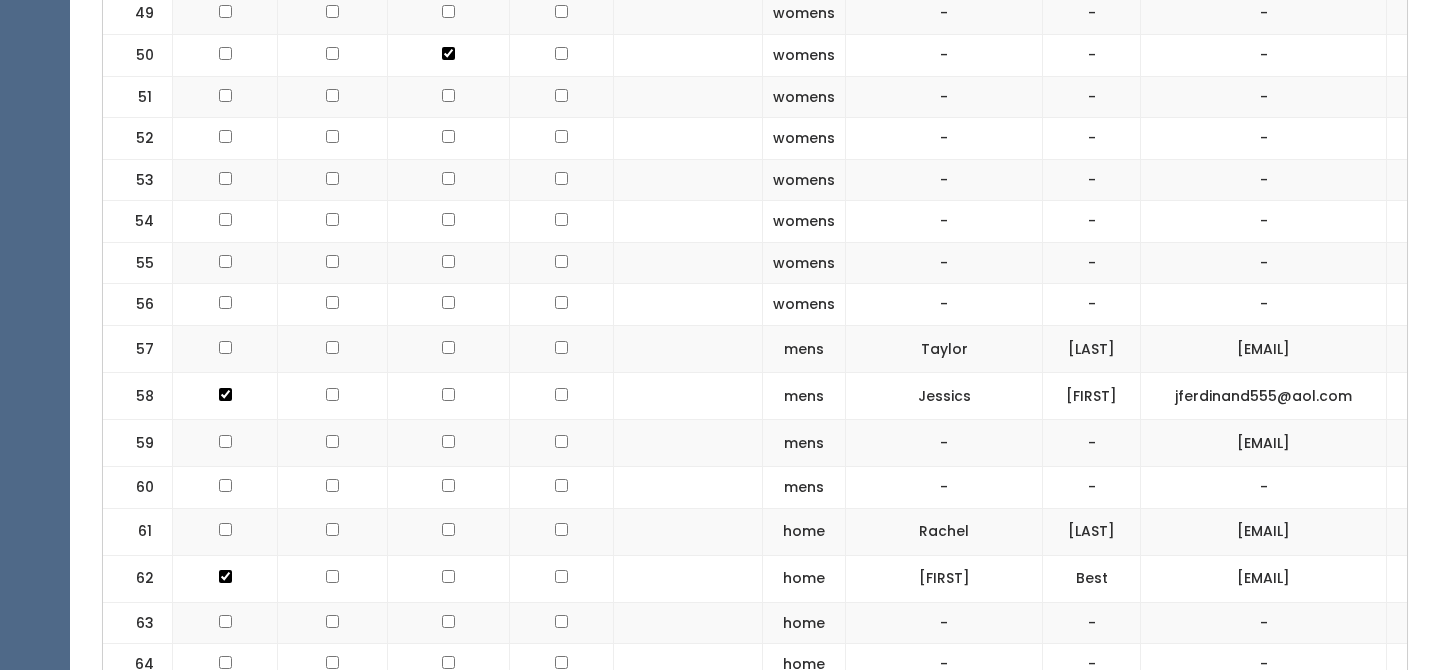 click at bounding box center (448, -2136) 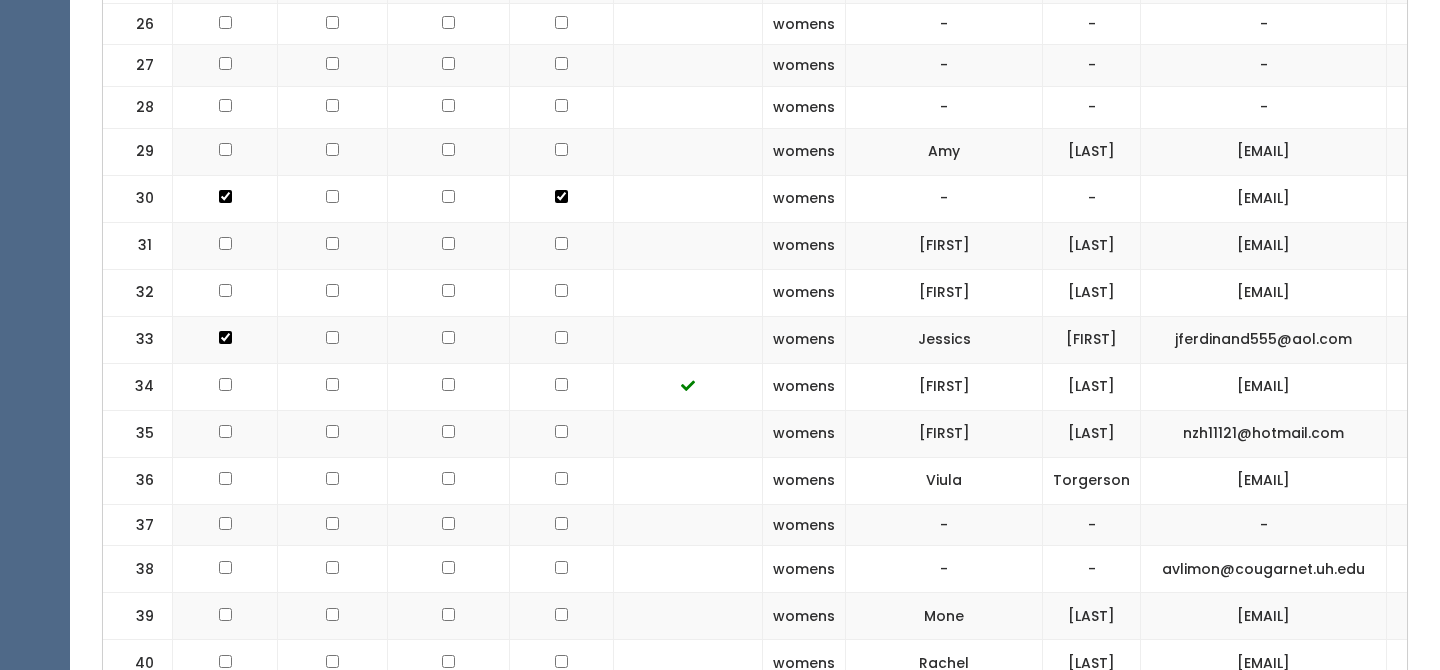 scroll, scrollTop: 1956, scrollLeft: 0, axis: vertical 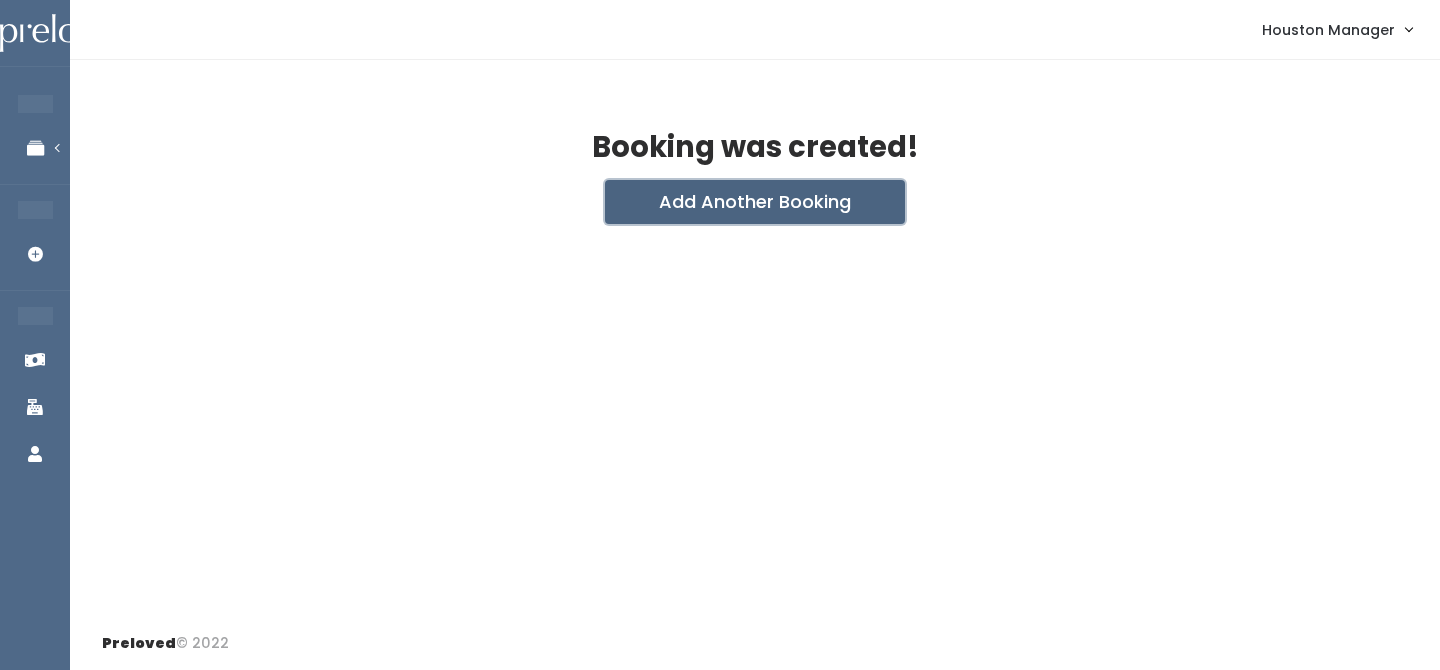 click on "Add Another Booking" at bounding box center [755, 202] 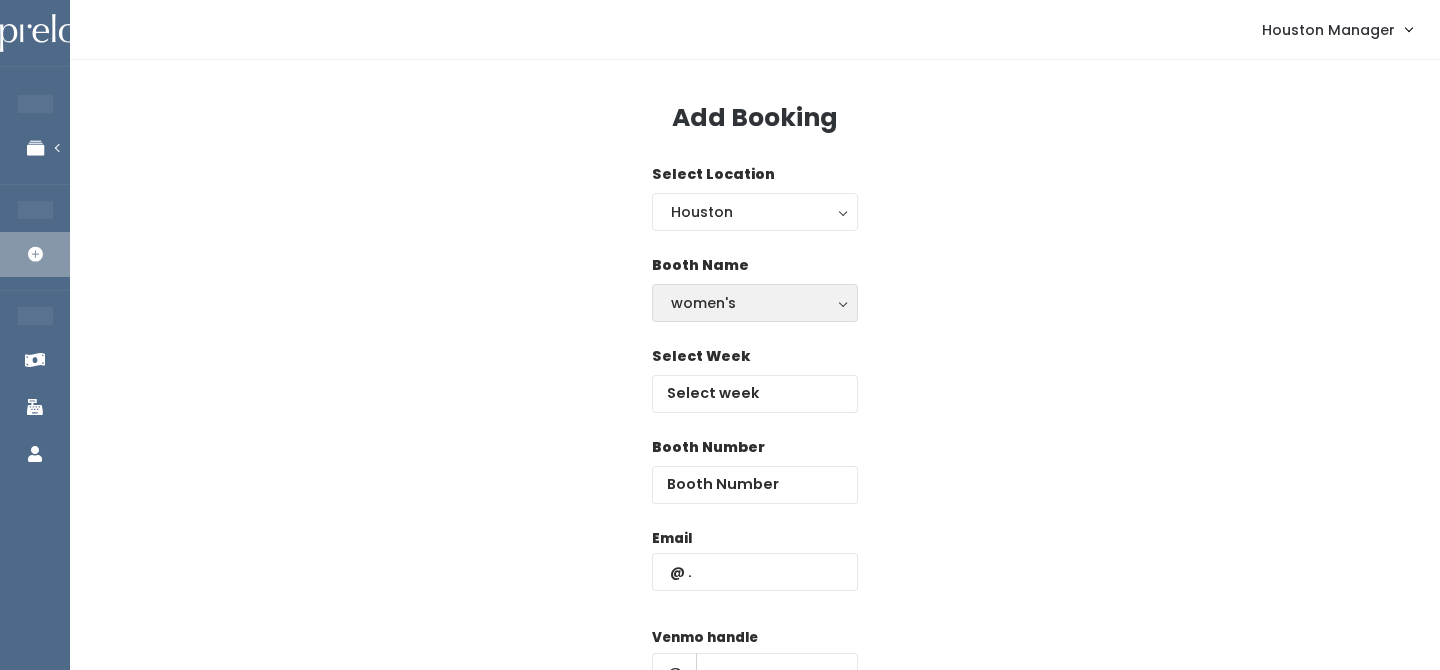 scroll, scrollTop: 0, scrollLeft: 0, axis: both 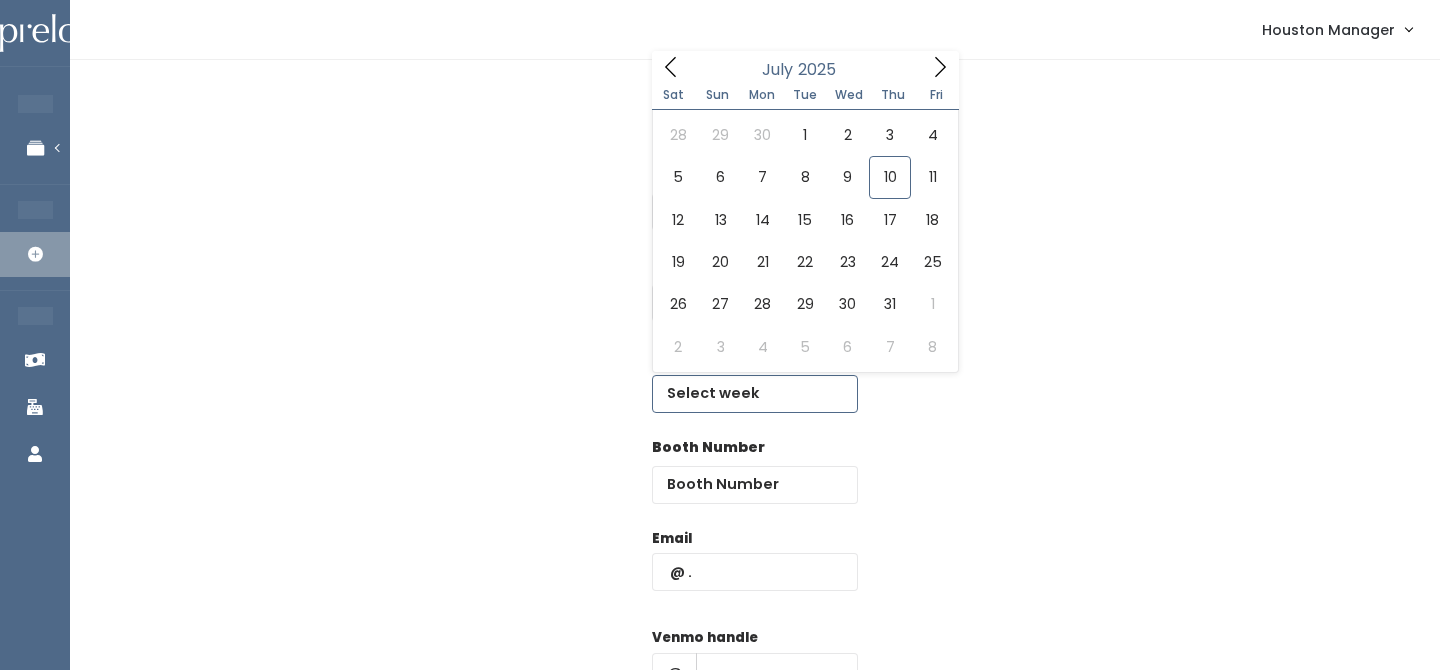 click at bounding box center [755, 394] 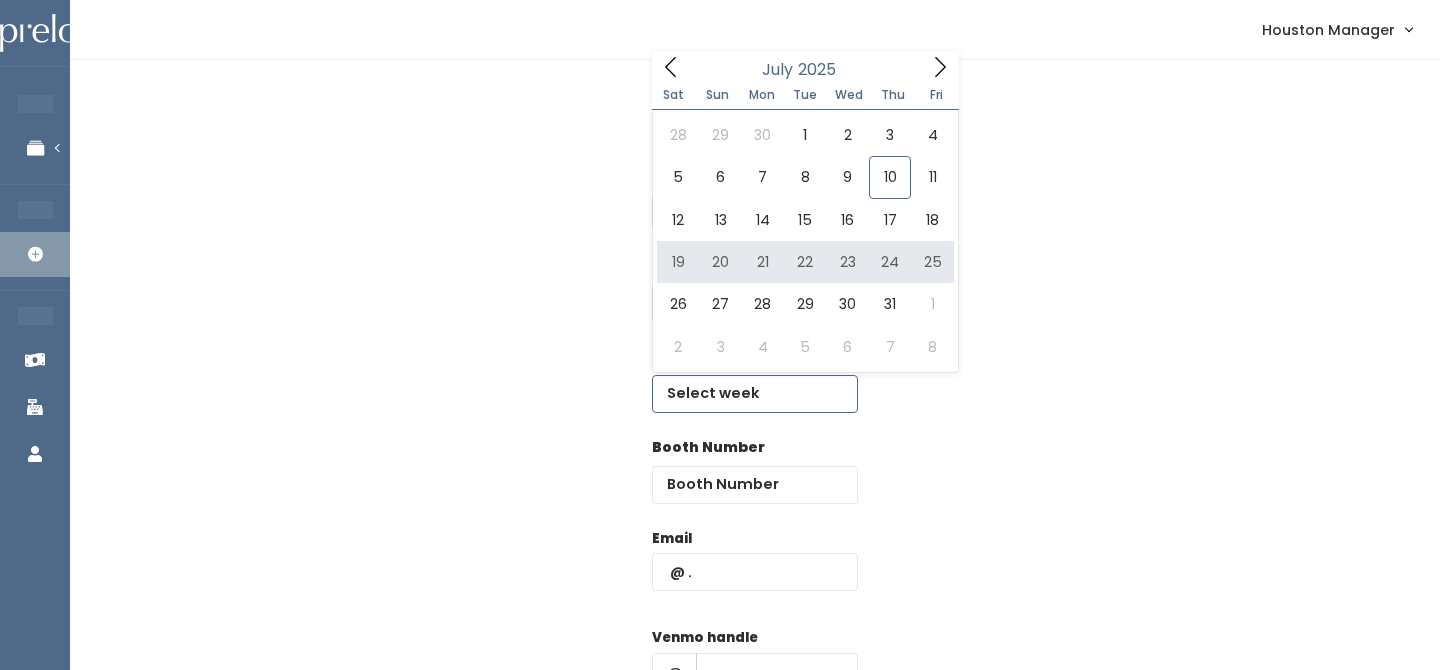 type on "[MONTH] [NUMBER] to [MONTH] [NUMBER]" 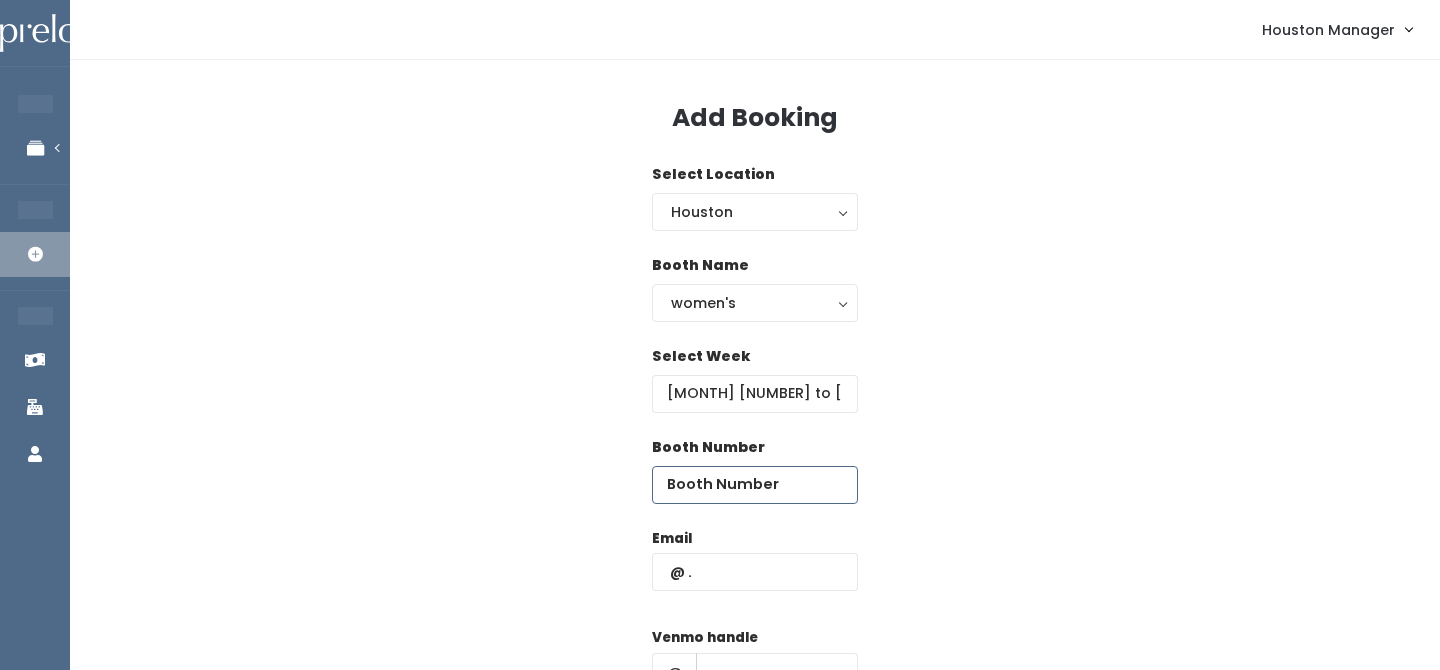 click at bounding box center [755, 485] 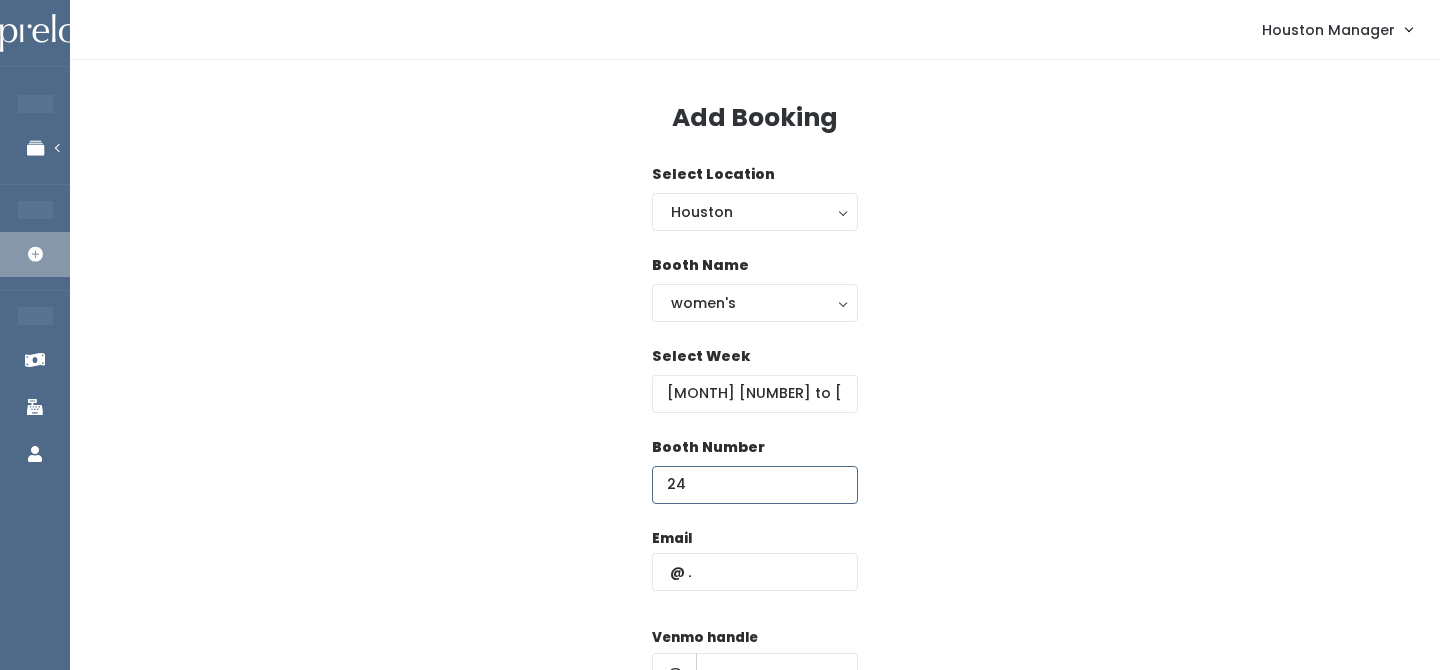type on "24" 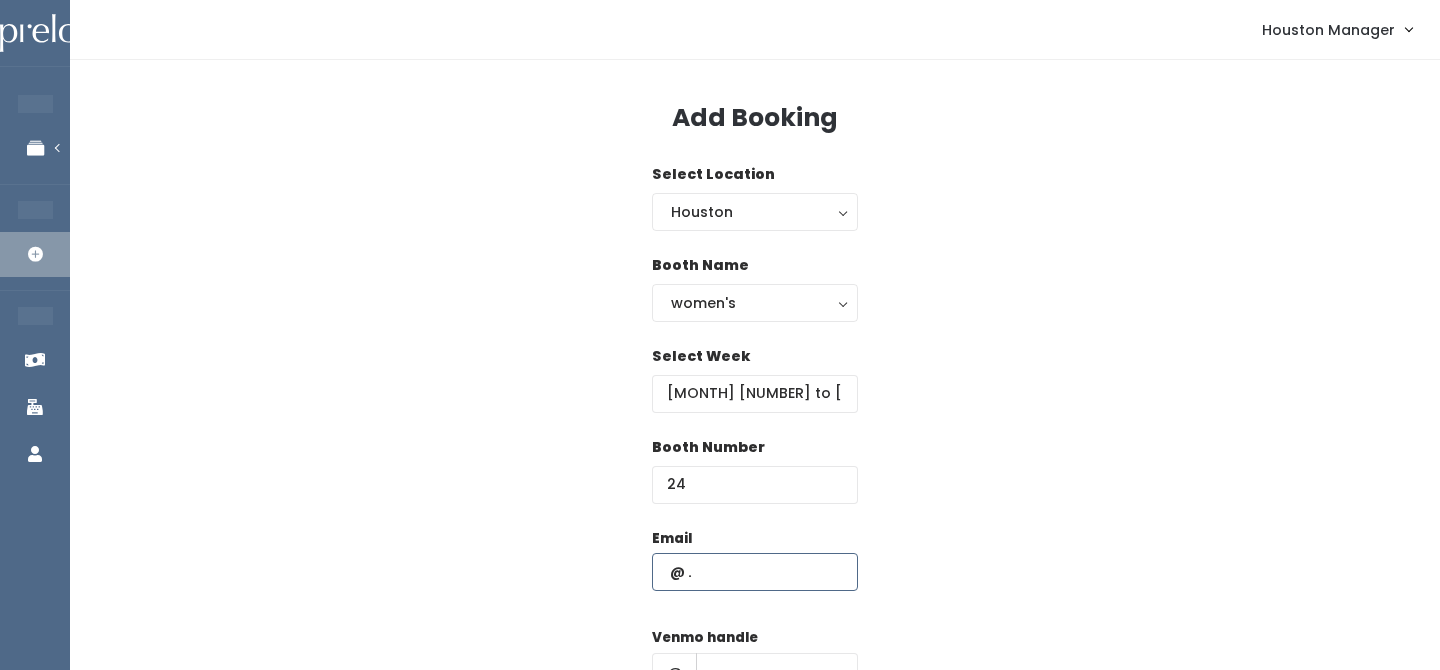 paste on "dhlinsky@gmail.com" 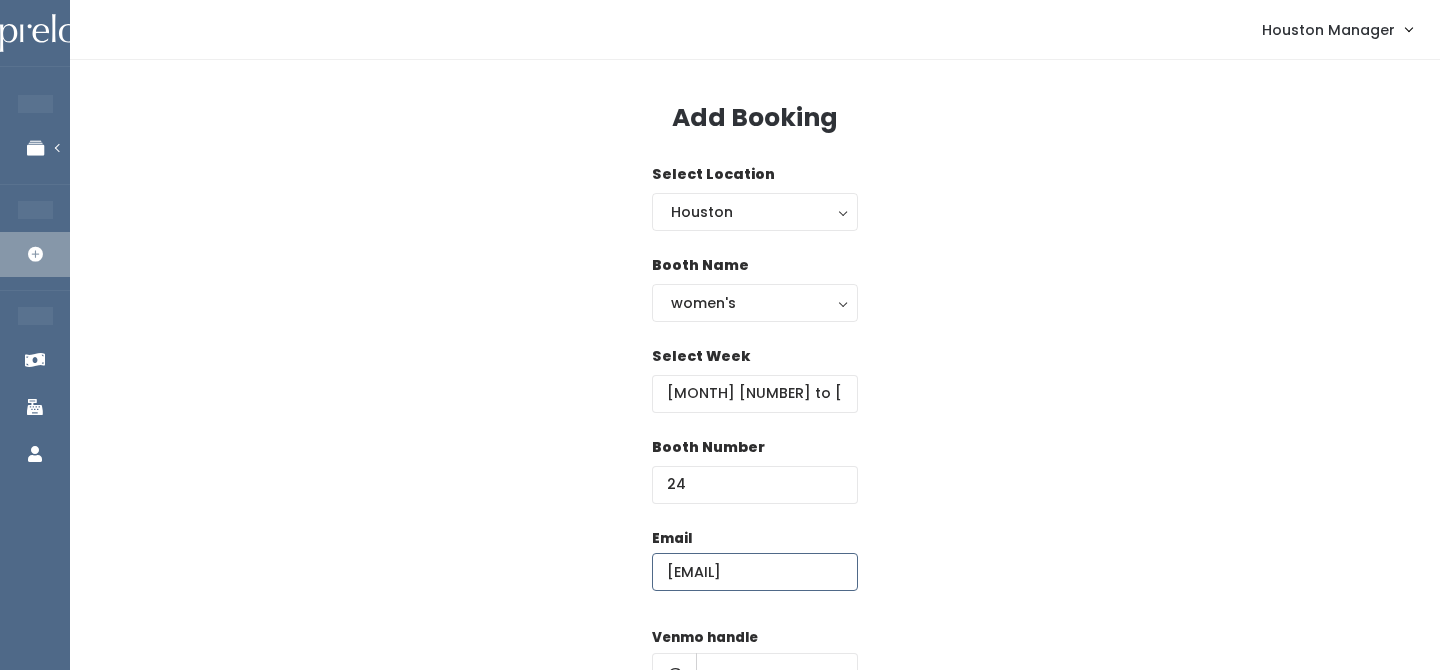 type on "dhlinsky@gmail.com" 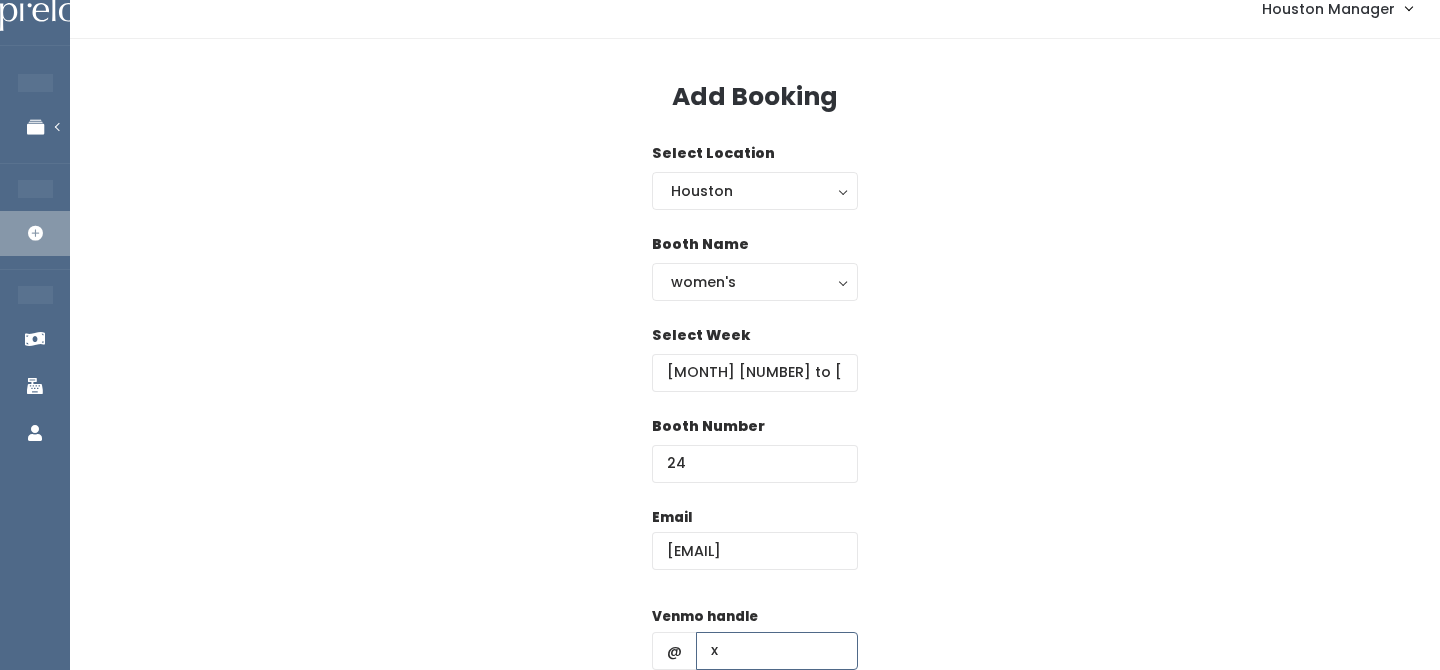 type on "x" 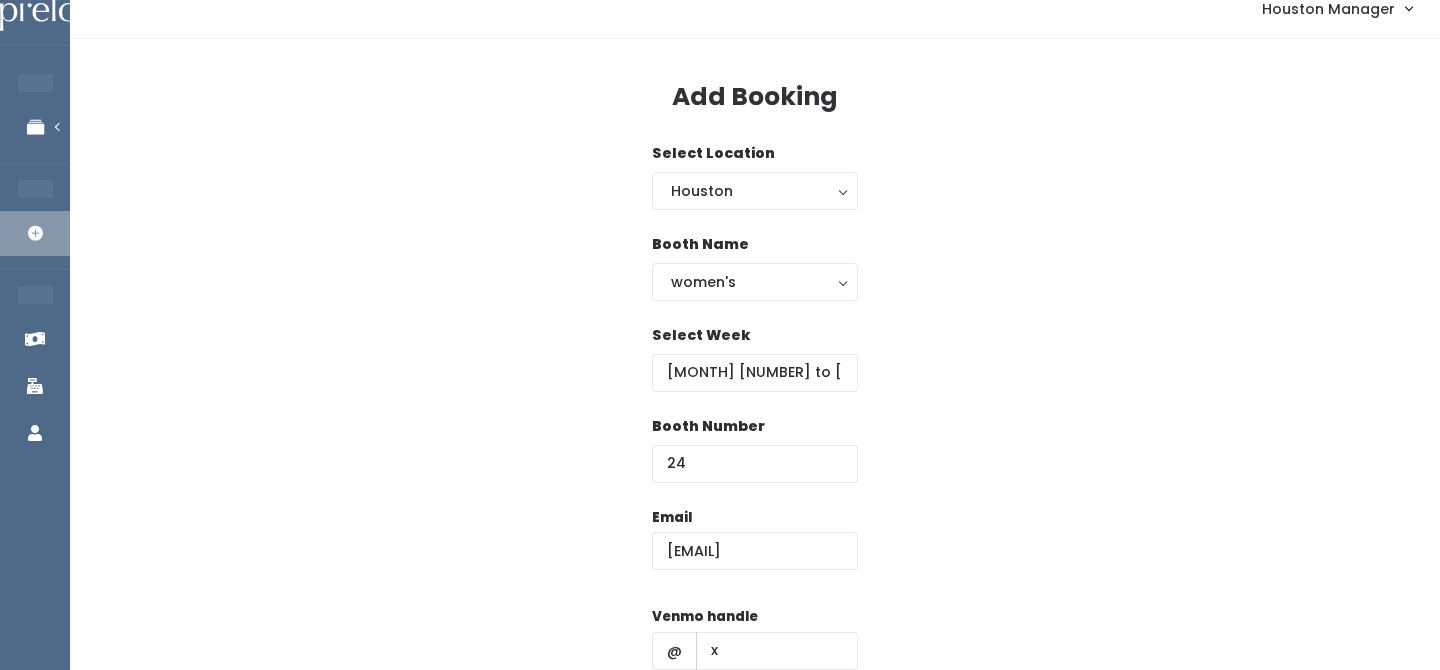 scroll, scrollTop: 287, scrollLeft: 0, axis: vertical 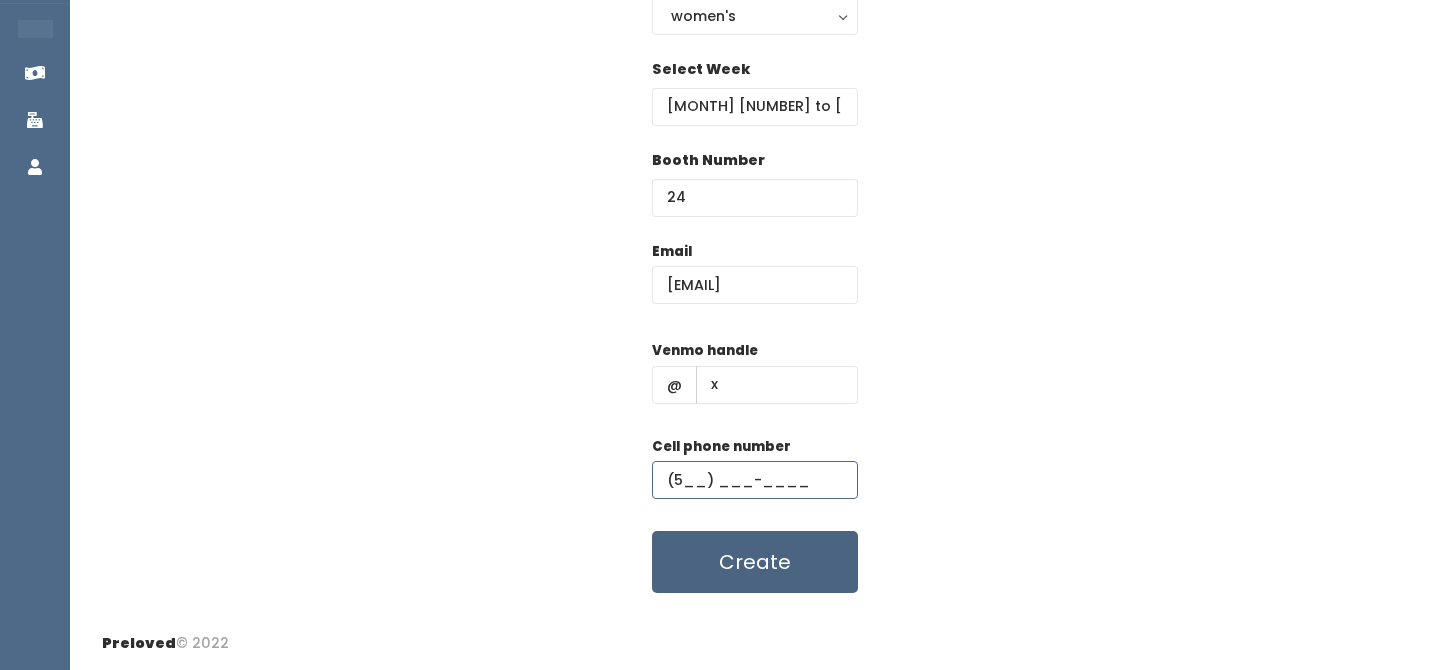 type on "(5__) ___-____" 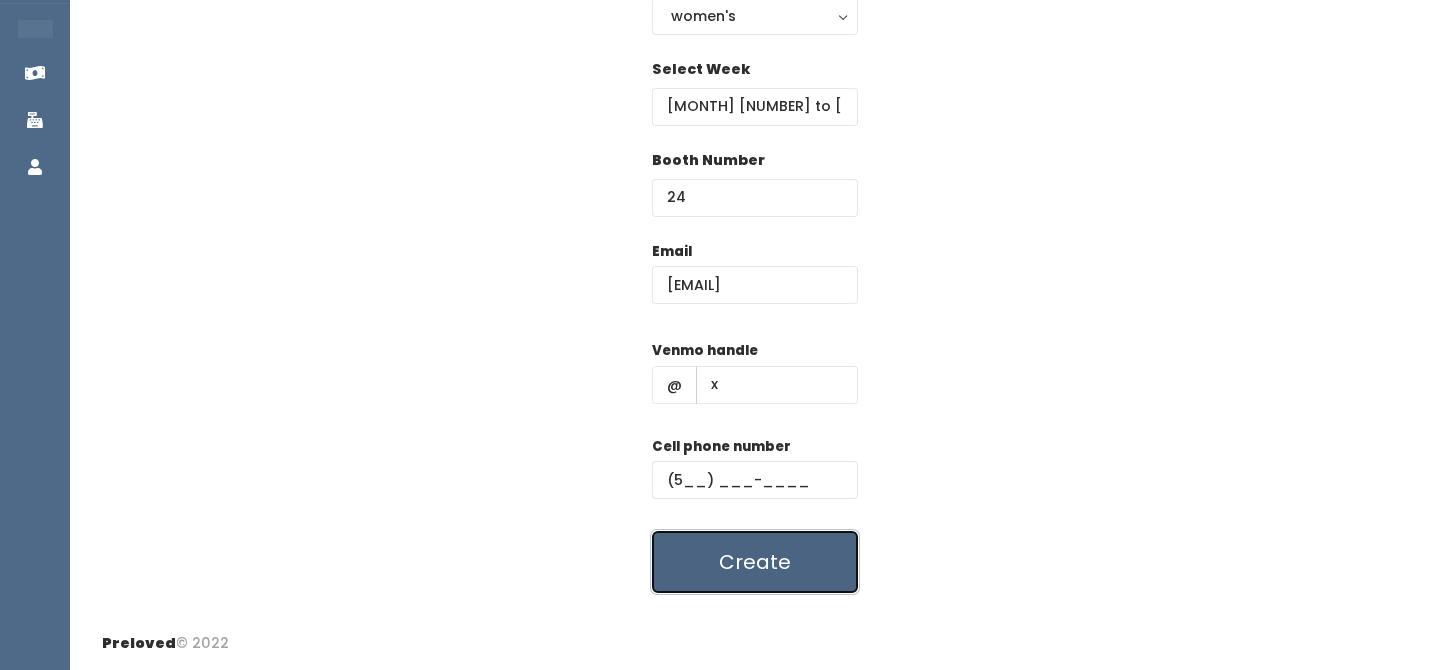 click on "Create" at bounding box center (755, 562) 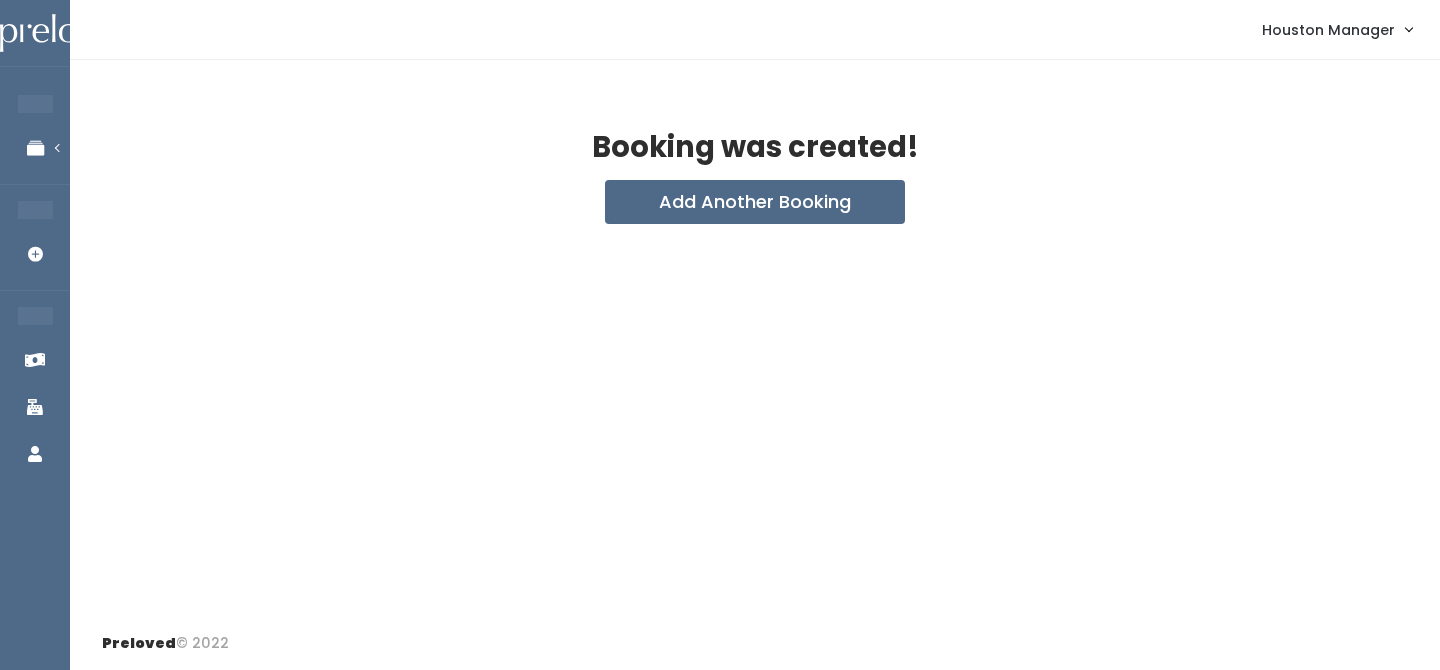 scroll, scrollTop: 0, scrollLeft: 0, axis: both 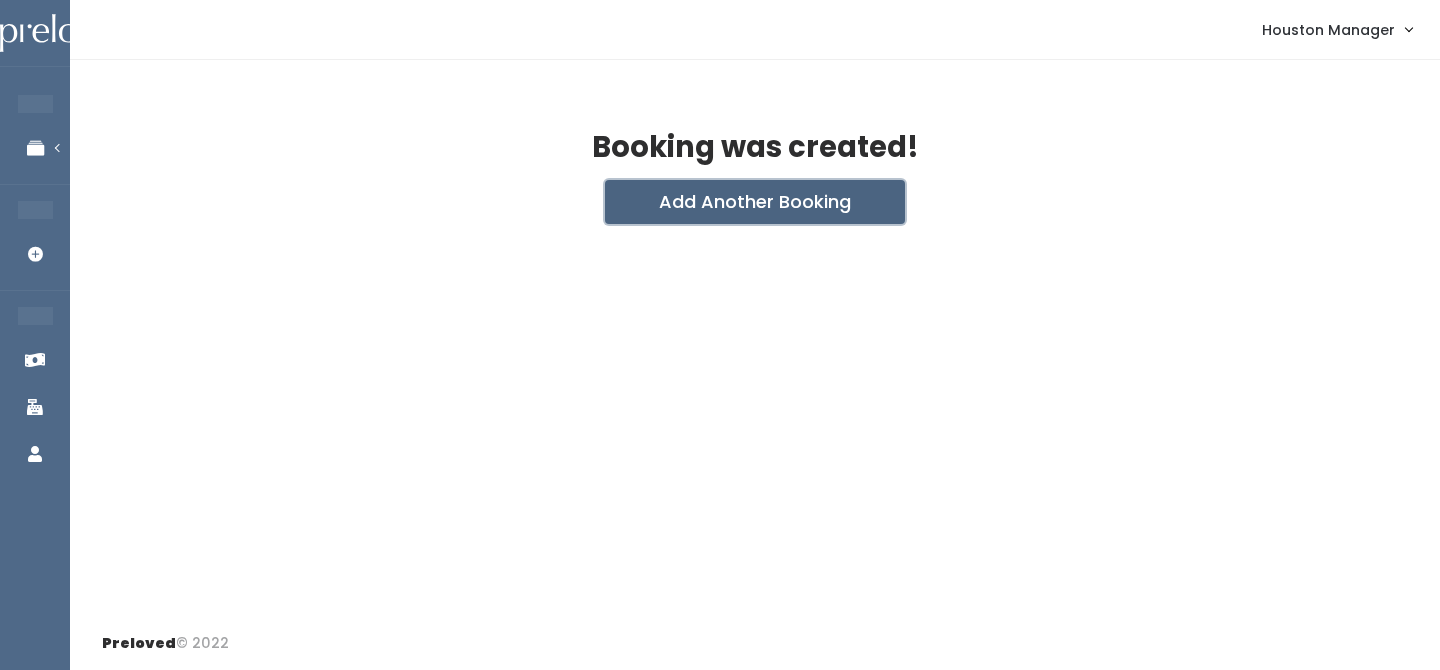 click on "Add Another Booking" at bounding box center [755, 202] 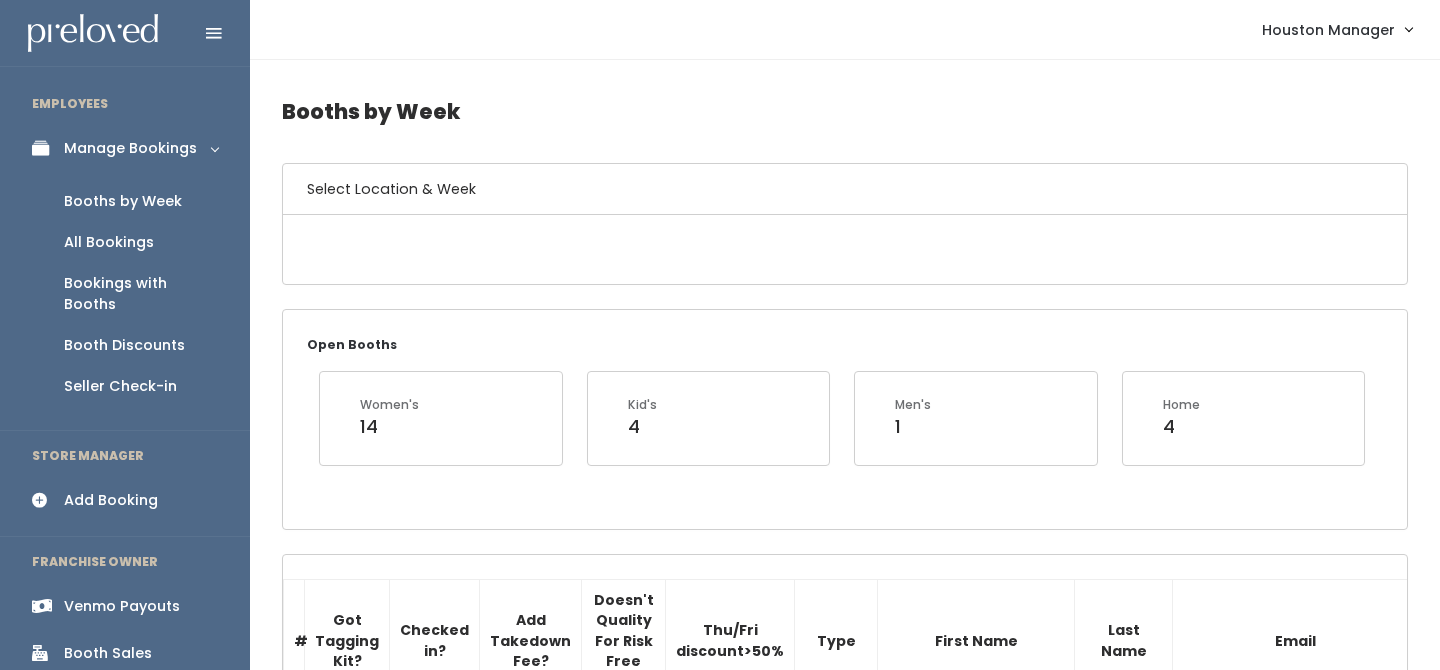 scroll, scrollTop: 1956, scrollLeft: 0, axis: vertical 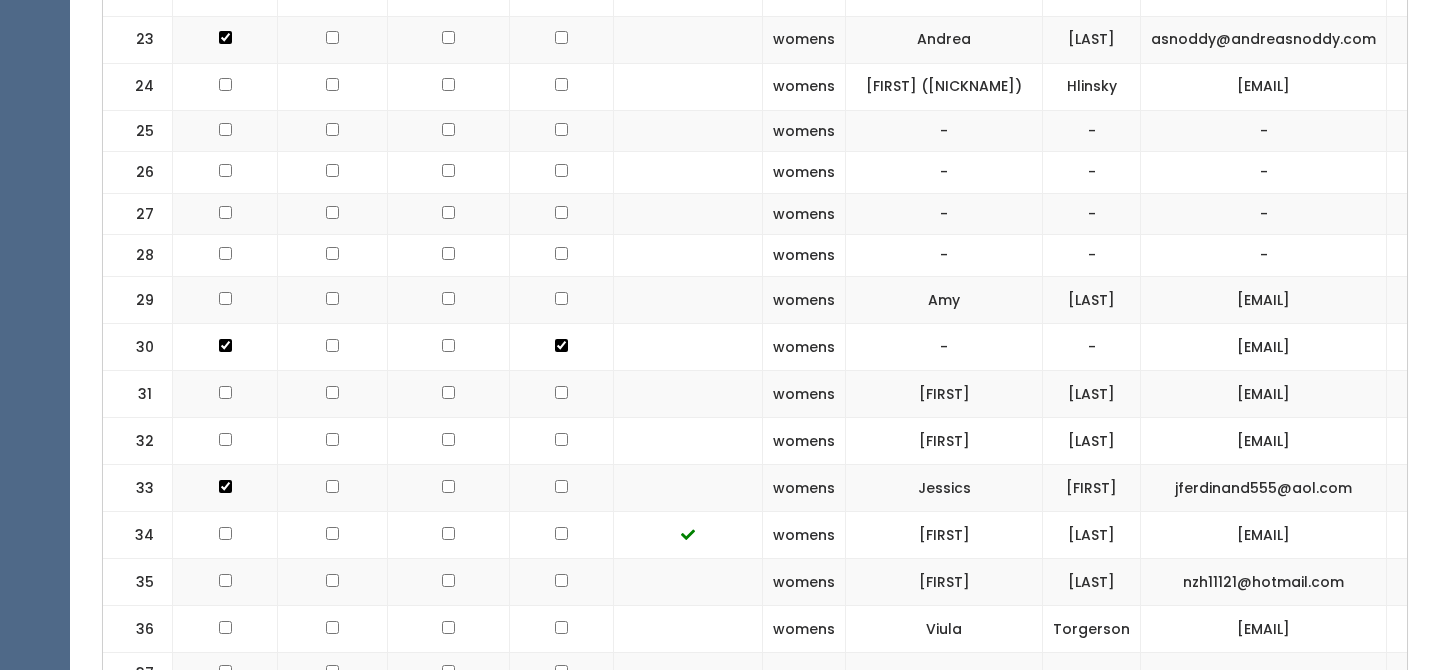 click at bounding box center (225, -923) 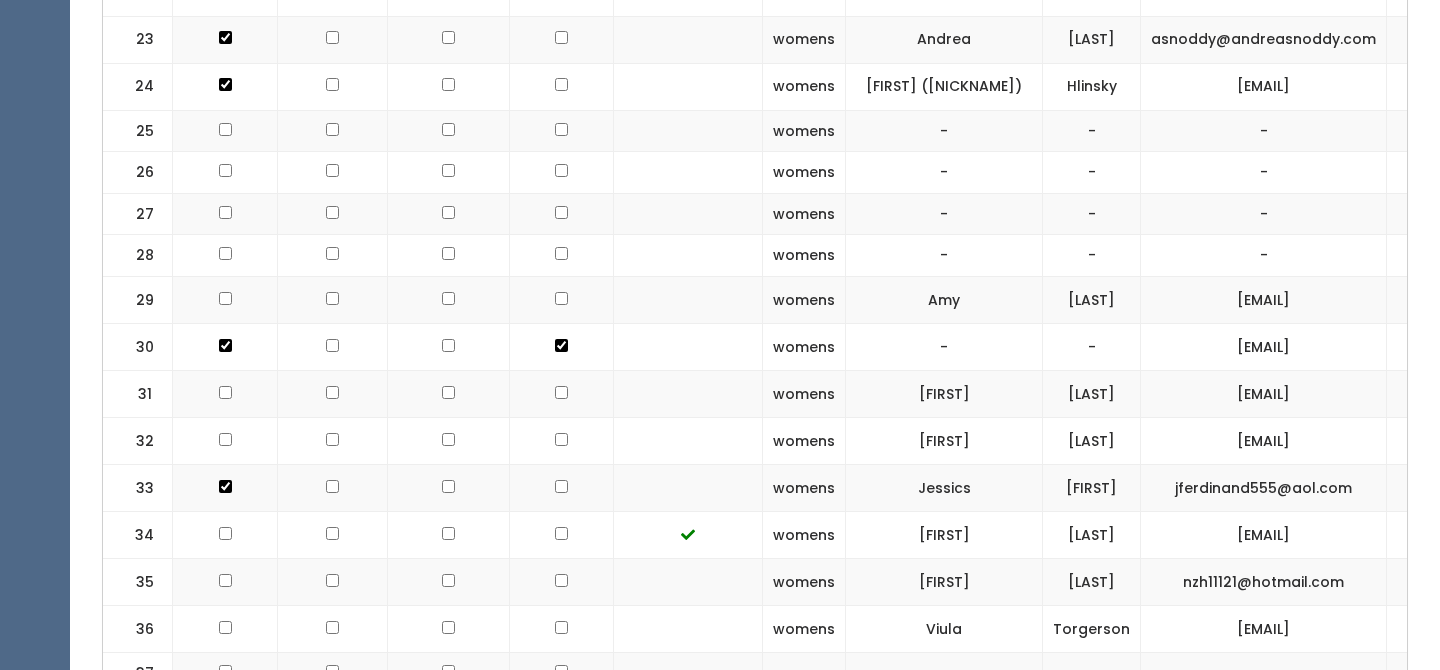 click at bounding box center (561, -923) 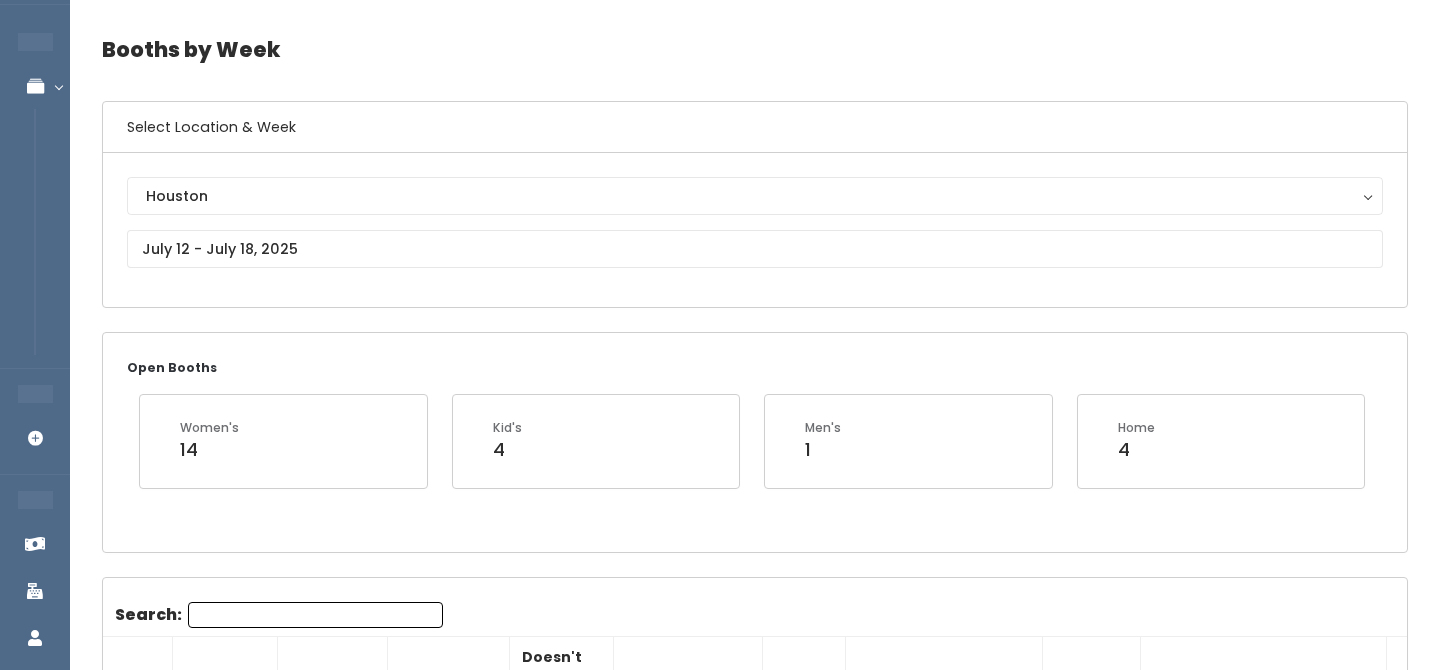 scroll, scrollTop: 0, scrollLeft: 0, axis: both 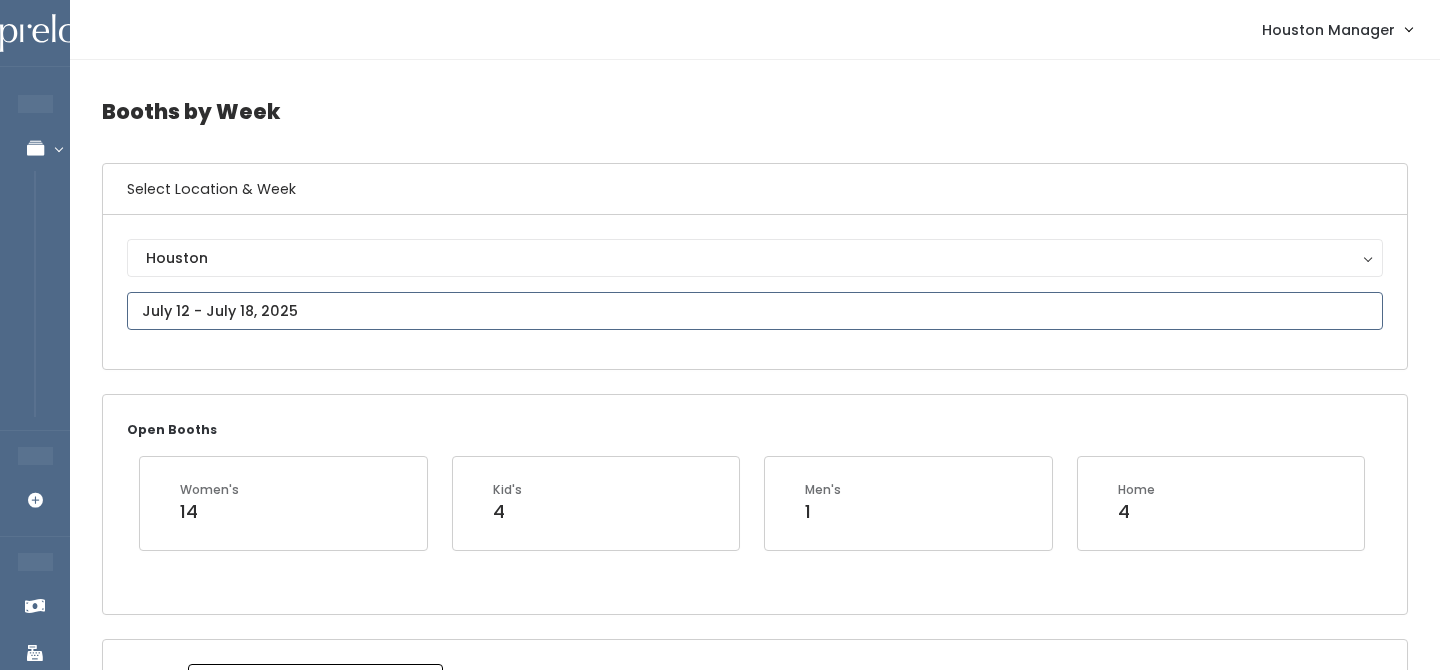 click at bounding box center [755, 311] 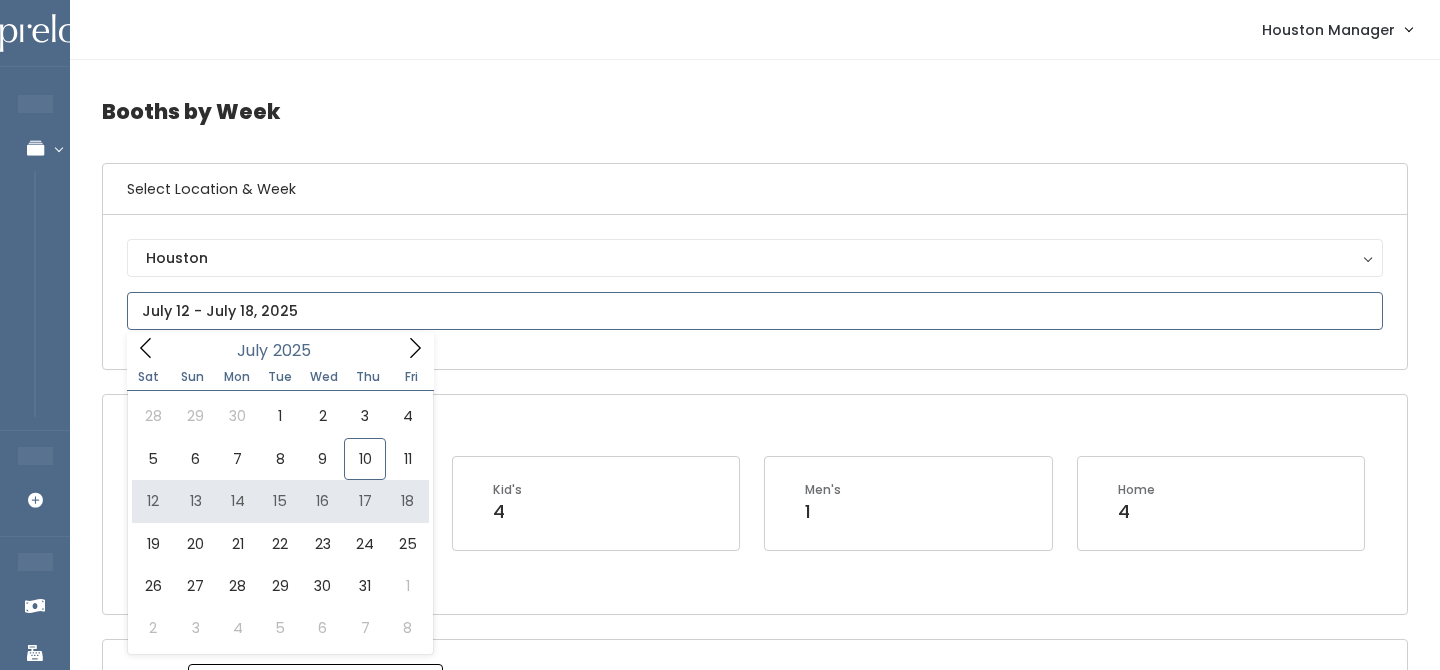 type on "July 12 to July 18" 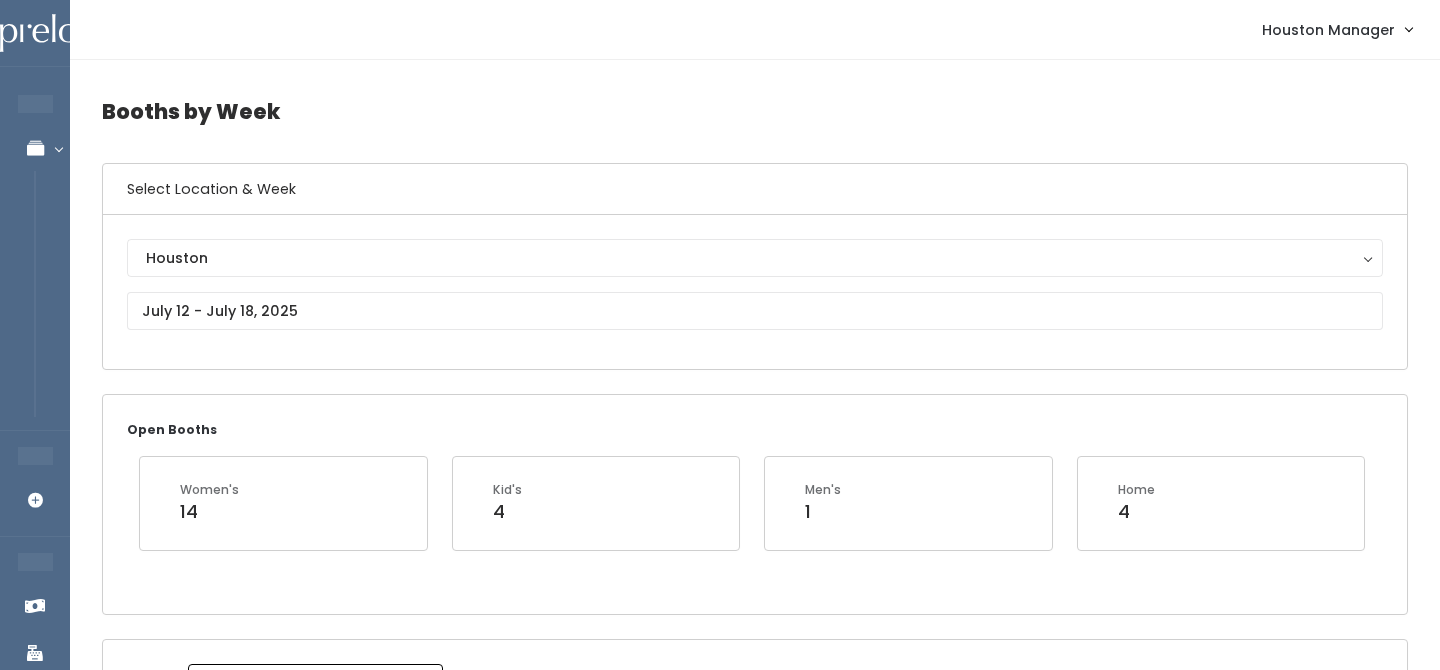 scroll, scrollTop: 1163, scrollLeft: 0, axis: vertical 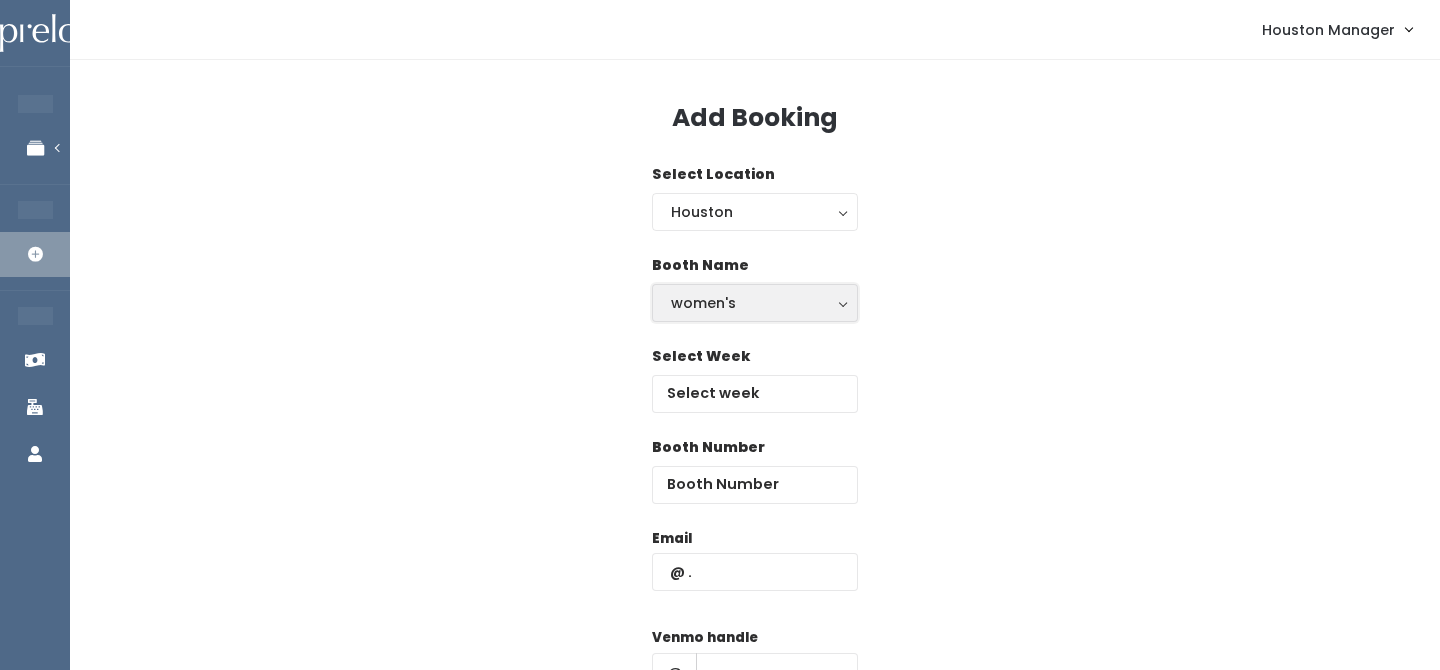 click on "women's" at bounding box center (755, 303) 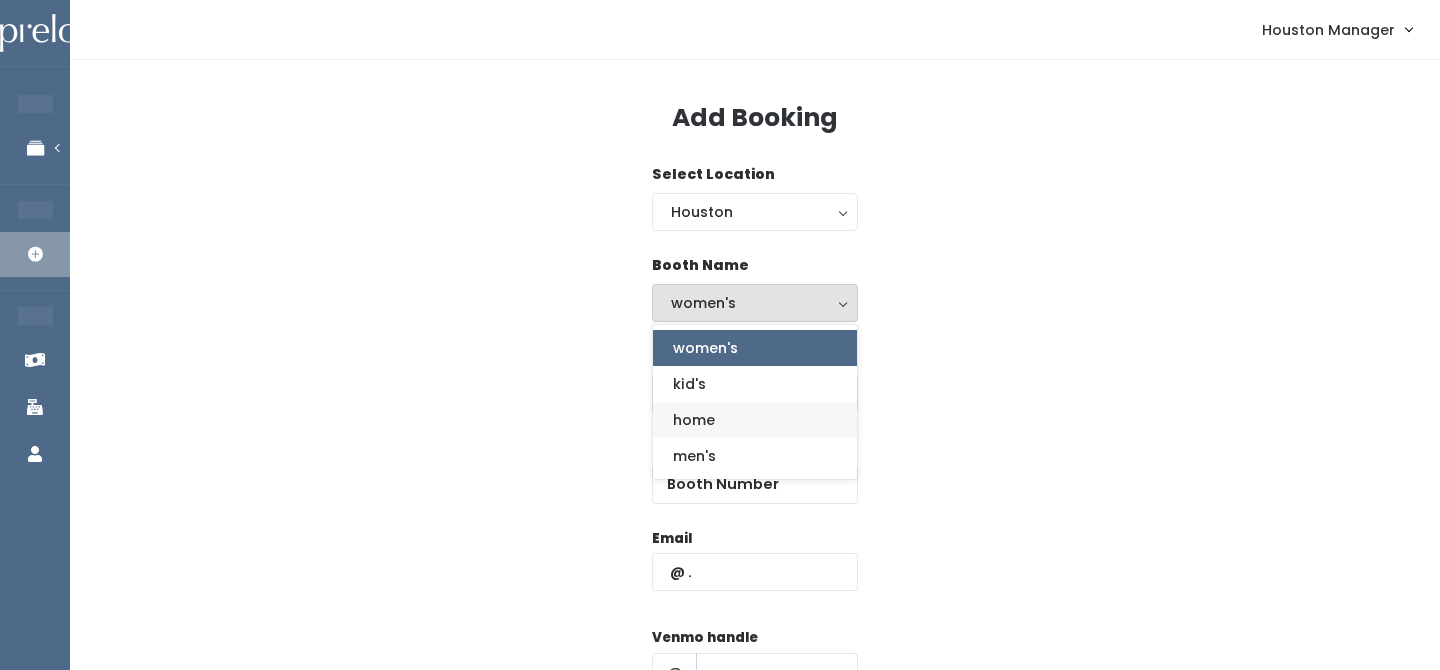 click on "home" at bounding box center (694, 420) 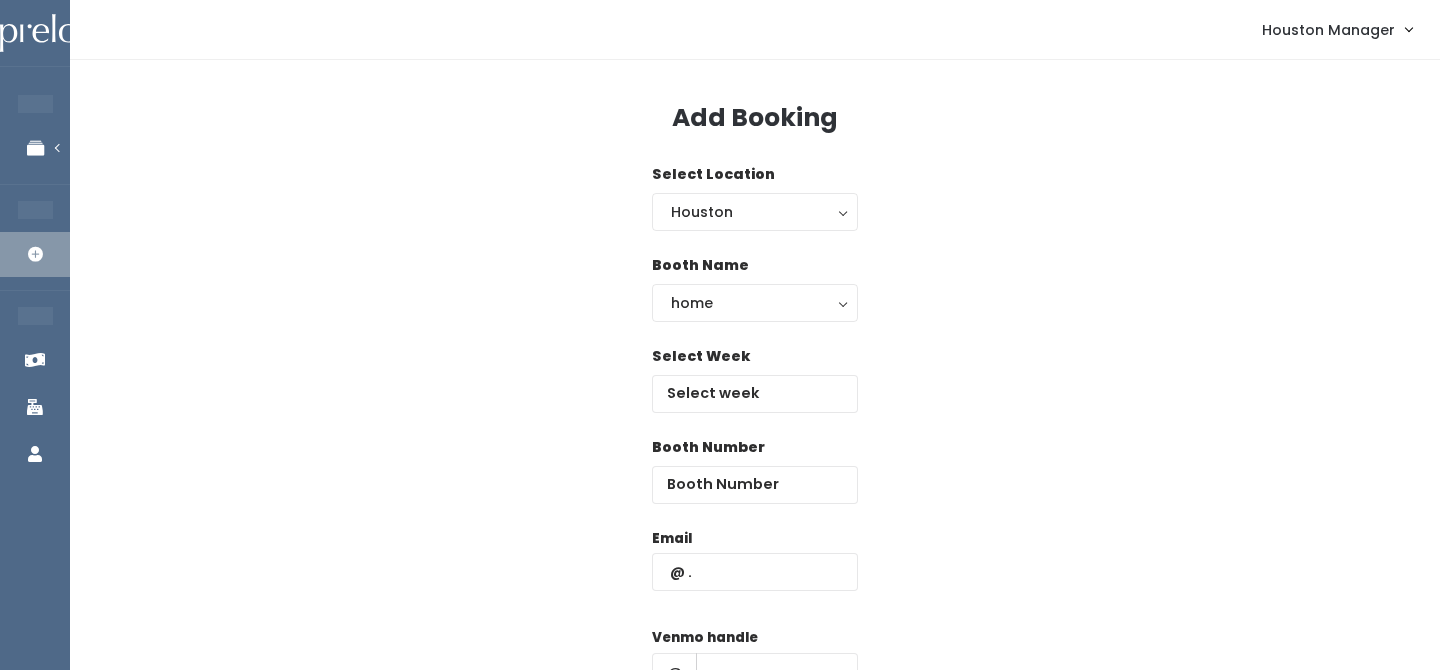 click on "Select Week" at bounding box center [755, 379] 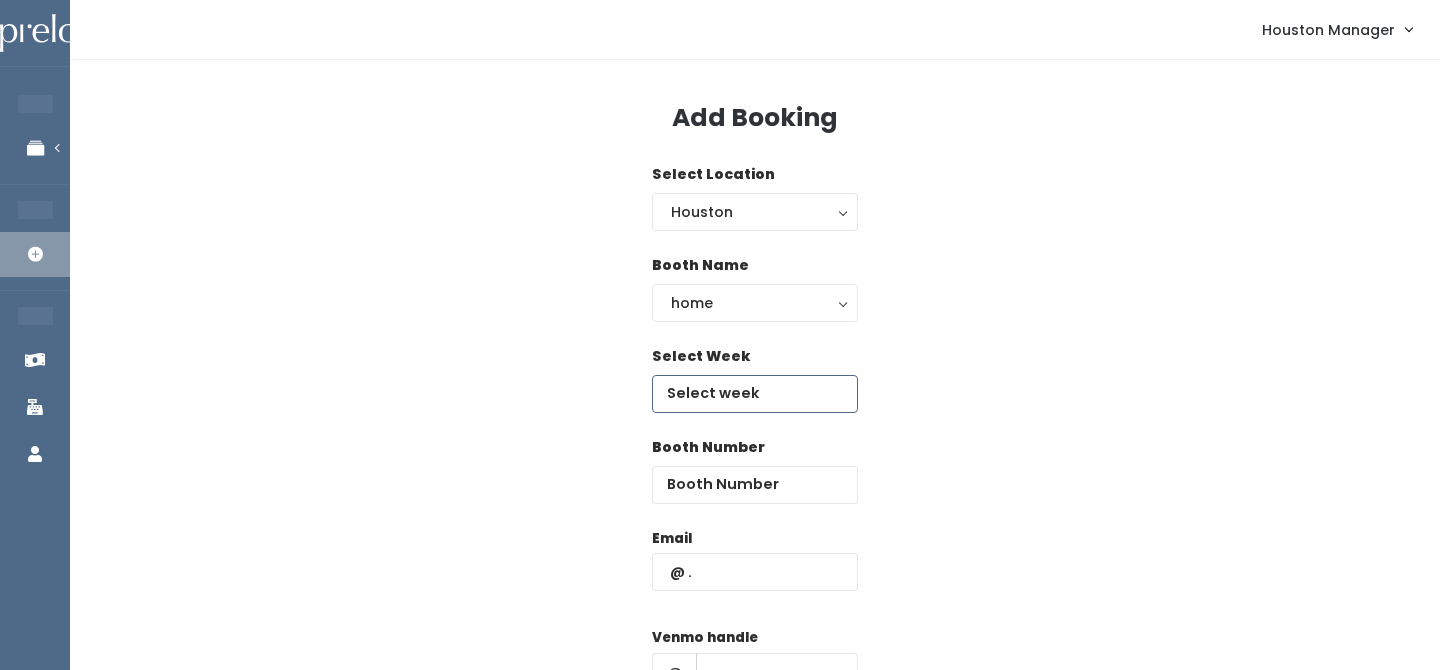 click at bounding box center [755, 394] 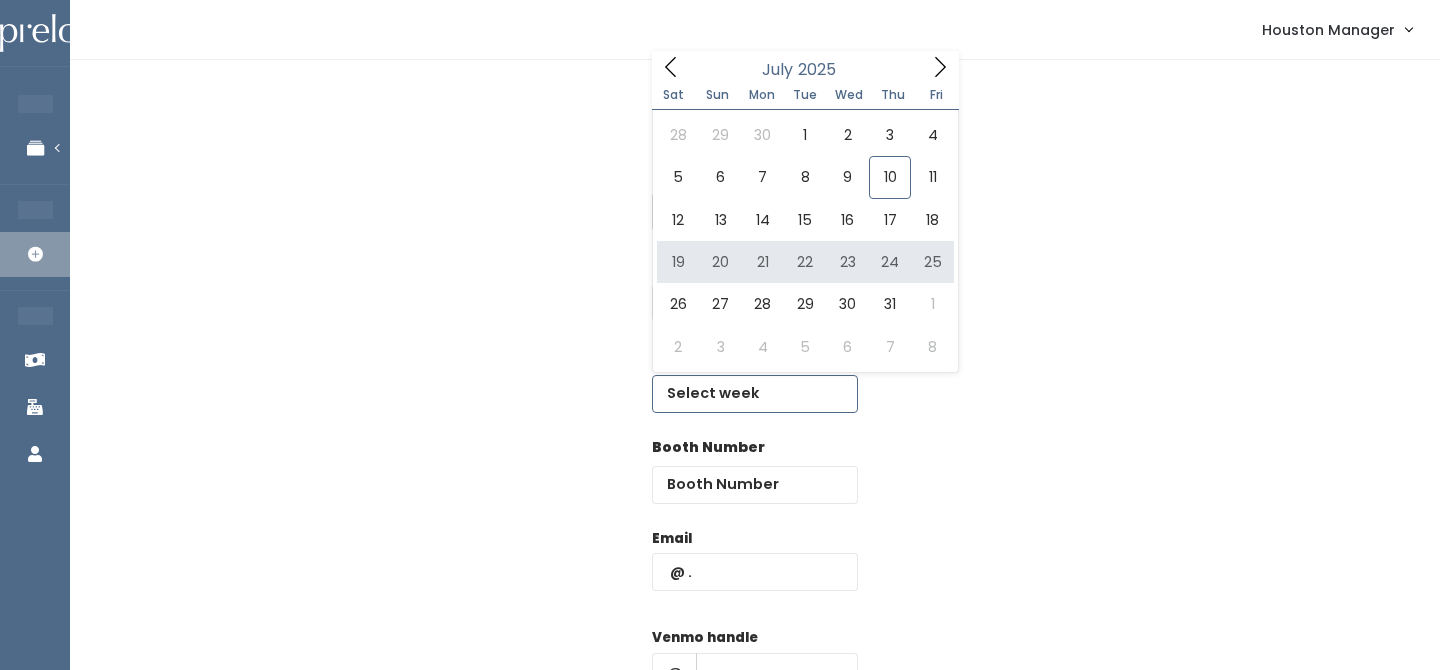 type on "July 12 to July 18" 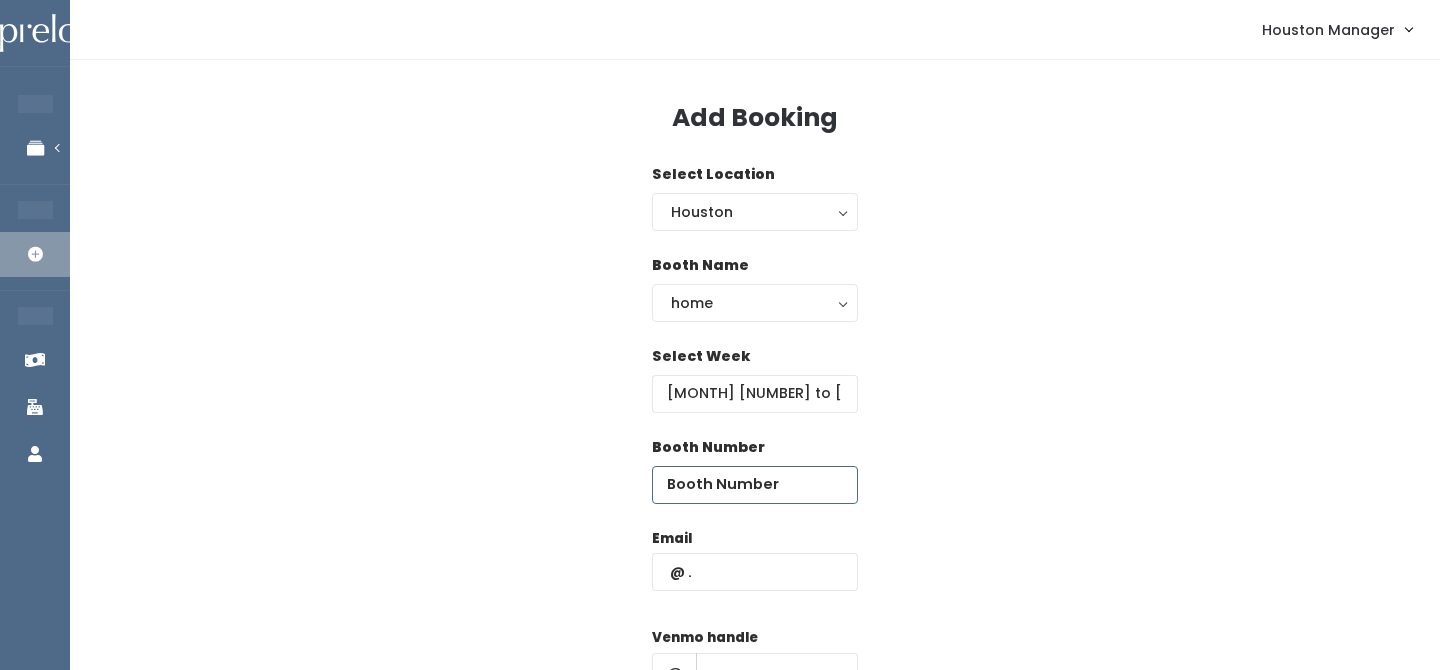 click at bounding box center (755, 485) 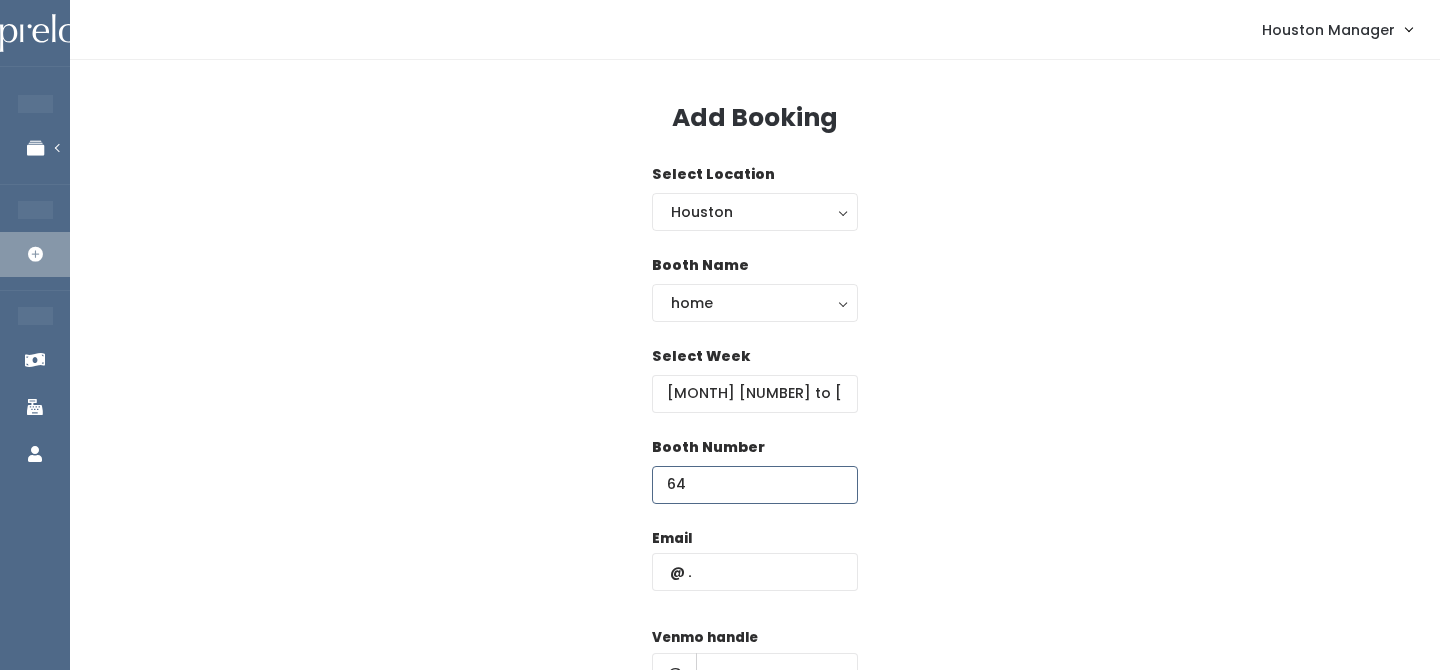 type on "64" 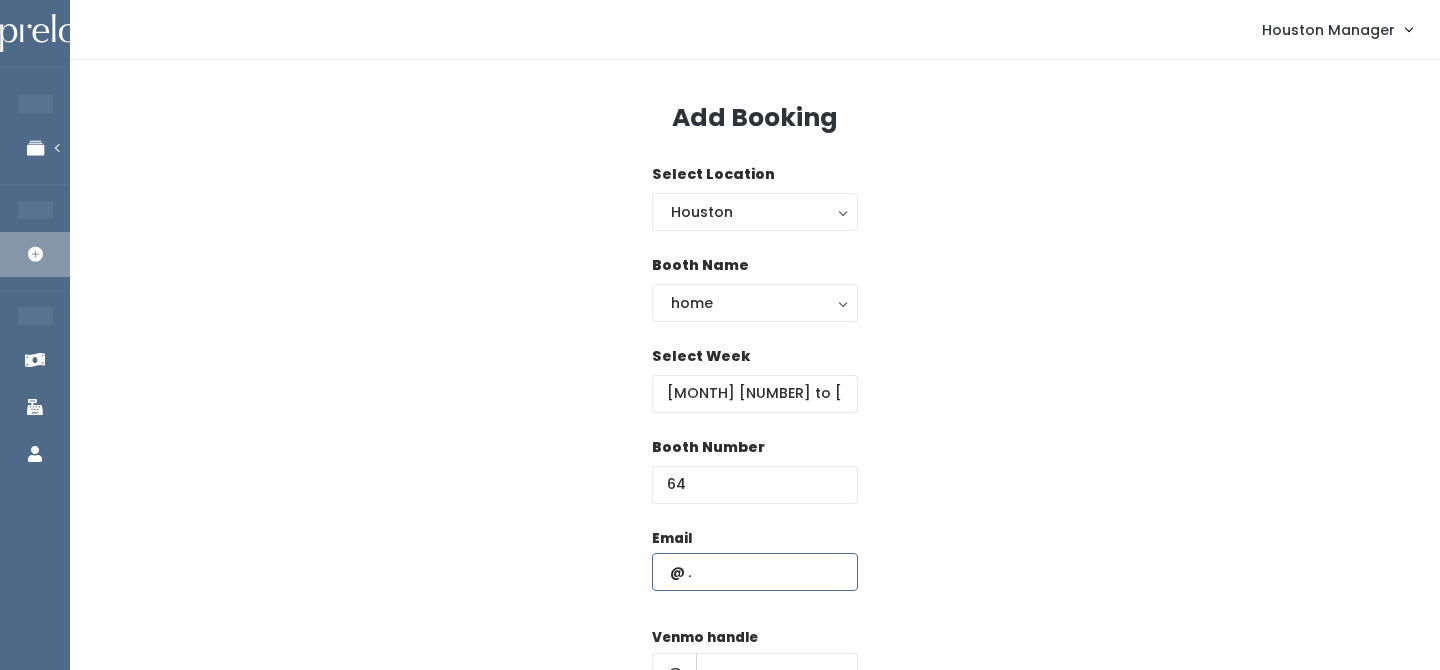 paste on "[EMAIL]" 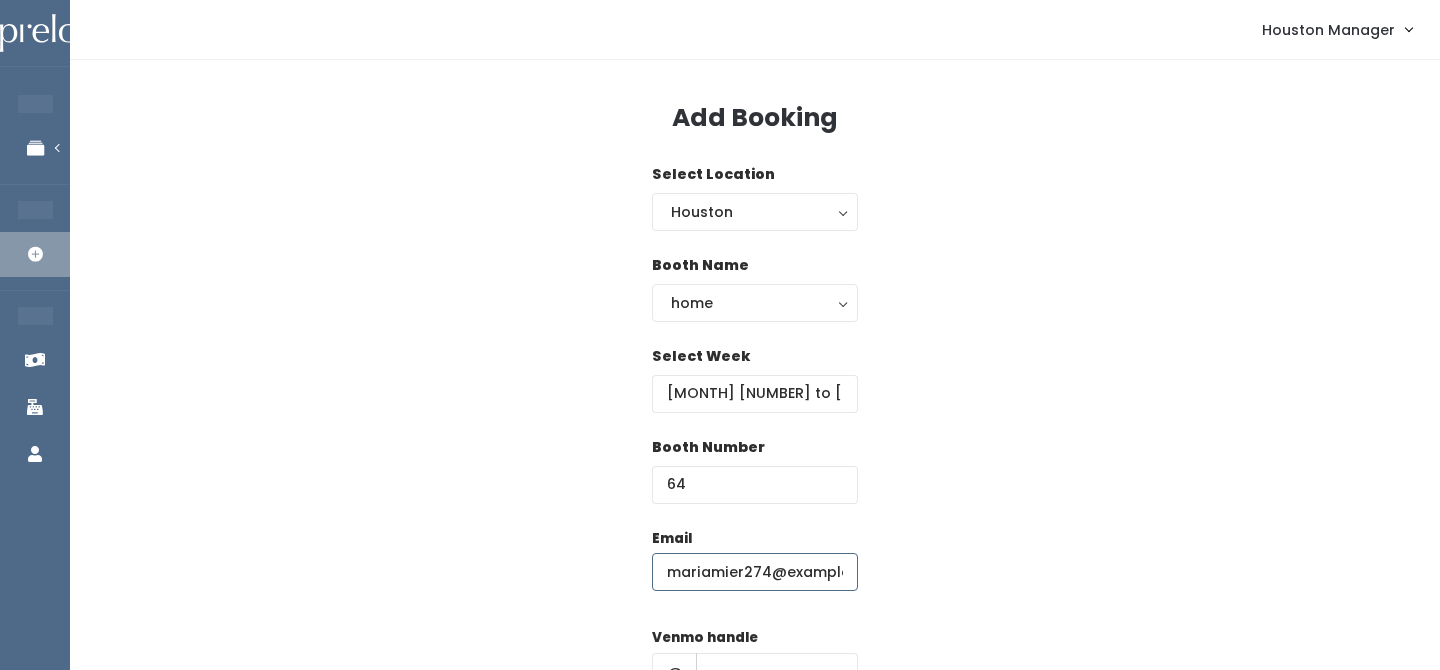scroll, scrollTop: 0, scrollLeft: 18, axis: horizontal 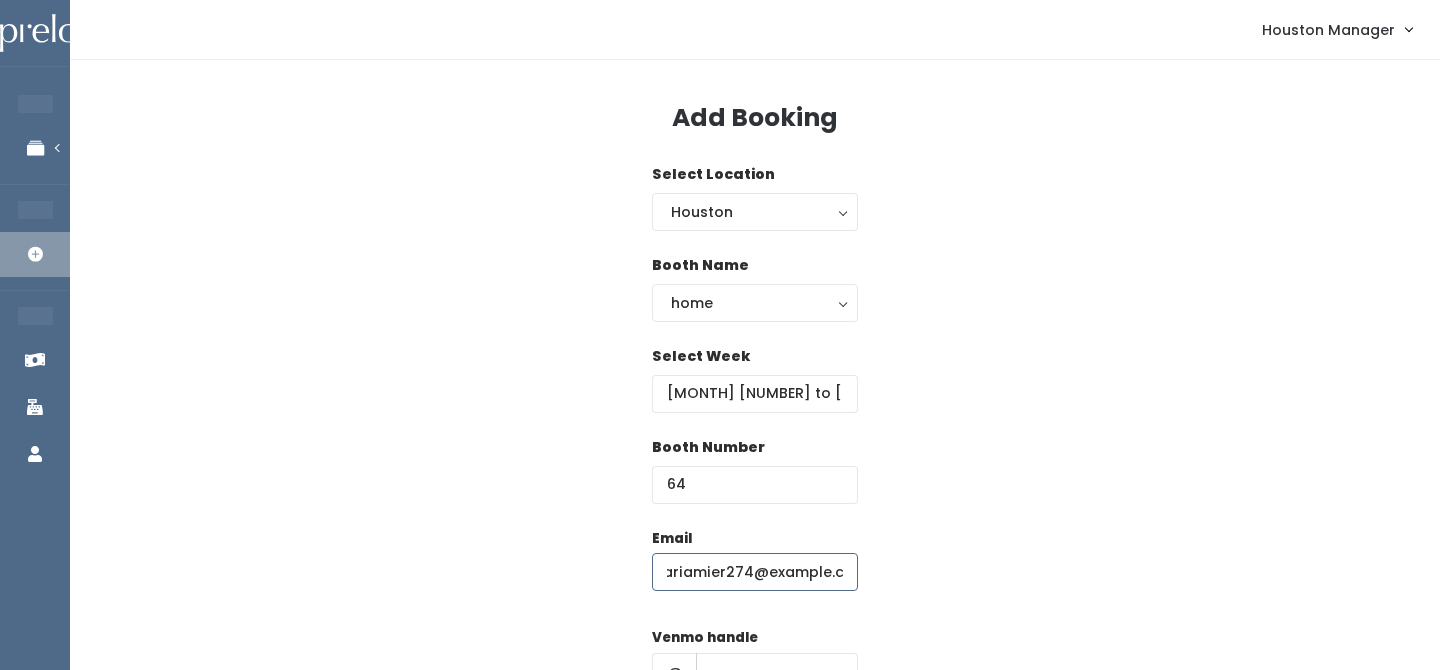 type on "[EMAIL]" 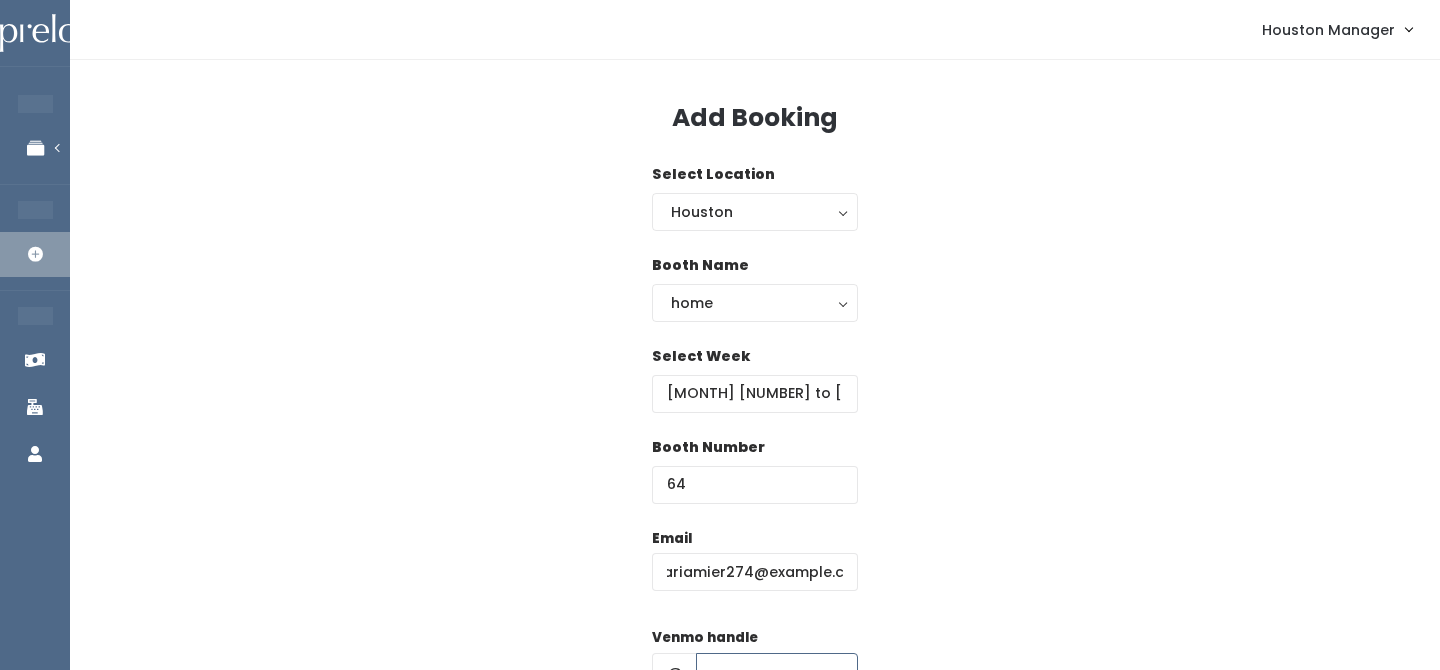 scroll, scrollTop: 21, scrollLeft: 0, axis: vertical 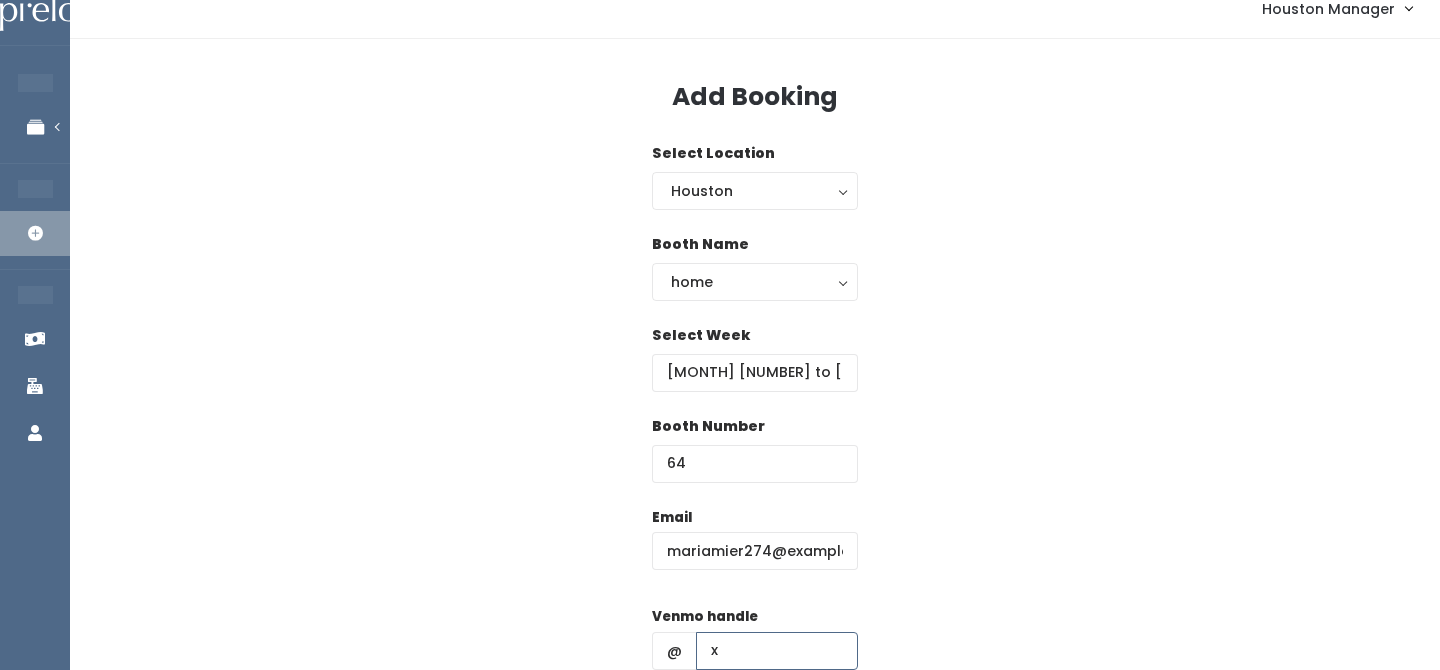 type on "x" 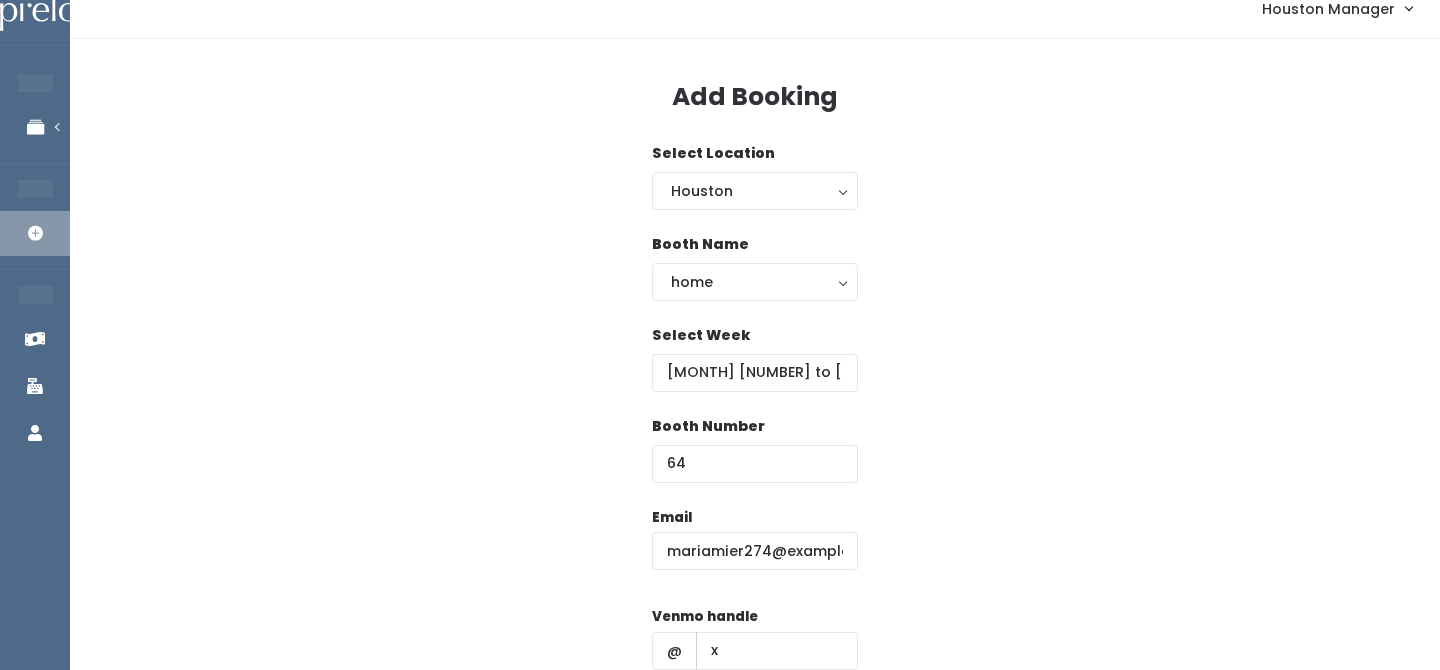 scroll, scrollTop: 287, scrollLeft: 0, axis: vertical 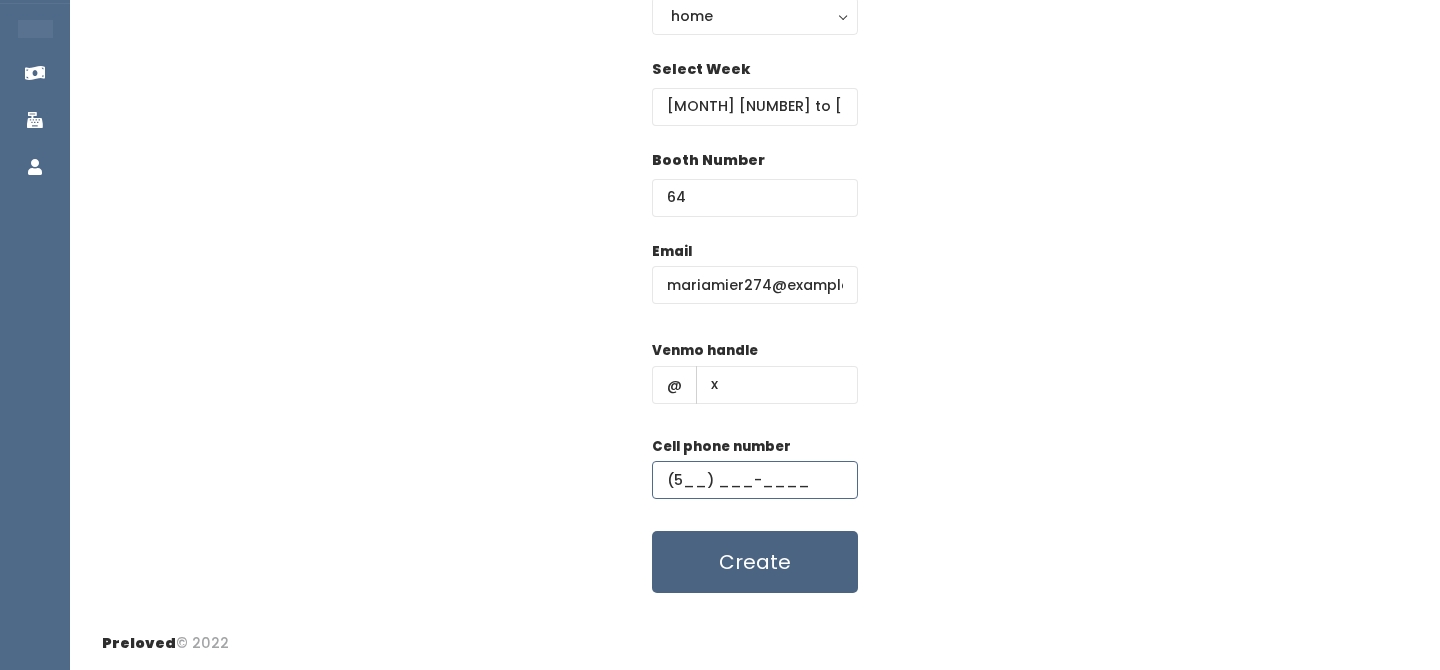 type on "(5__) ___-____" 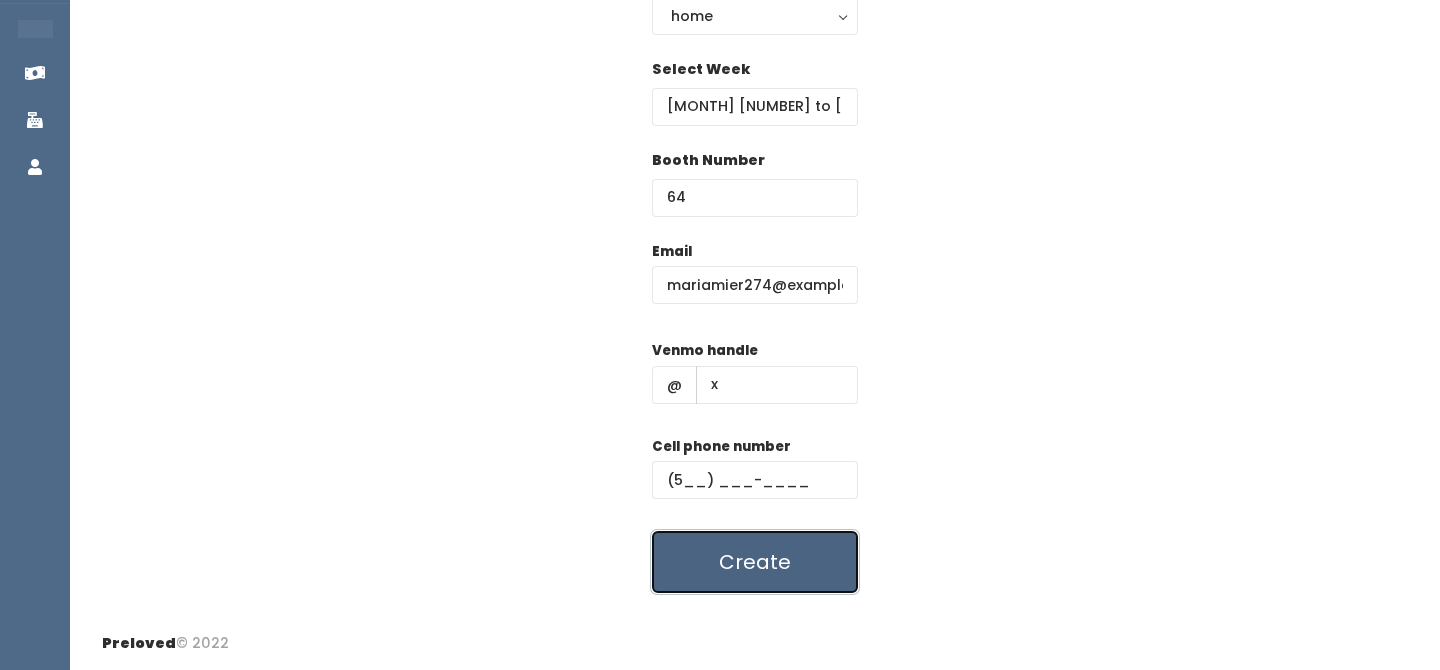 click on "Create" at bounding box center [755, 562] 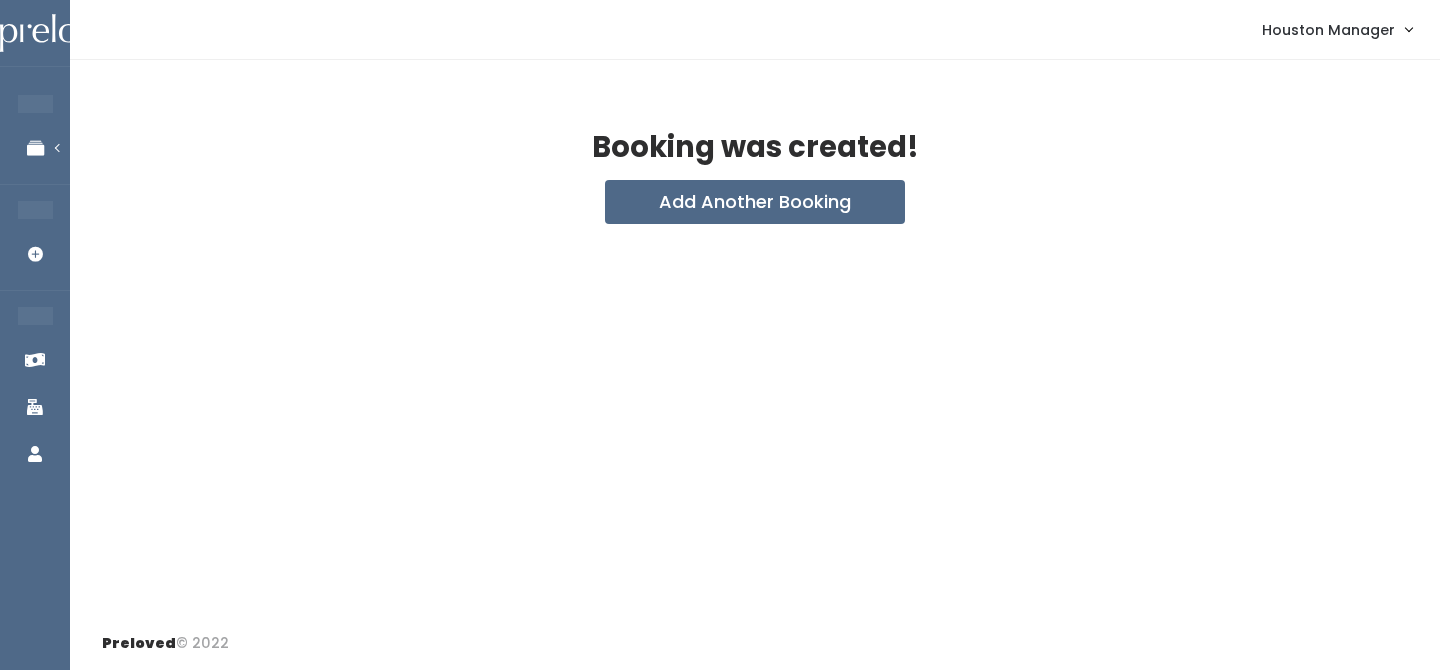 scroll, scrollTop: 0, scrollLeft: 0, axis: both 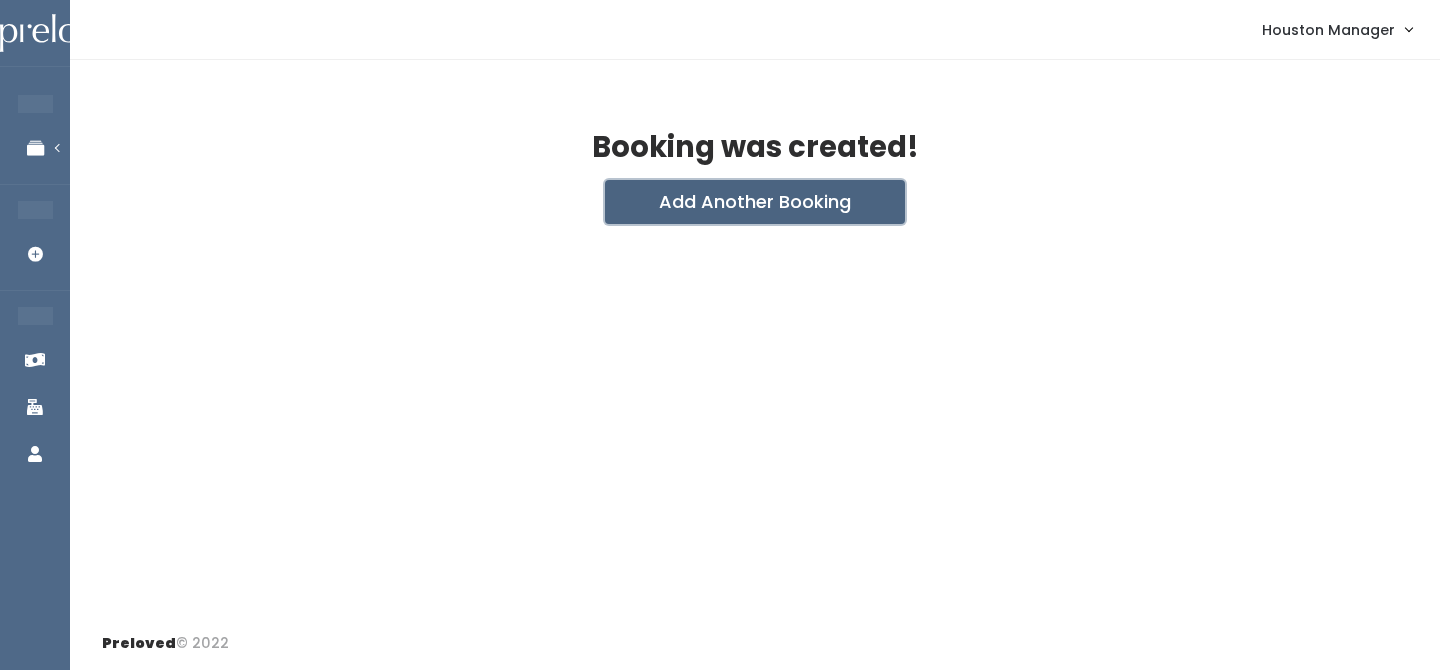 click on "Add Another Booking" at bounding box center [755, 202] 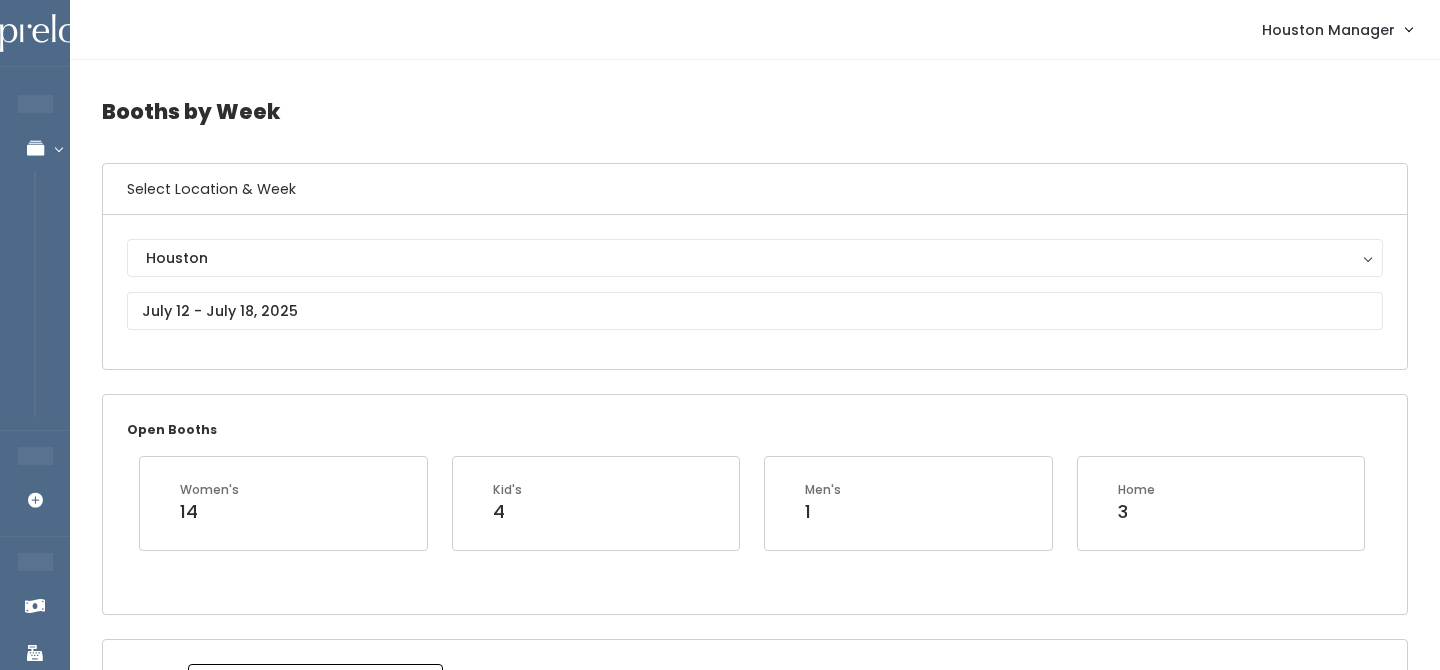 scroll, scrollTop: 3995, scrollLeft: 0, axis: vertical 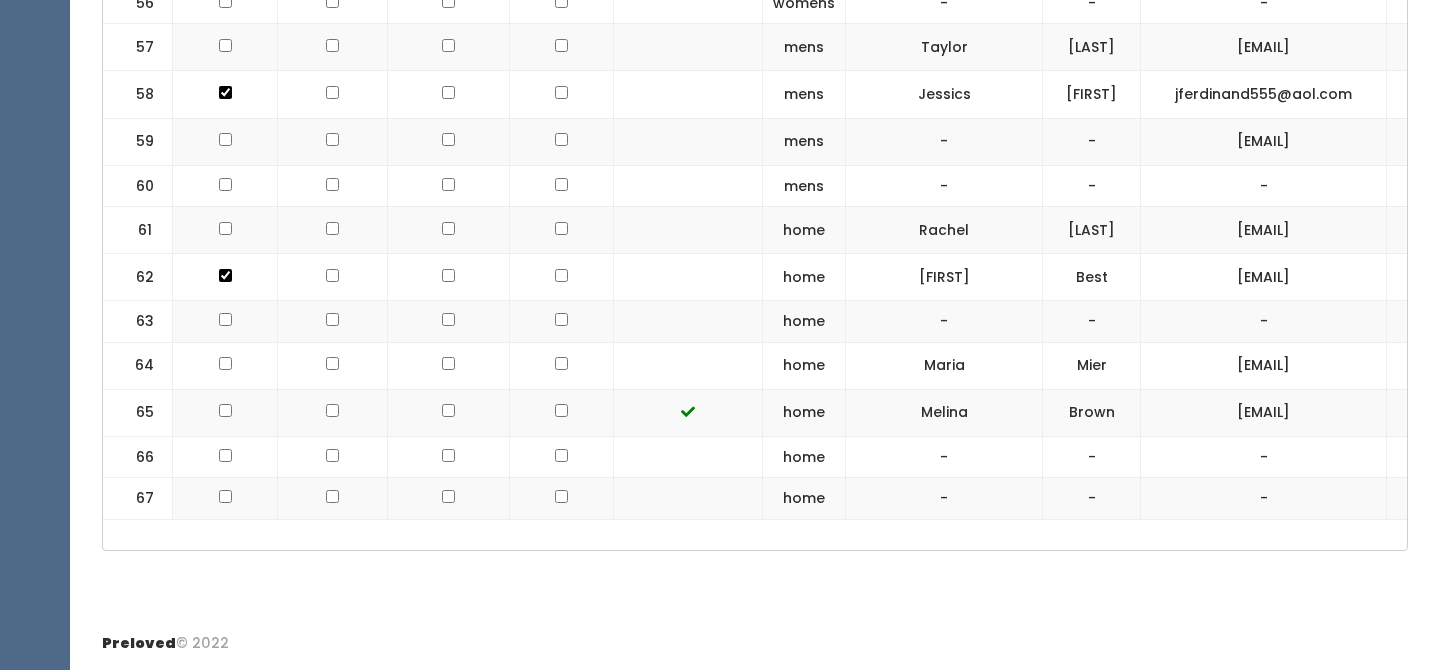 click at bounding box center (225, -2443) 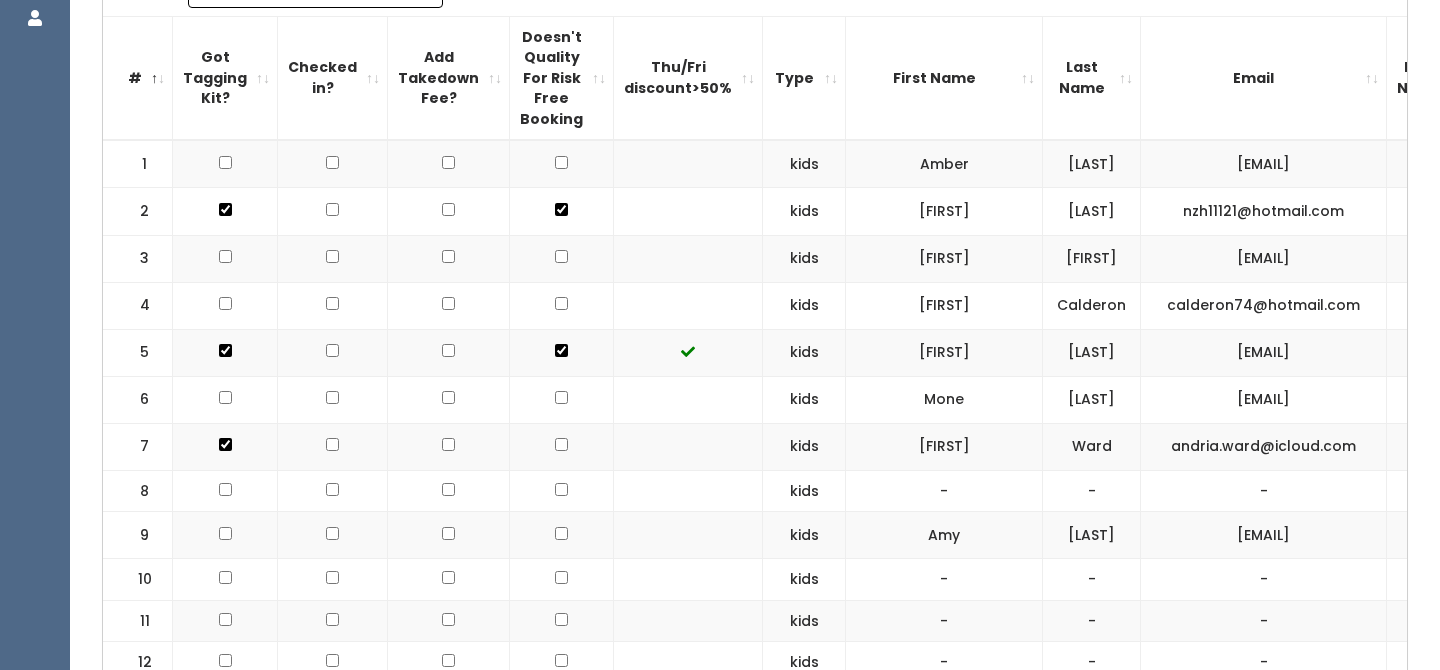 scroll, scrollTop: 0, scrollLeft: 0, axis: both 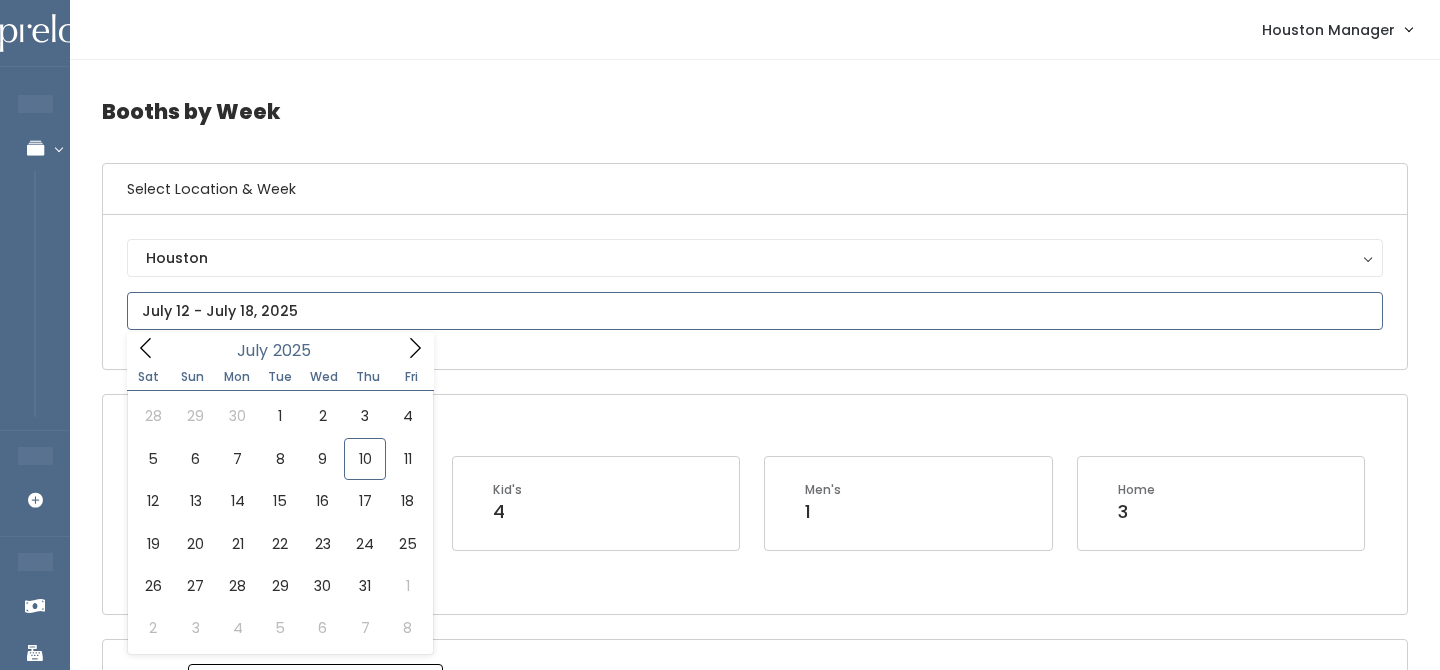 click at bounding box center [755, 311] 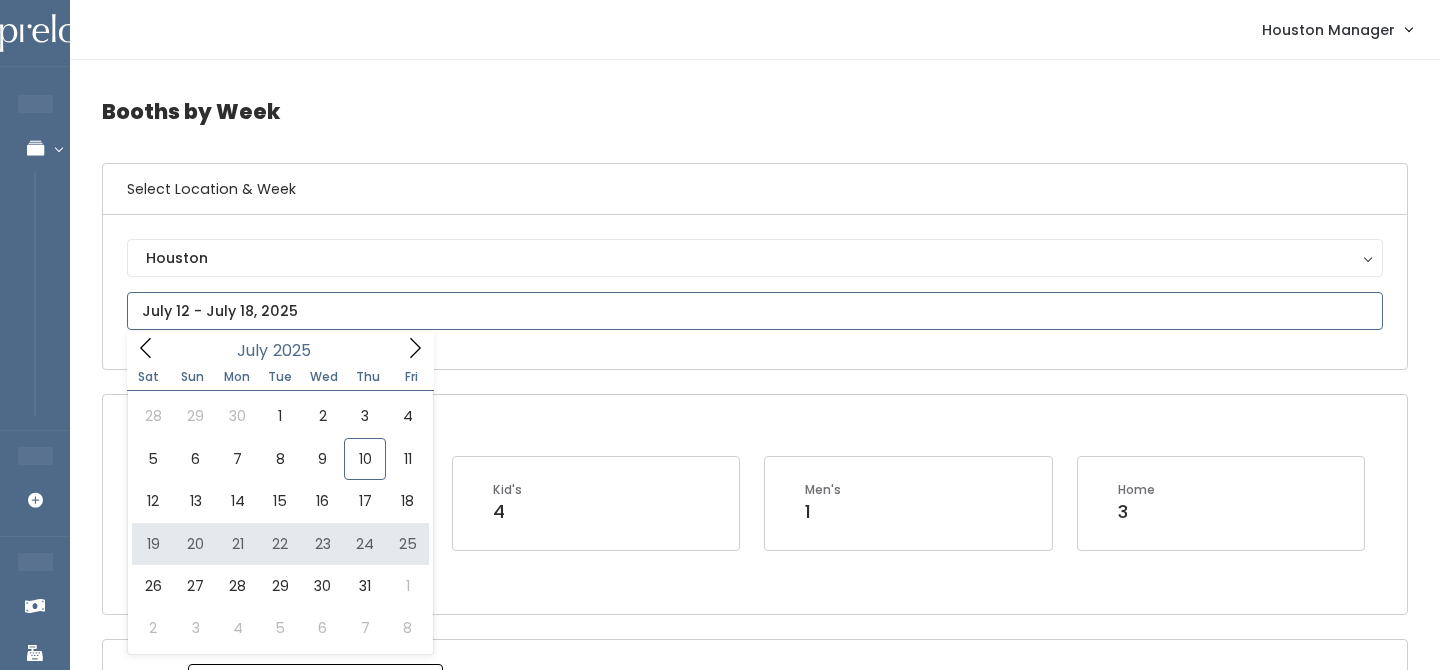 type on "July 19 to July 25" 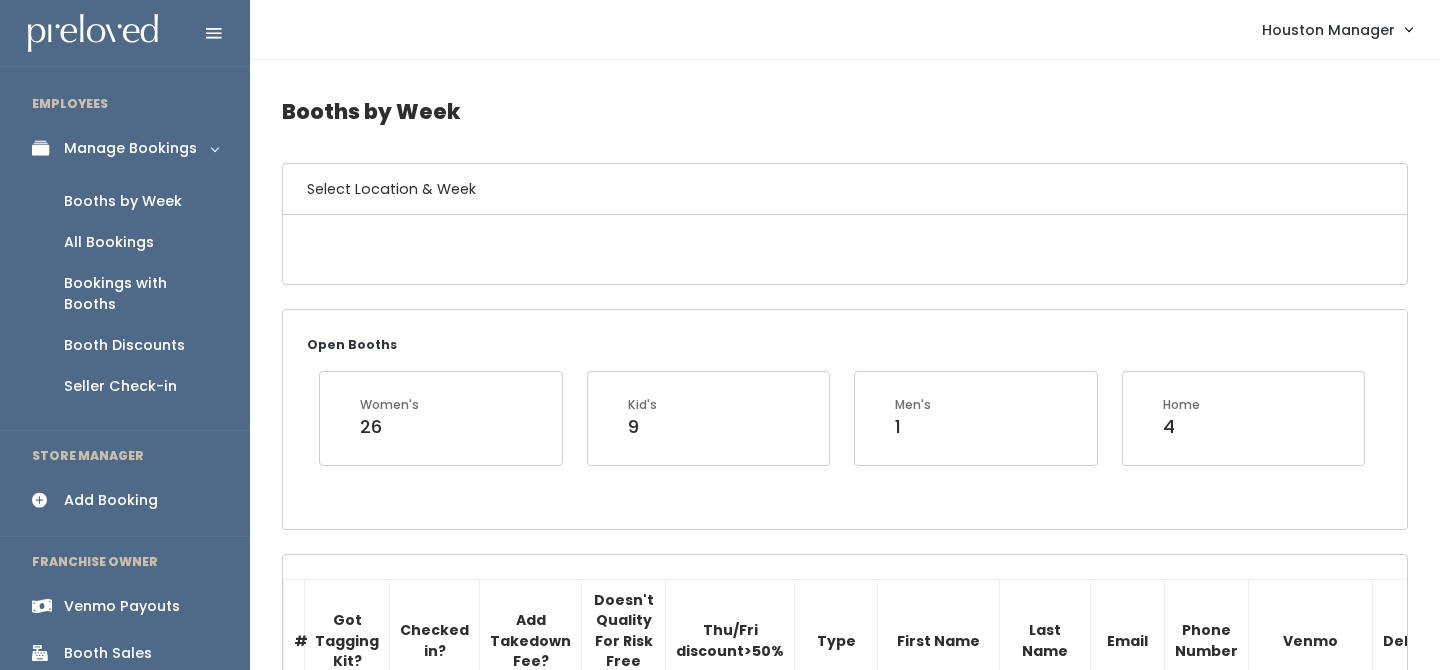 scroll, scrollTop: 0, scrollLeft: 0, axis: both 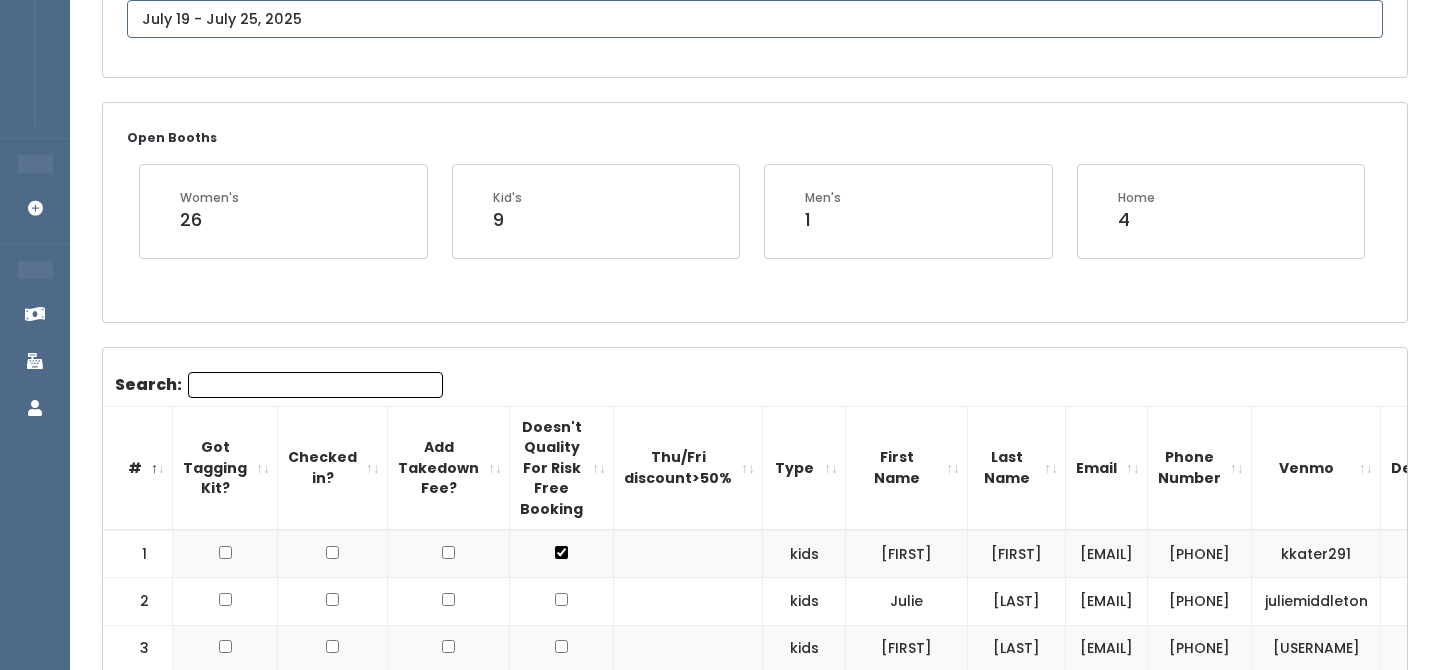 click at bounding box center (755, 19) 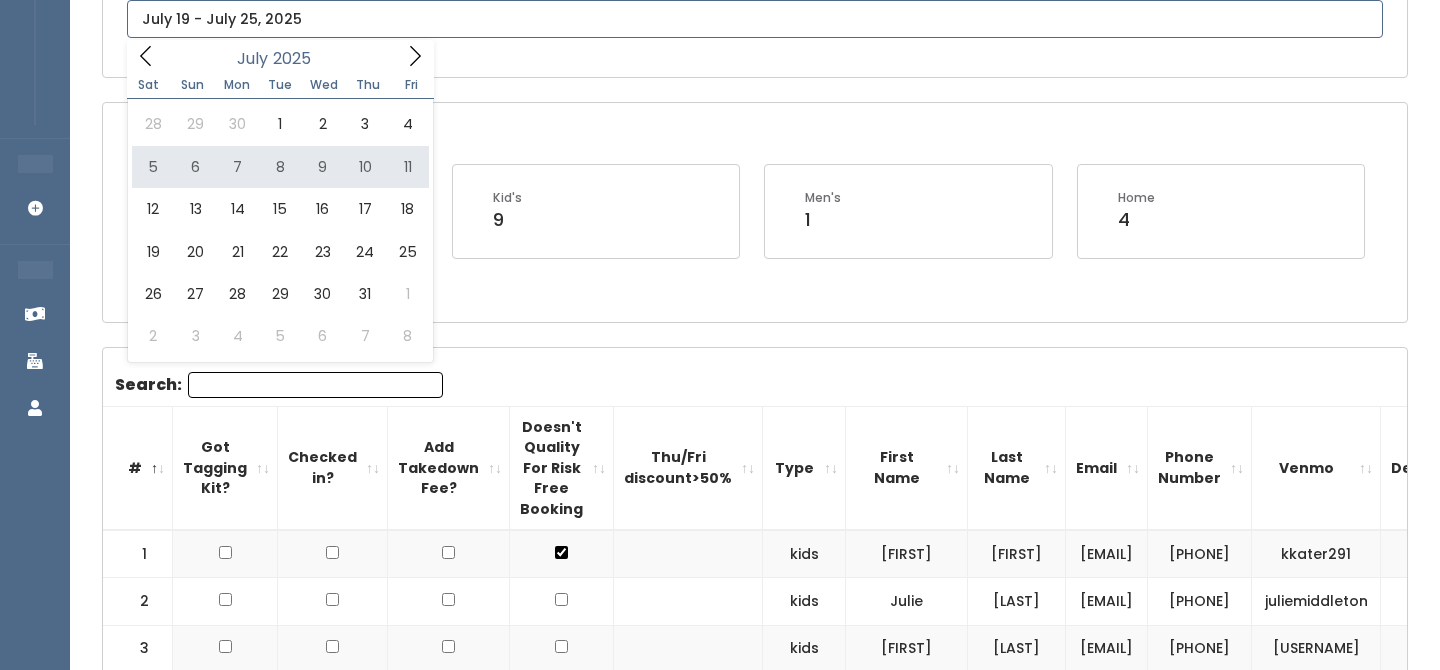 type on "[DATE] to [DATE]" 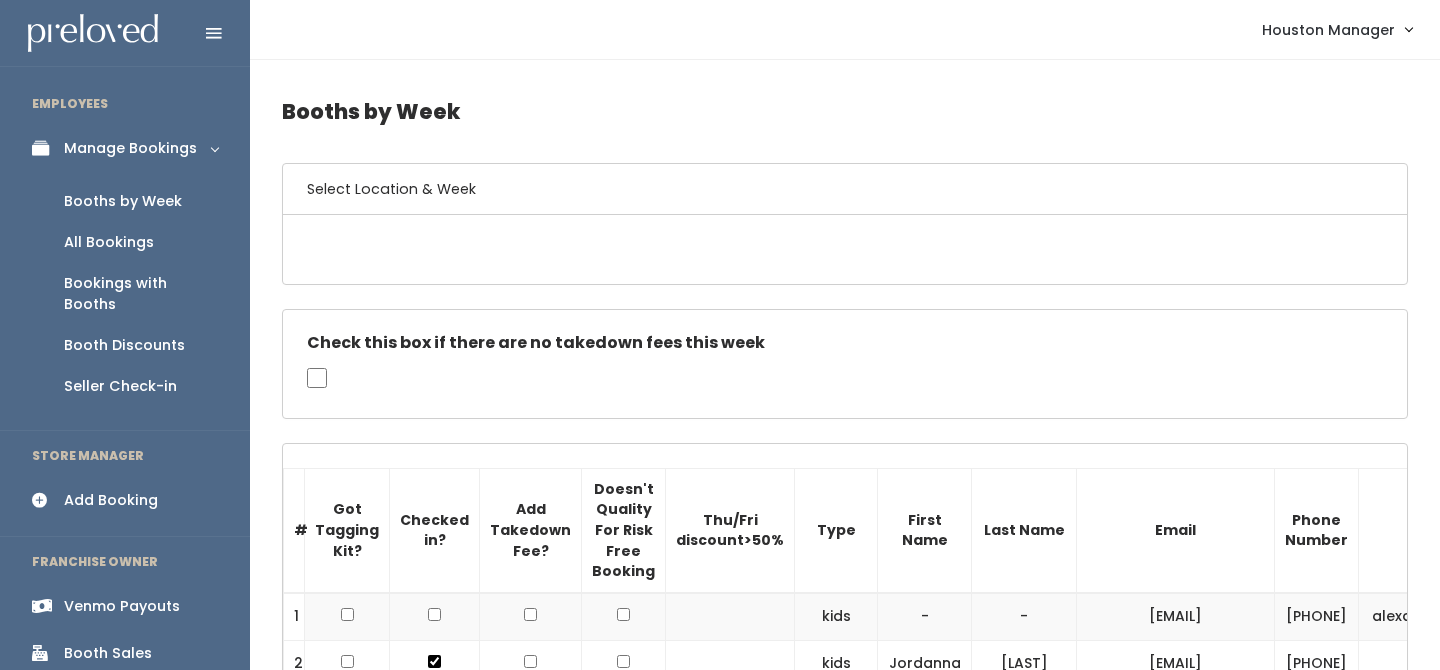 scroll, scrollTop: 0, scrollLeft: 0, axis: both 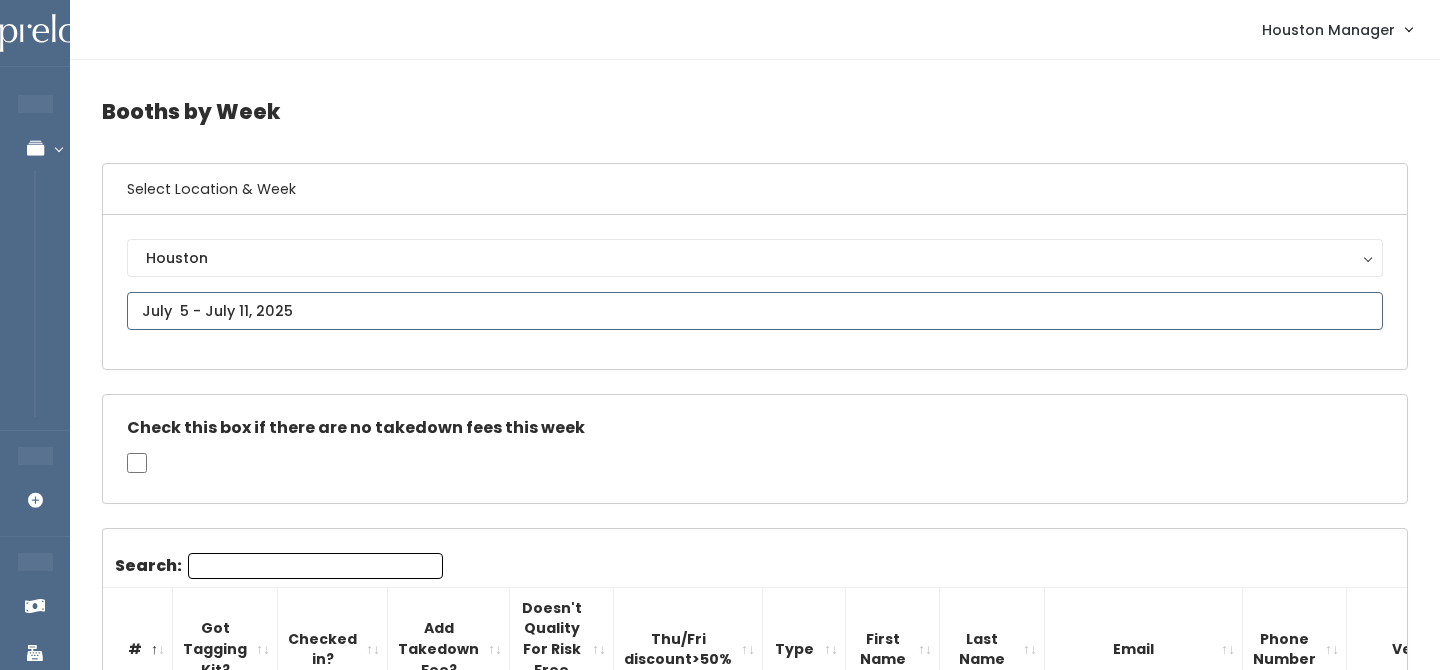 click at bounding box center [755, 311] 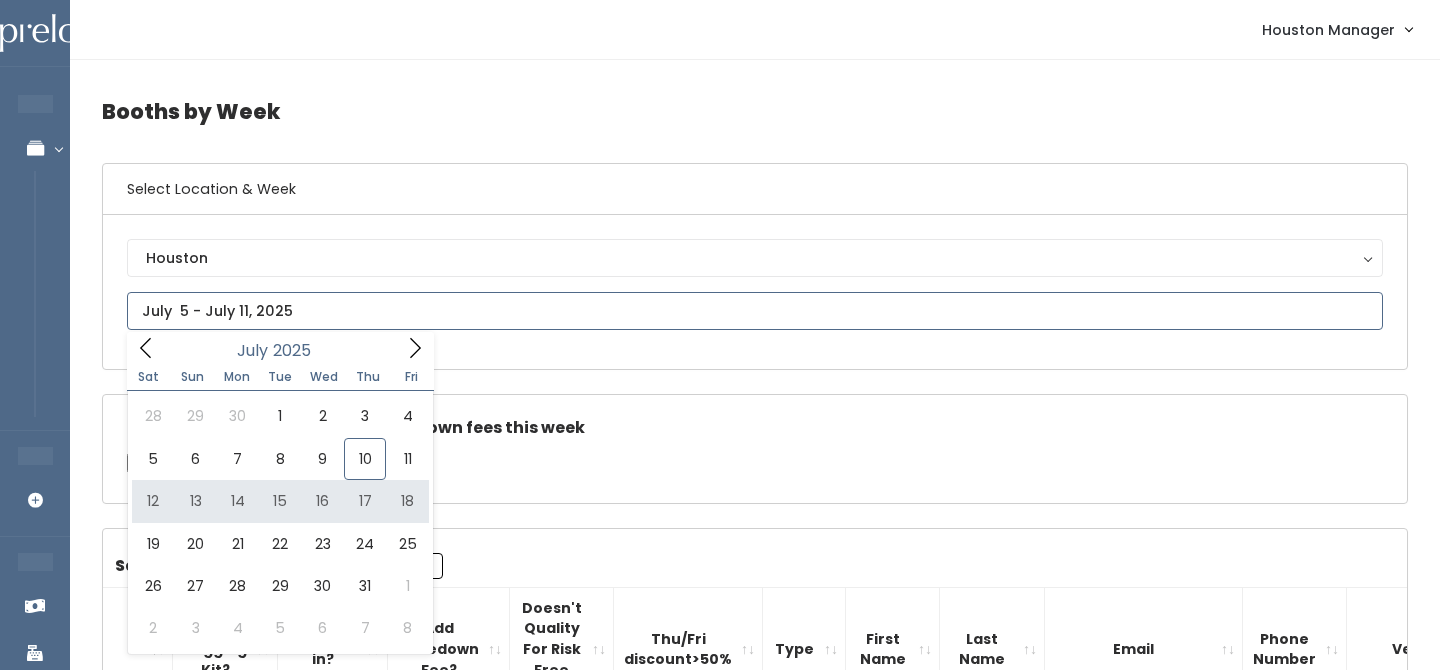 type on "July 12 to July 18" 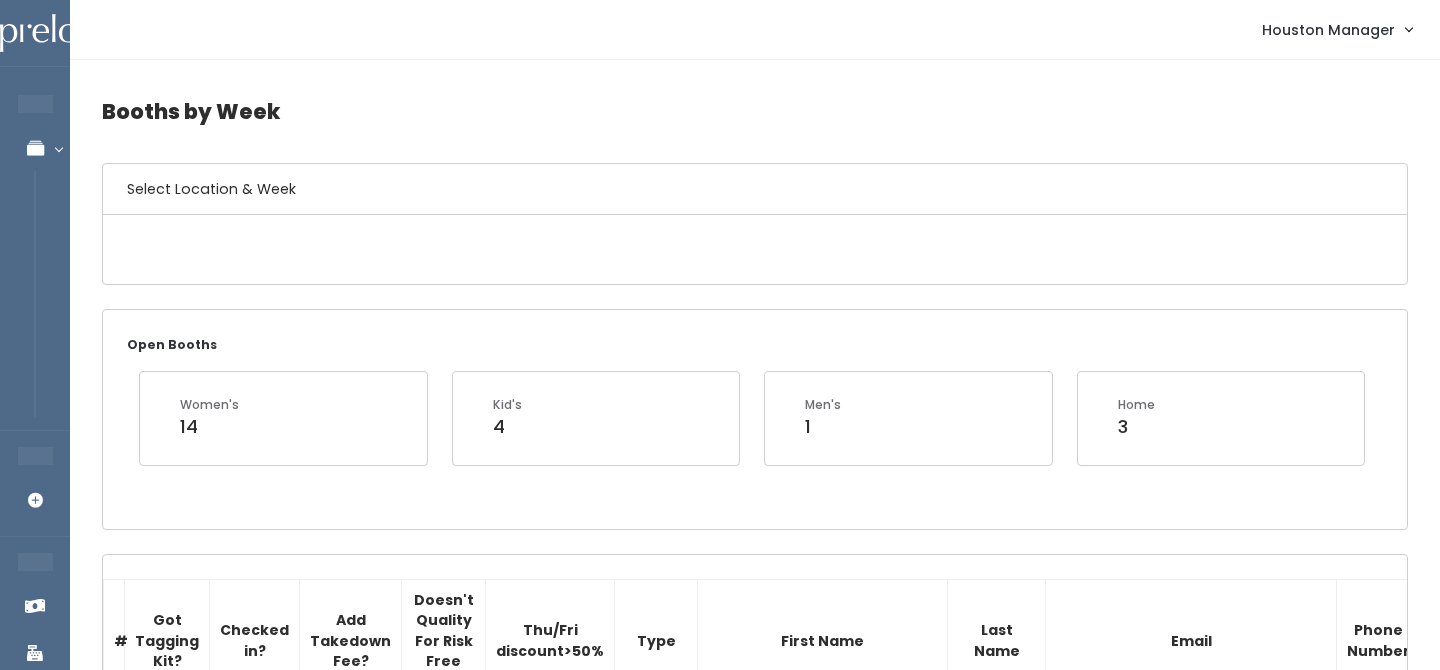 scroll, scrollTop: 0, scrollLeft: 0, axis: both 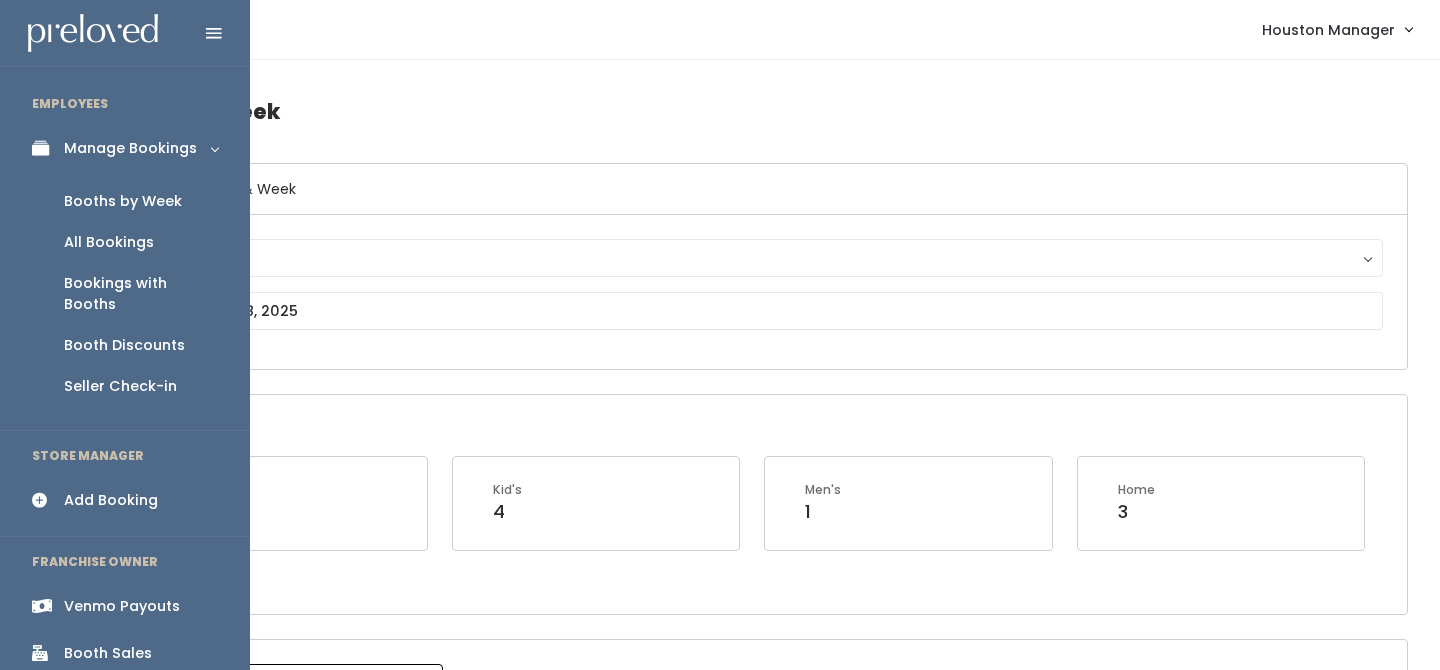 click on "Booths by Week" at bounding box center (123, 201) 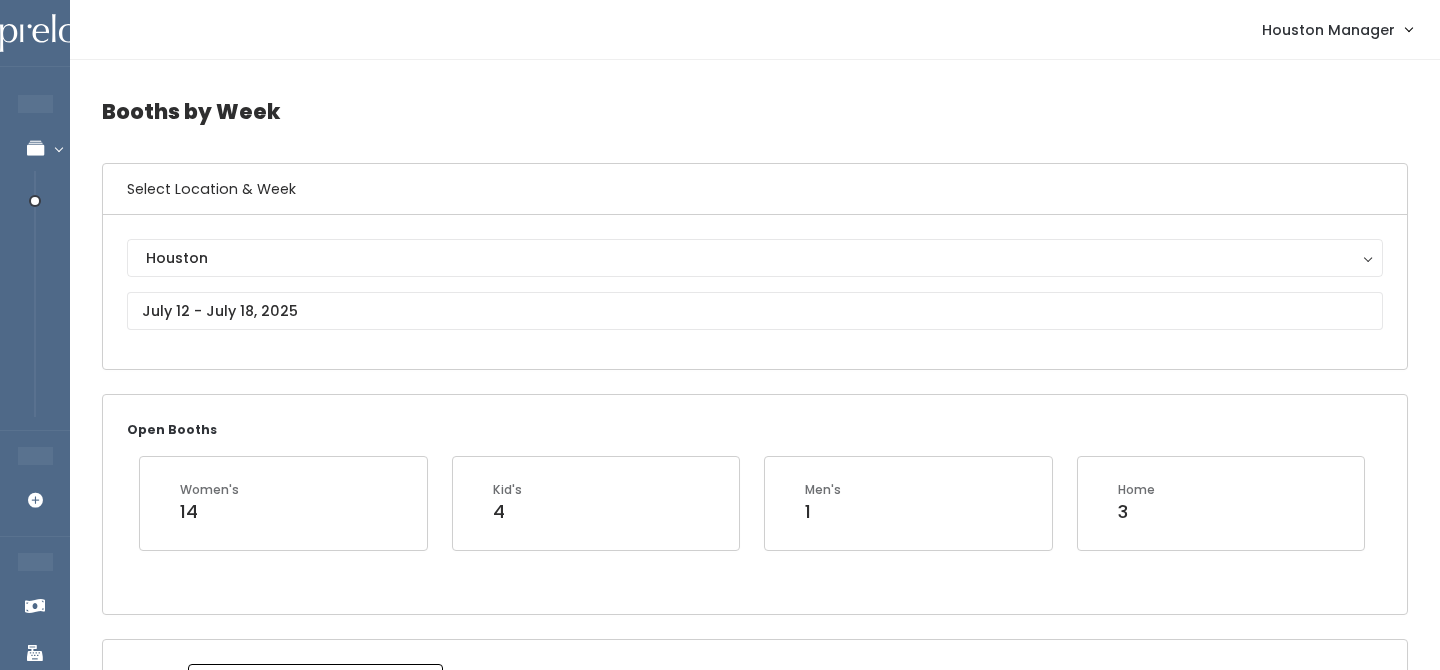 scroll, scrollTop: 0, scrollLeft: 0, axis: both 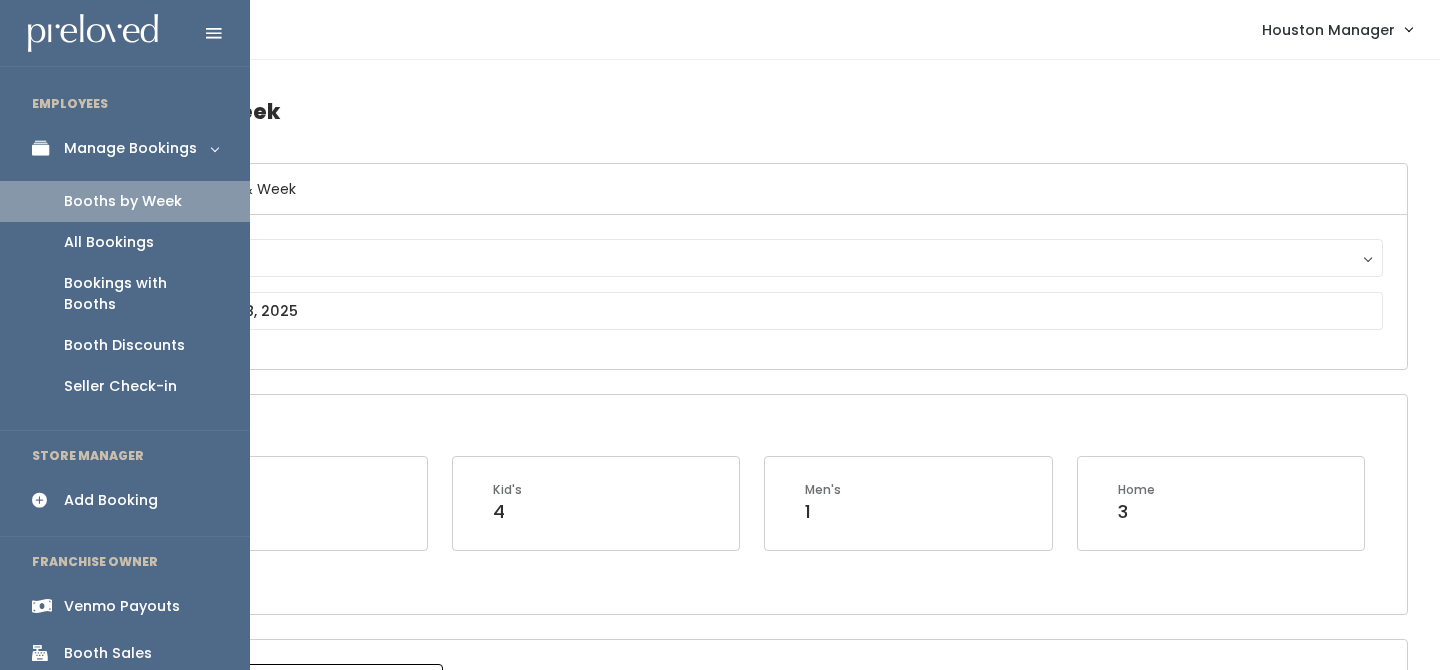click on "All Bookings" at bounding box center (109, 242) 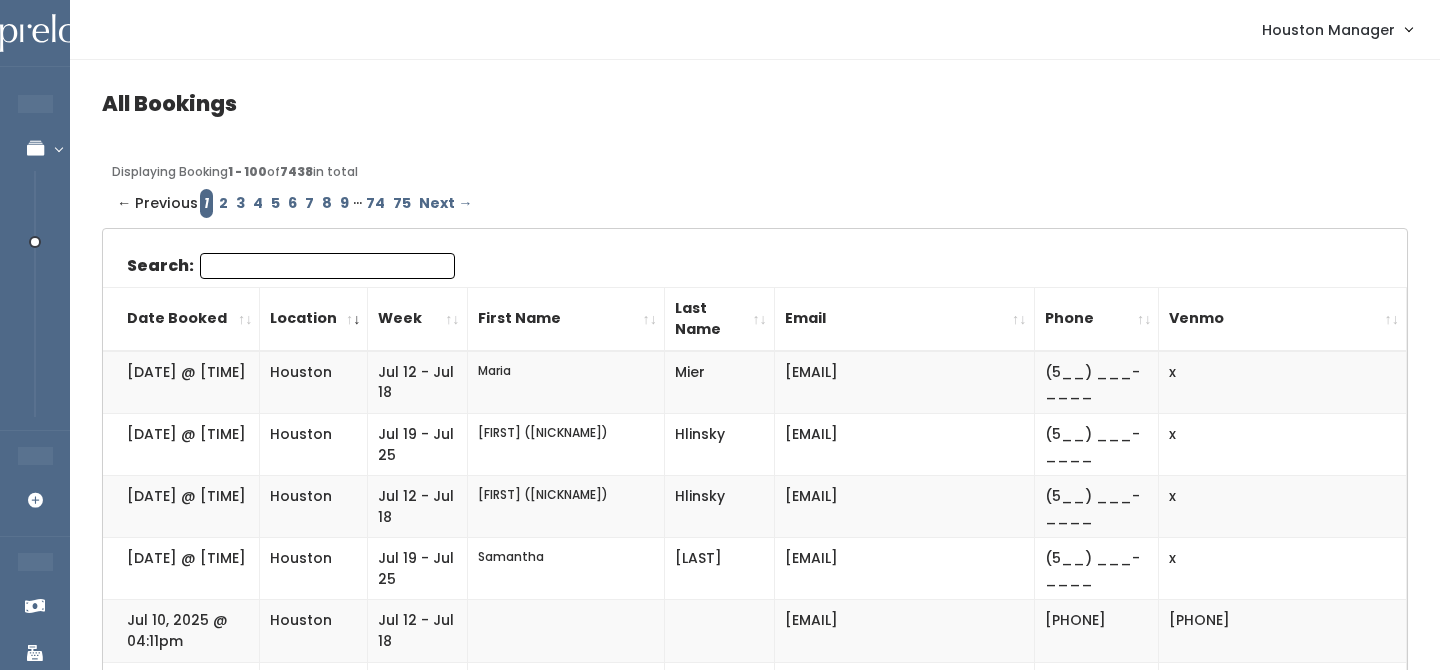 scroll, scrollTop: 0, scrollLeft: 0, axis: both 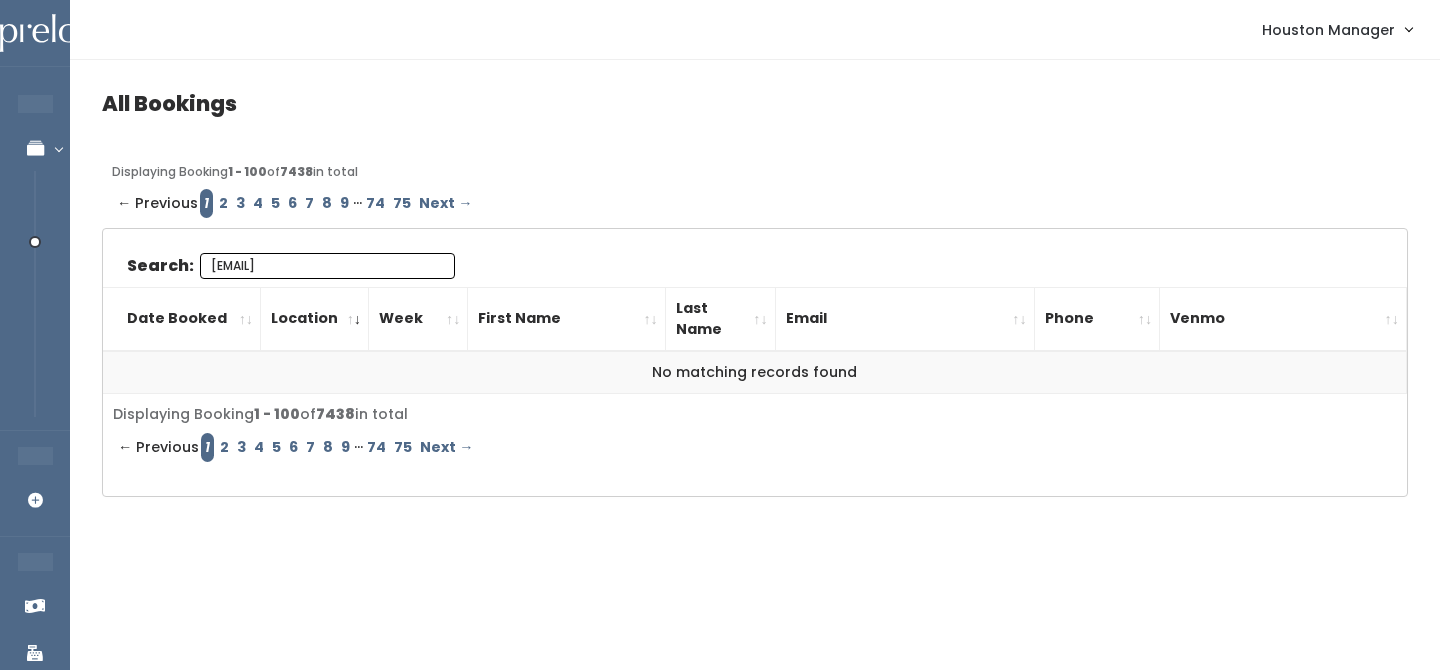 type on "[EMAIL]" 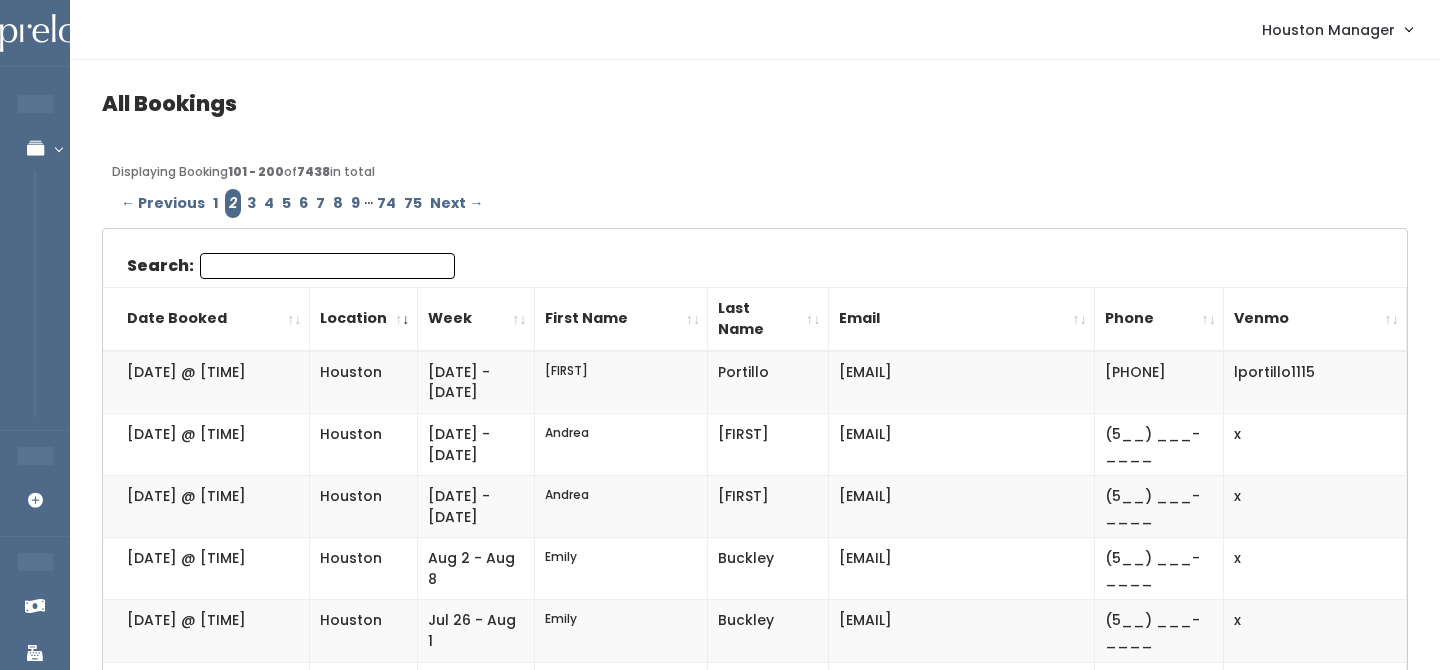 scroll, scrollTop: 0, scrollLeft: 0, axis: both 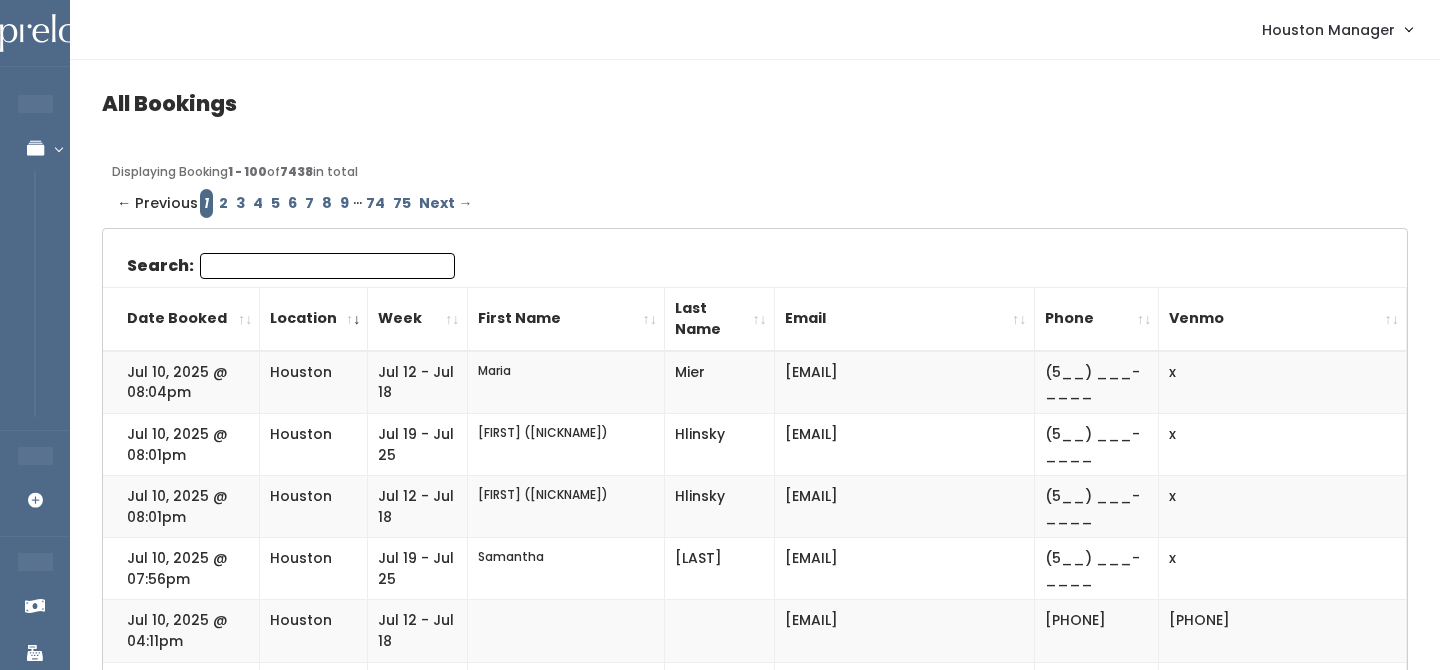 click on "Search:" at bounding box center [327, 266] 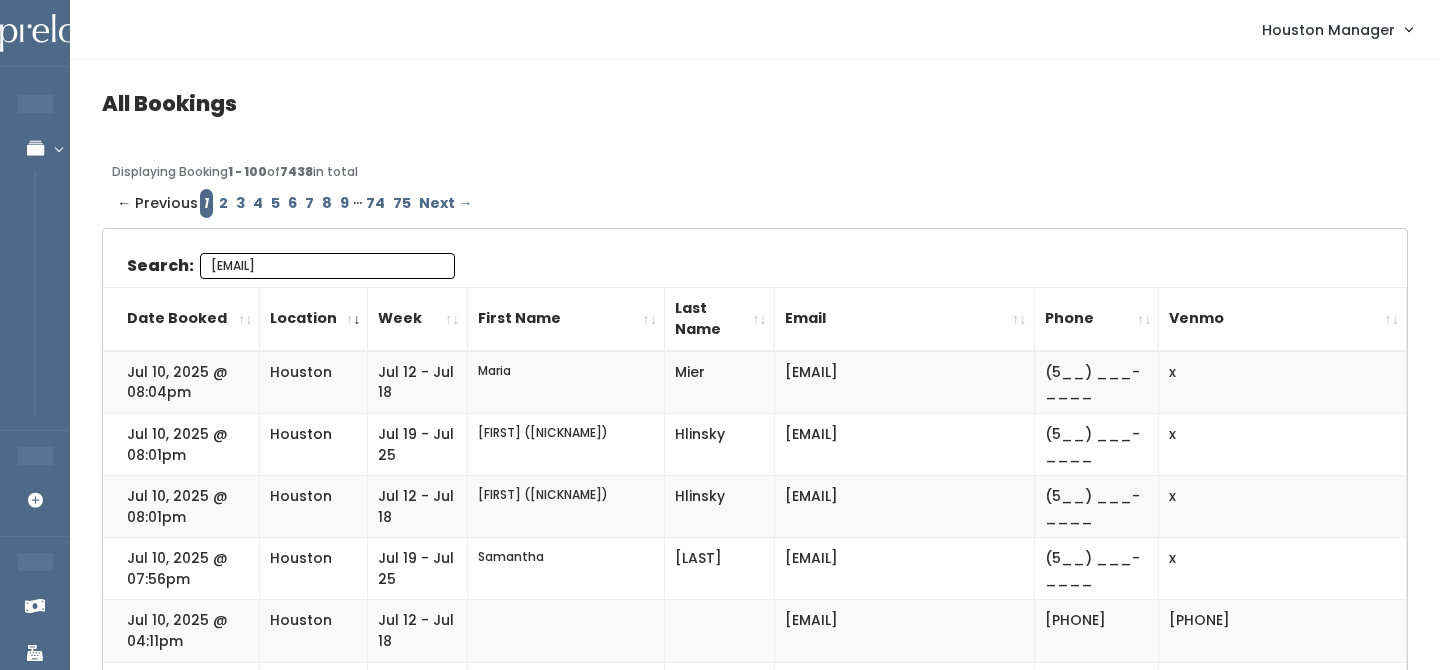 scroll, scrollTop: 0, scrollLeft: 55, axis: horizontal 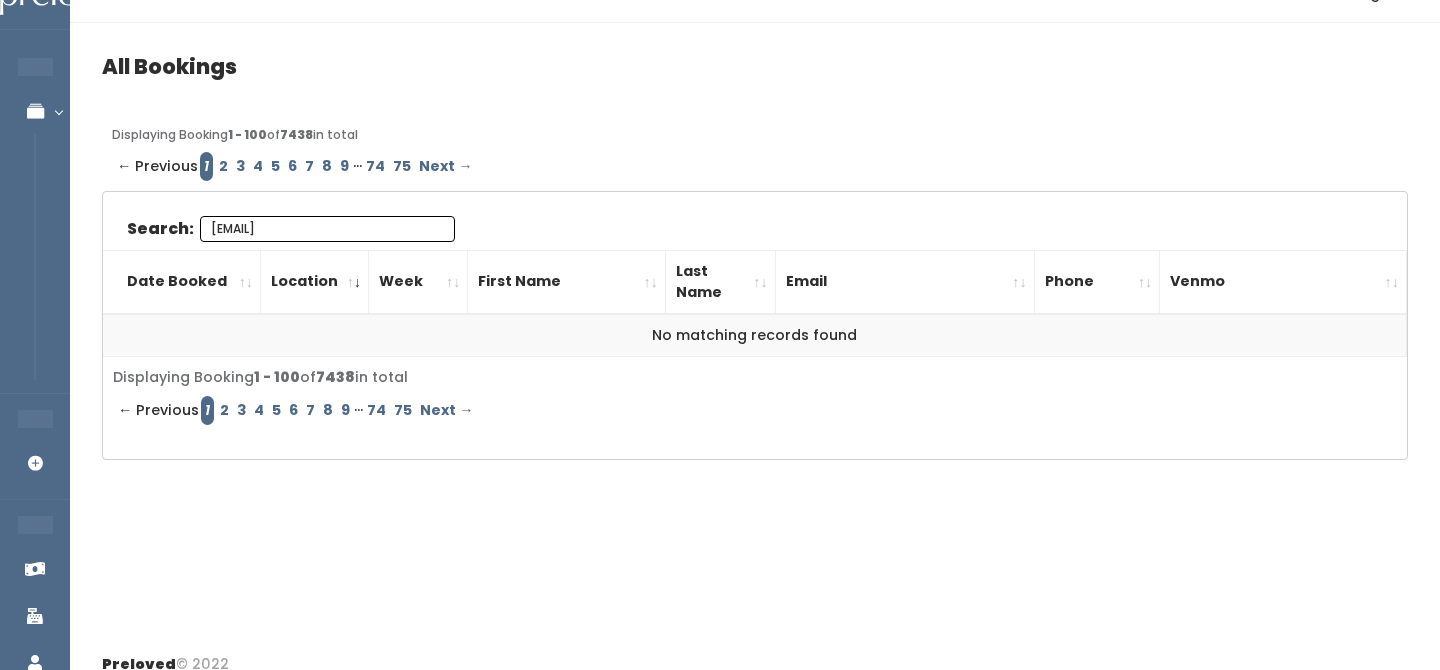 click on "kmoranport100@gmail.com" at bounding box center (327, 229) 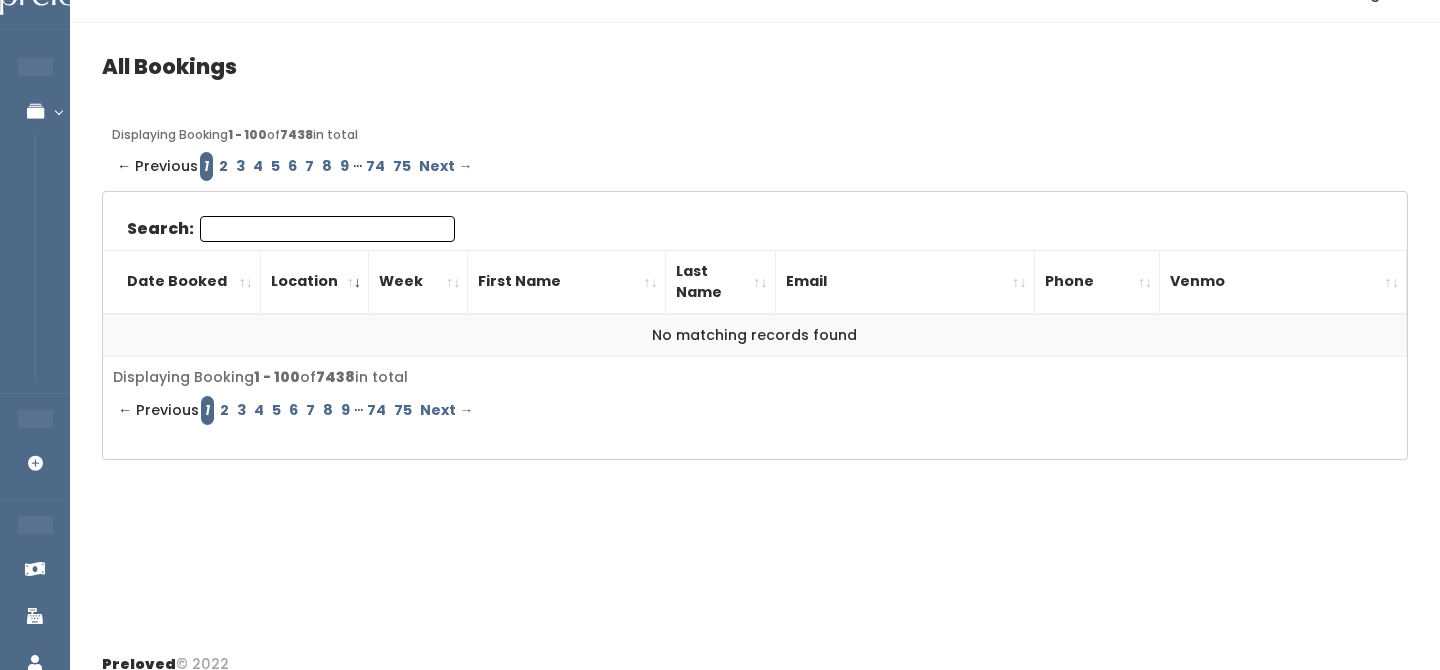 scroll, scrollTop: 0, scrollLeft: 0, axis: both 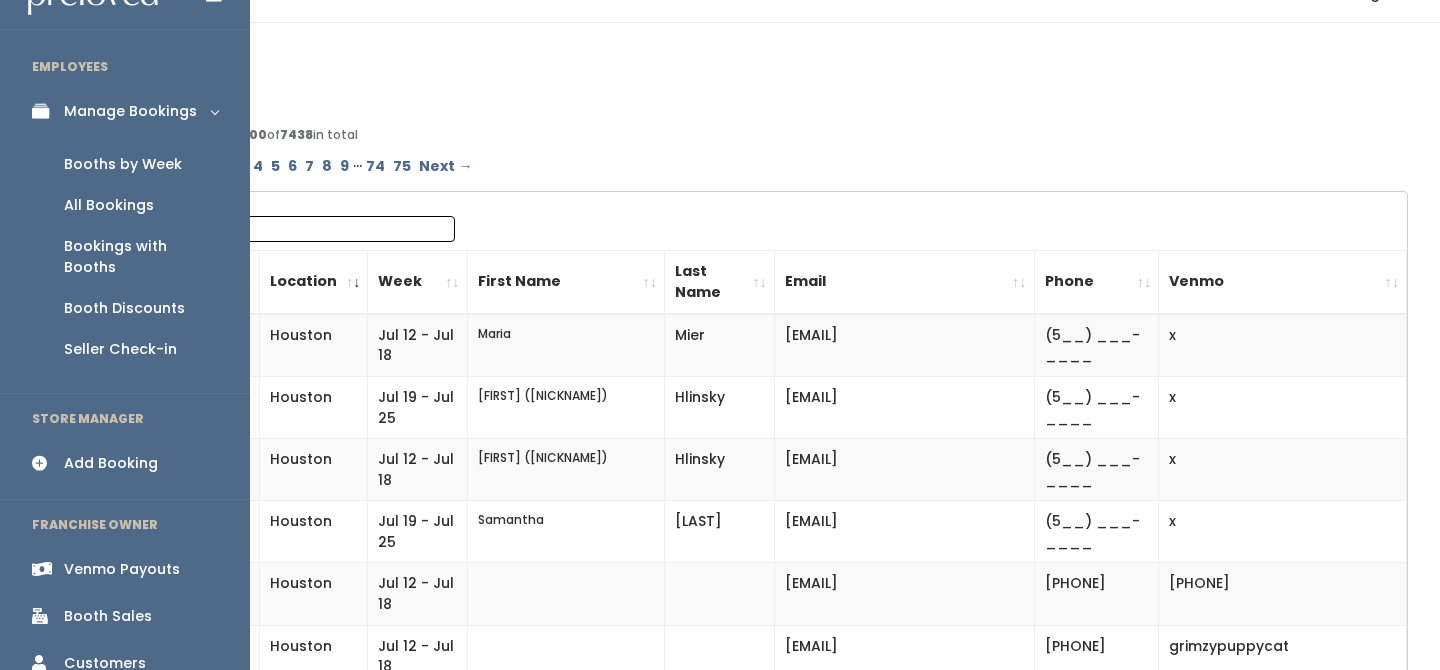 click on "Booths by Week" at bounding box center [125, 164] 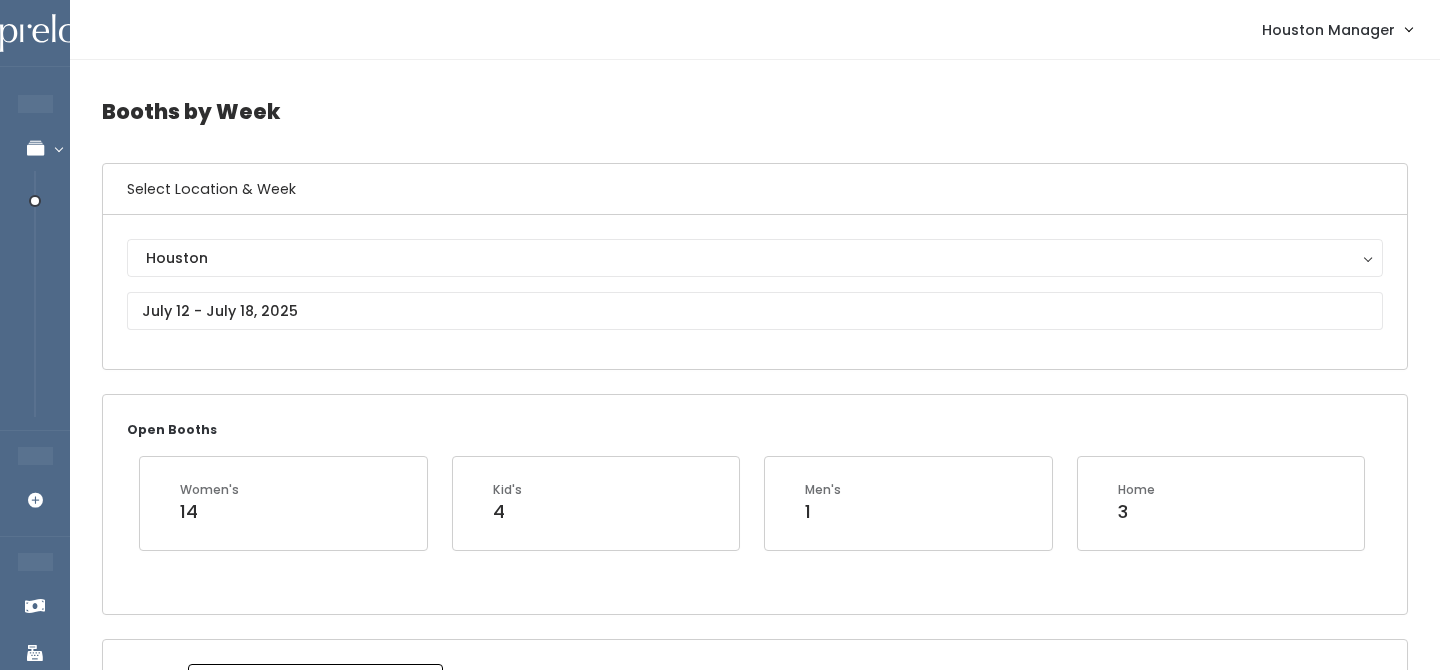 scroll, scrollTop: 0, scrollLeft: 0, axis: both 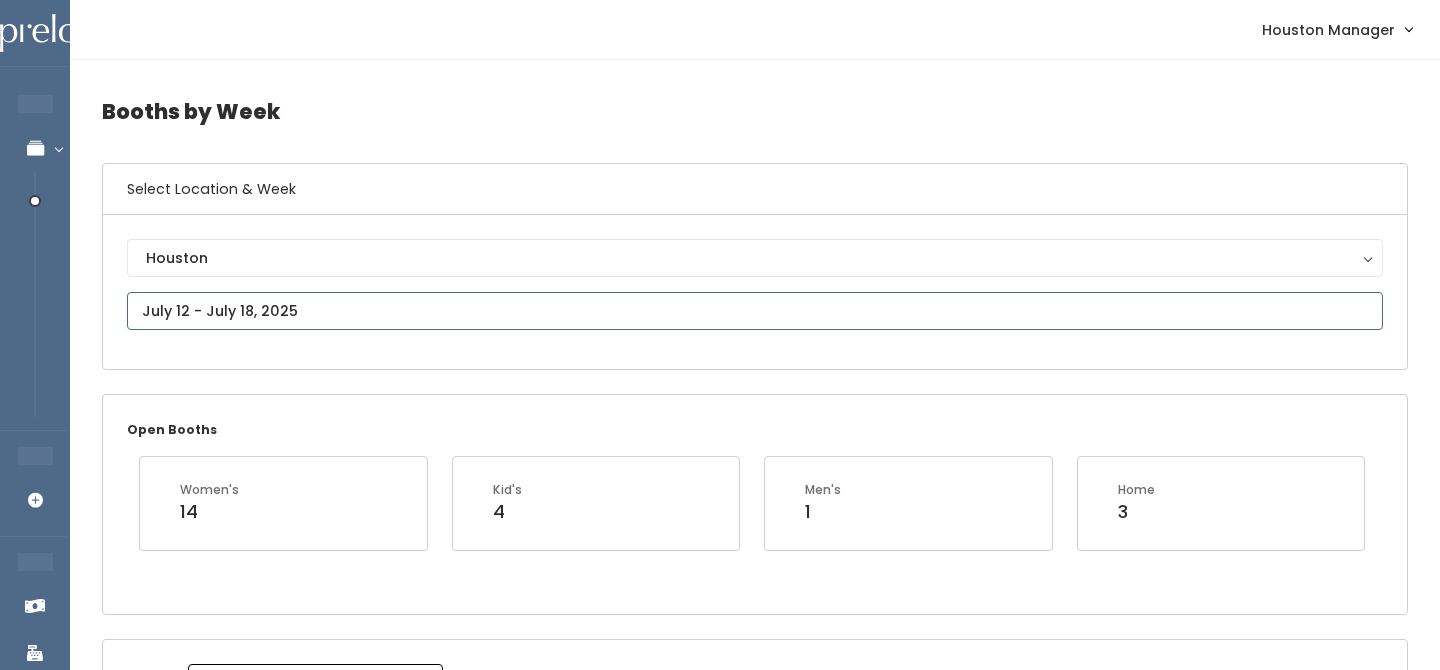 click at bounding box center (755, 311) 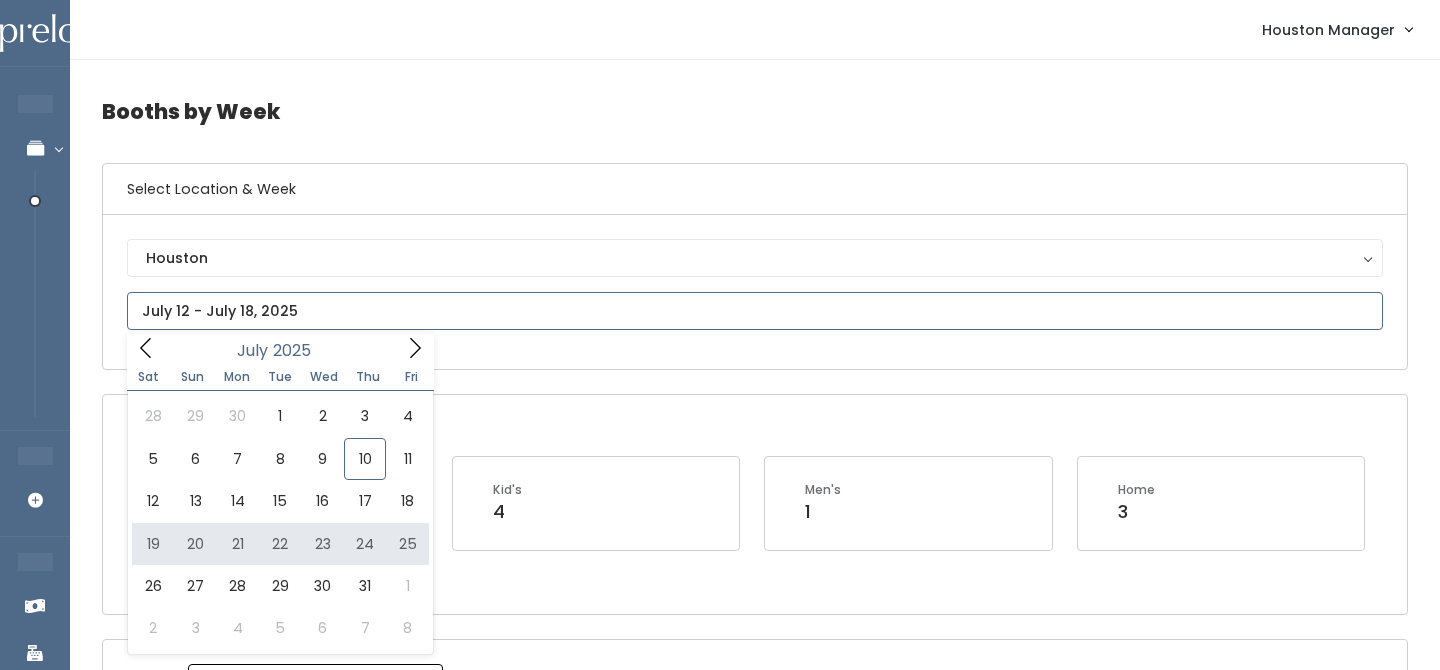 type on "July 19 to July 25" 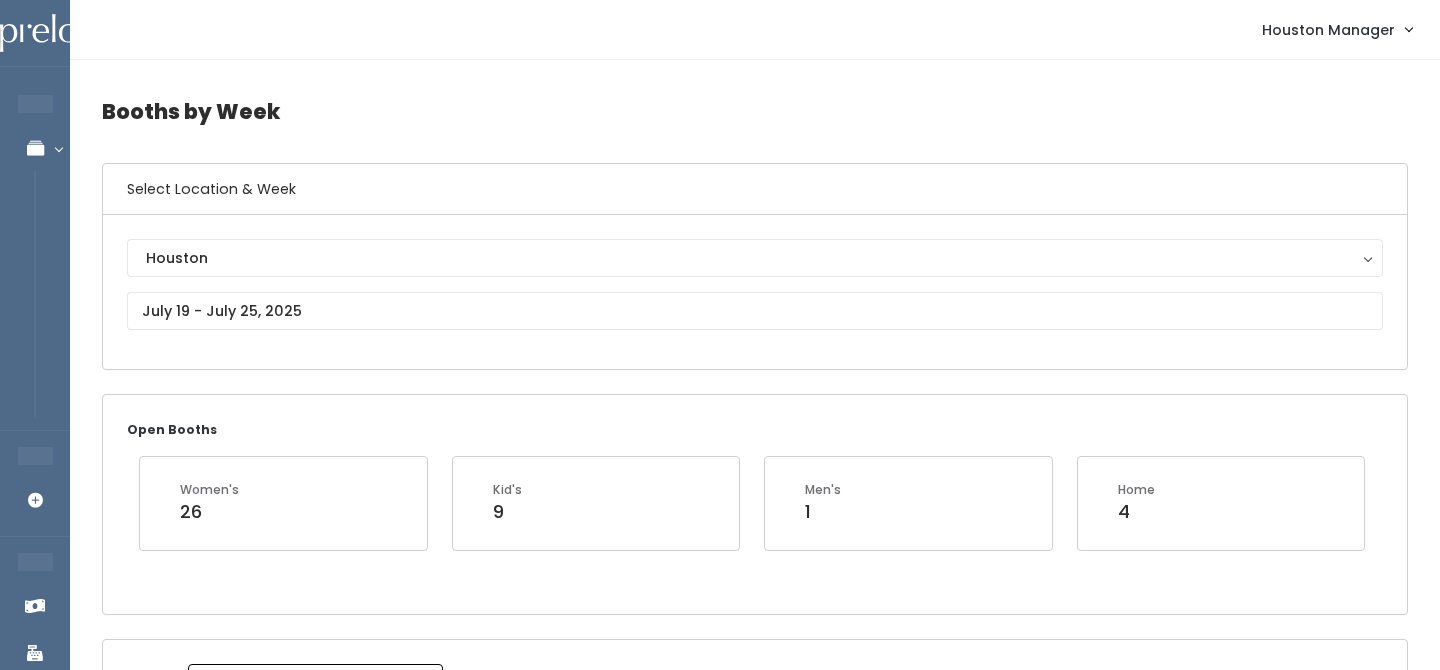 scroll, scrollTop: 0, scrollLeft: 0, axis: both 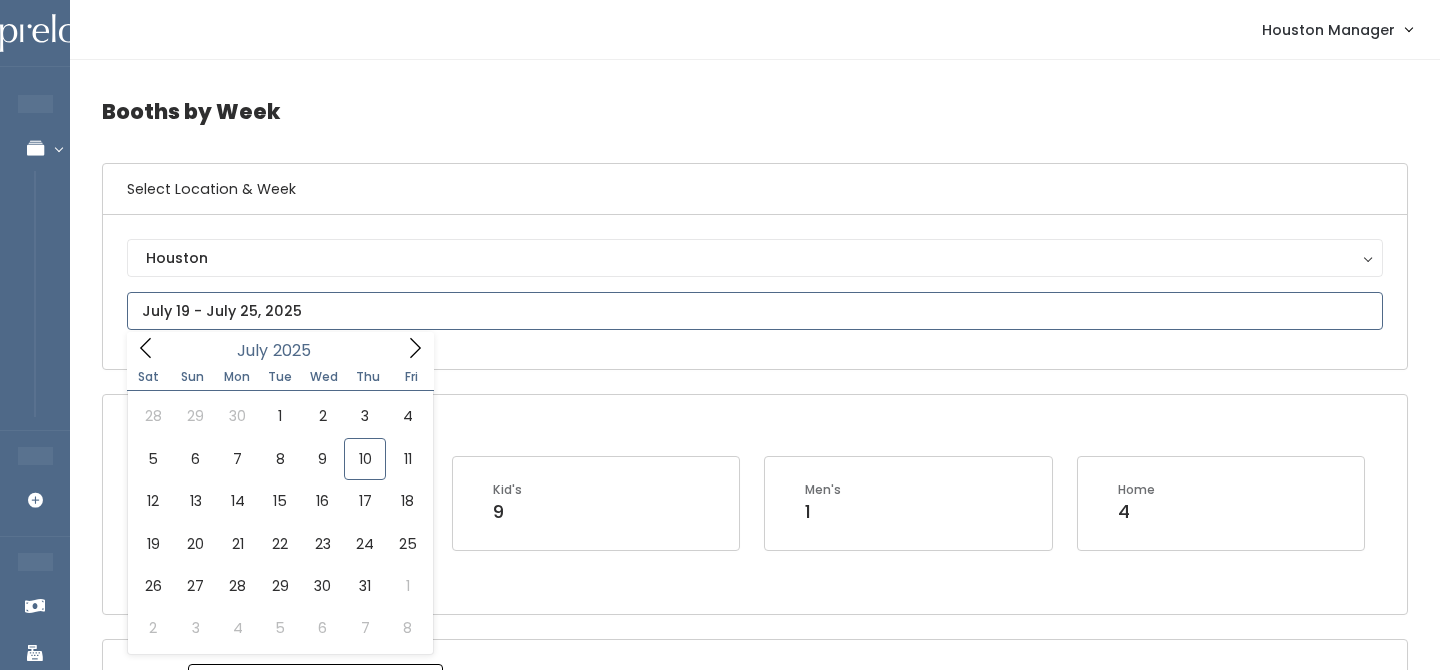 click at bounding box center (755, 311) 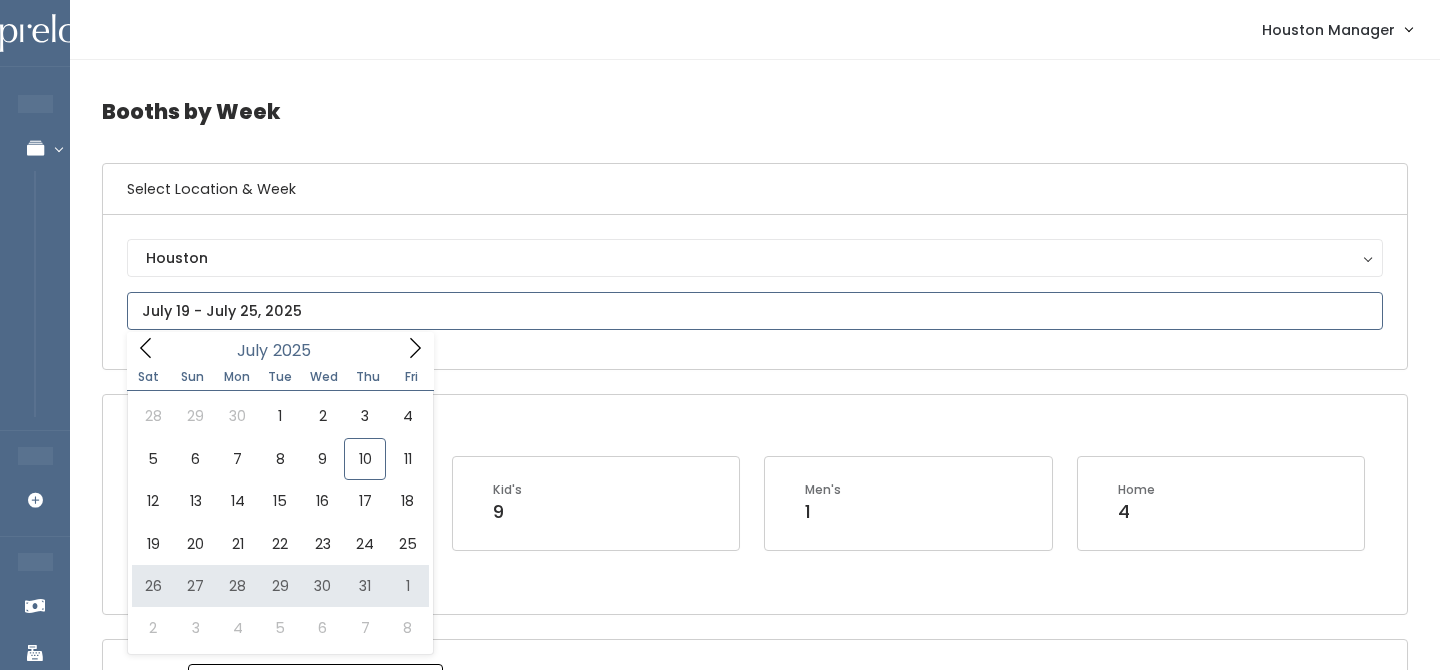 type on "July 26 to August 1" 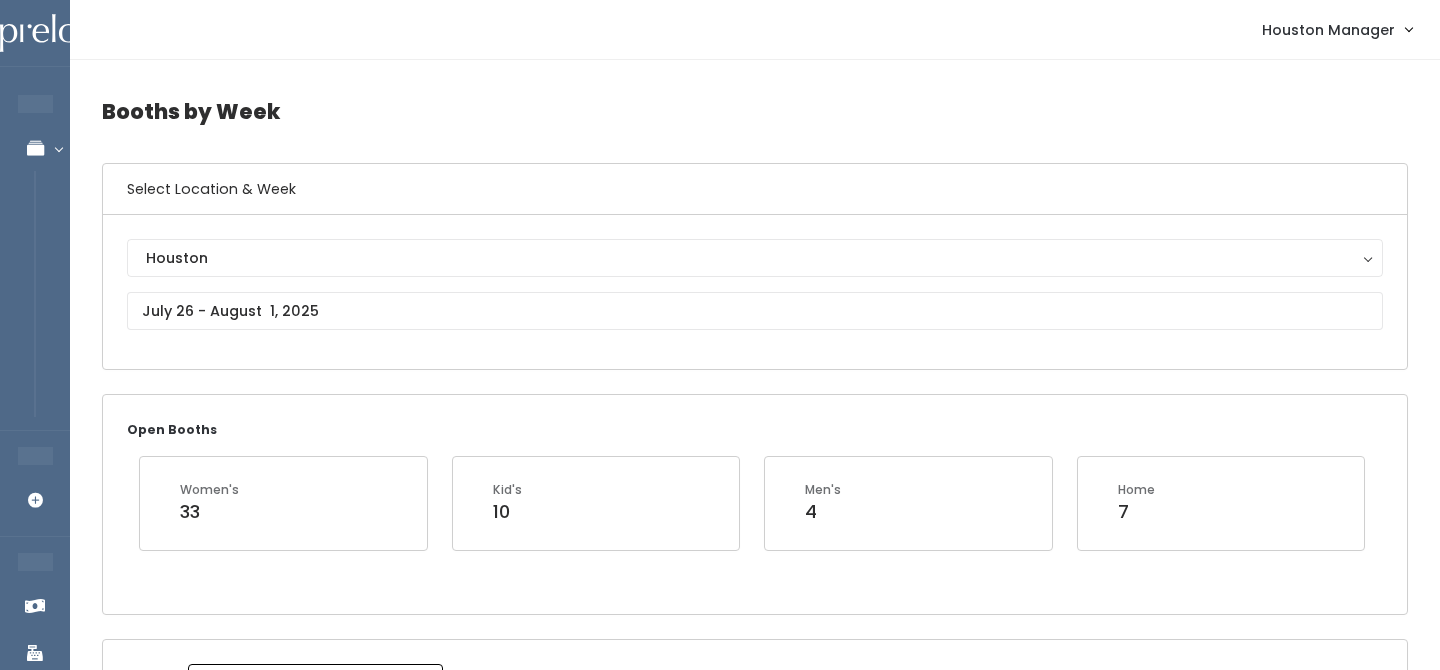scroll, scrollTop: 0, scrollLeft: 0, axis: both 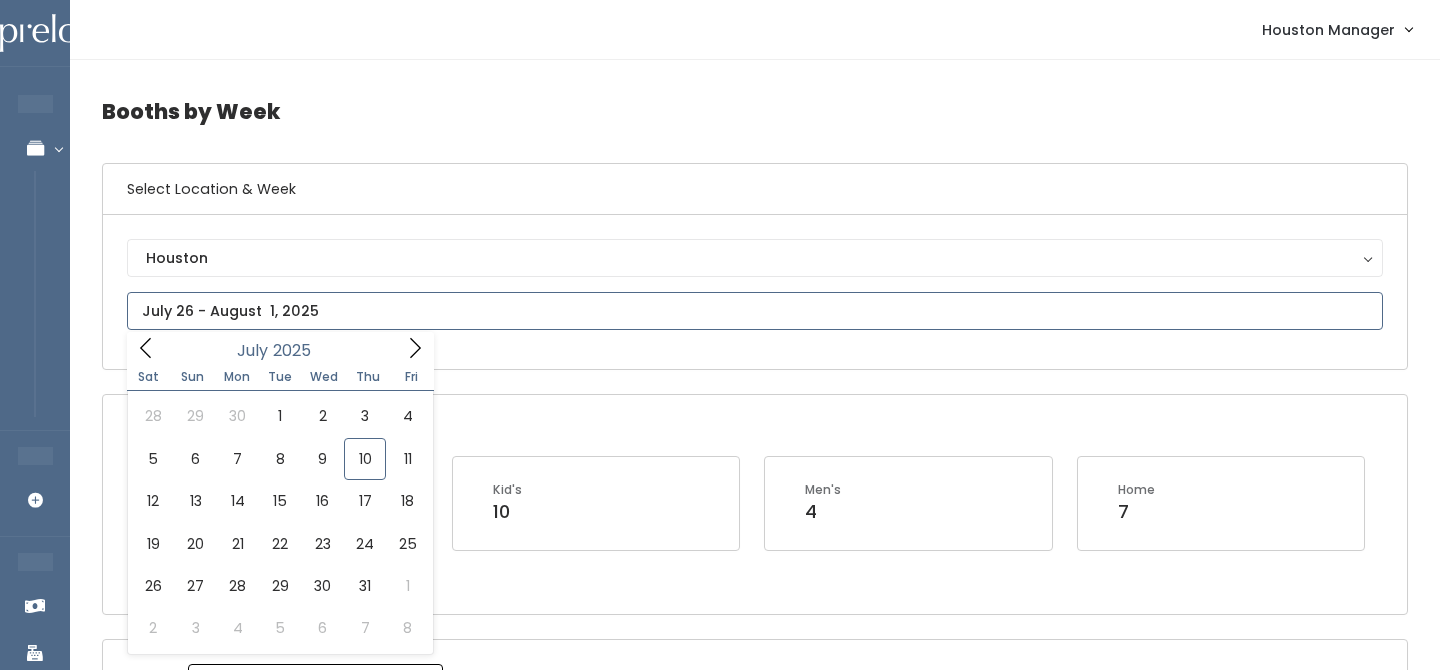 click at bounding box center (755, 311) 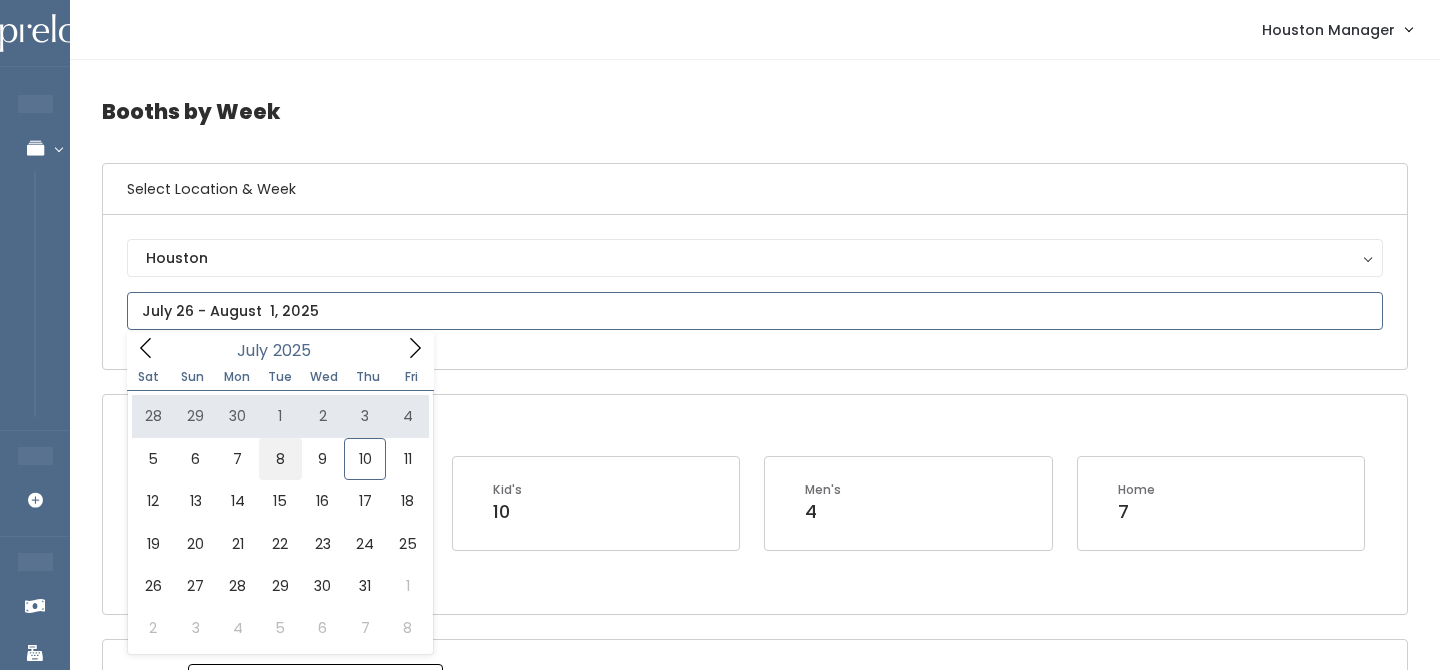 type on "[MONTH] [DAY] to [MONTH] [DAY]" 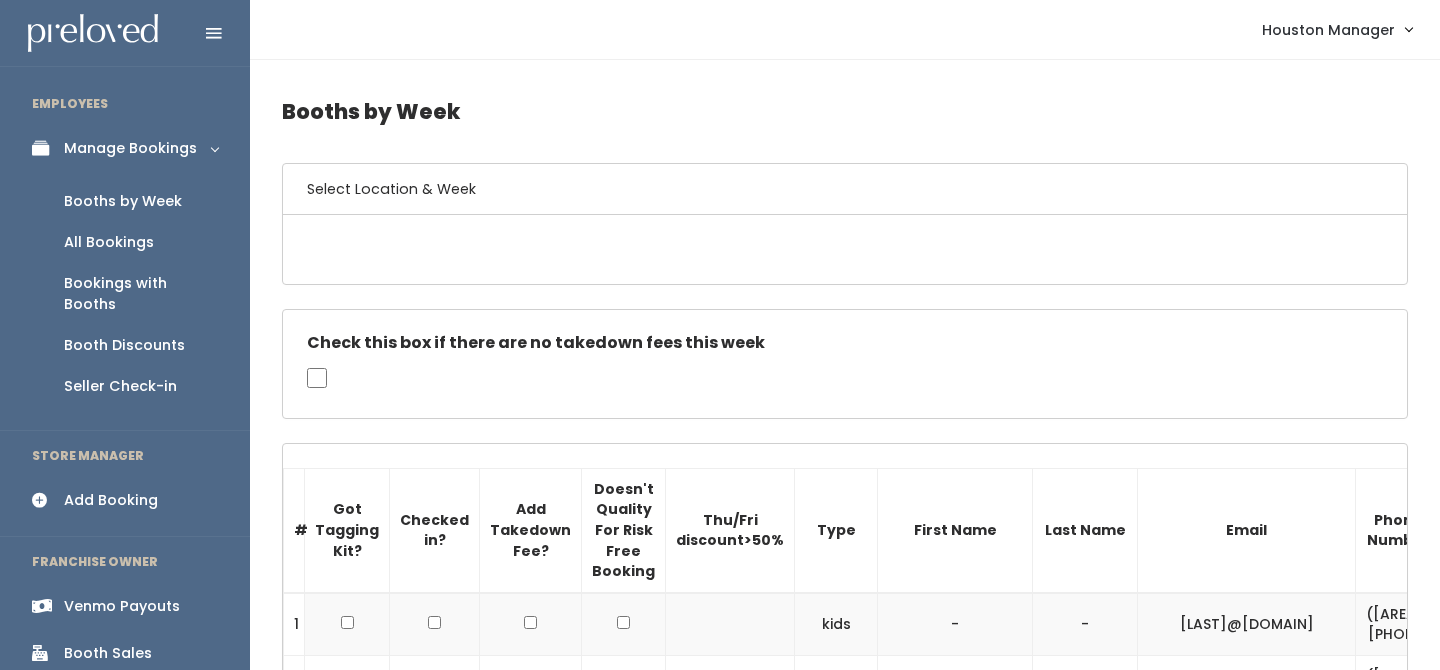 scroll, scrollTop: 0, scrollLeft: 0, axis: both 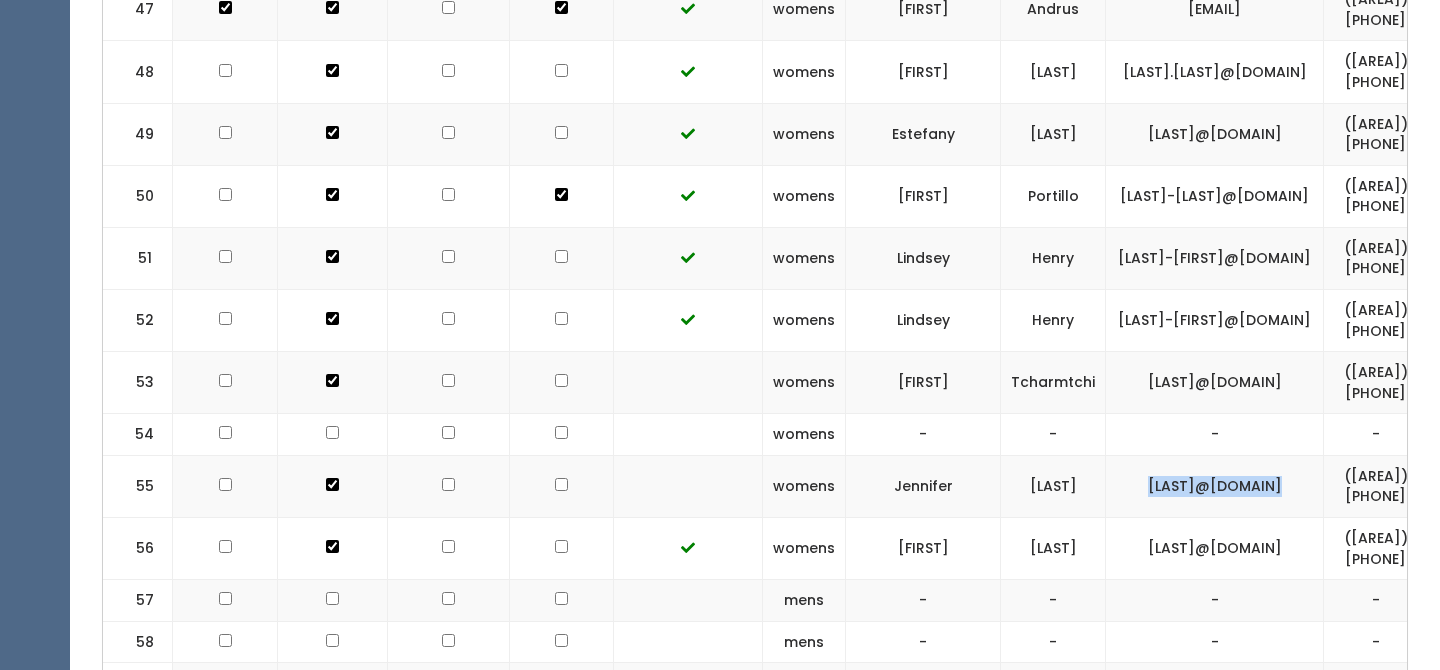 drag, startPoint x: 1191, startPoint y: 487, endPoint x: 1318, endPoint y: 480, distance: 127.192764 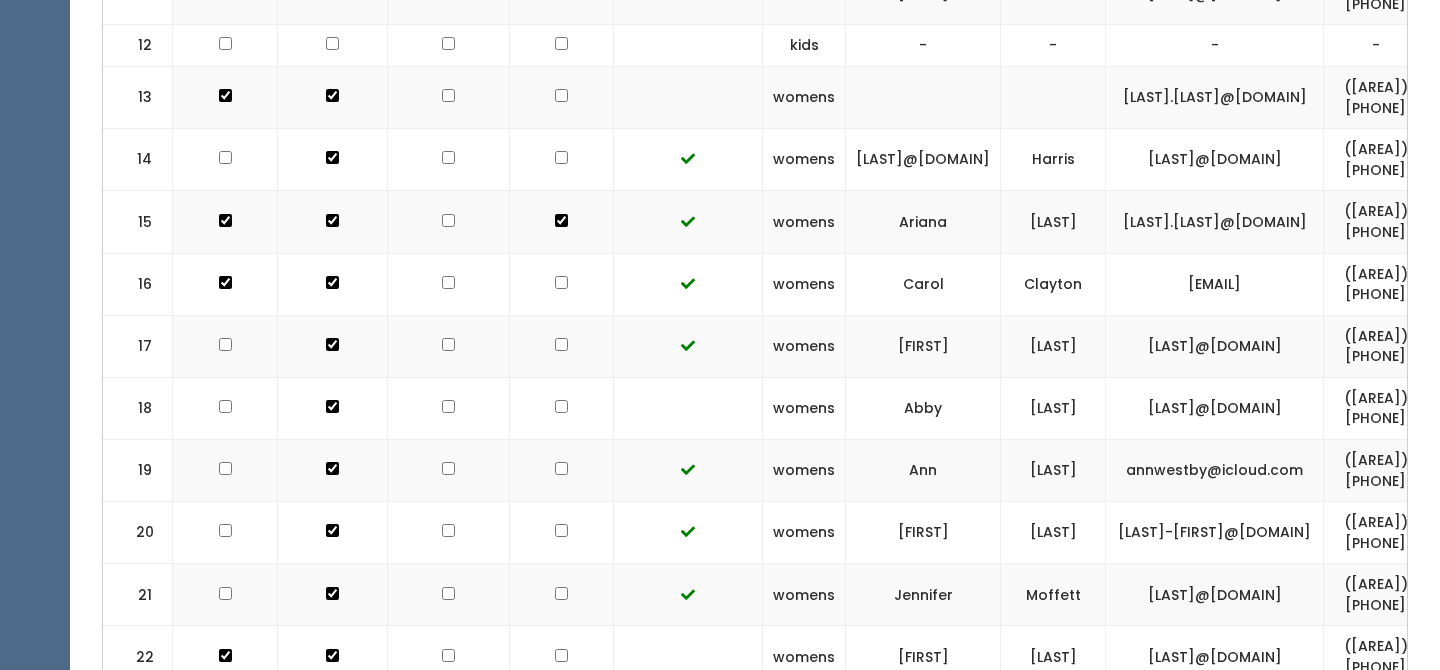 scroll, scrollTop: 0, scrollLeft: 0, axis: both 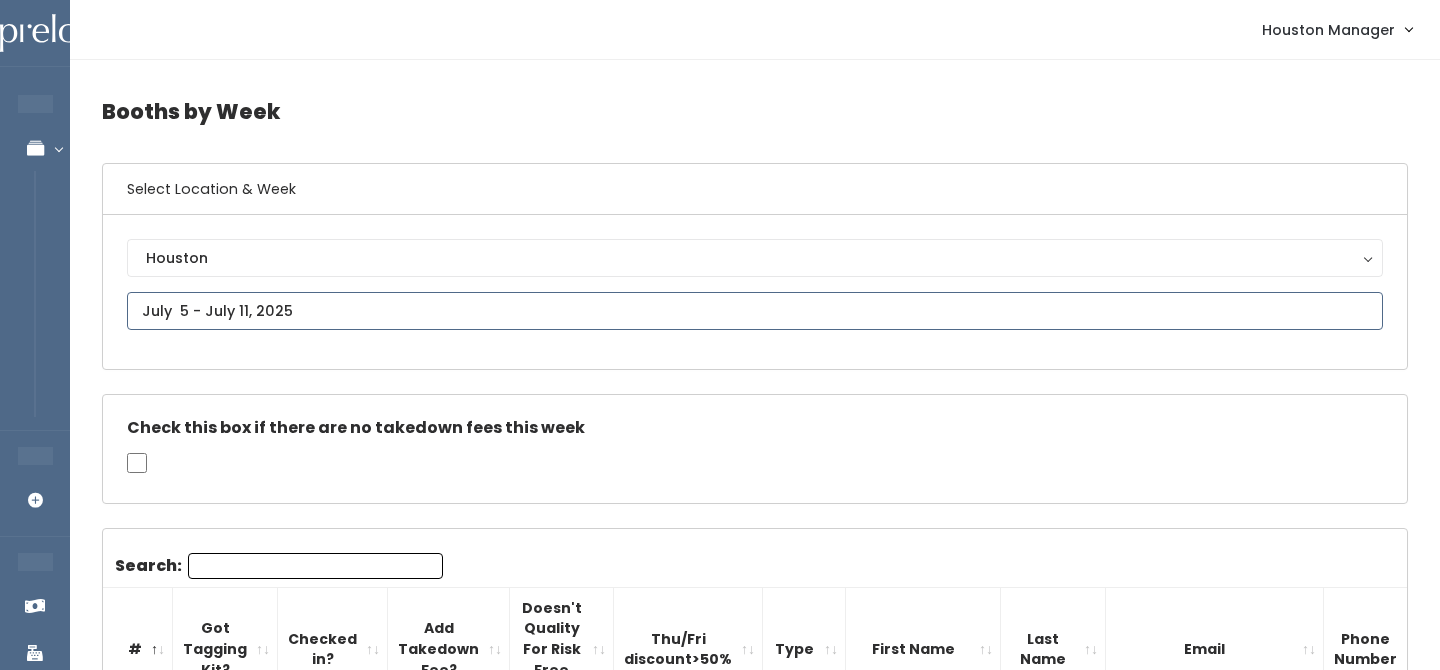 click at bounding box center (755, 311) 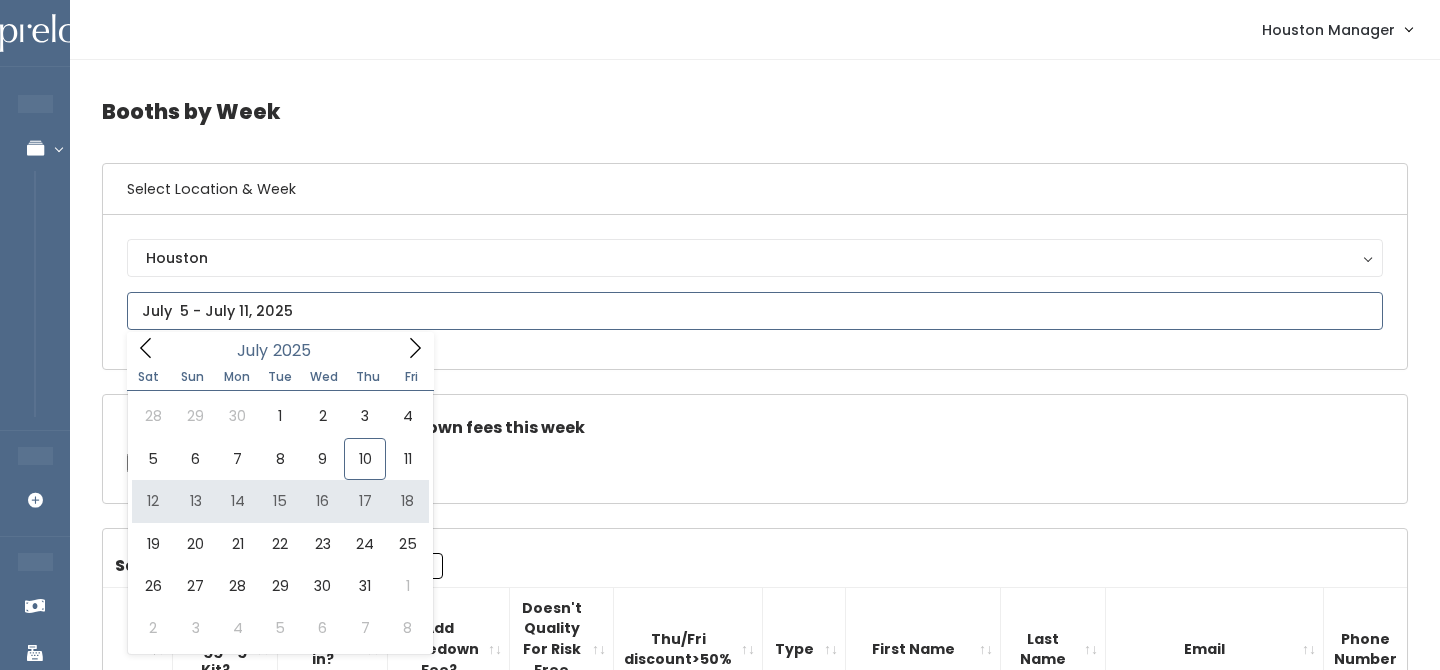 type on "[MONTH] [NUMBER] to [MONTH] [NUMBER]" 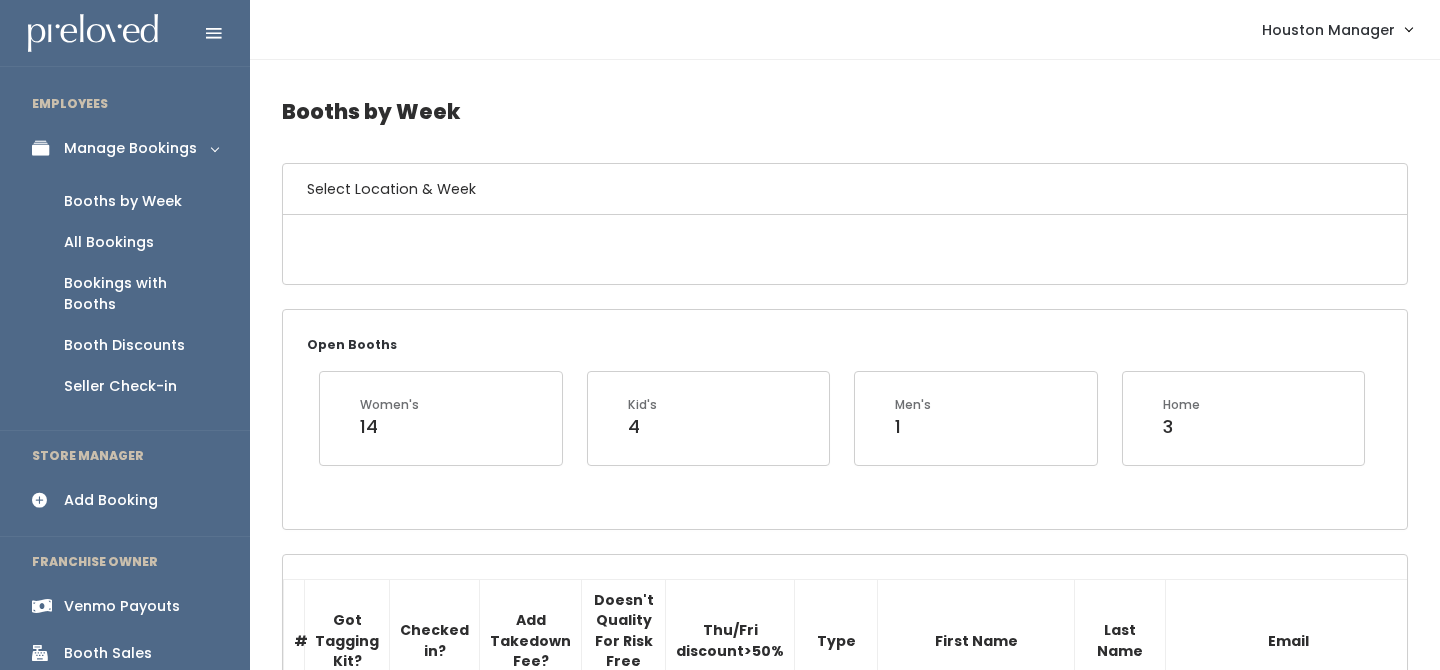 scroll, scrollTop: 0, scrollLeft: 0, axis: both 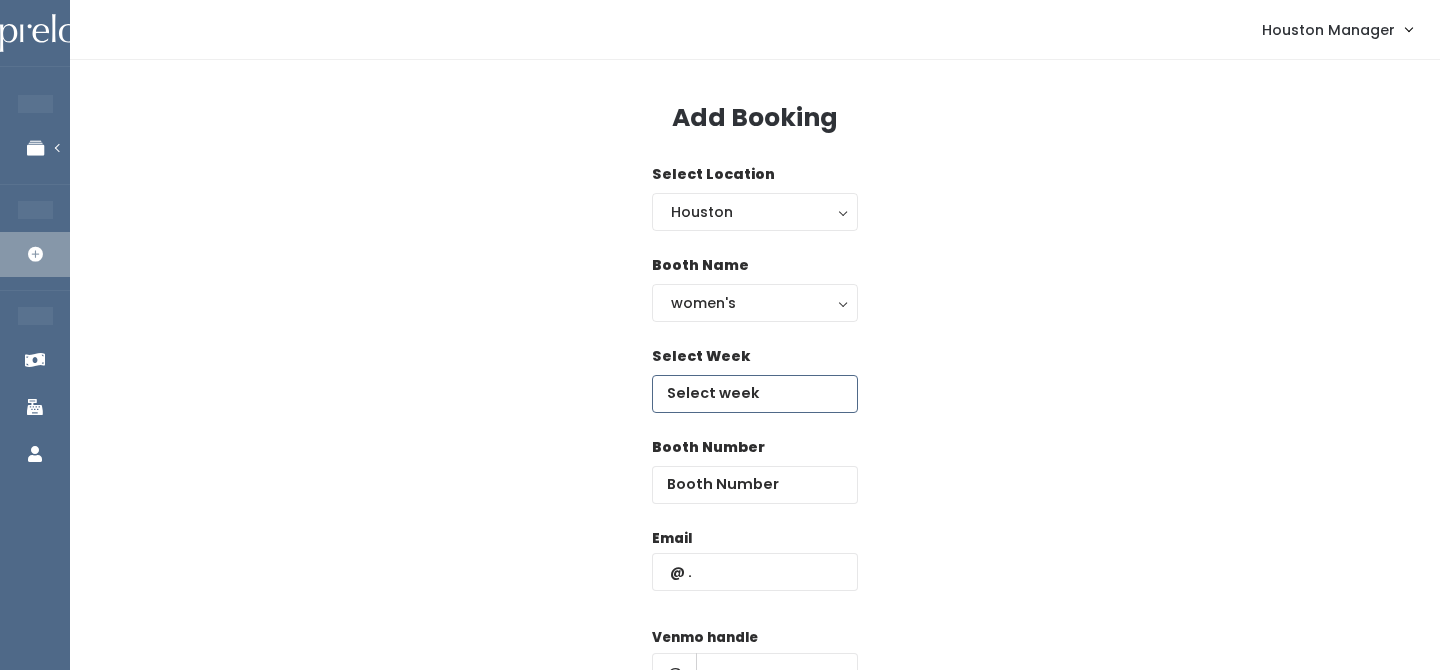 click at bounding box center [755, 394] 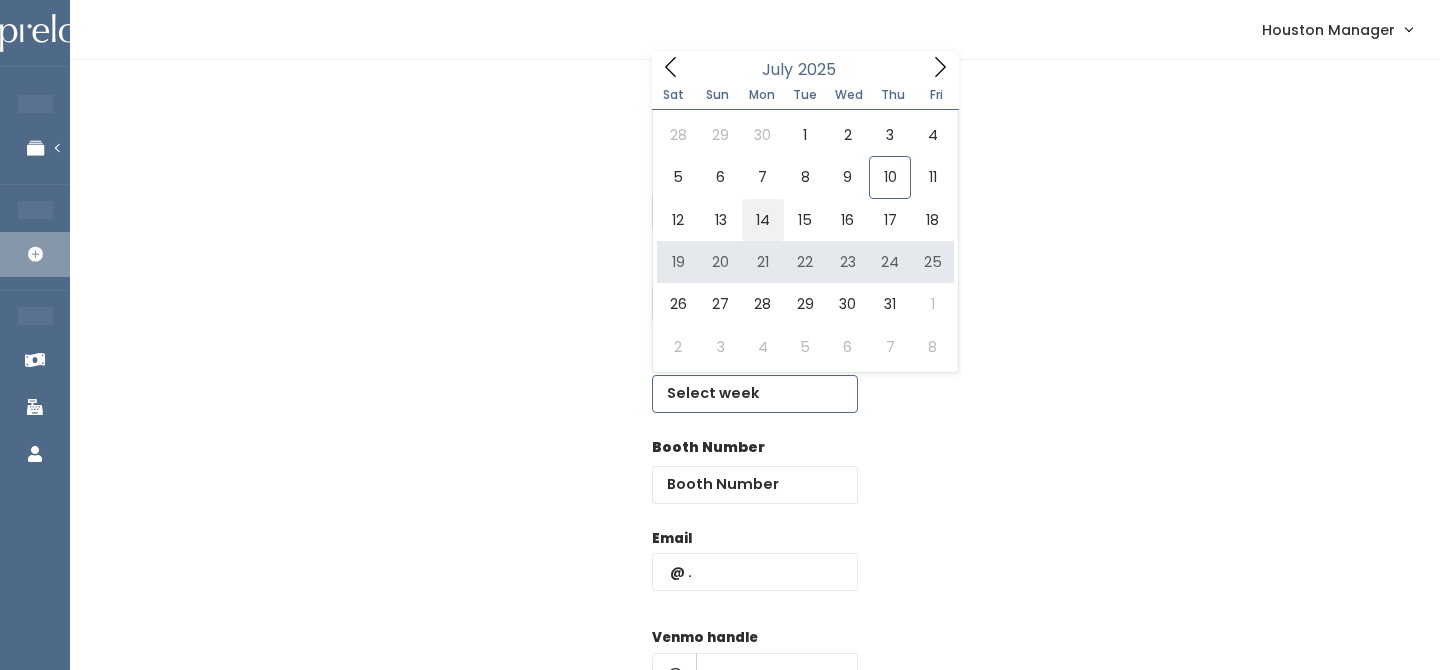 type on "[MONTH] [DAY] to [MONTH] [DAY]" 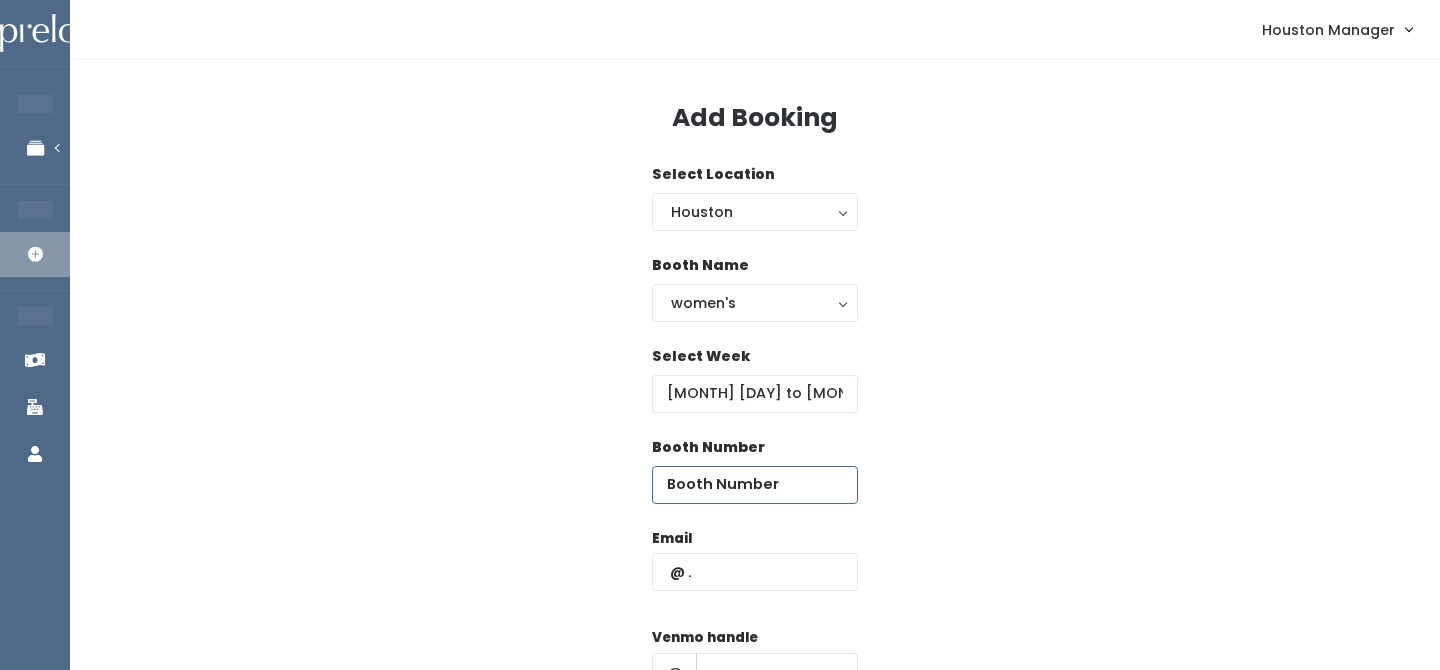 click at bounding box center (755, 485) 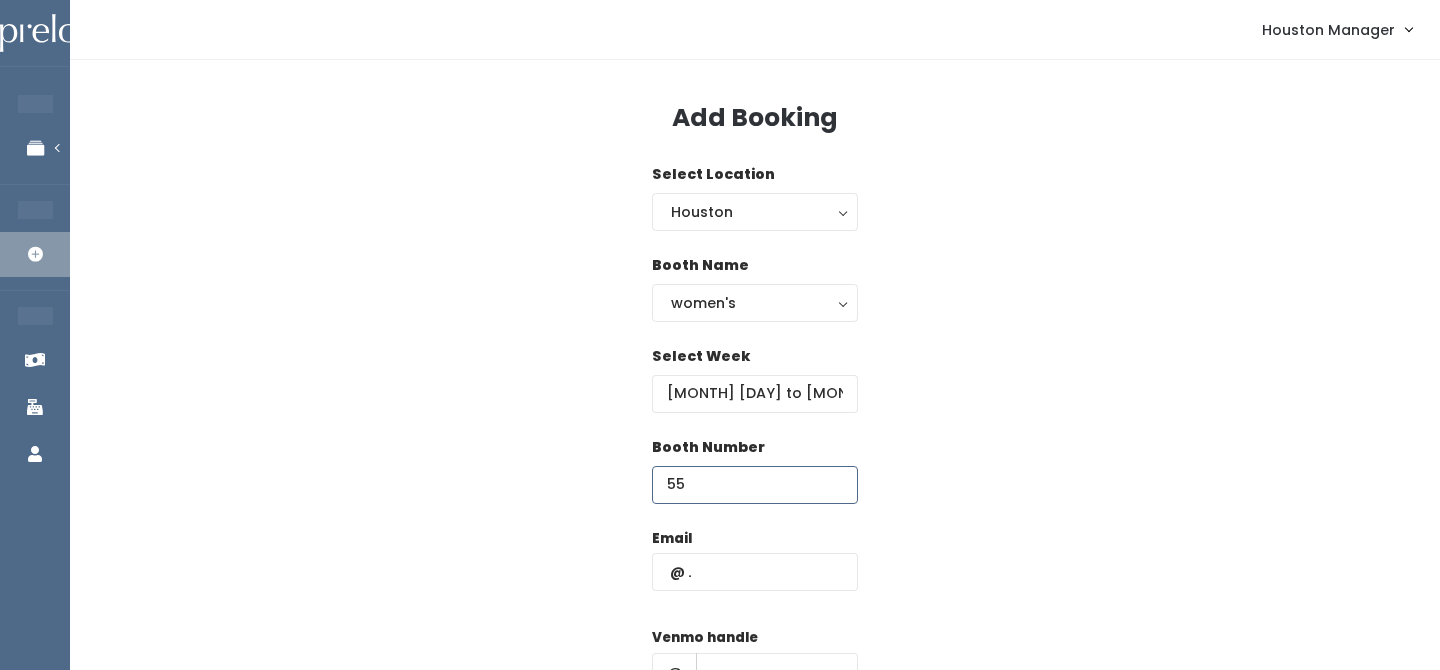 type on "55" 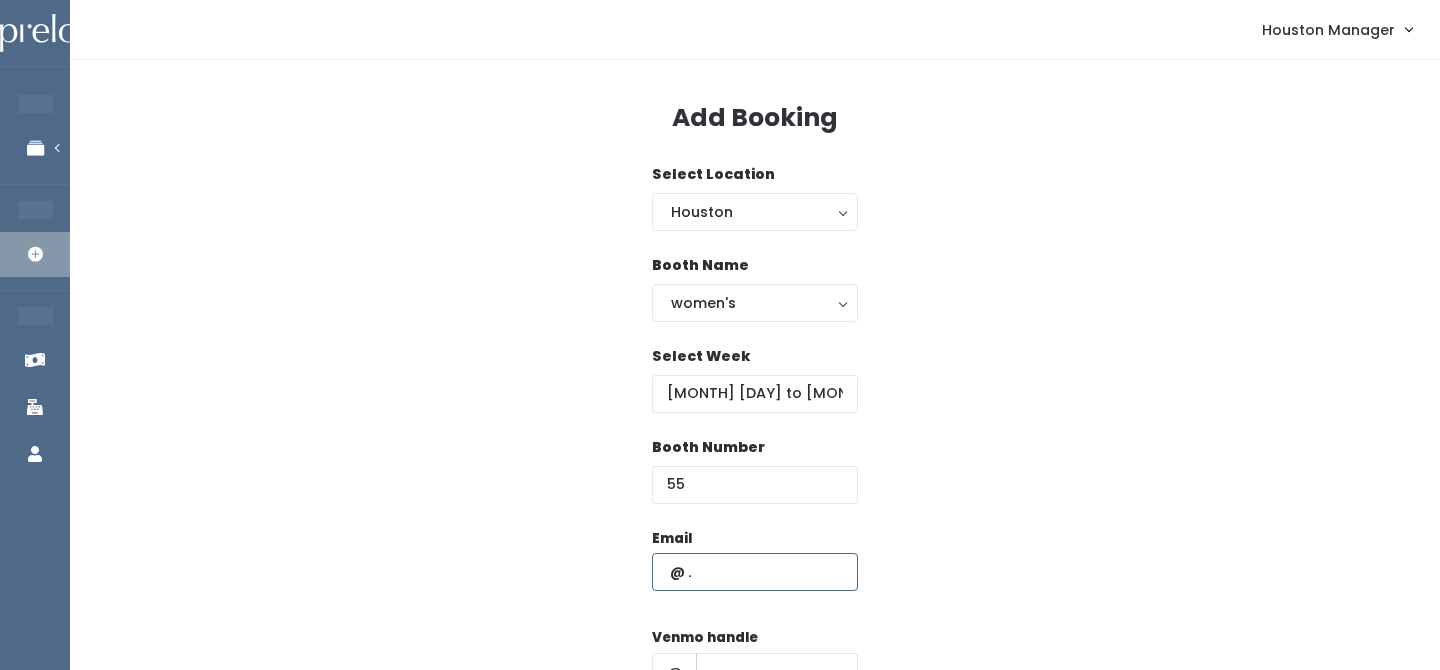 paste on "[LAST]@[DOMAIN]" 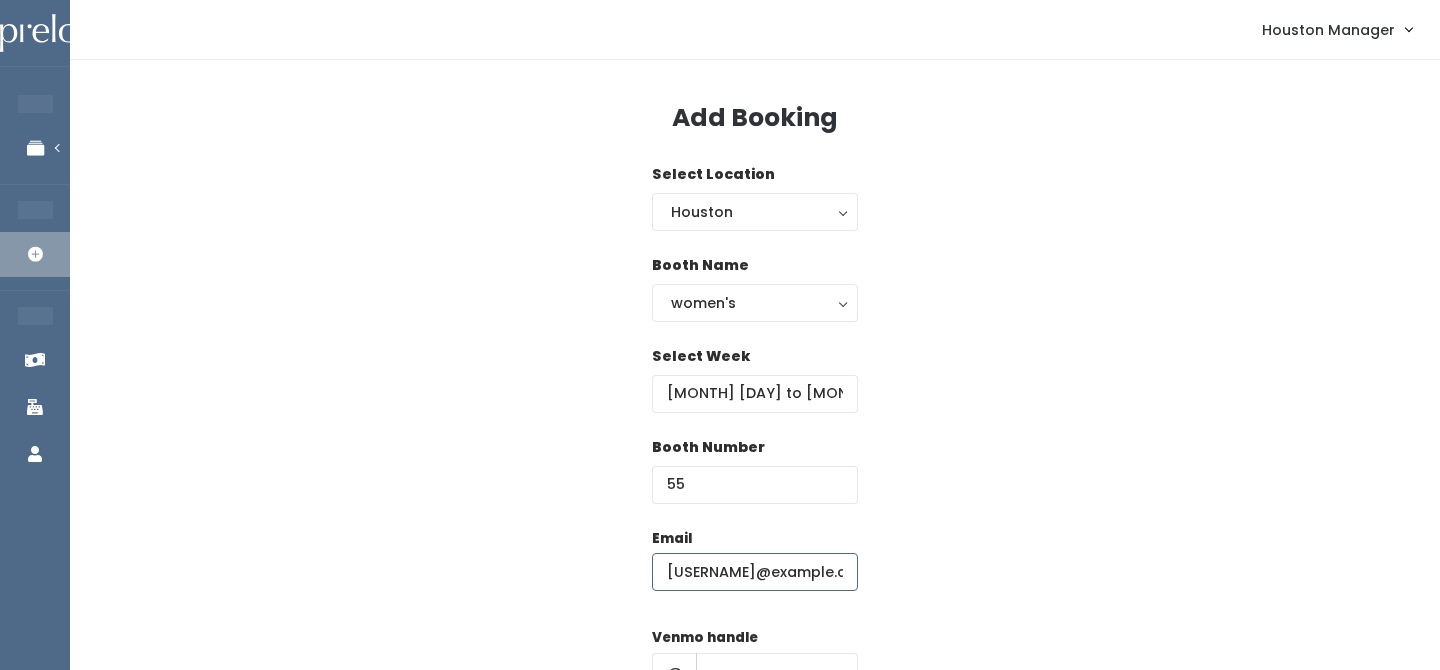 type on "[LAST]@[DOMAIN]" 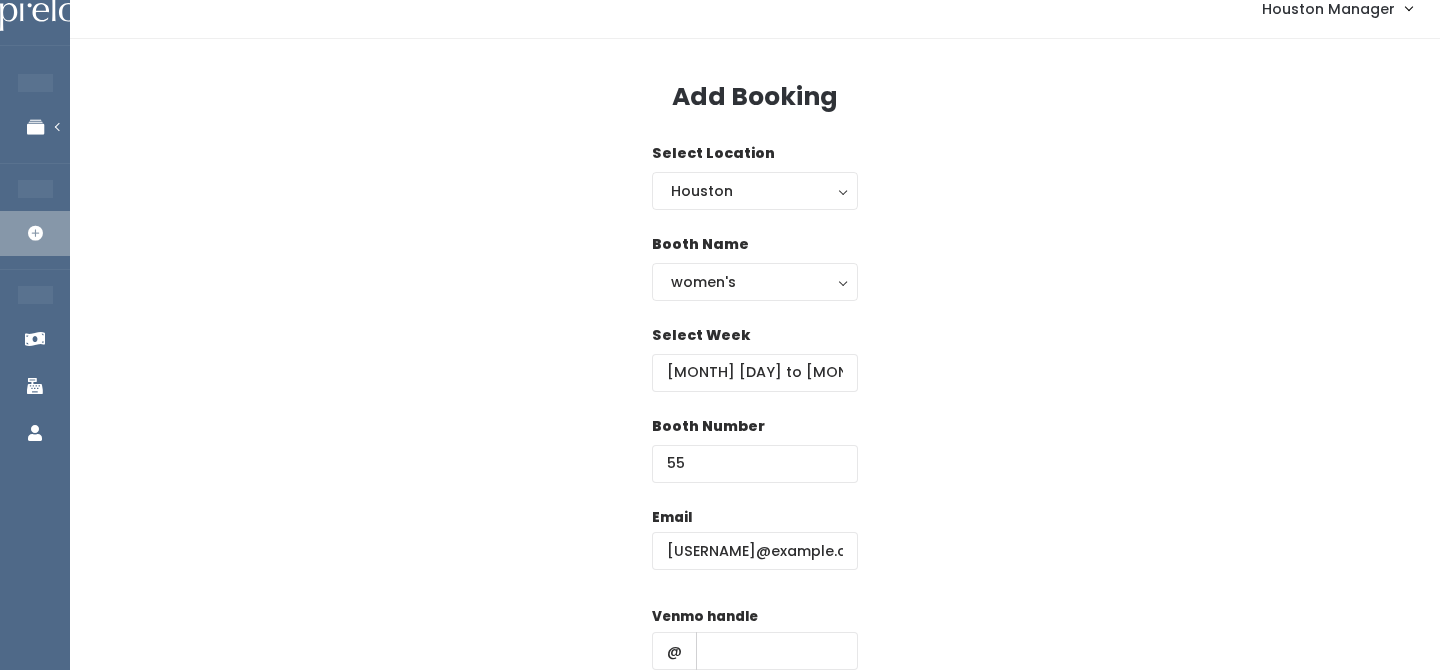 scroll, scrollTop: 287, scrollLeft: 0, axis: vertical 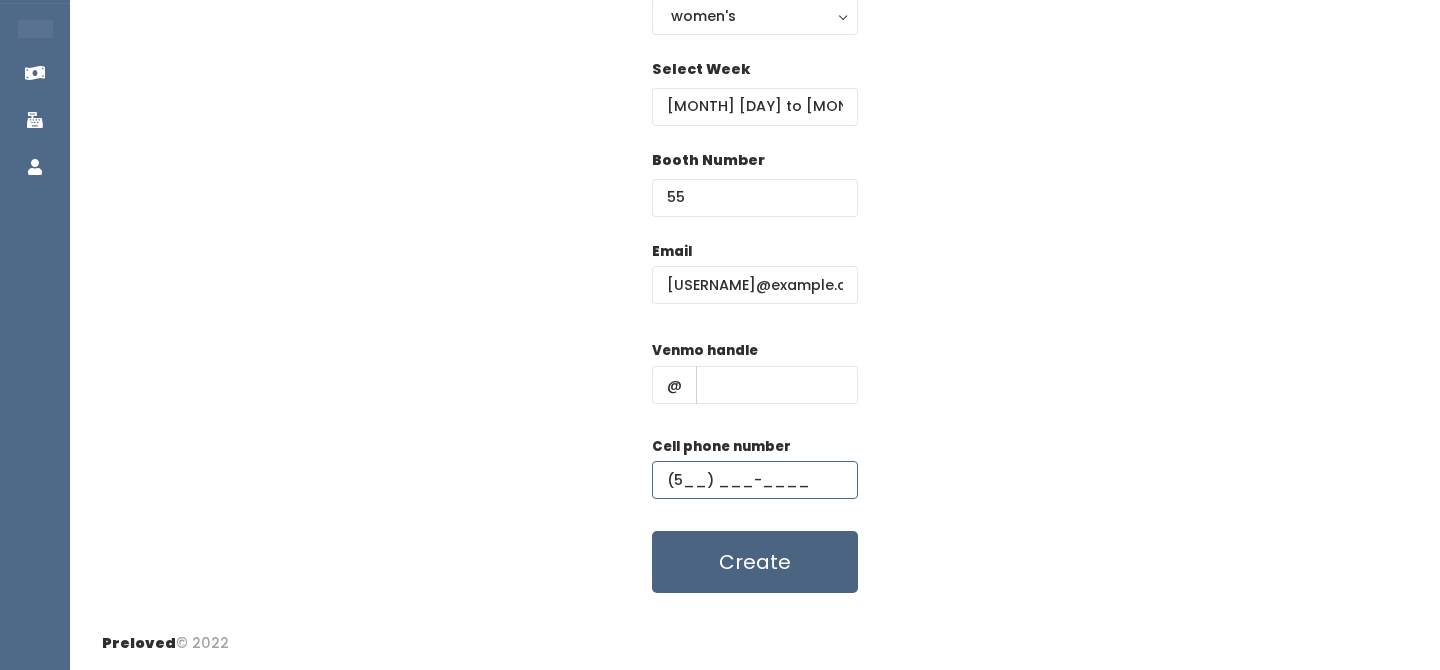 type on "(5__) ___-____" 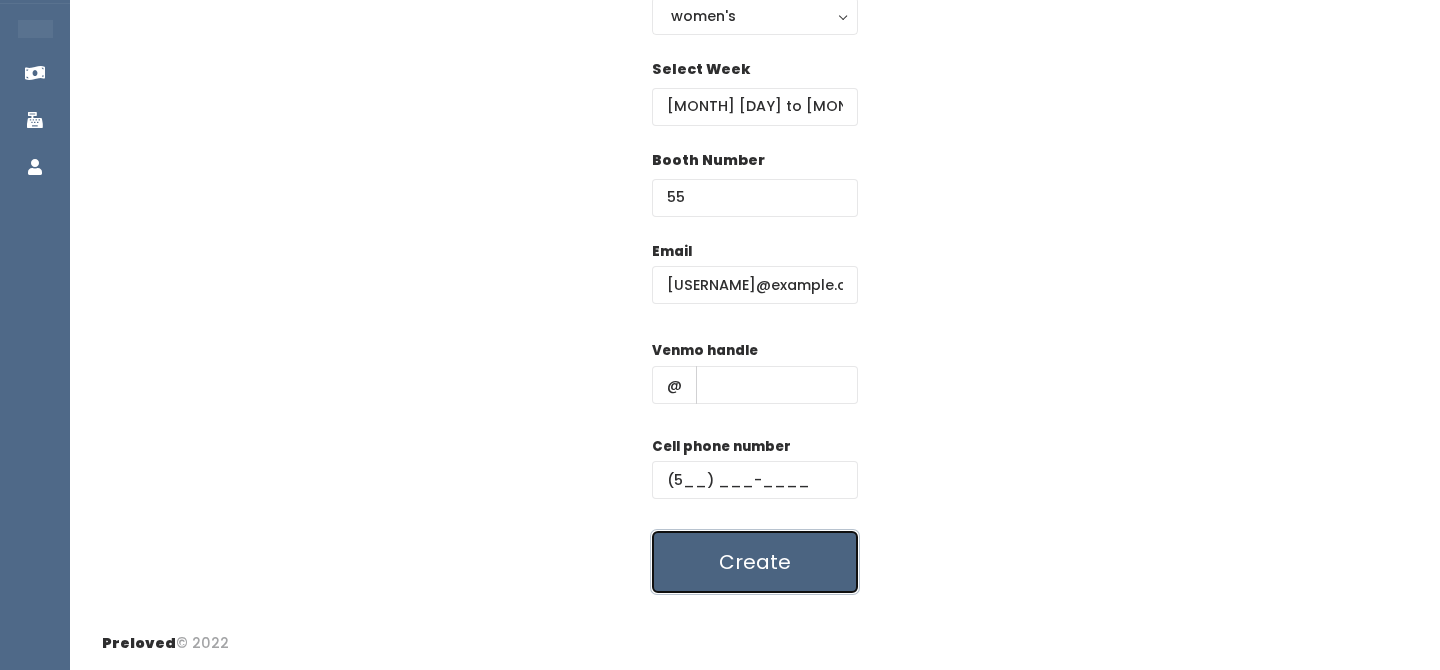 click on "Create" at bounding box center (755, 562) 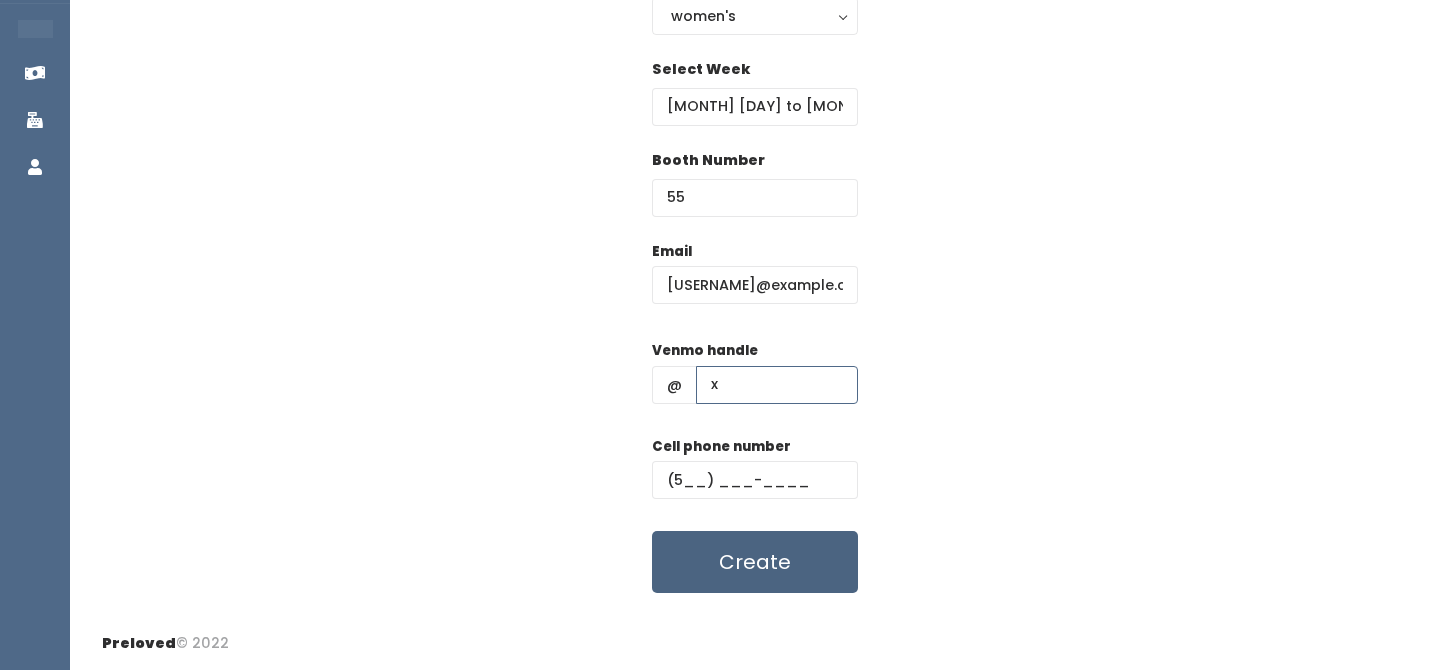type on "x" 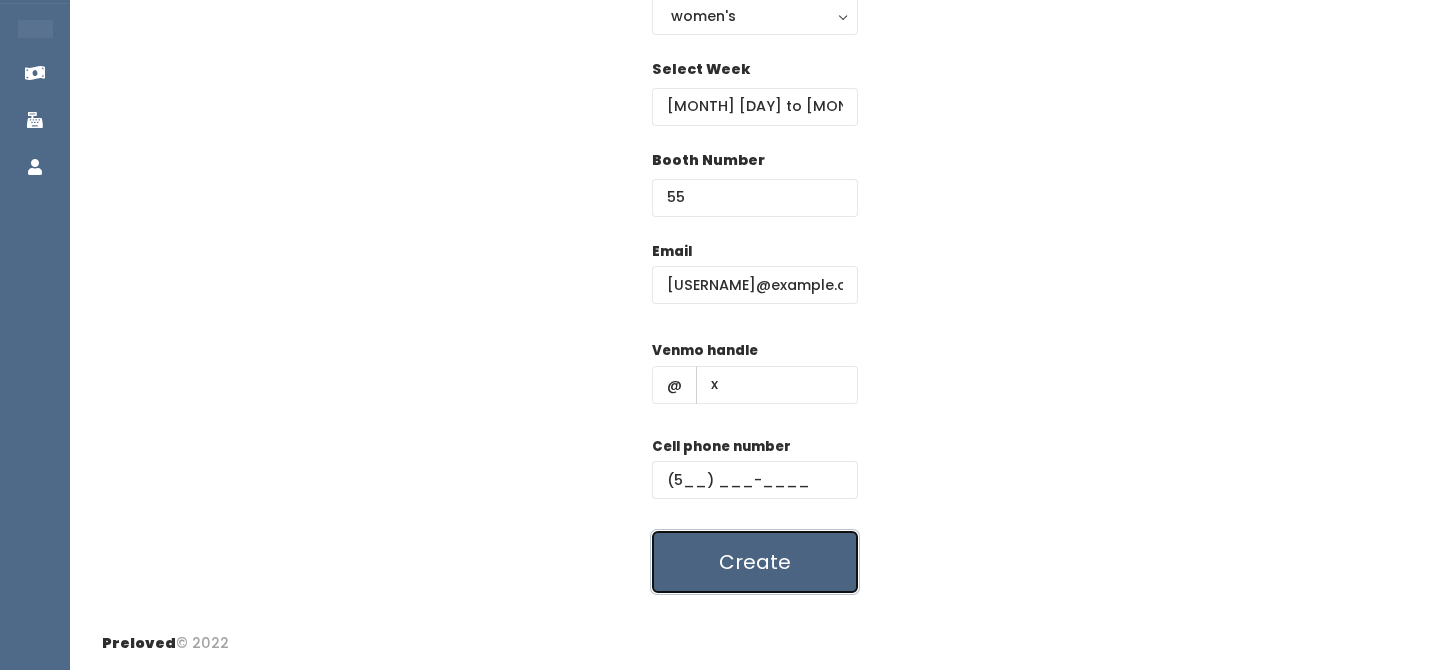 click on "Create" at bounding box center [755, 562] 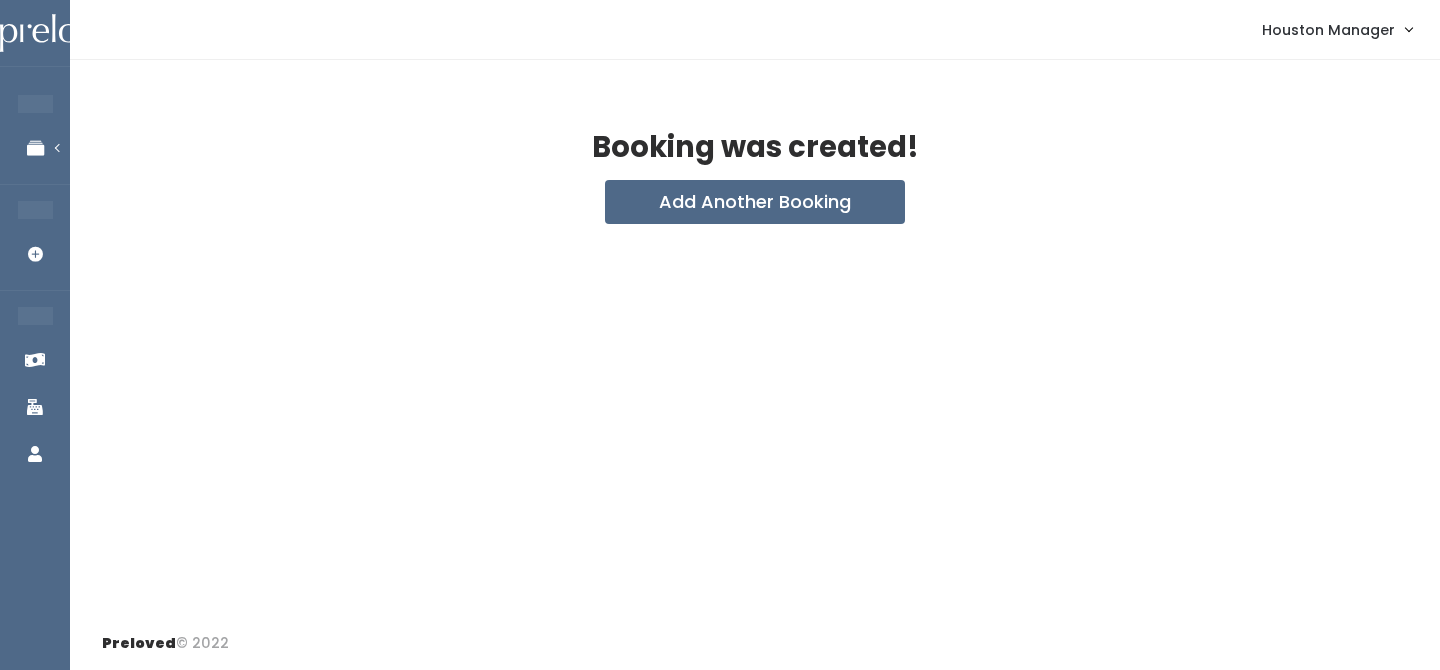 scroll, scrollTop: 0, scrollLeft: 0, axis: both 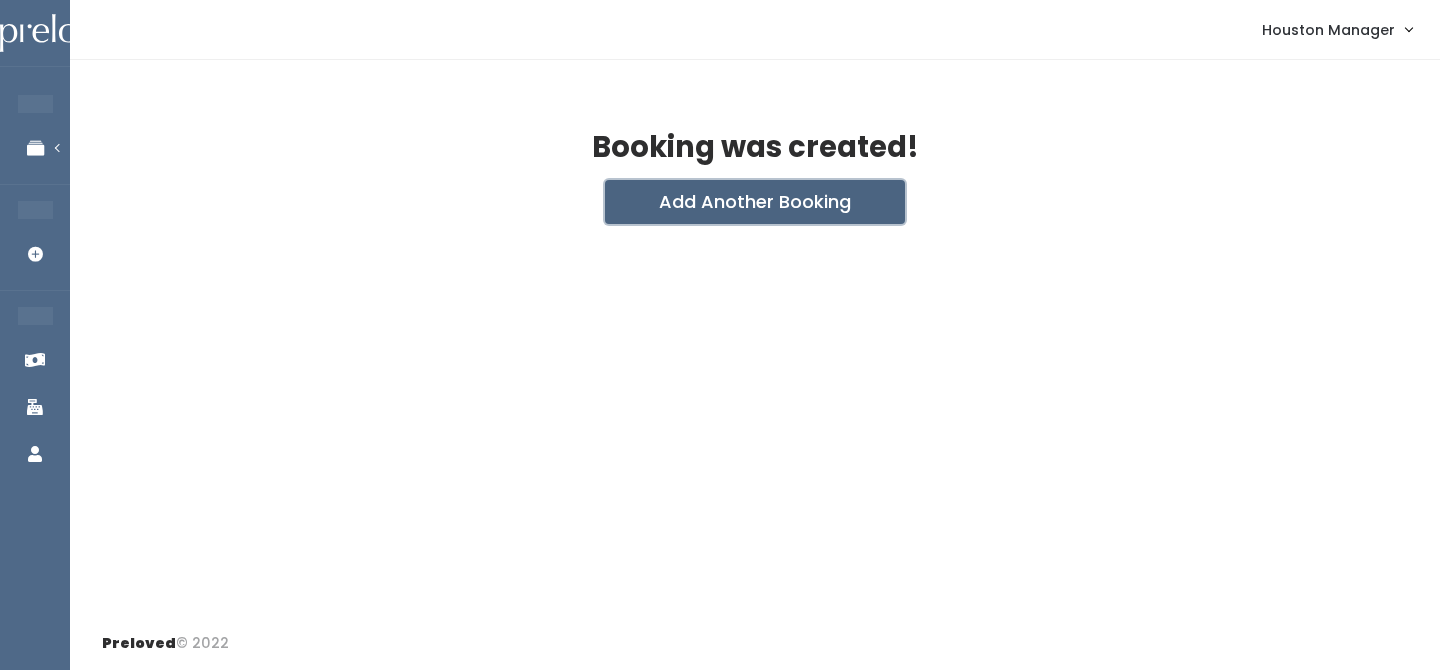 click on "Add Another Booking" at bounding box center (755, 202) 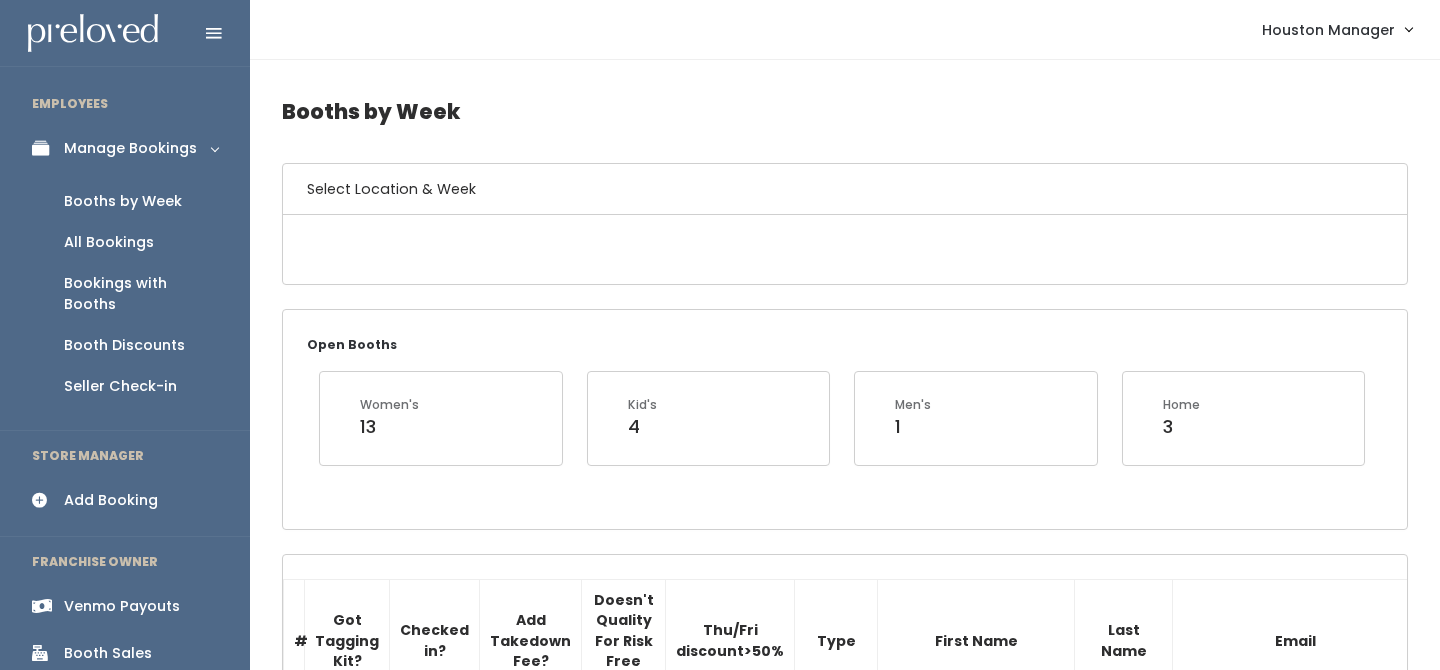 scroll, scrollTop: 3785, scrollLeft: 0, axis: vertical 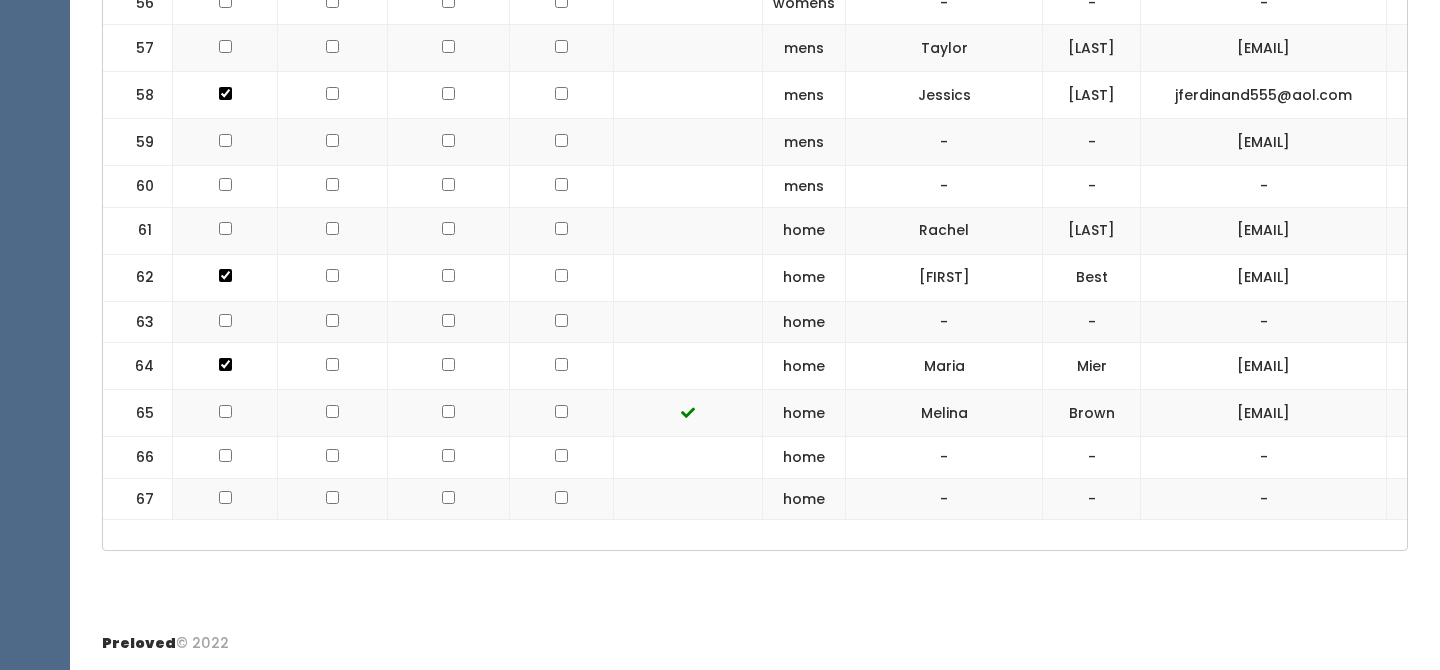 click at bounding box center [225, -2495] 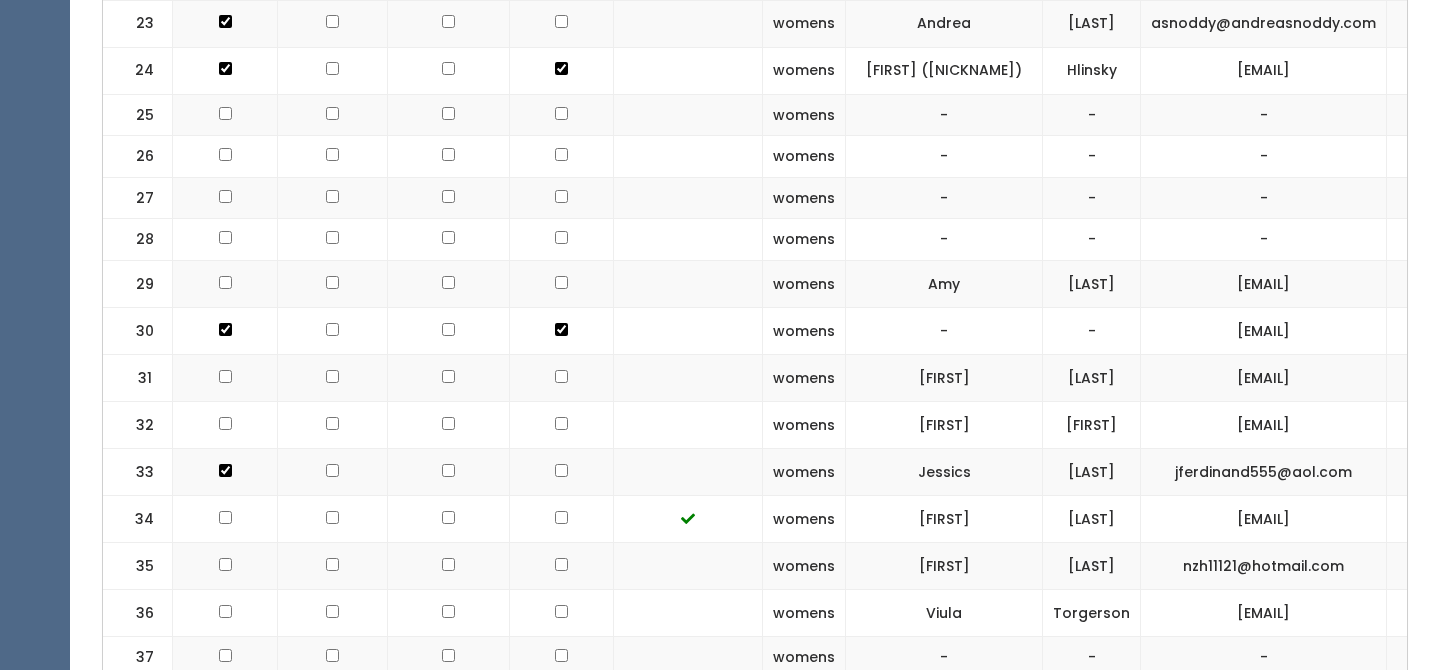 scroll, scrollTop: 0, scrollLeft: 0, axis: both 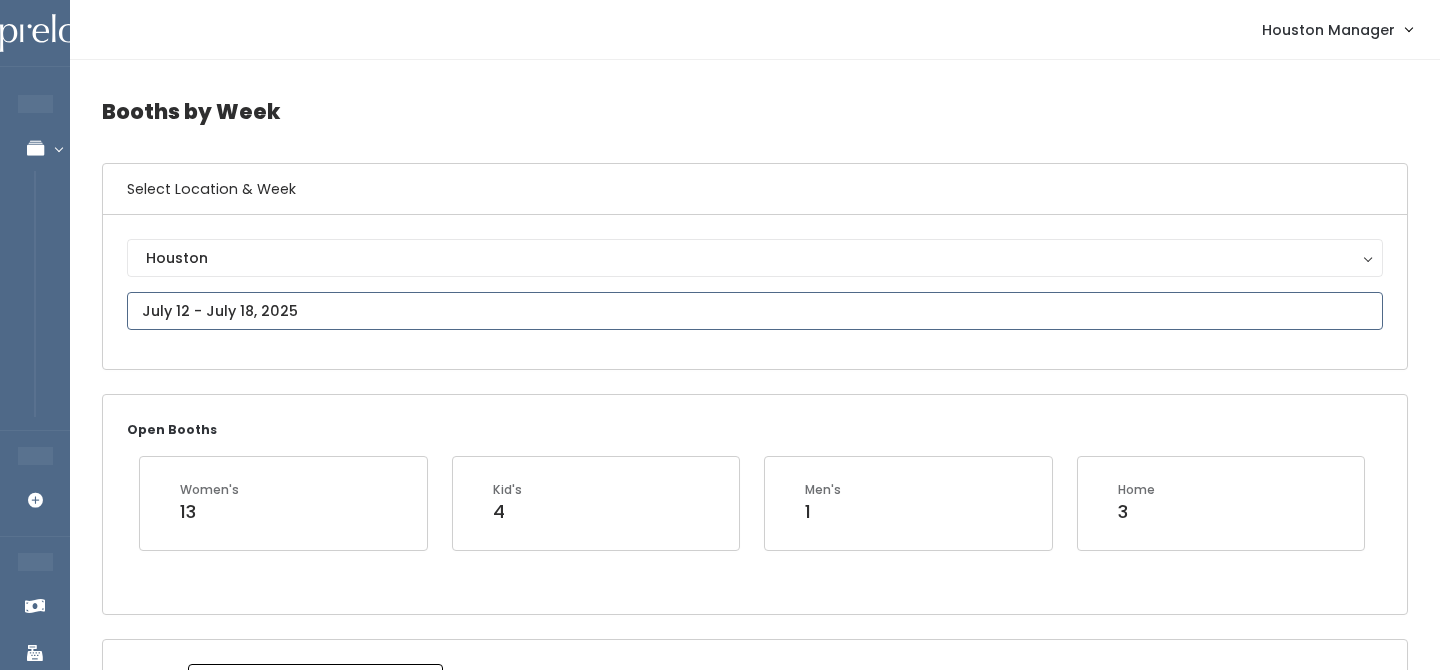 click at bounding box center (755, 311) 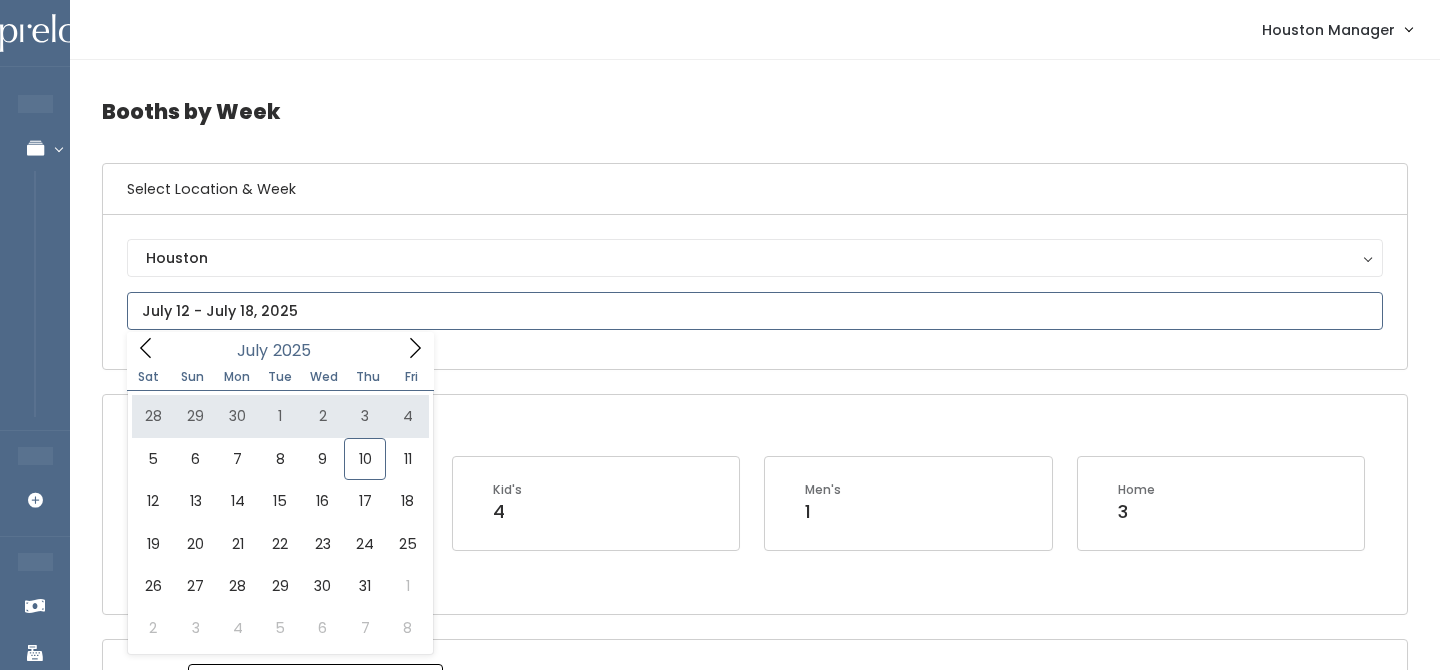 type on "June 28 to July 4" 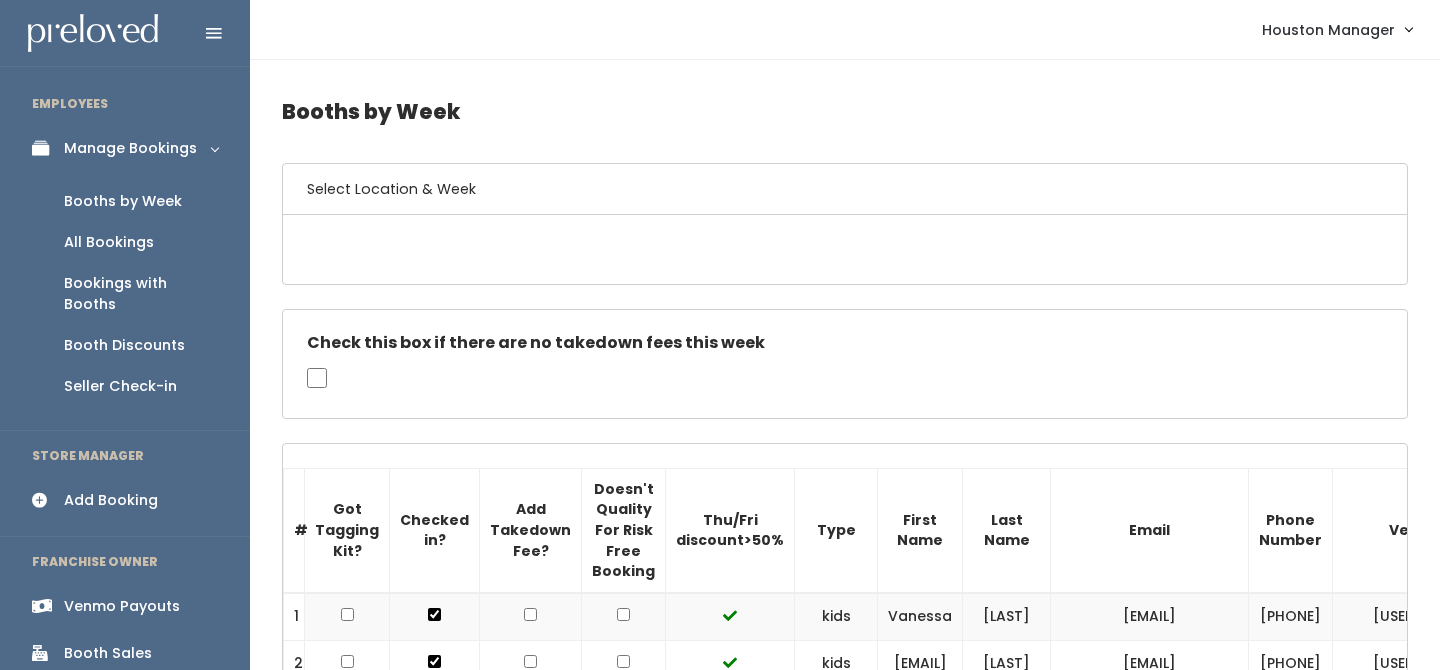 scroll, scrollTop: 0, scrollLeft: 0, axis: both 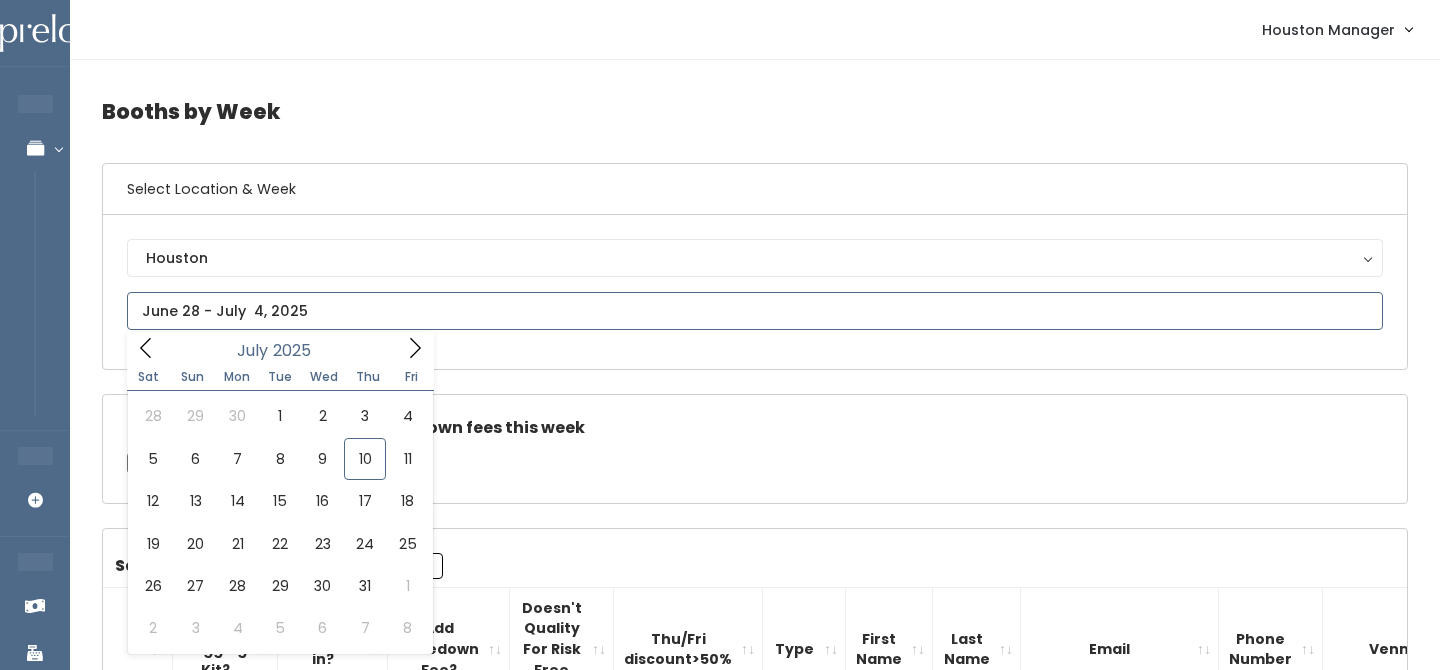 click at bounding box center (755, 311) 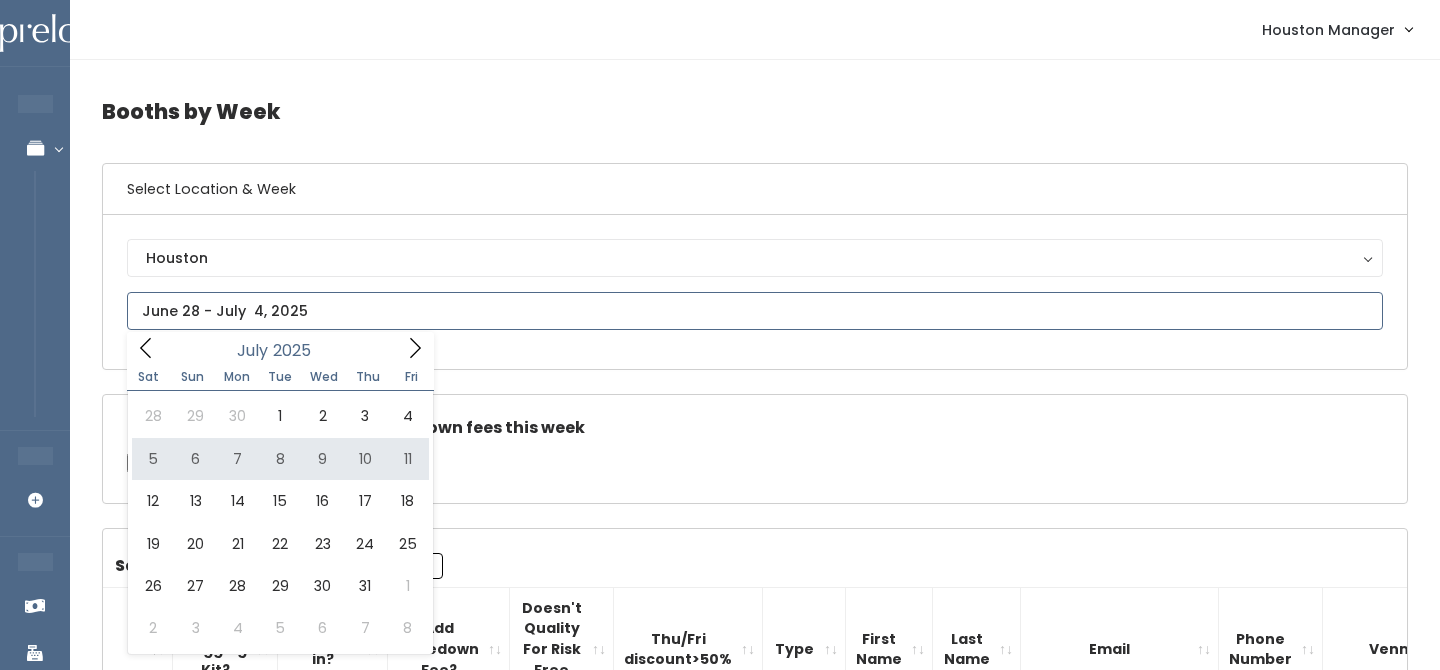 type on "July 5 to July 11" 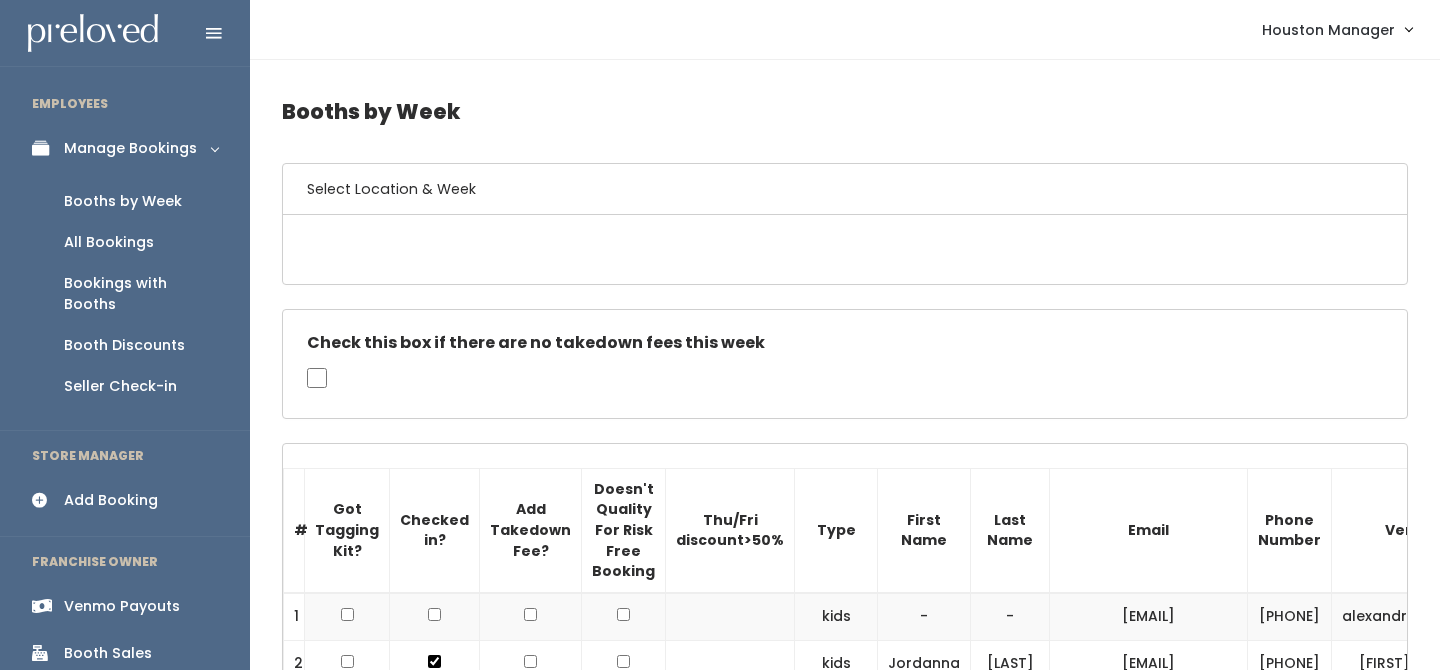 scroll, scrollTop: 0, scrollLeft: 0, axis: both 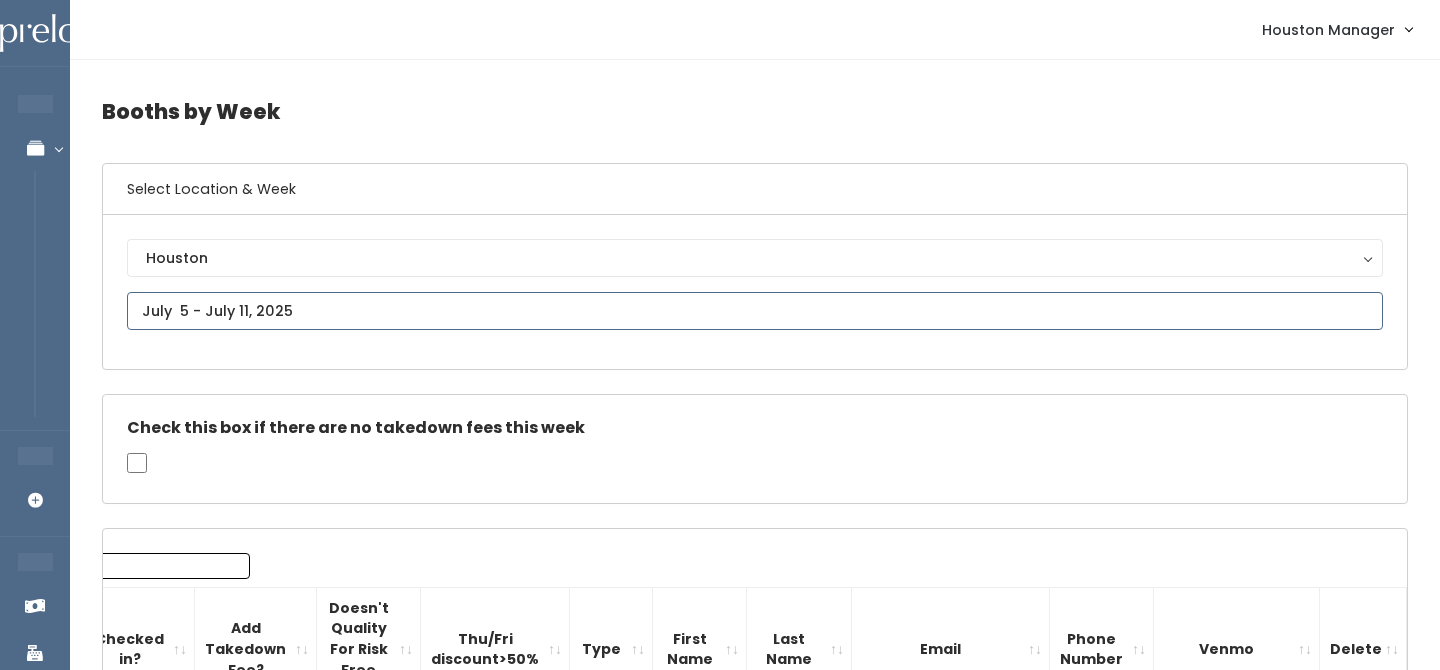 click at bounding box center [755, 311] 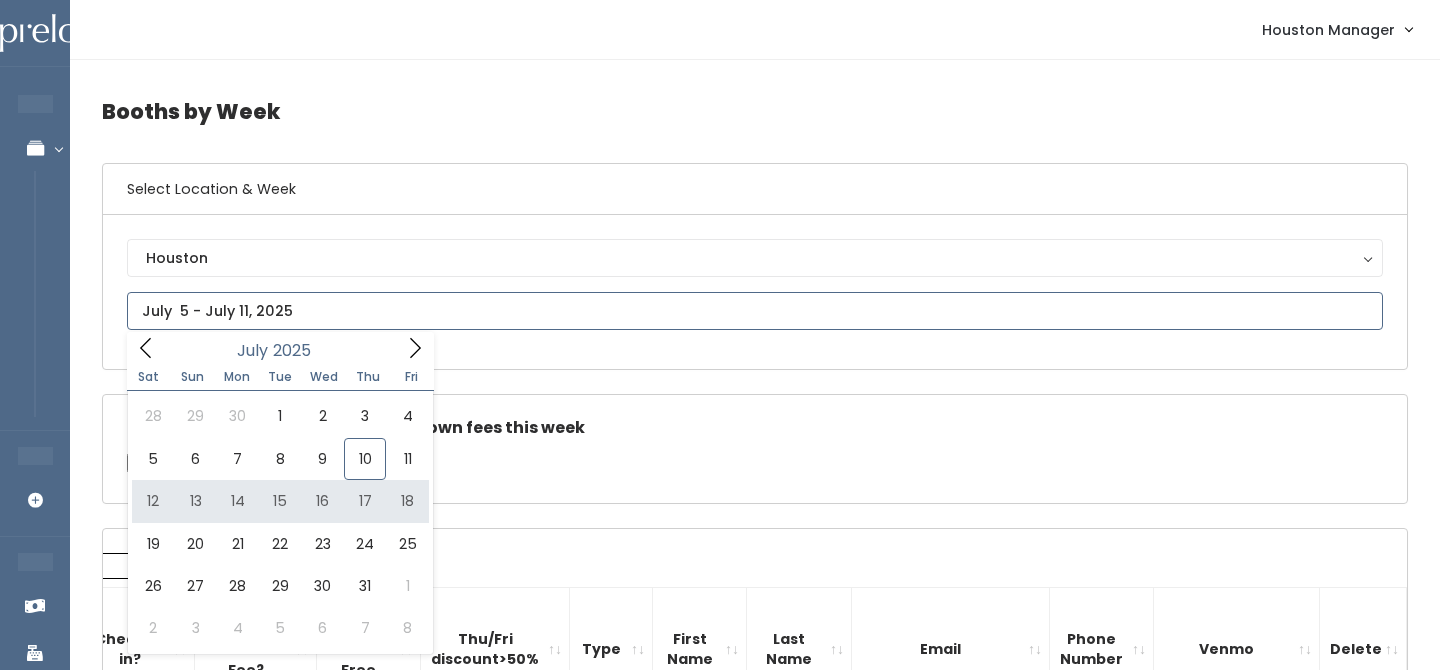 type on "[MONTH] [NUMBER] to [MONTH] [NUMBER]" 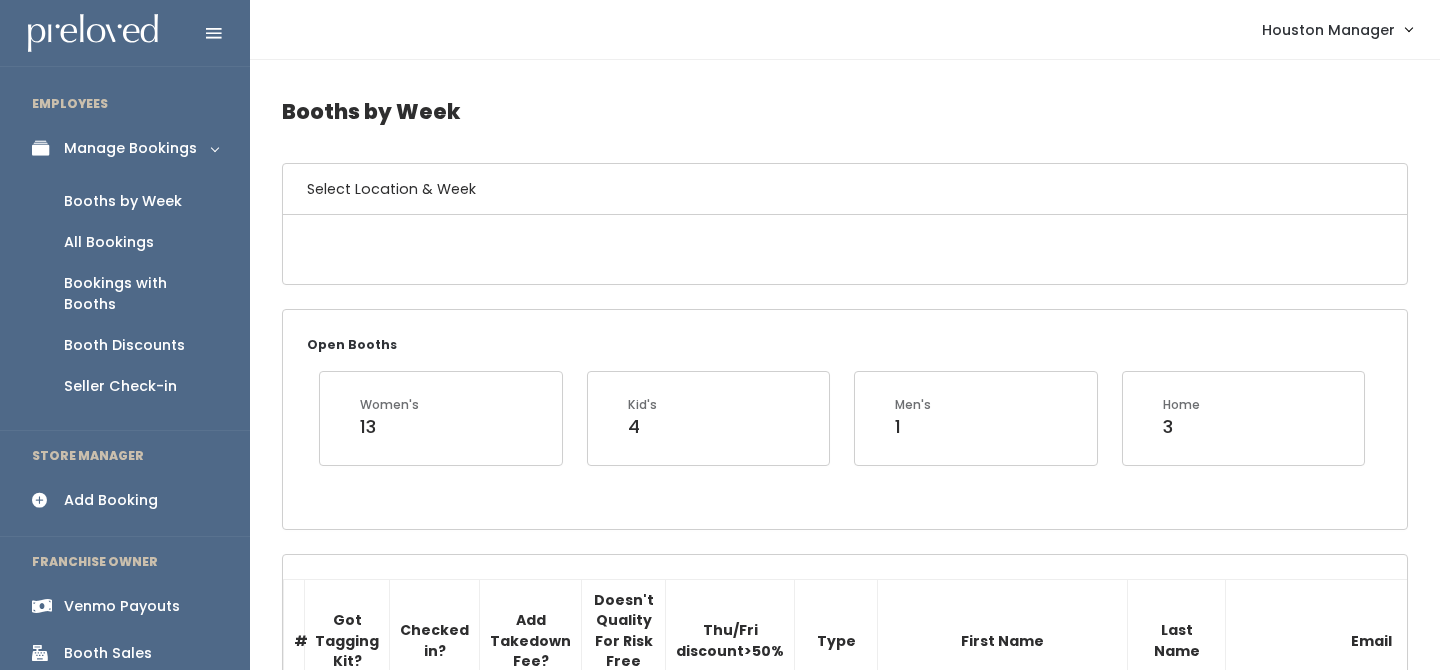 scroll, scrollTop: 0, scrollLeft: 0, axis: both 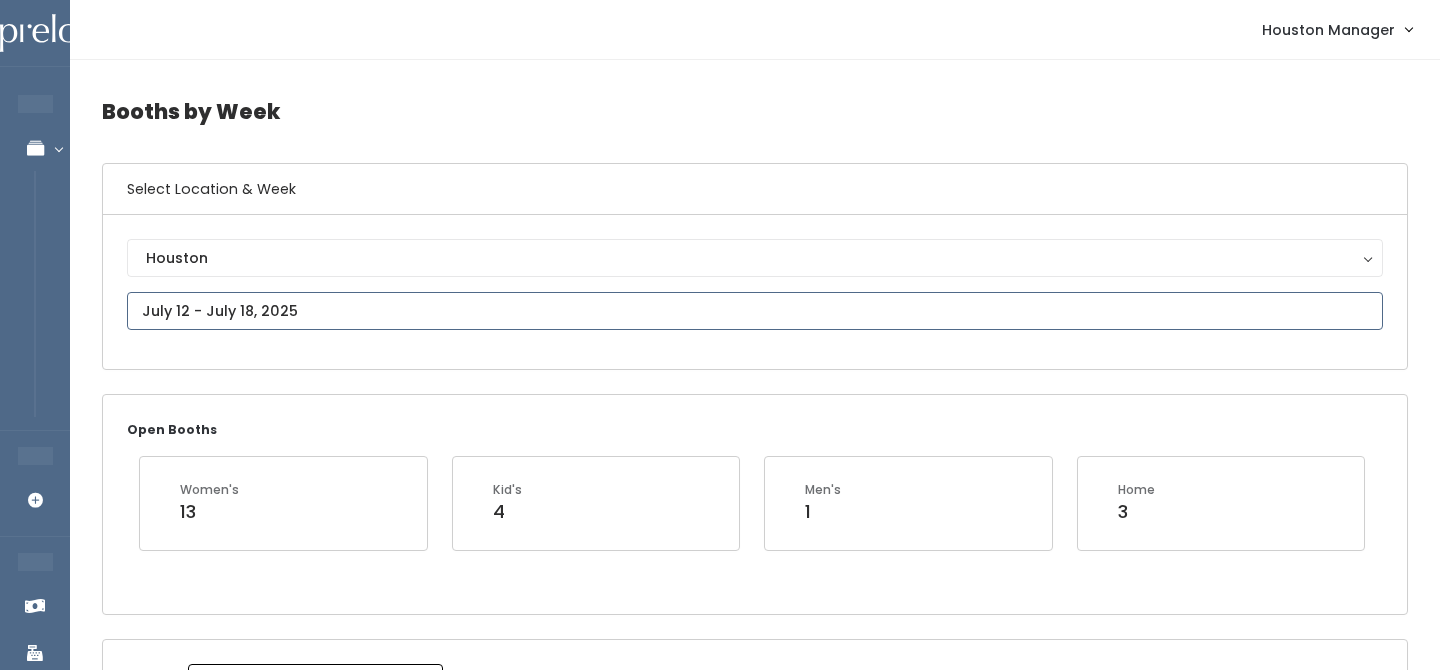 click at bounding box center [755, 311] 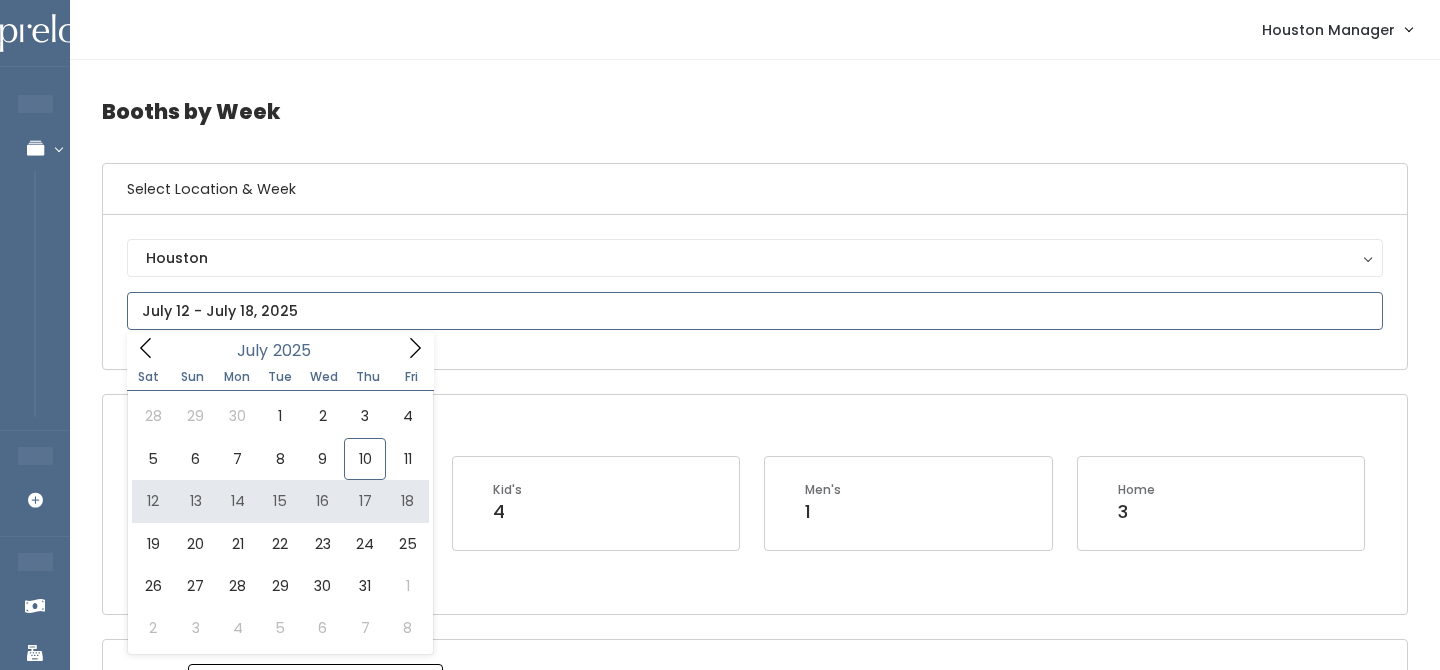 type on "July 12 to July 18" 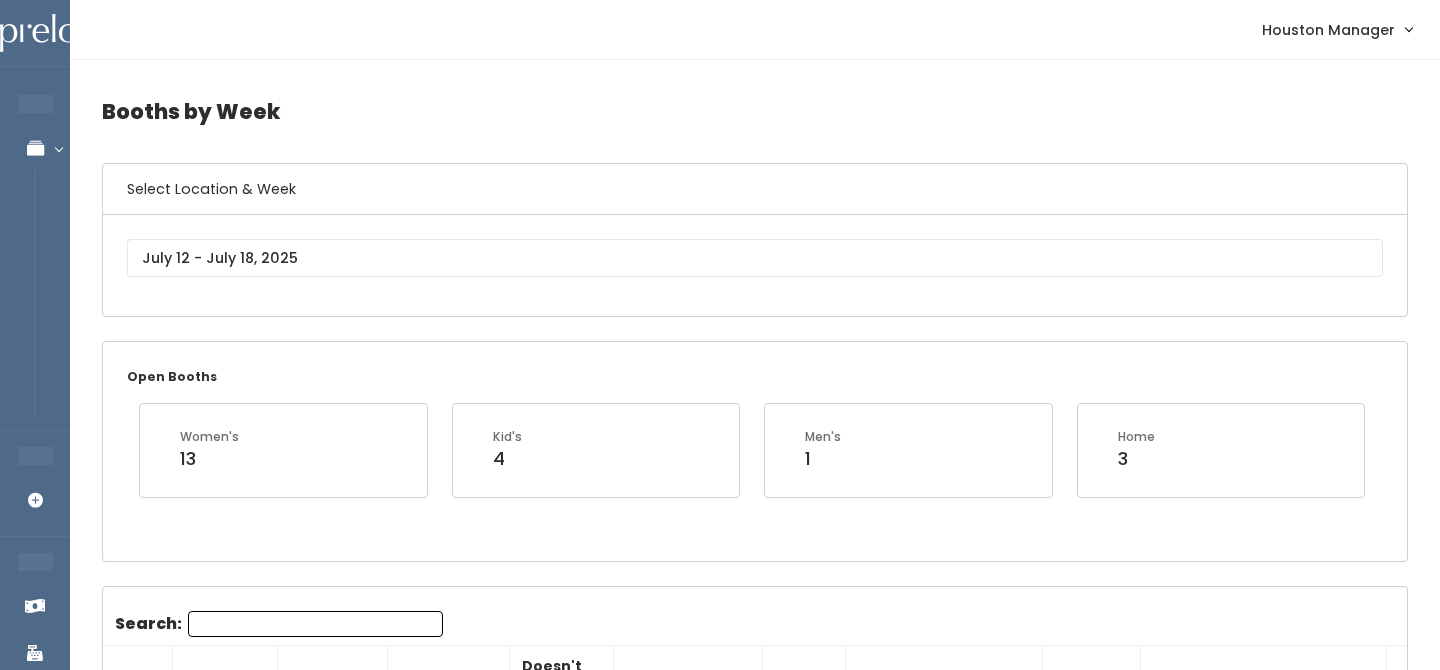scroll, scrollTop: 619, scrollLeft: 0, axis: vertical 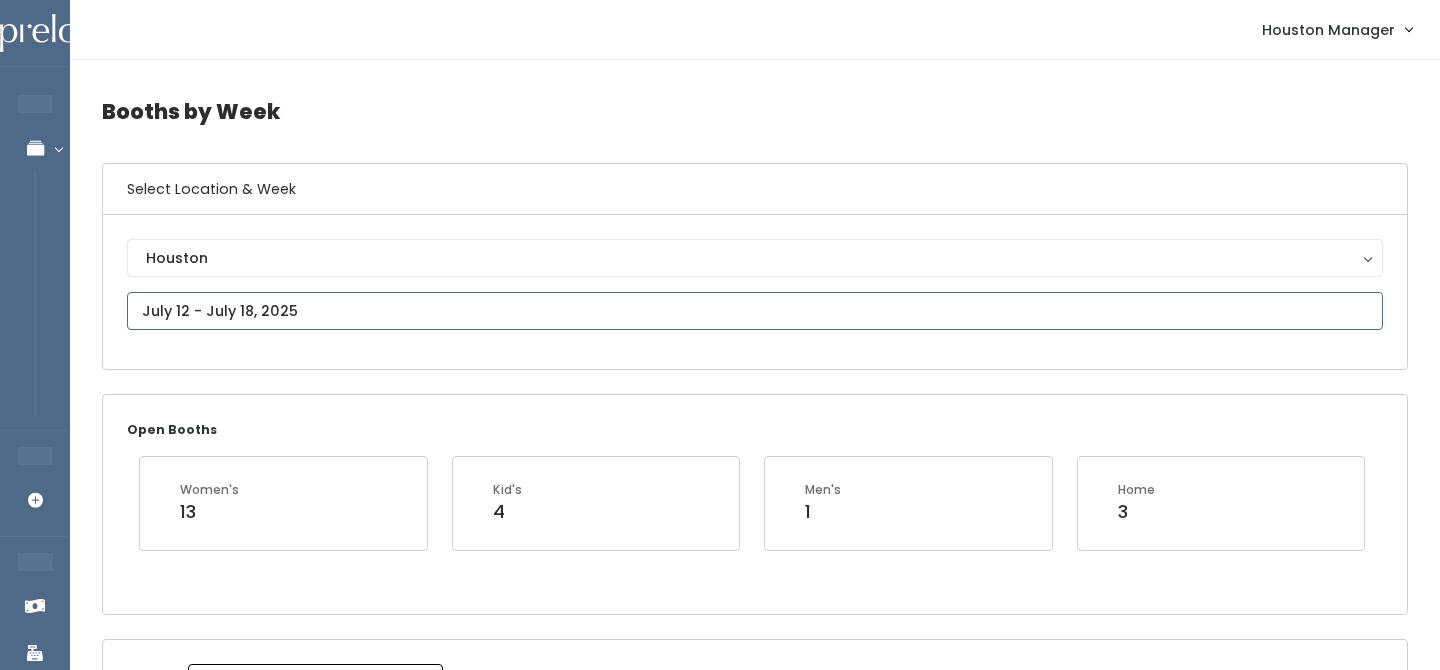 click at bounding box center [755, 311] 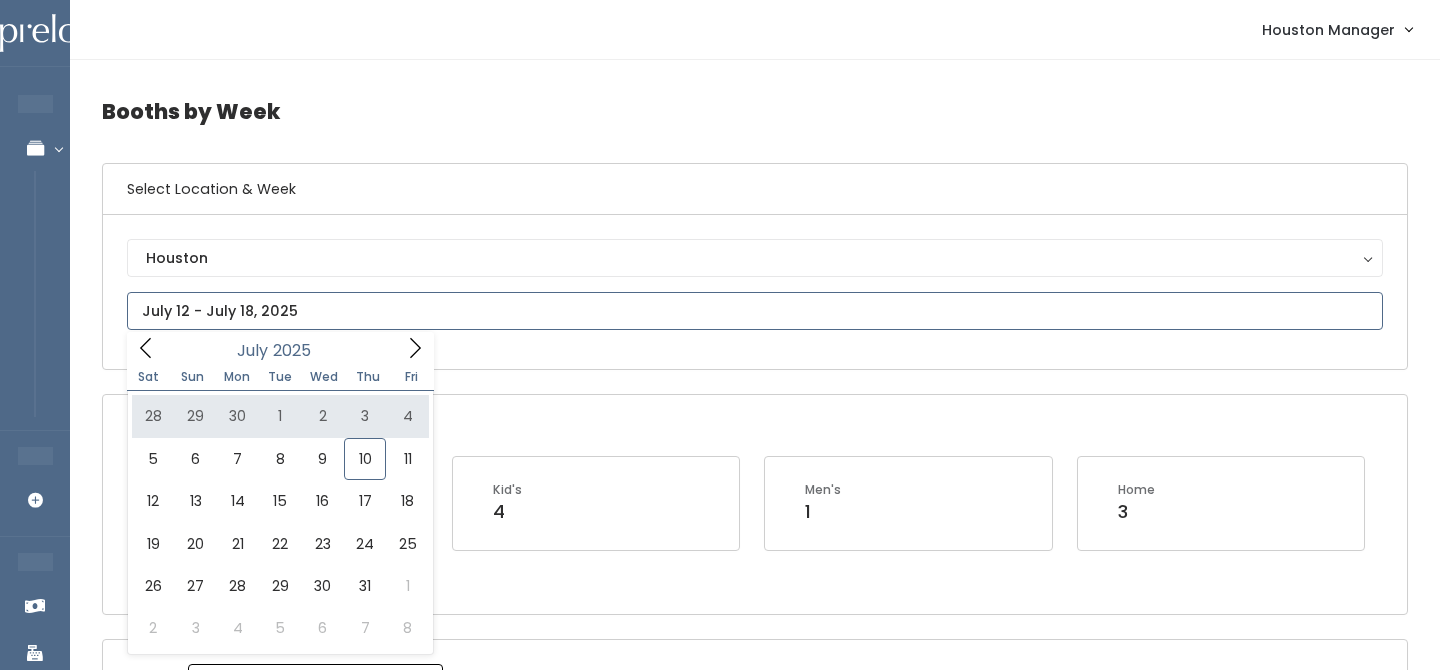 click 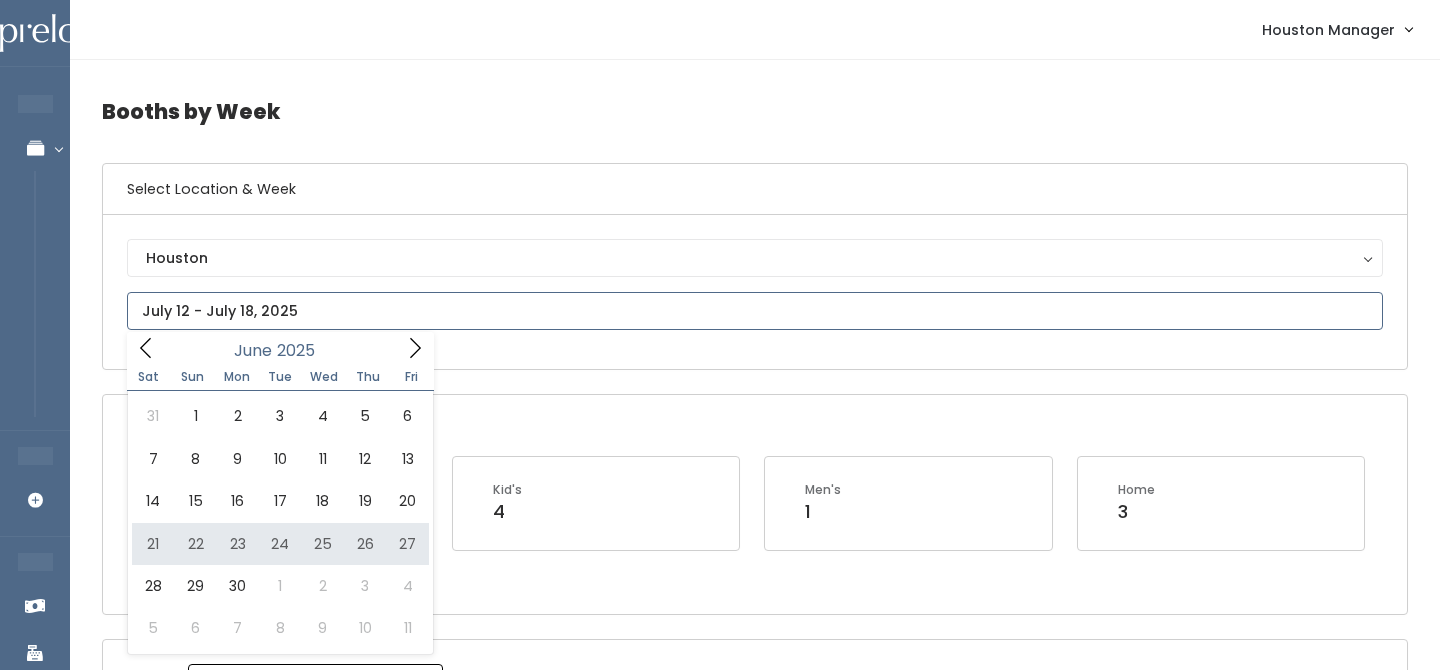 type on "June 21 to June 27" 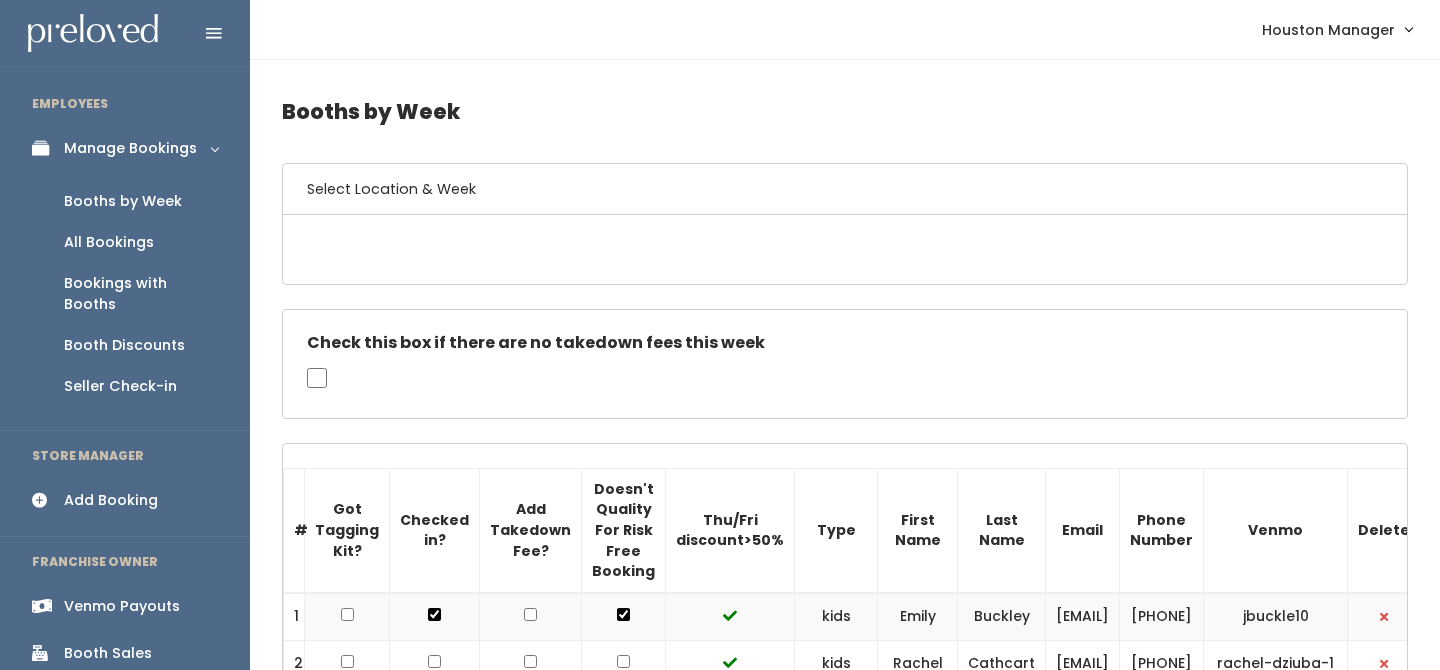 scroll, scrollTop: 0, scrollLeft: 0, axis: both 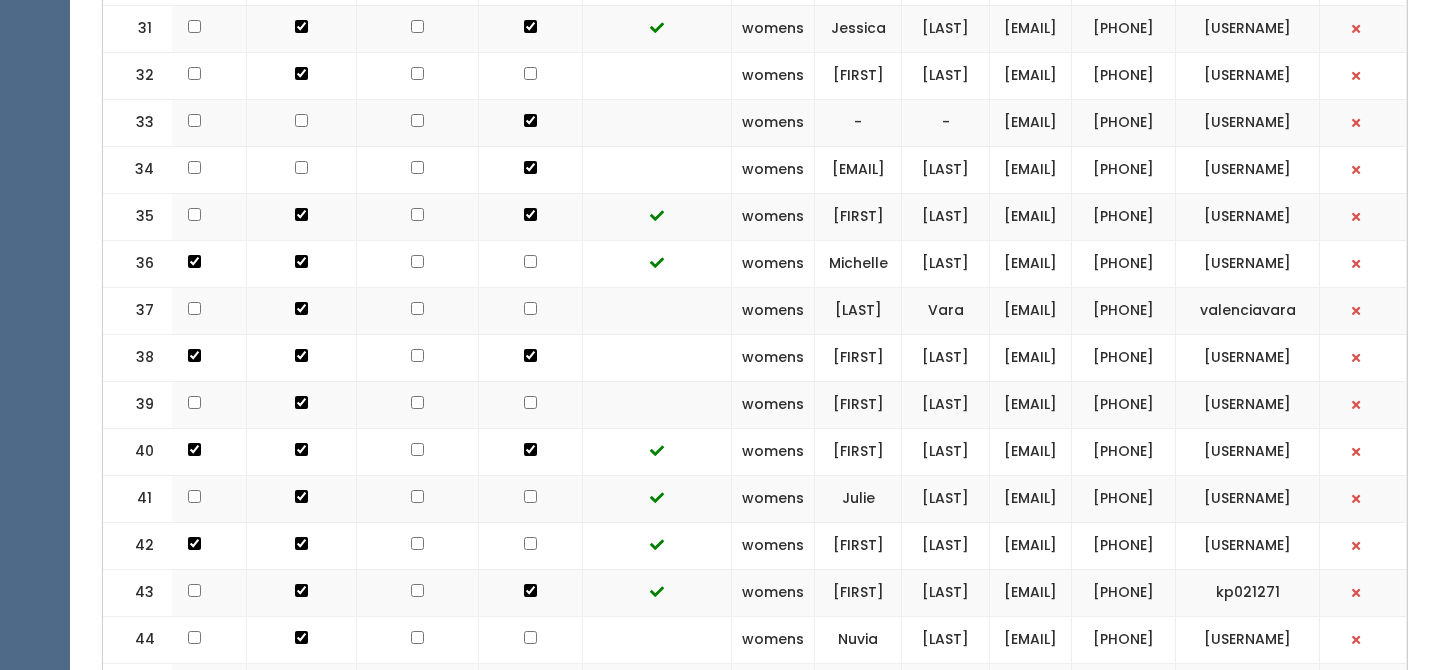 click on "rachel-dziuba-1" at bounding box center [1248, -66] 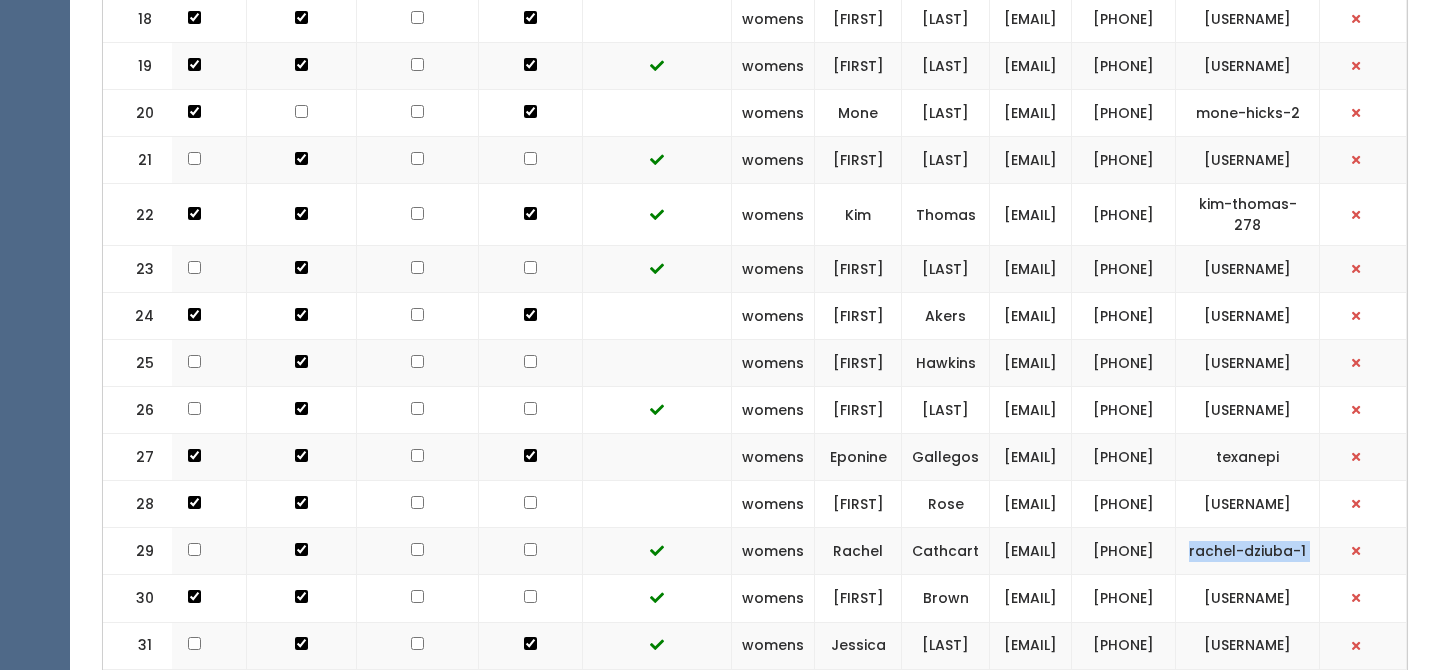 scroll, scrollTop: 0, scrollLeft: 0, axis: both 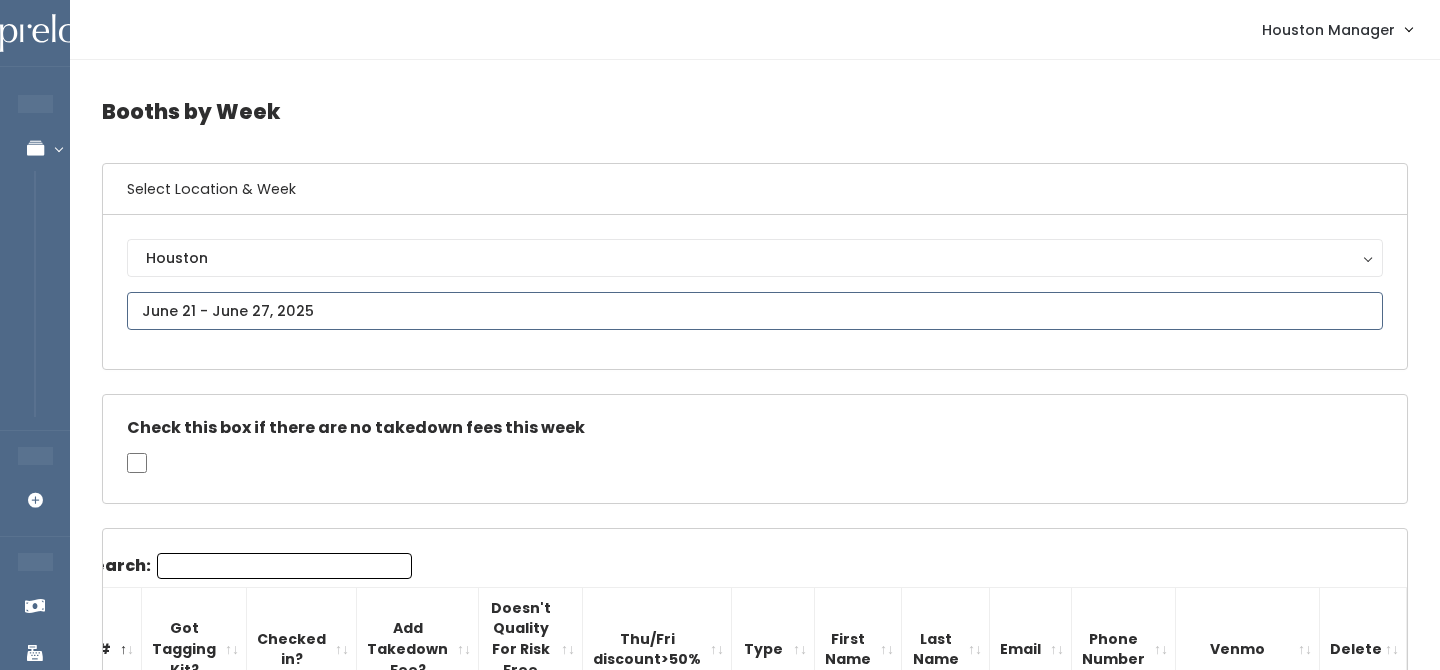 click at bounding box center (755, 311) 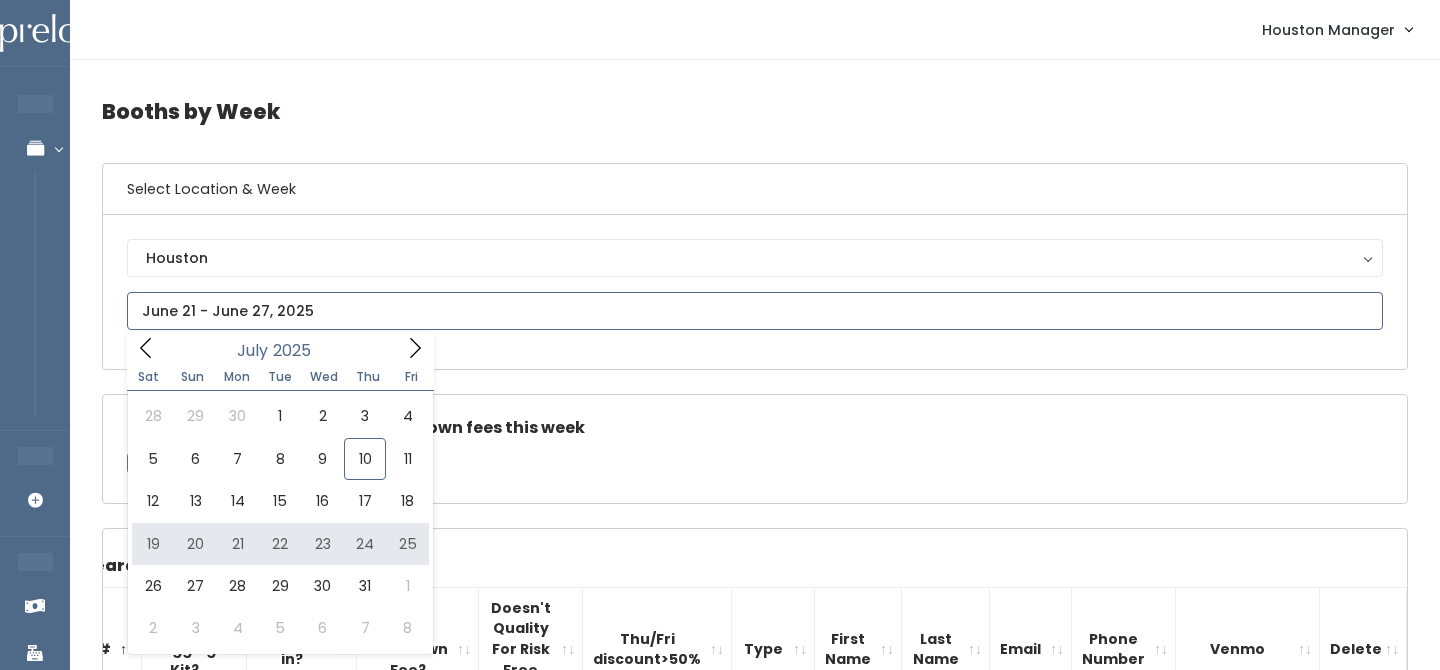 type on "[MONTH] [NUMBER] to [MONTH] [NUMBER]" 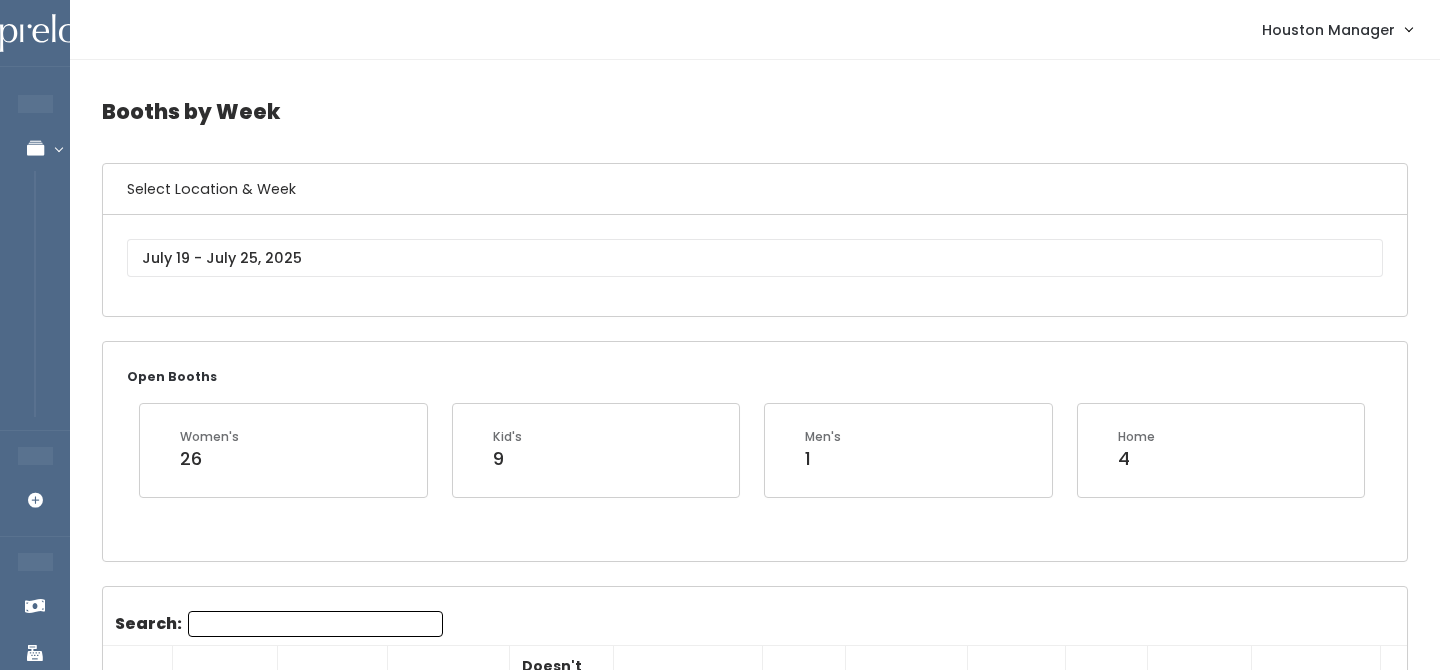 scroll, scrollTop: 0, scrollLeft: 0, axis: both 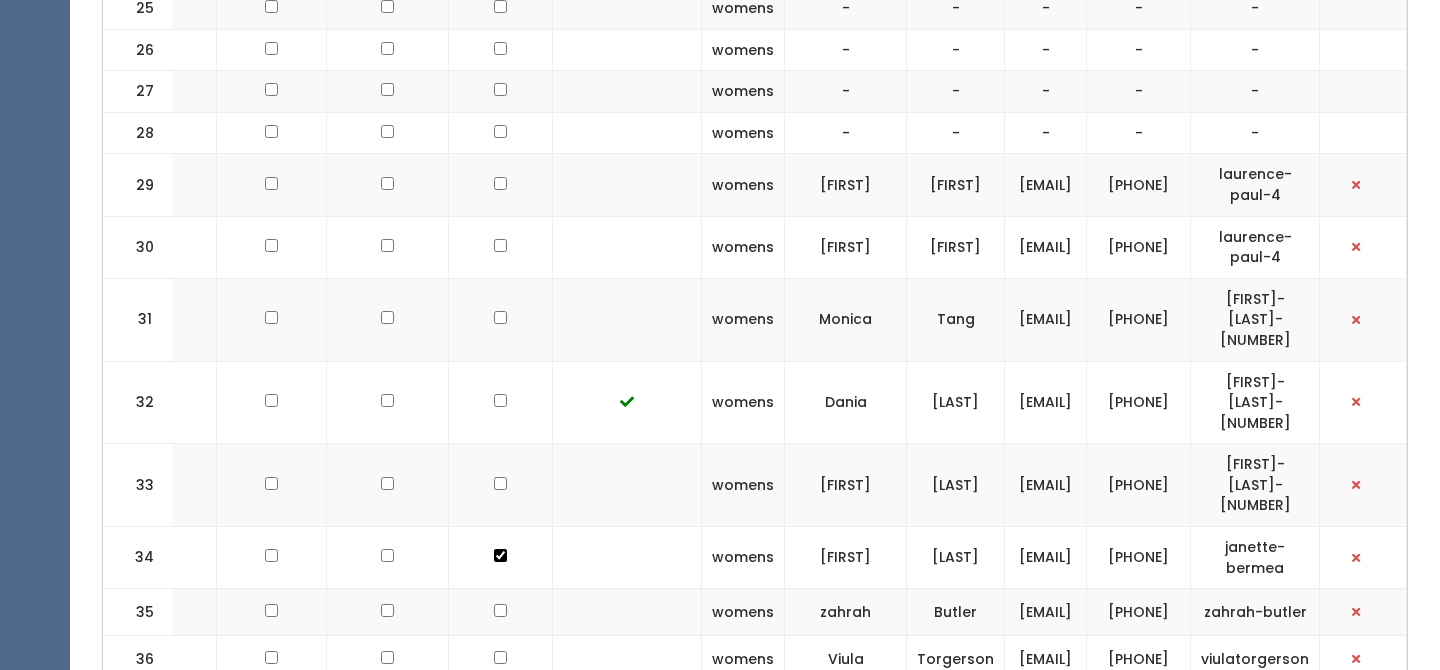 drag, startPoint x: 951, startPoint y: 453, endPoint x: 1148, endPoint y: 446, distance: 197.12433 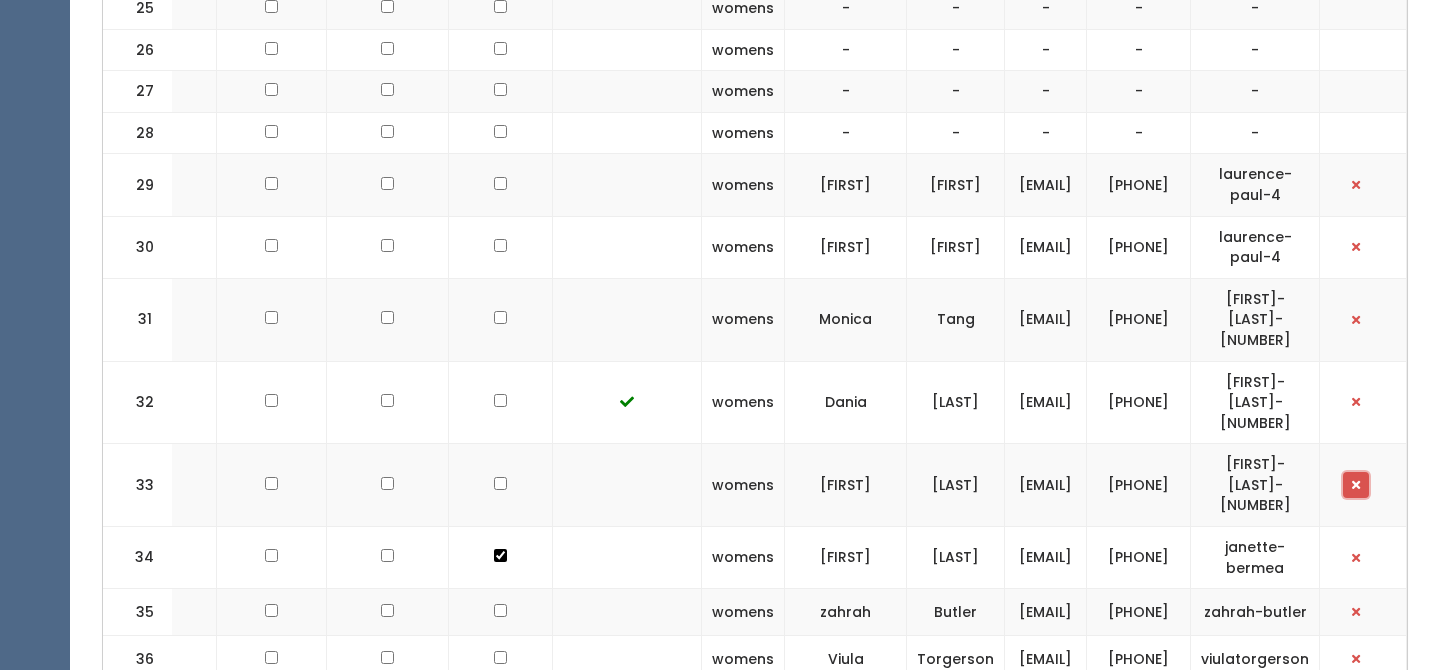 click at bounding box center (1356, 485) 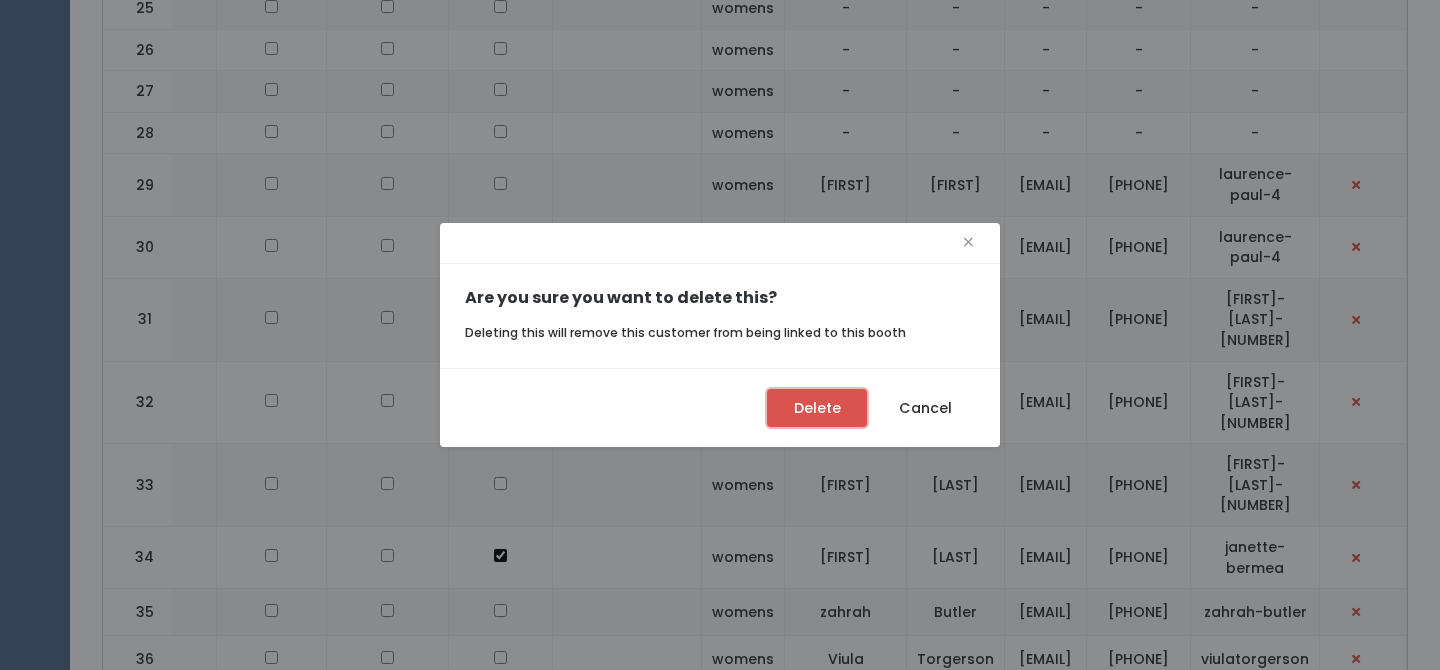 click on "Delete" at bounding box center [817, 408] 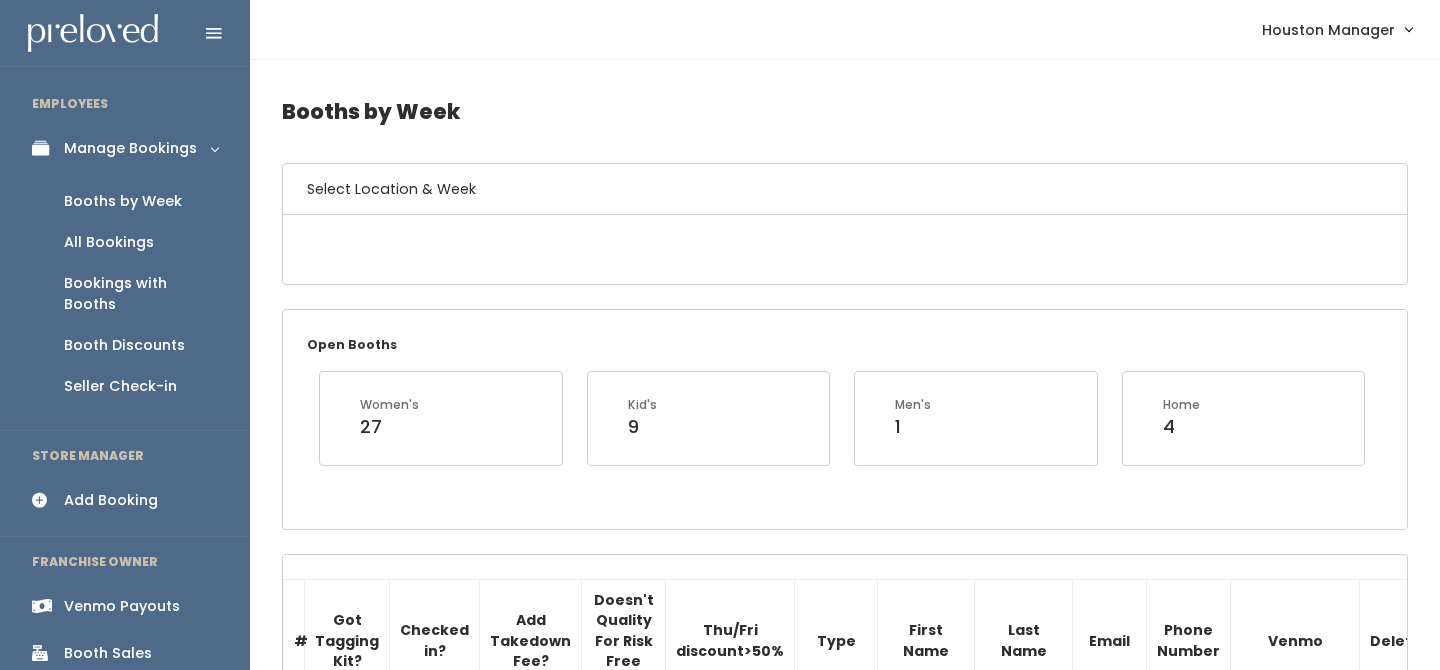 scroll, scrollTop: 1999, scrollLeft: 0, axis: vertical 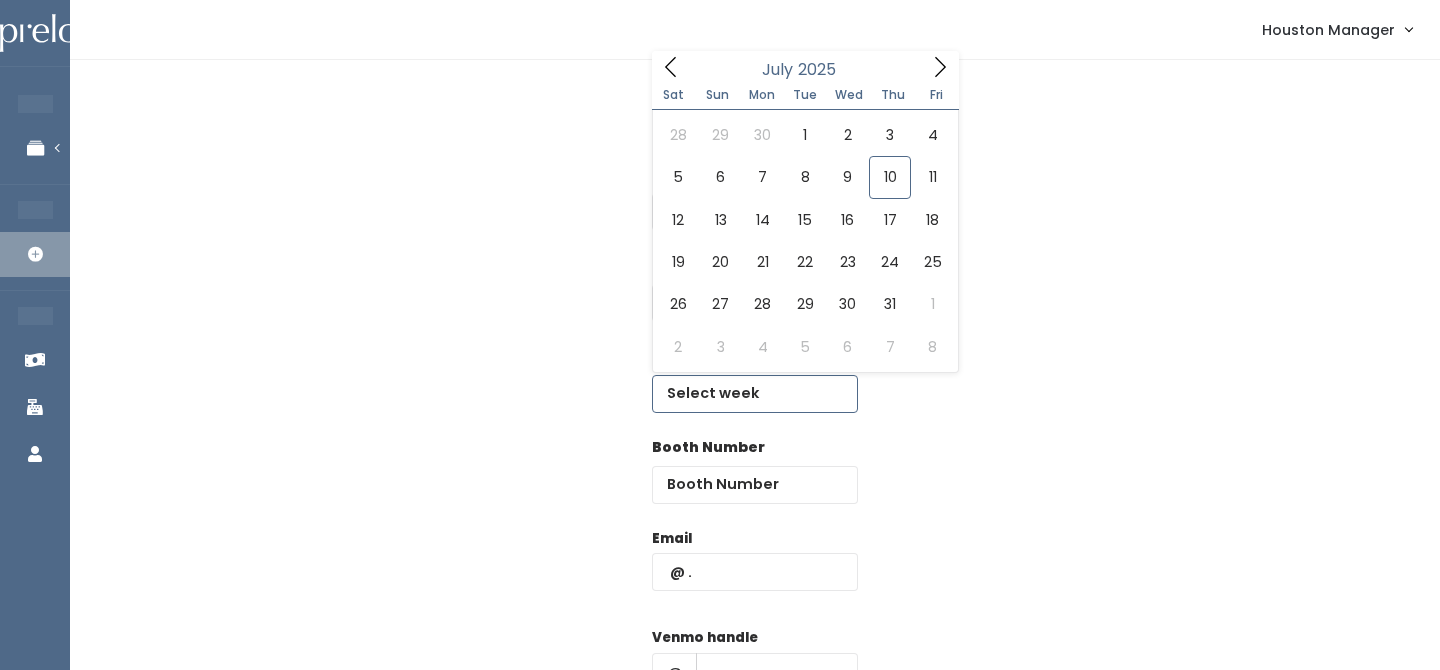 click at bounding box center (755, 394) 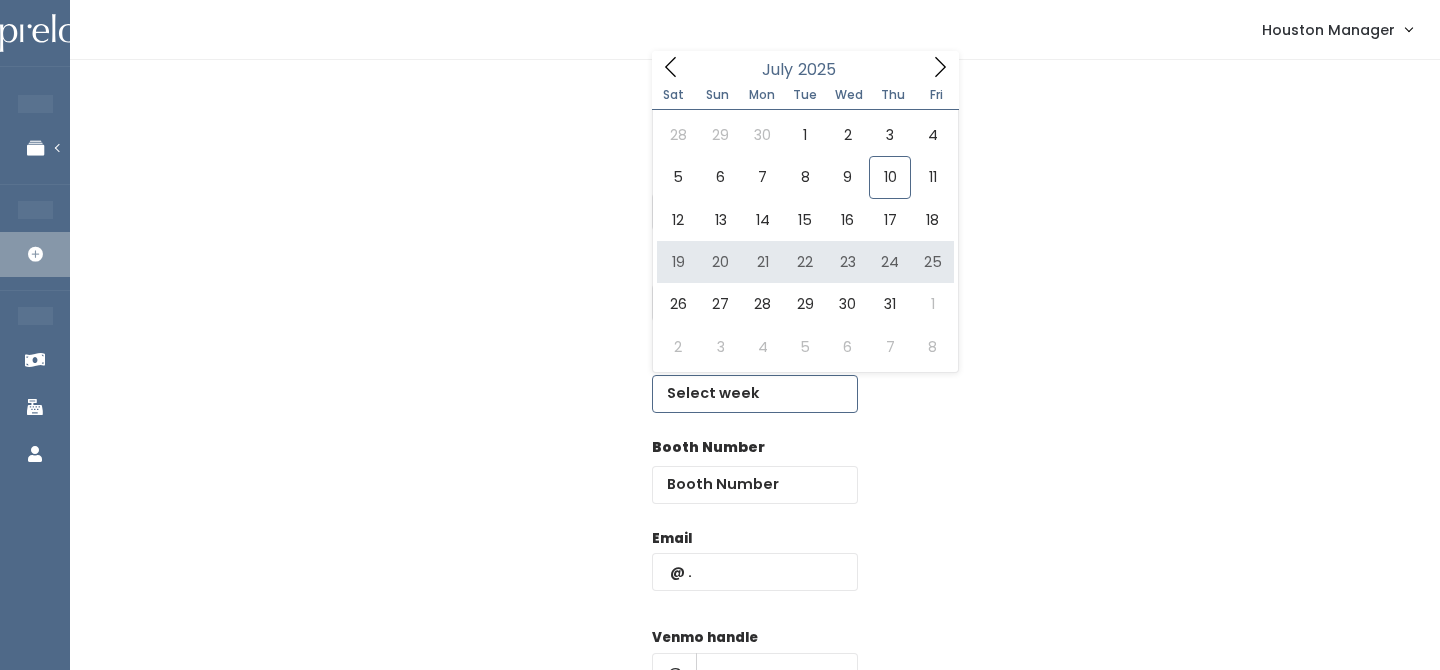 type on "July 19 to July 25" 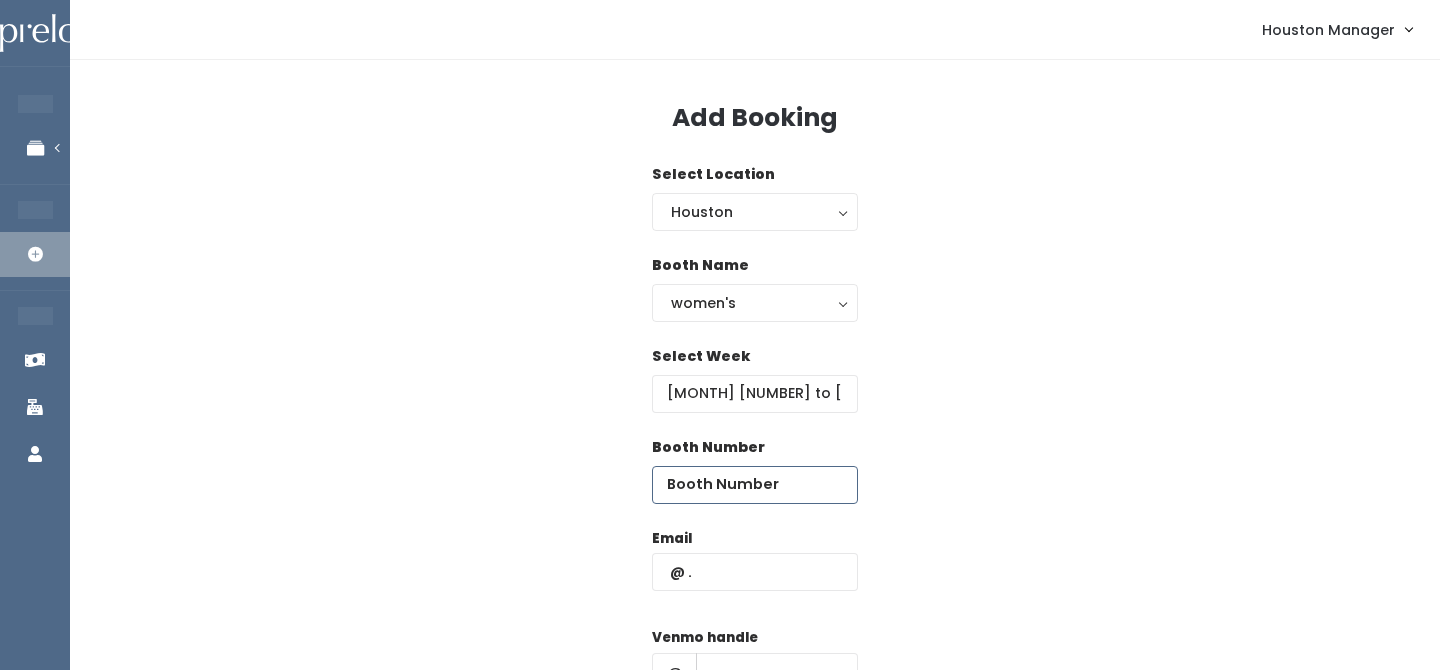 click at bounding box center (755, 485) 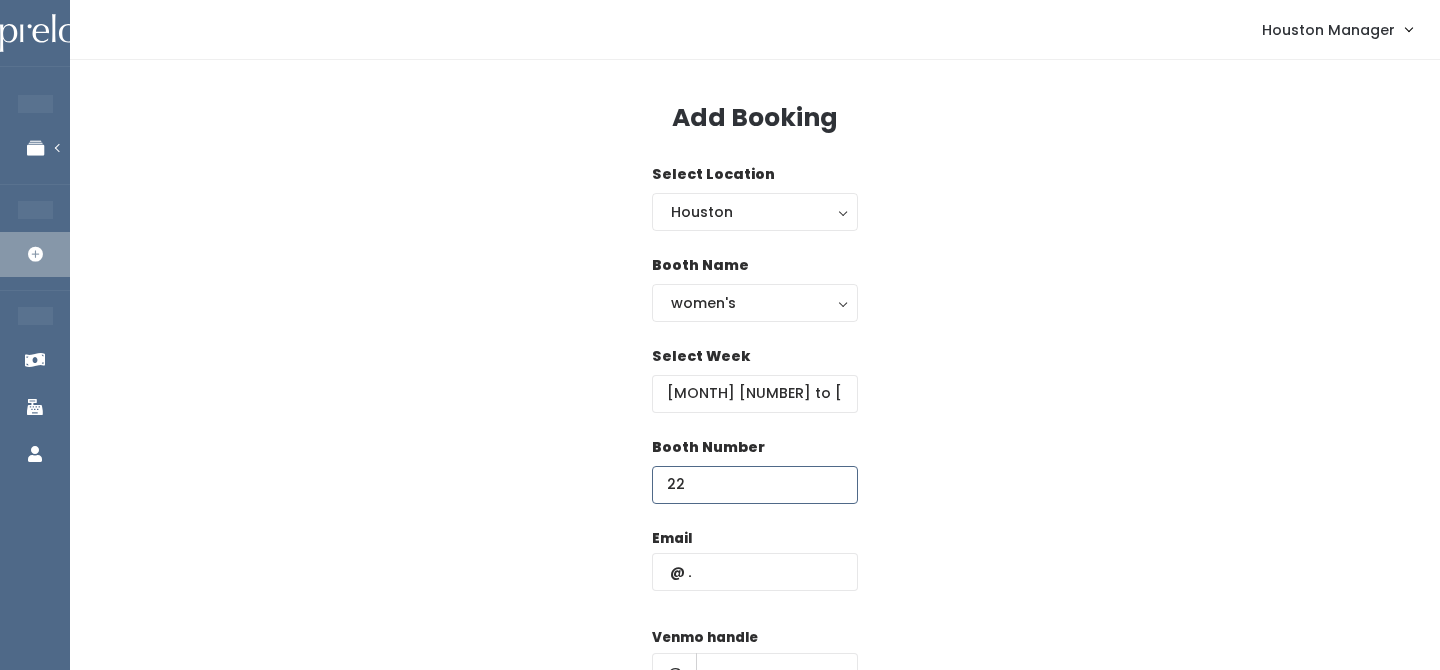 type on "22" 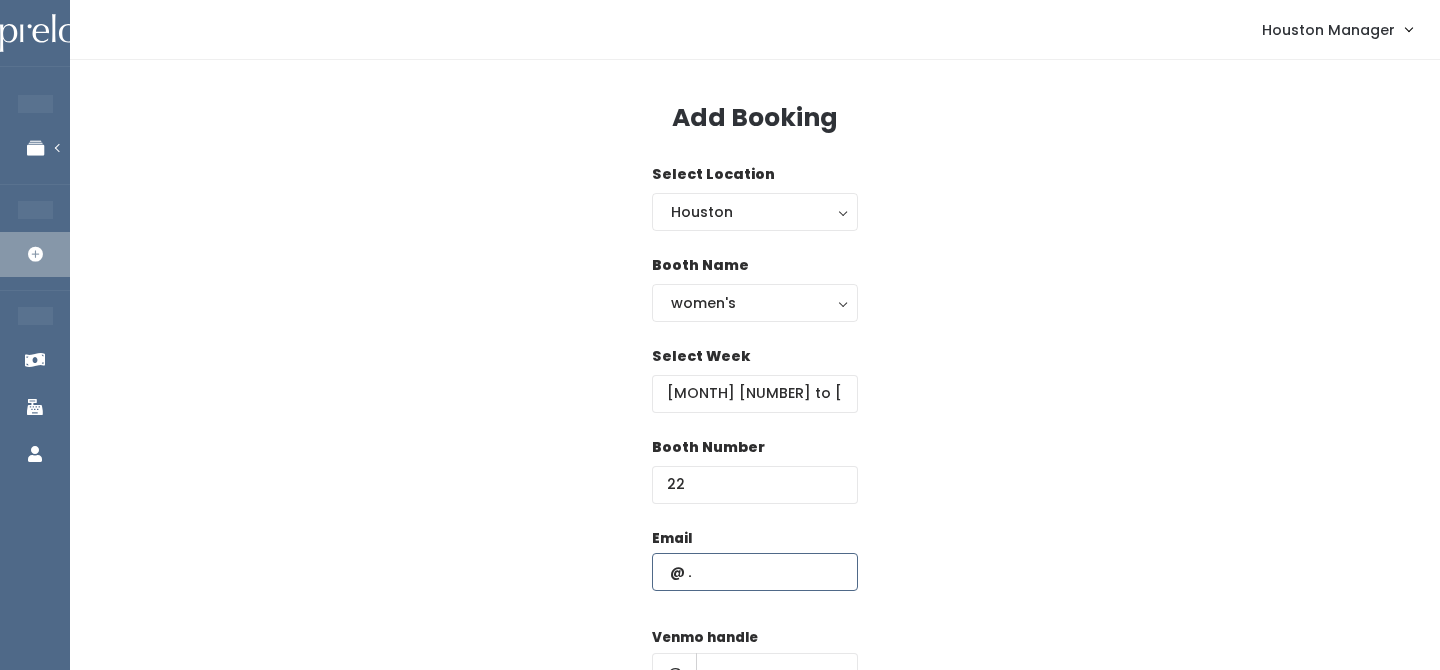 paste on "all5hurleys@outlook.com" 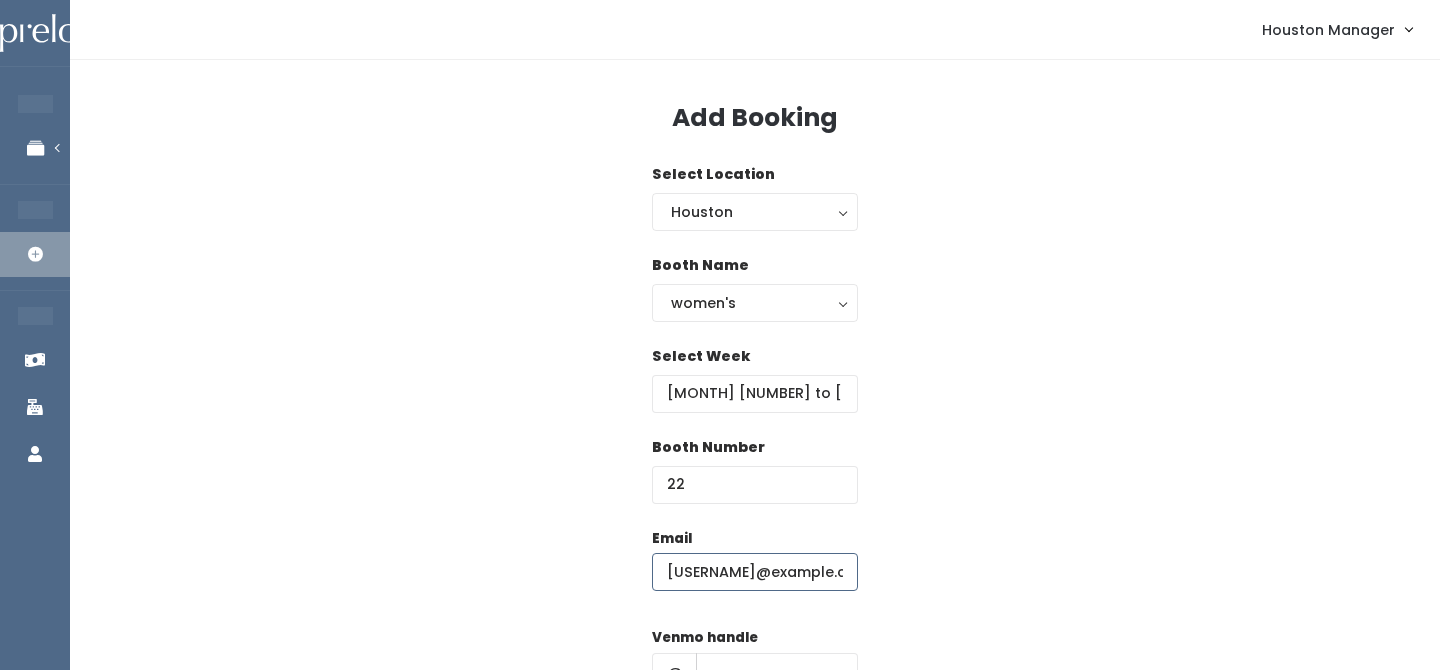 scroll, scrollTop: 0, scrollLeft: 7, axis: horizontal 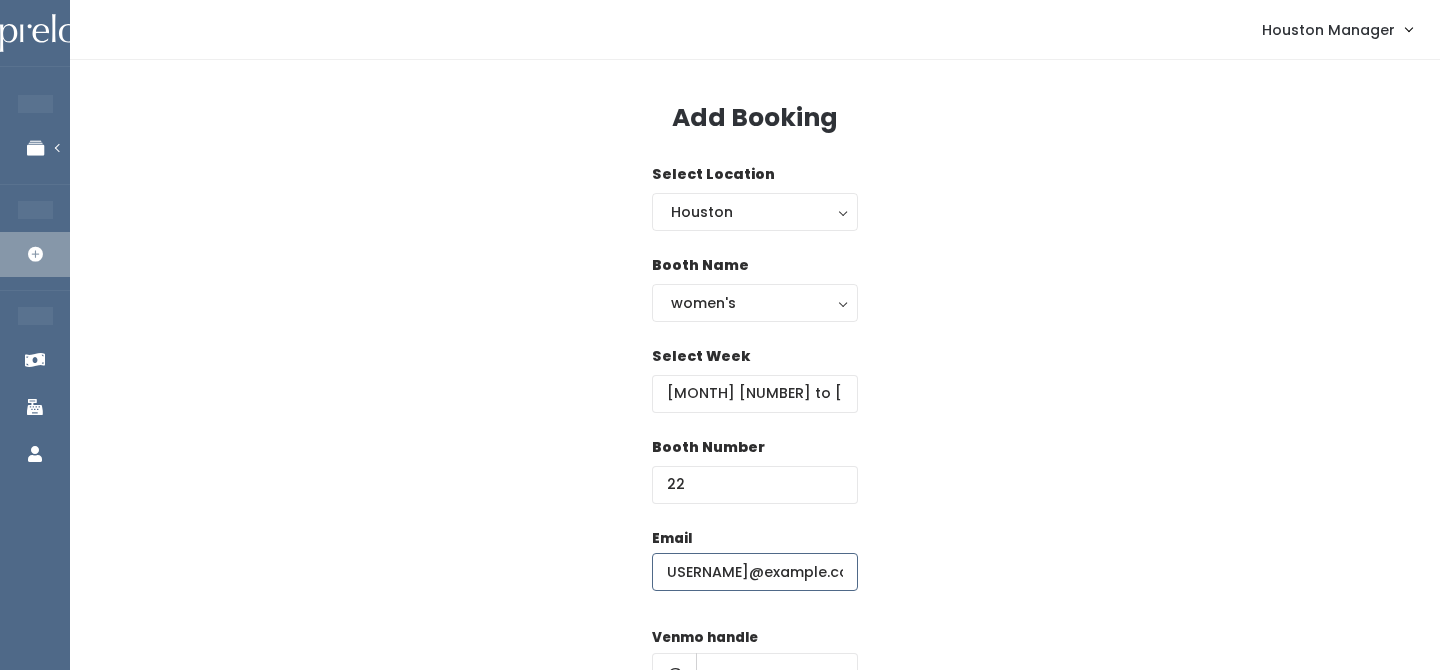 type on "all5hurleys@outlook.com" 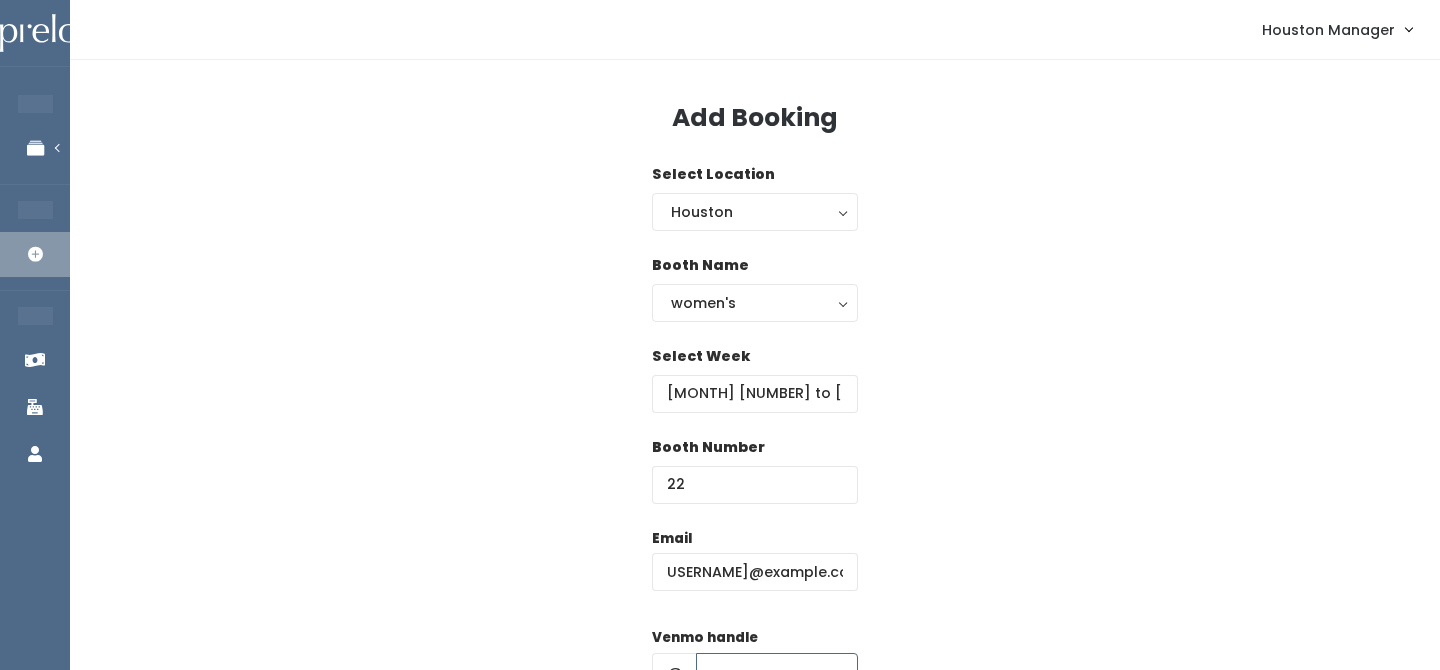 scroll, scrollTop: 21, scrollLeft: 0, axis: vertical 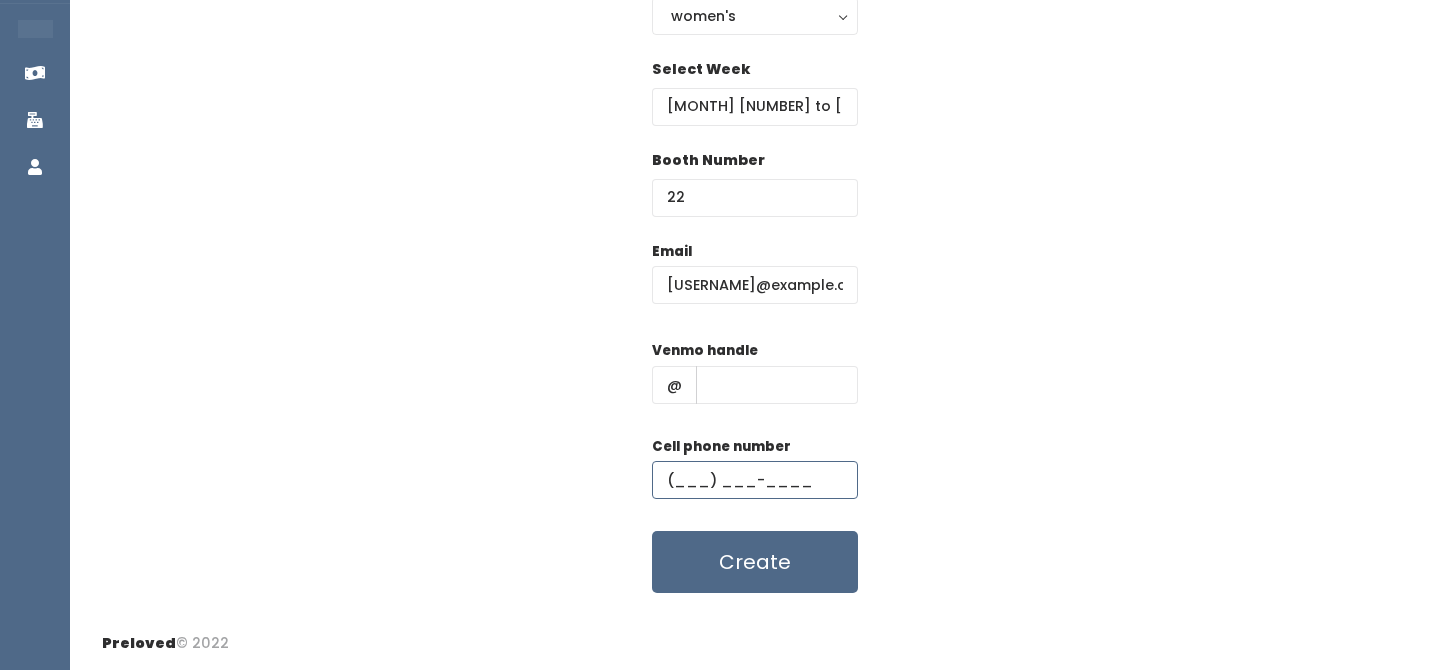type on "(___) ___-____" 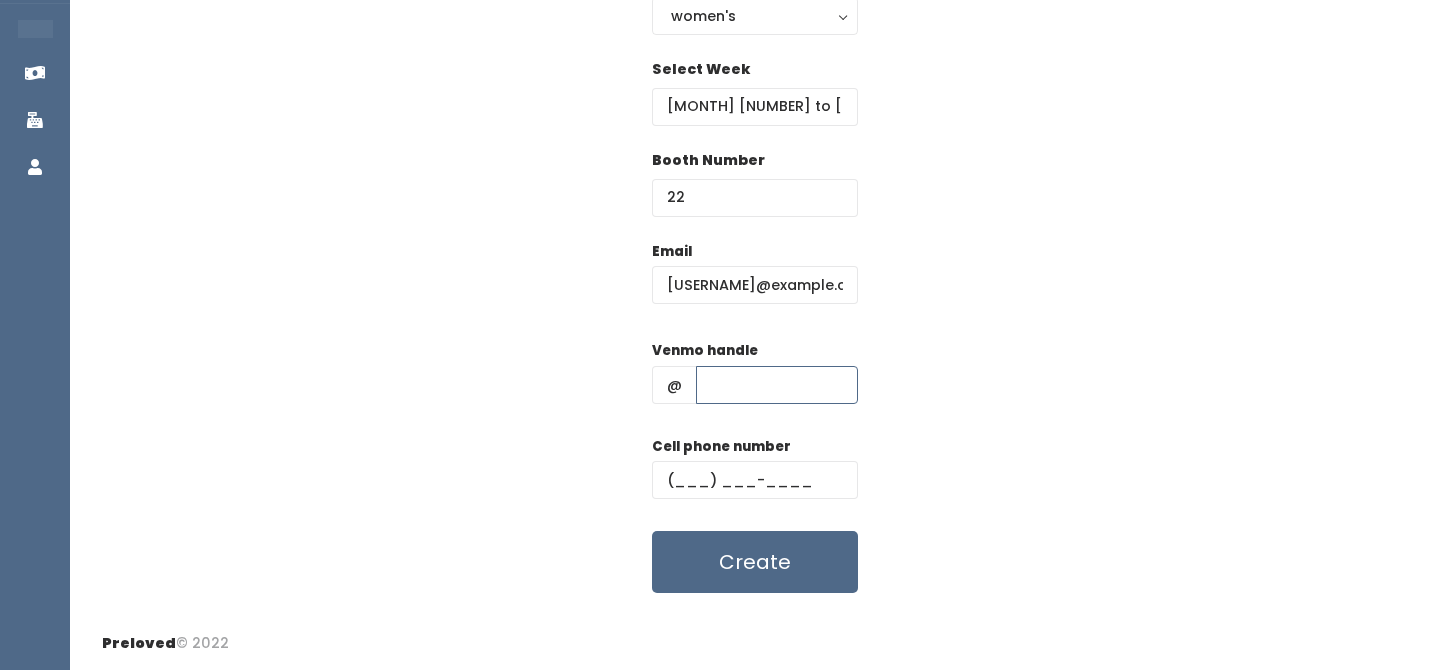 click at bounding box center (777, 385) 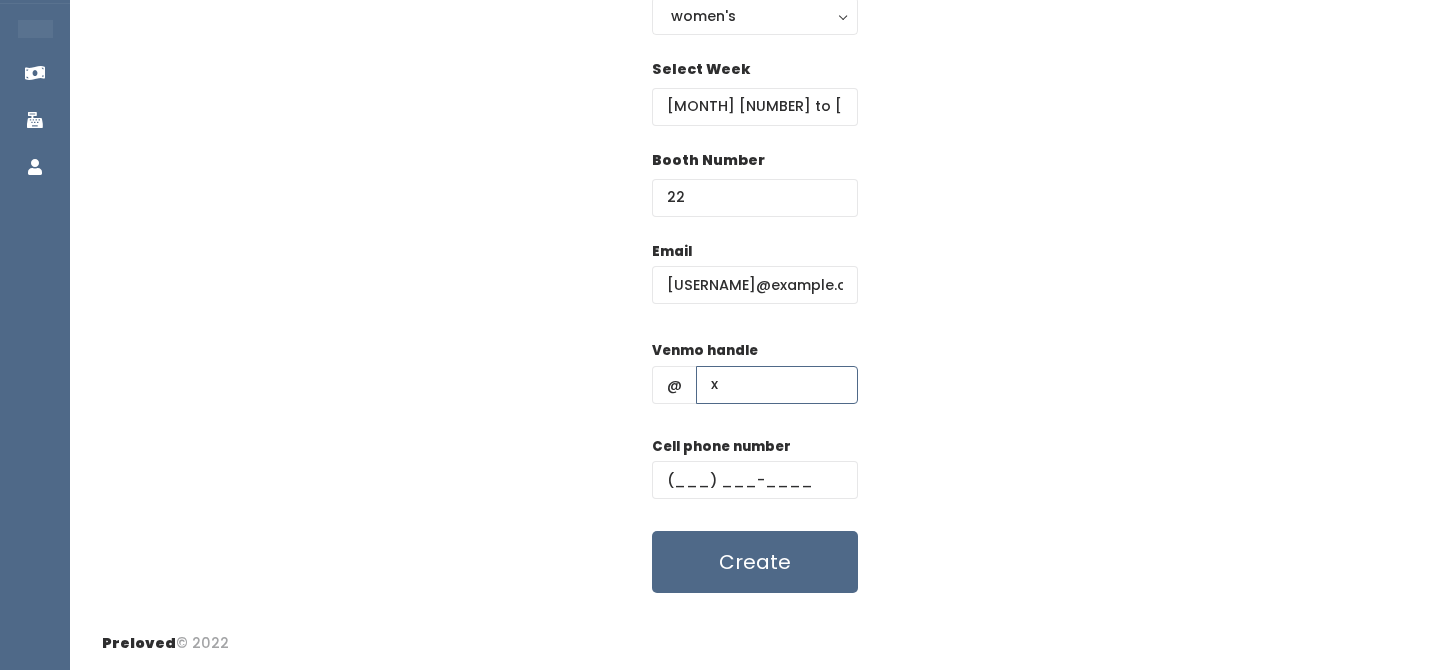 type on "x" 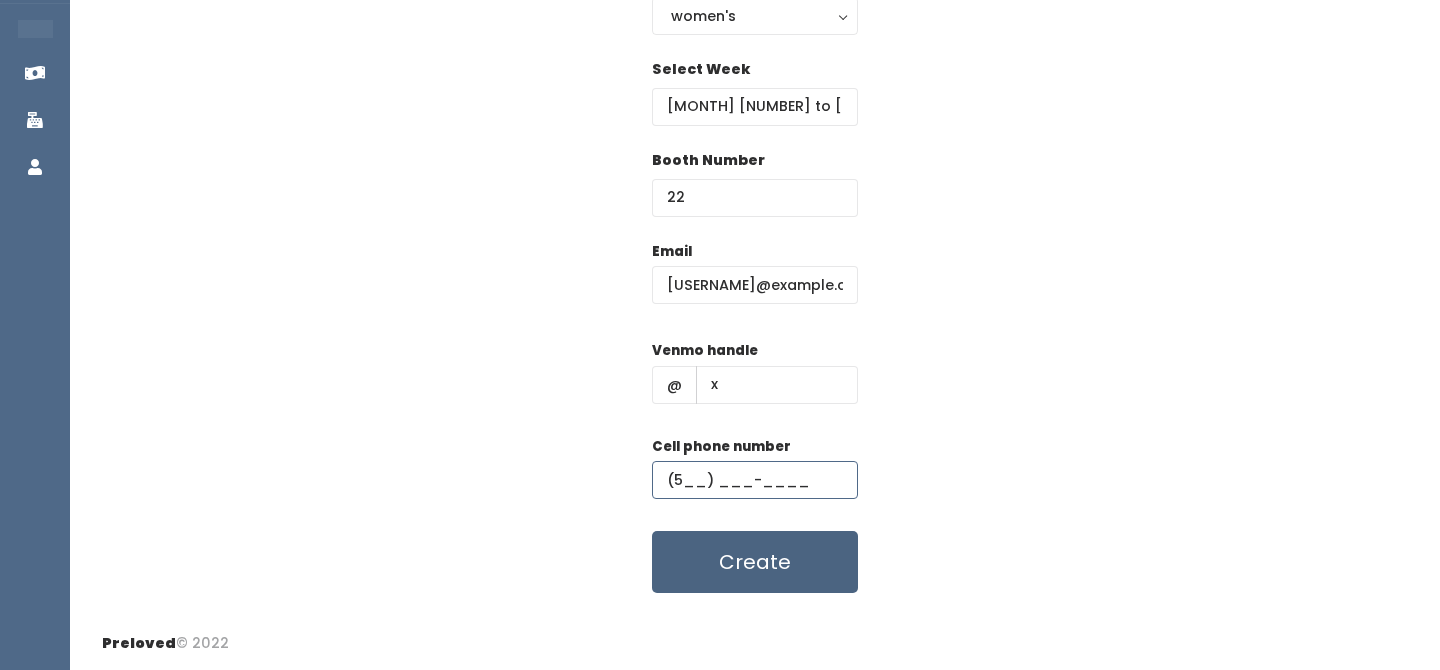 type on "(5__) ___-____" 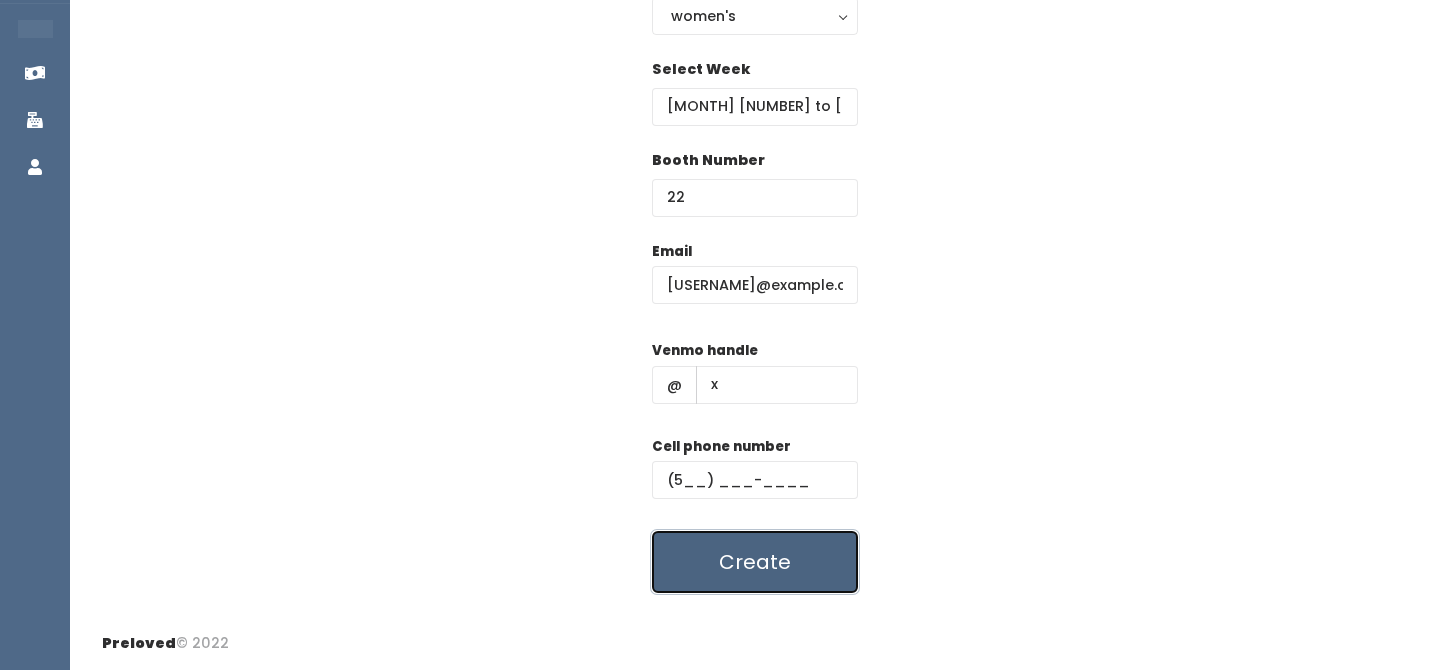 click on "Create" at bounding box center [755, 562] 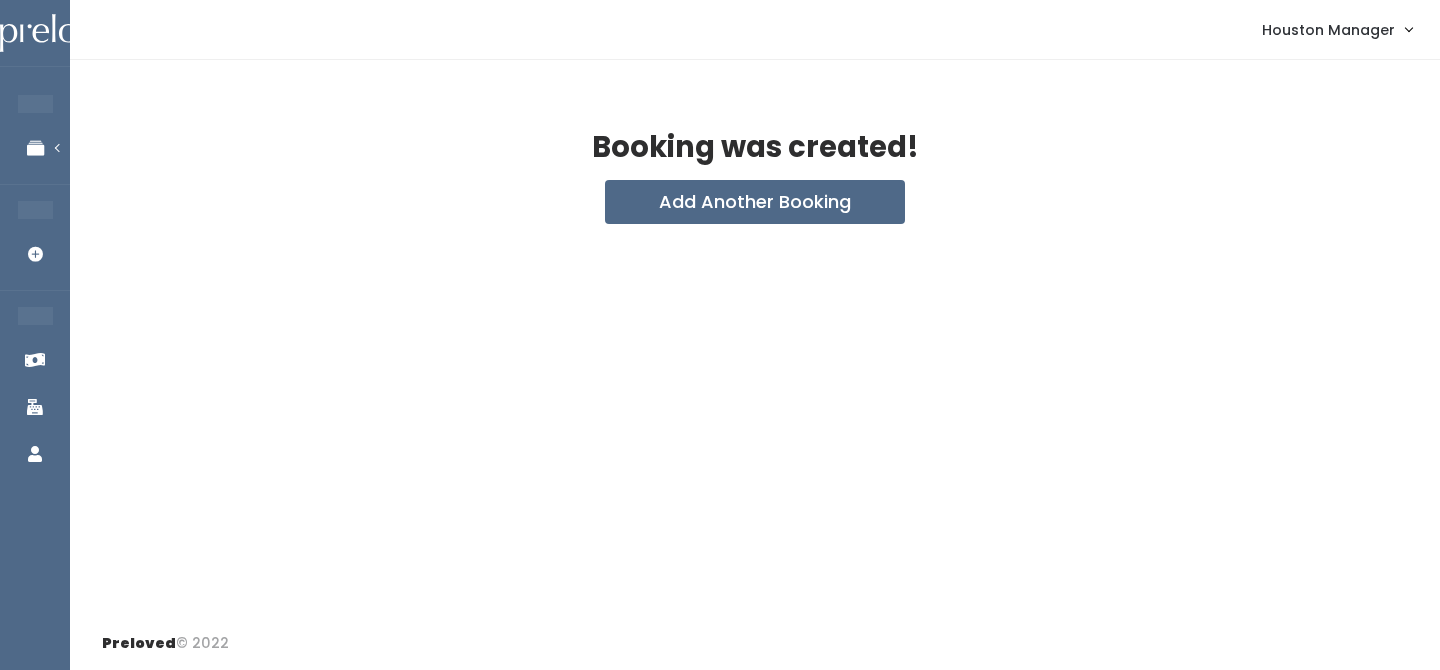 scroll, scrollTop: 0, scrollLeft: 0, axis: both 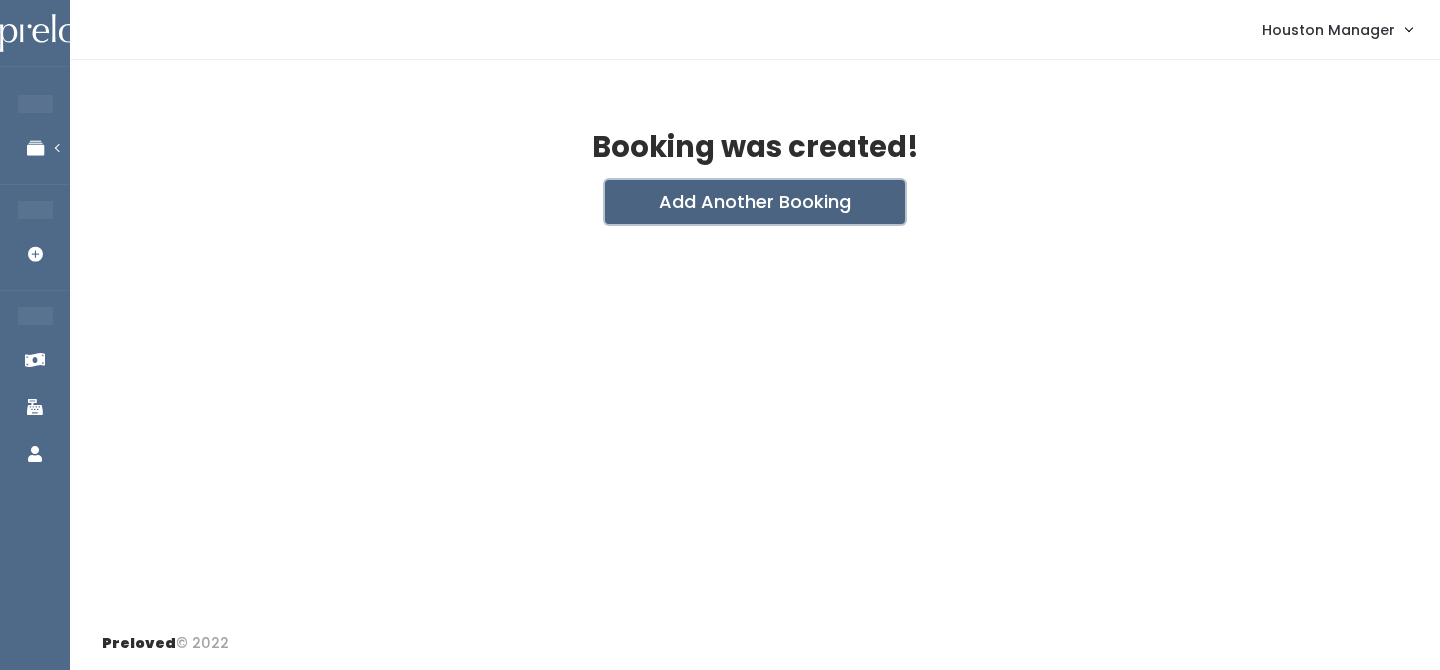 click on "Add Another Booking" at bounding box center [755, 202] 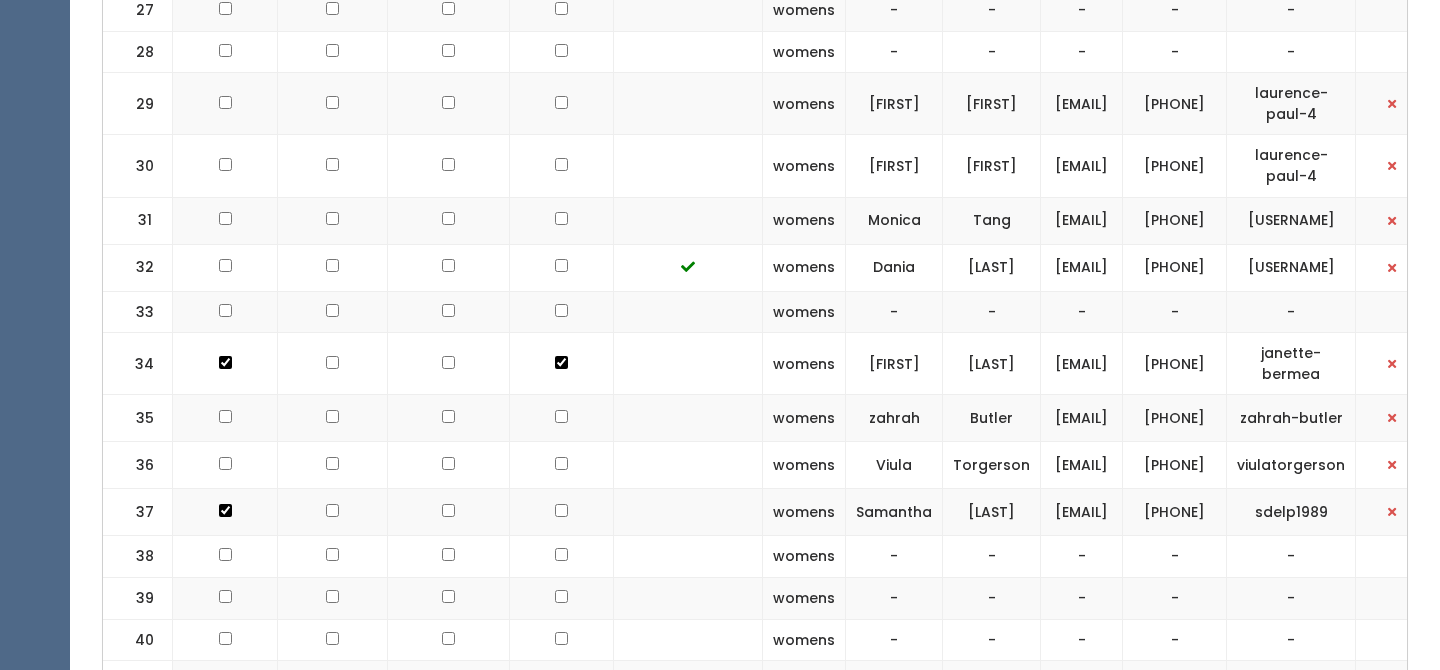 scroll, scrollTop: 1999, scrollLeft: 0, axis: vertical 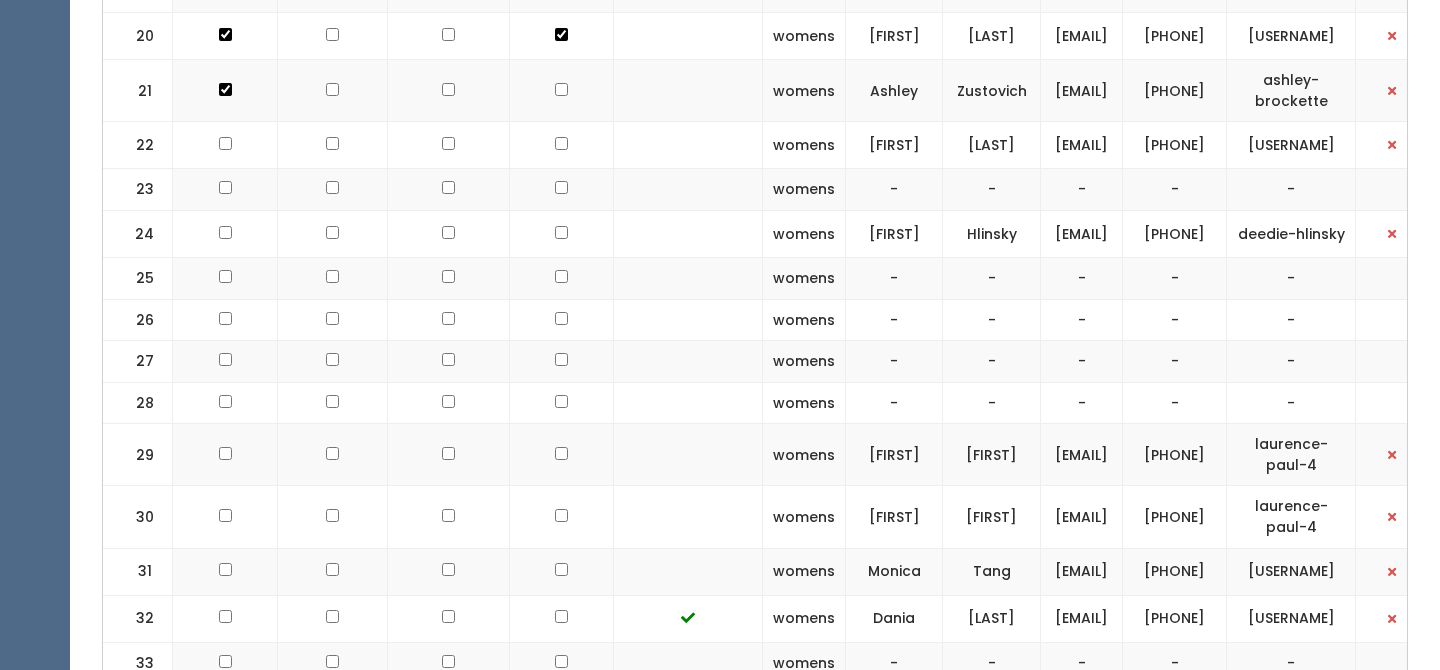 click at bounding box center (225, -757) 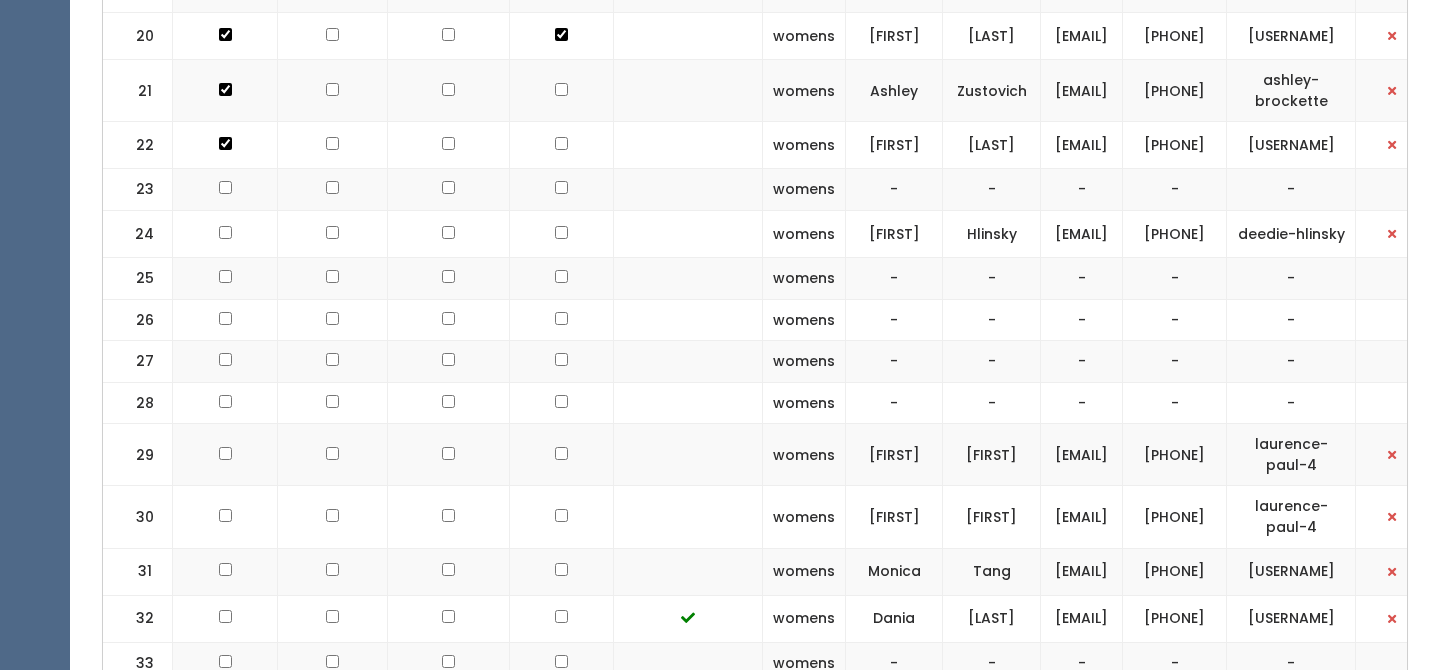 scroll, scrollTop: 0, scrollLeft: 0, axis: both 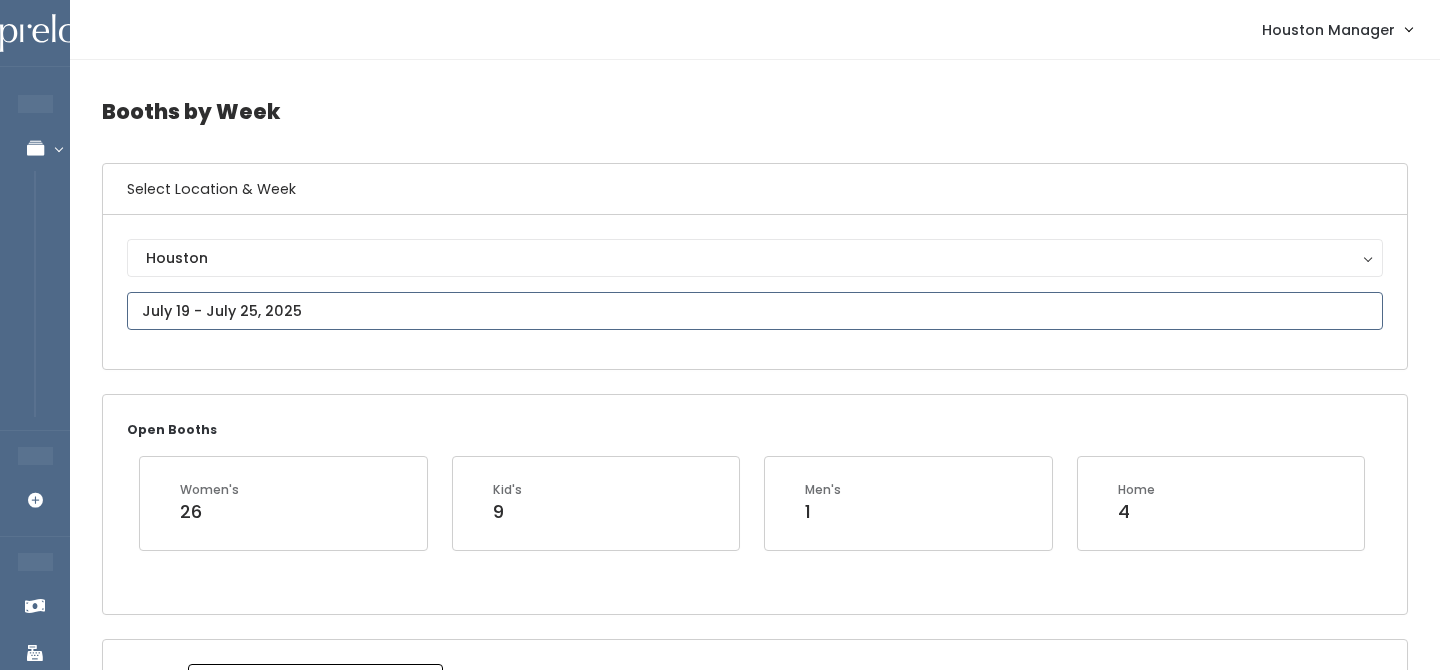 click at bounding box center (755, 311) 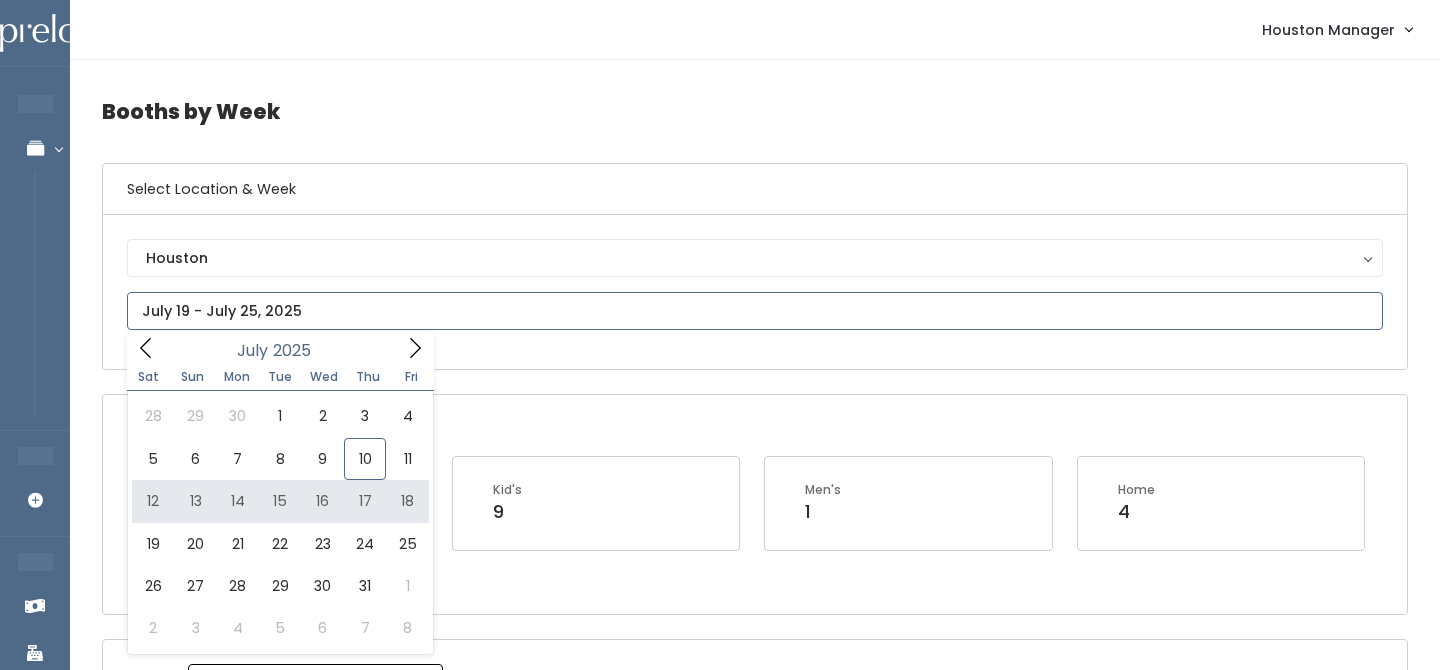 type on "July 12 to July 18" 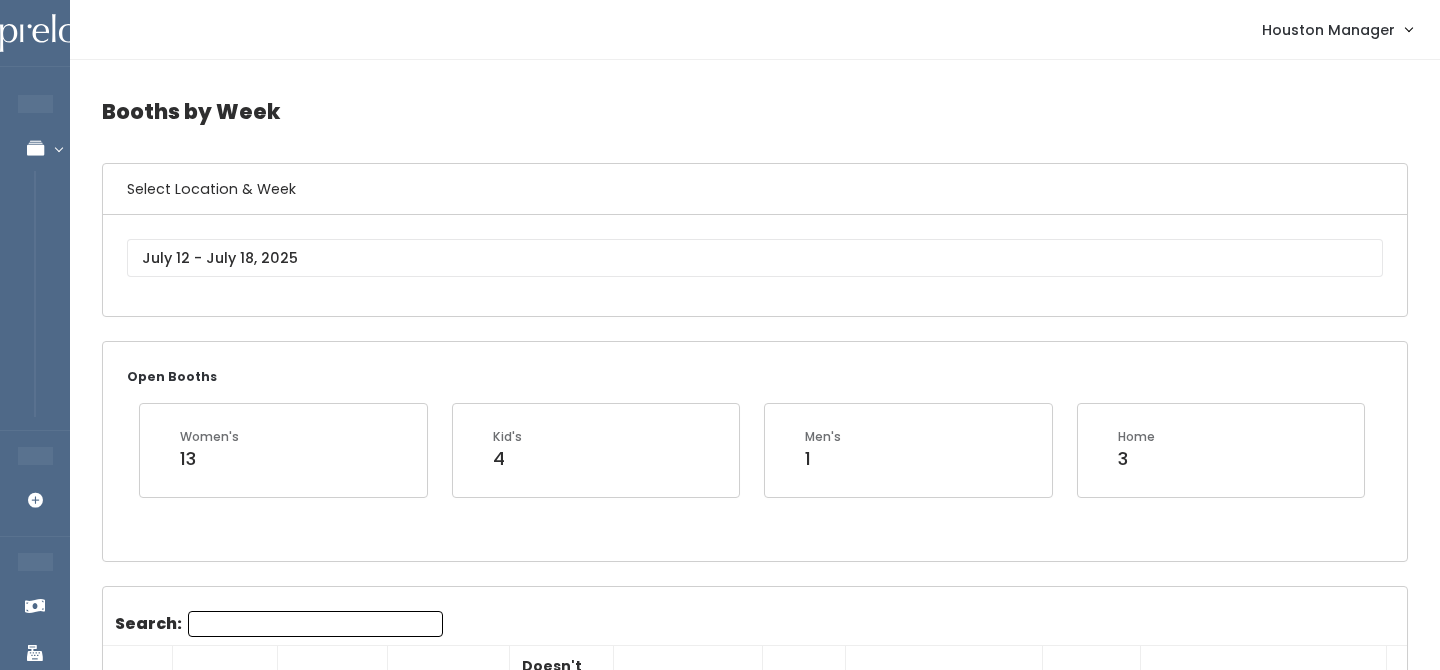 scroll, scrollTop: 25, scrollLeft: 0, axis: vertical 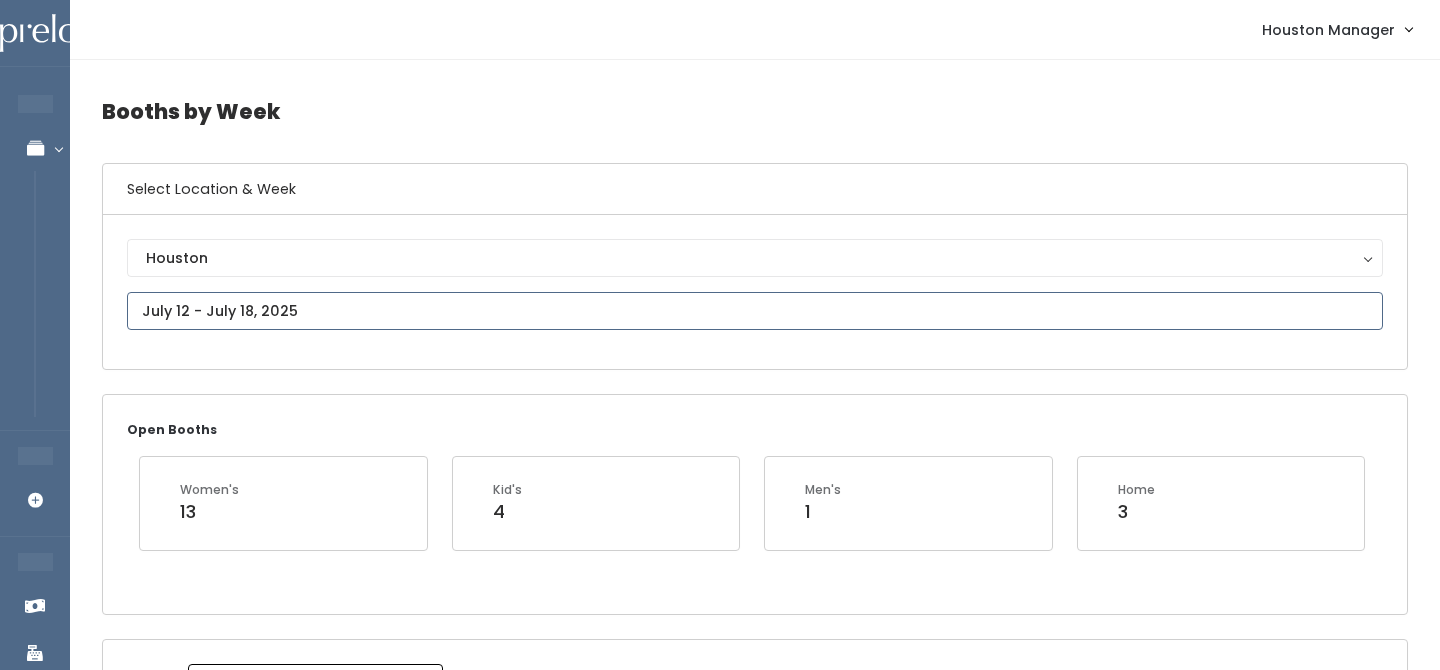 click at bounding box center [755, 311] 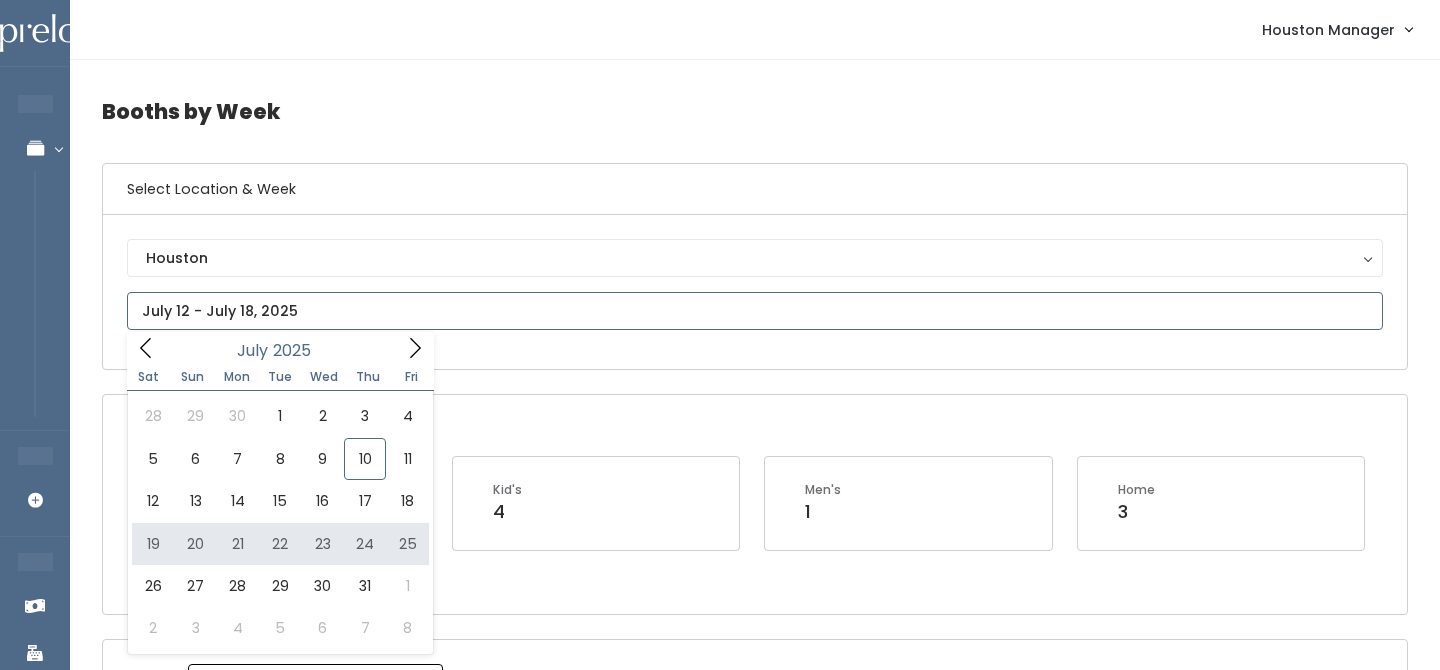 type on "July 19 to July 25" 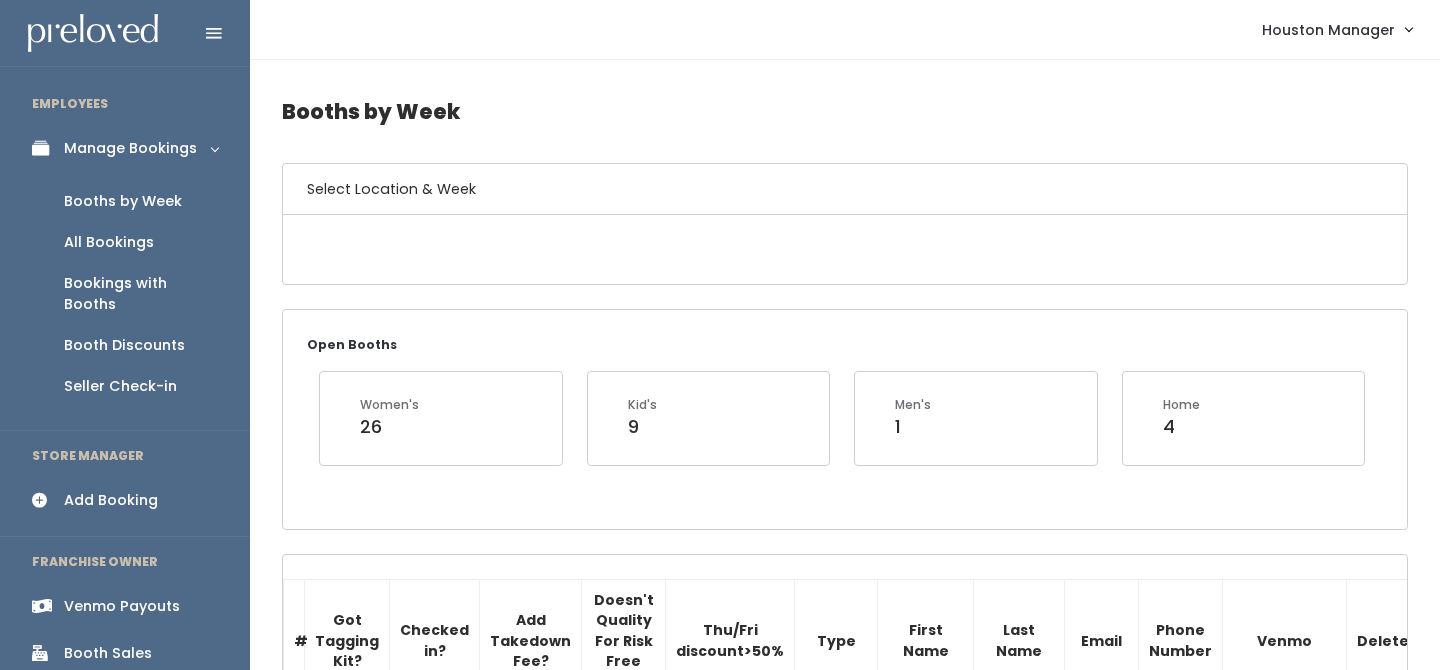 scroll, scrollTop: 0, scrollLeft: 0, axis: both 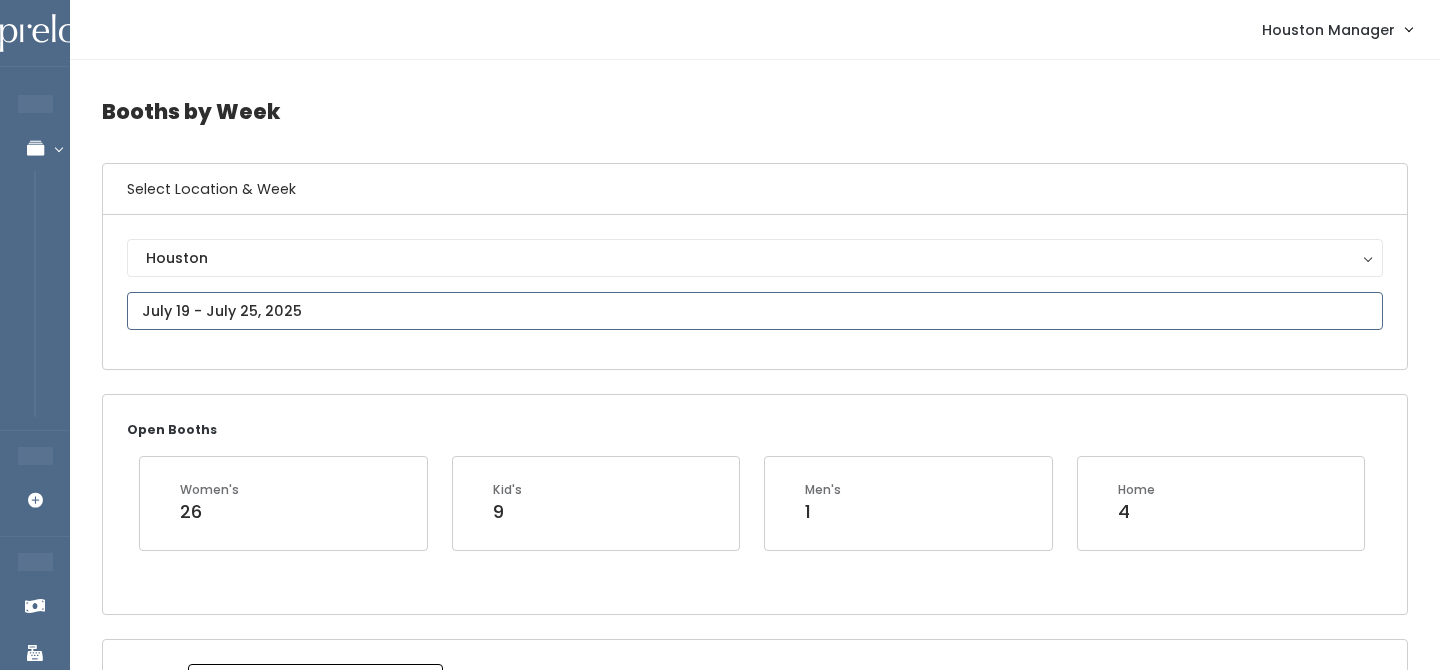 click at bounding box center [755, 311] 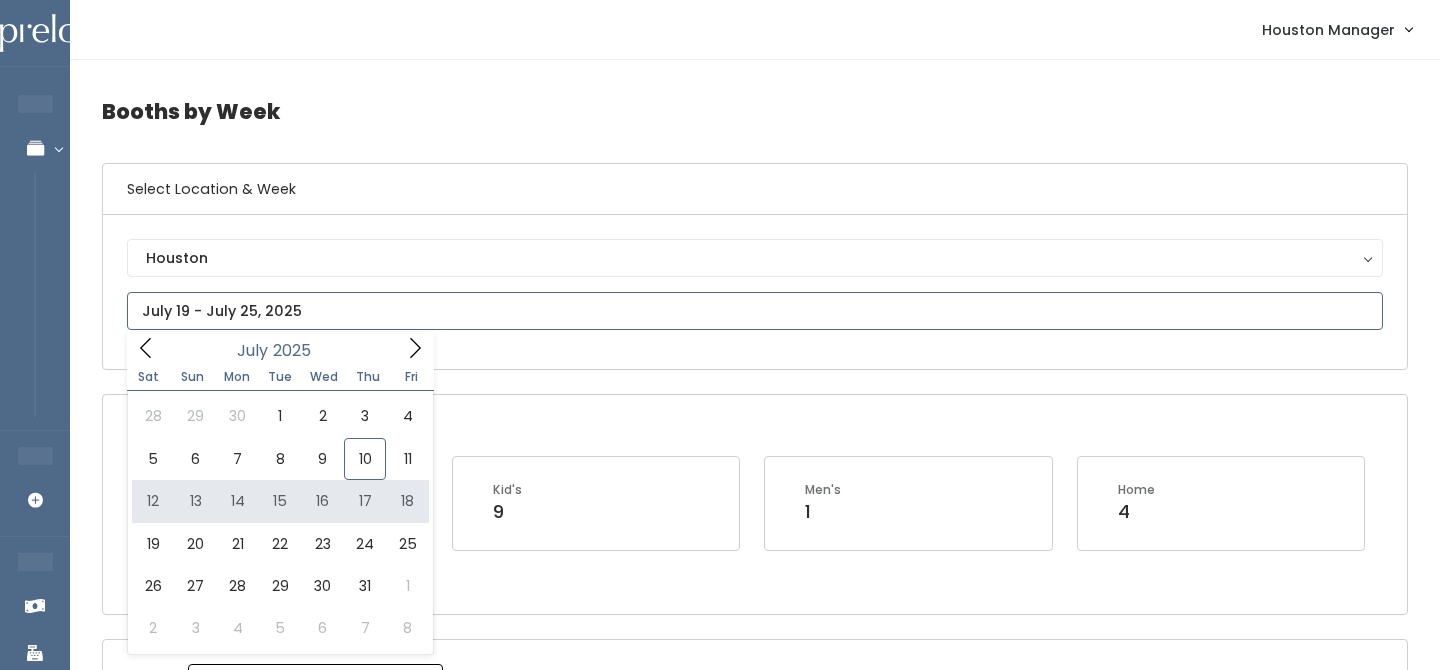 type on "[MONTH] [NUMBER] to [MONTH] [NUMBER]" 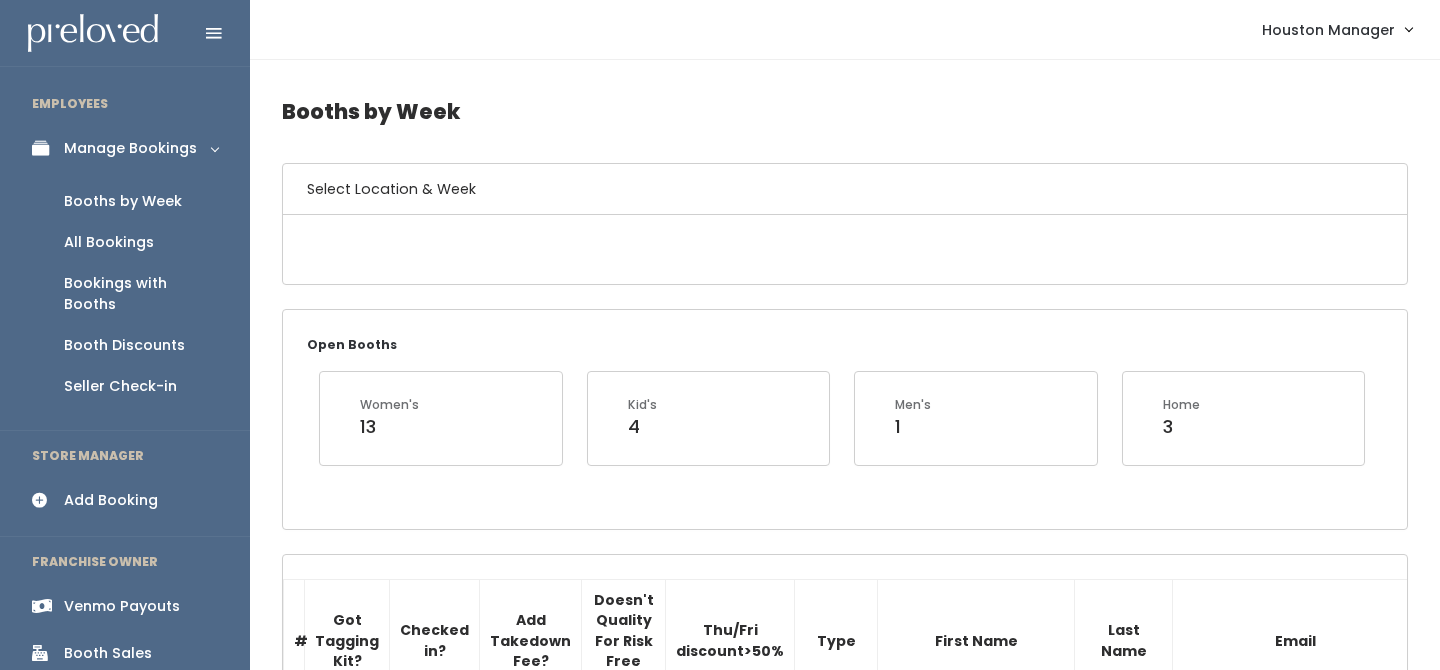 scroll, scrollTop: 0, scrollLeft: 0, axis: both 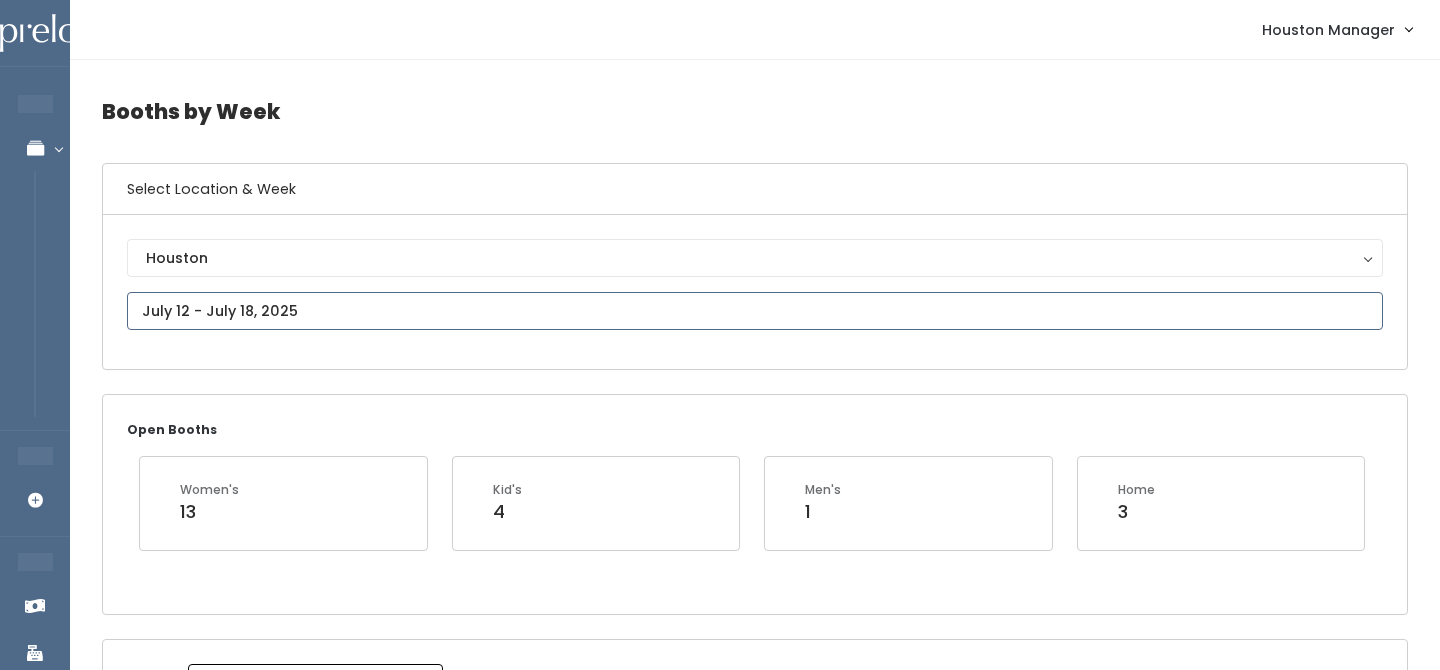 click at bounding box center (755, 311) 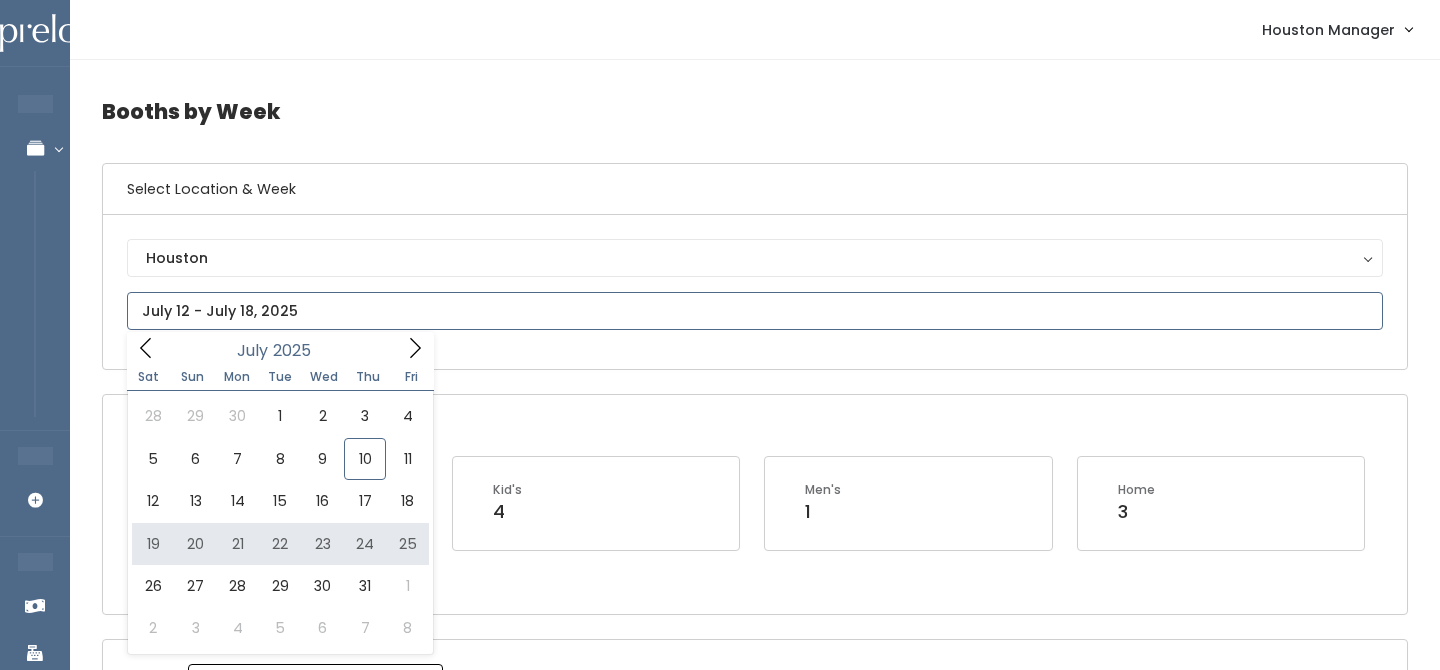 type on "July 19 to July 25" 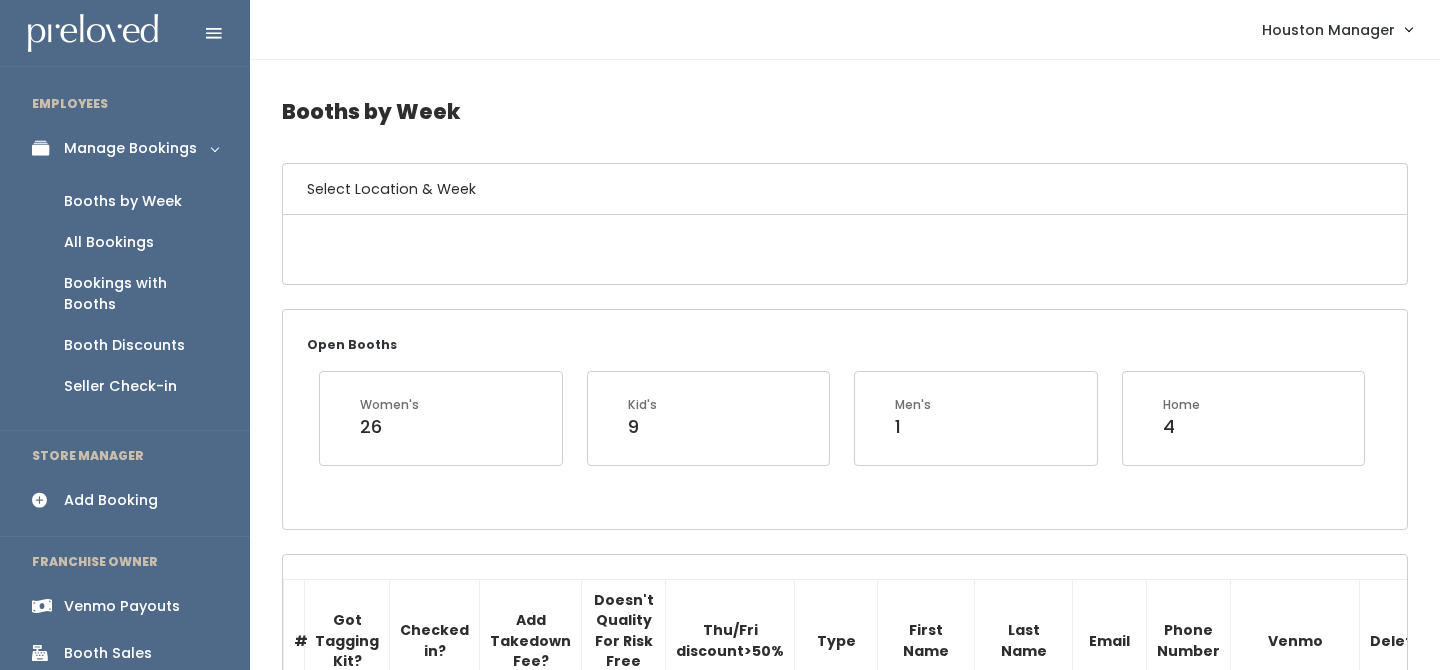 scroll, scrollTop: 0, scrollLeft: 0, axis: both 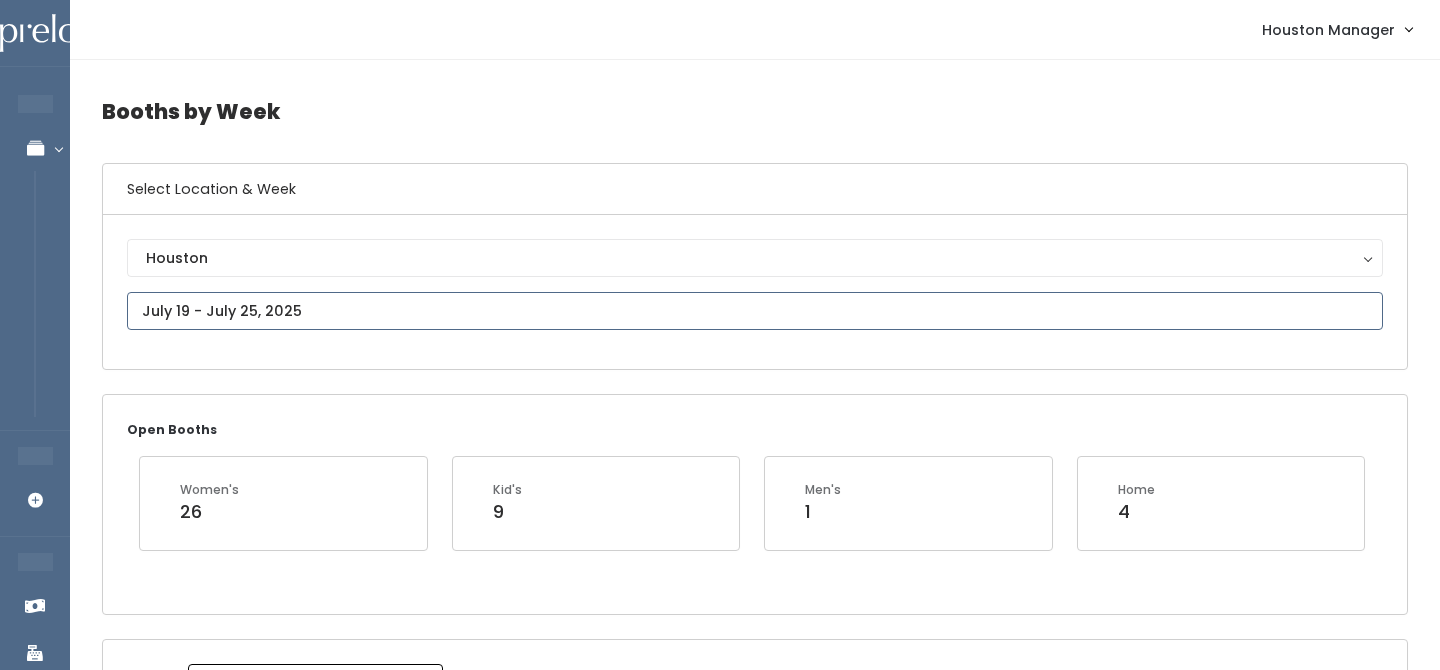 click at bounding box center (755, 311) 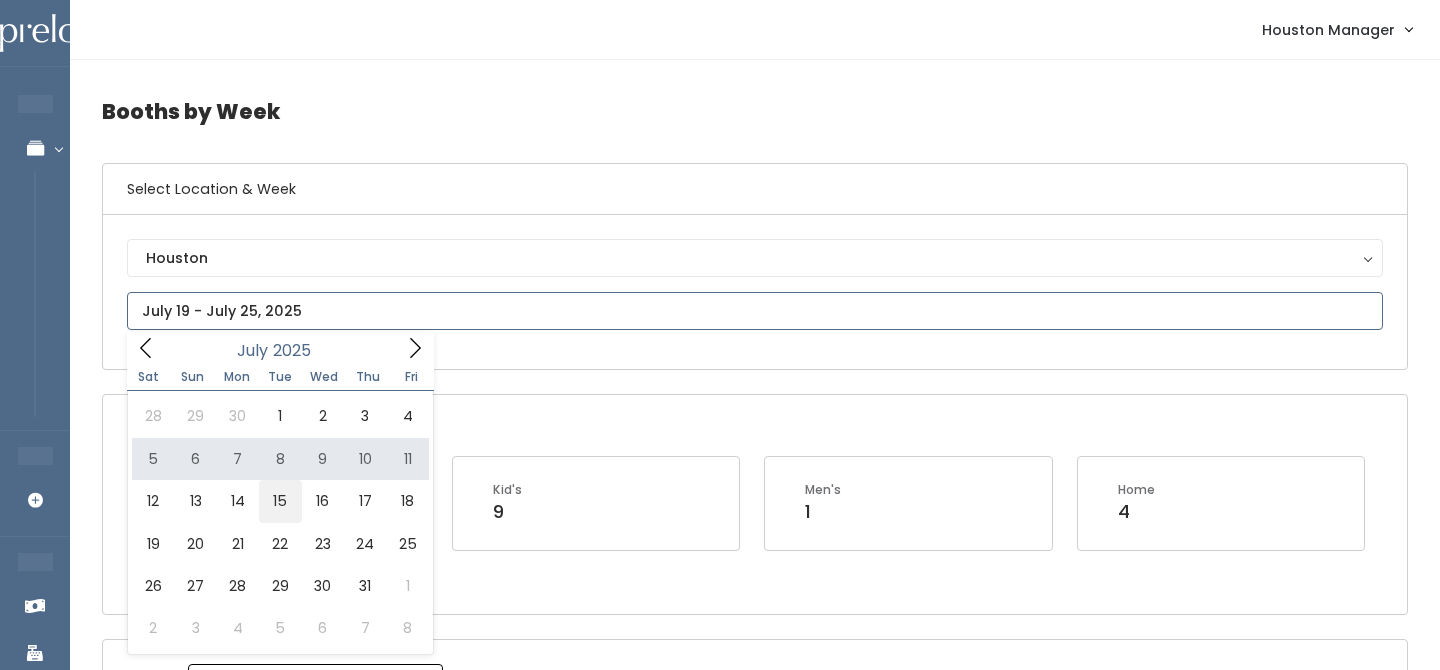type on "[MONTH] [NUMBER] to [MONTH] [NUMBER]" 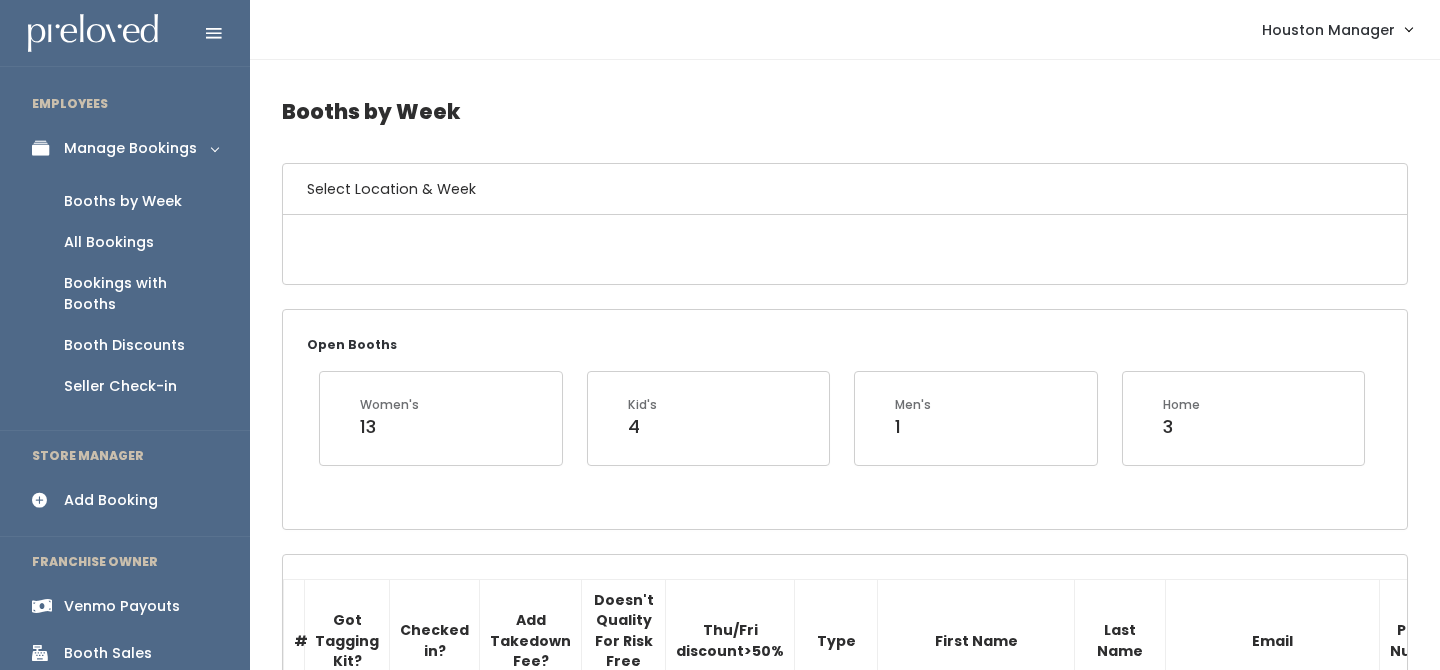 scroll, scrollTop: 725, scrollLeft: 0, axis: vertical 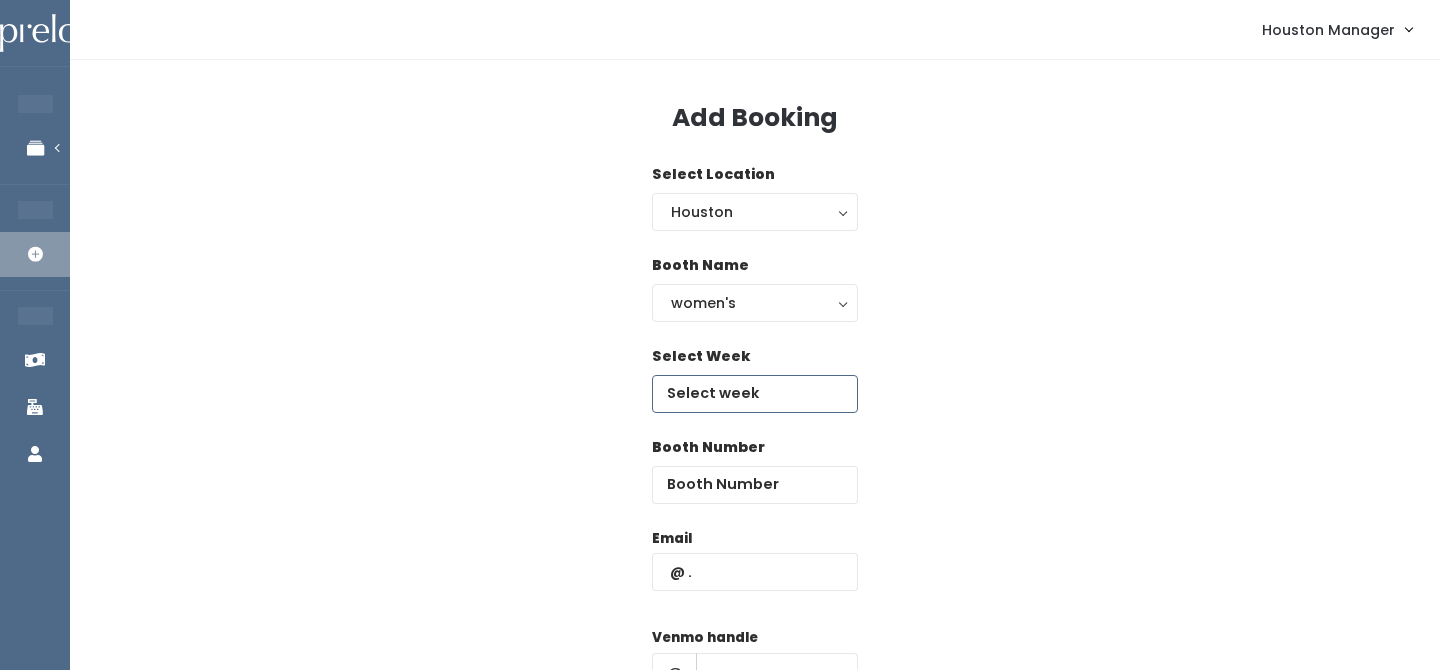 click at bounding box center (755, 394) 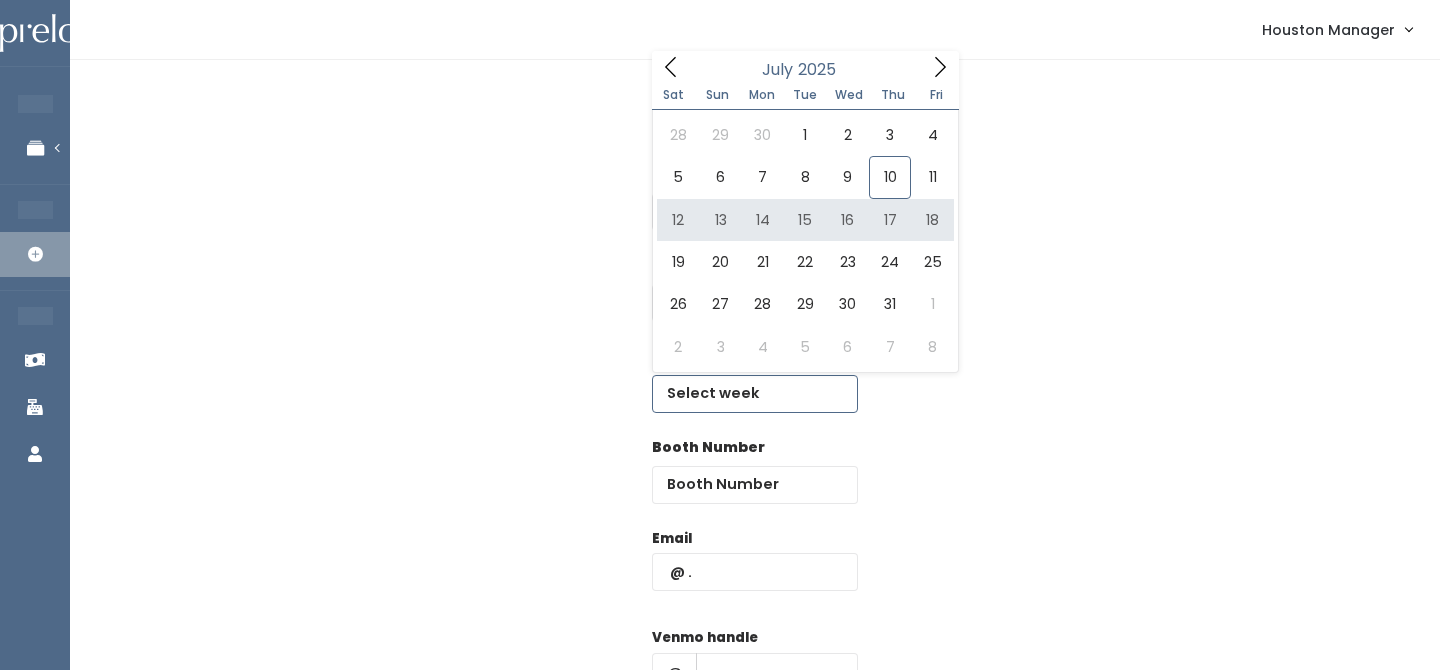 type on "July 12 to July 18" 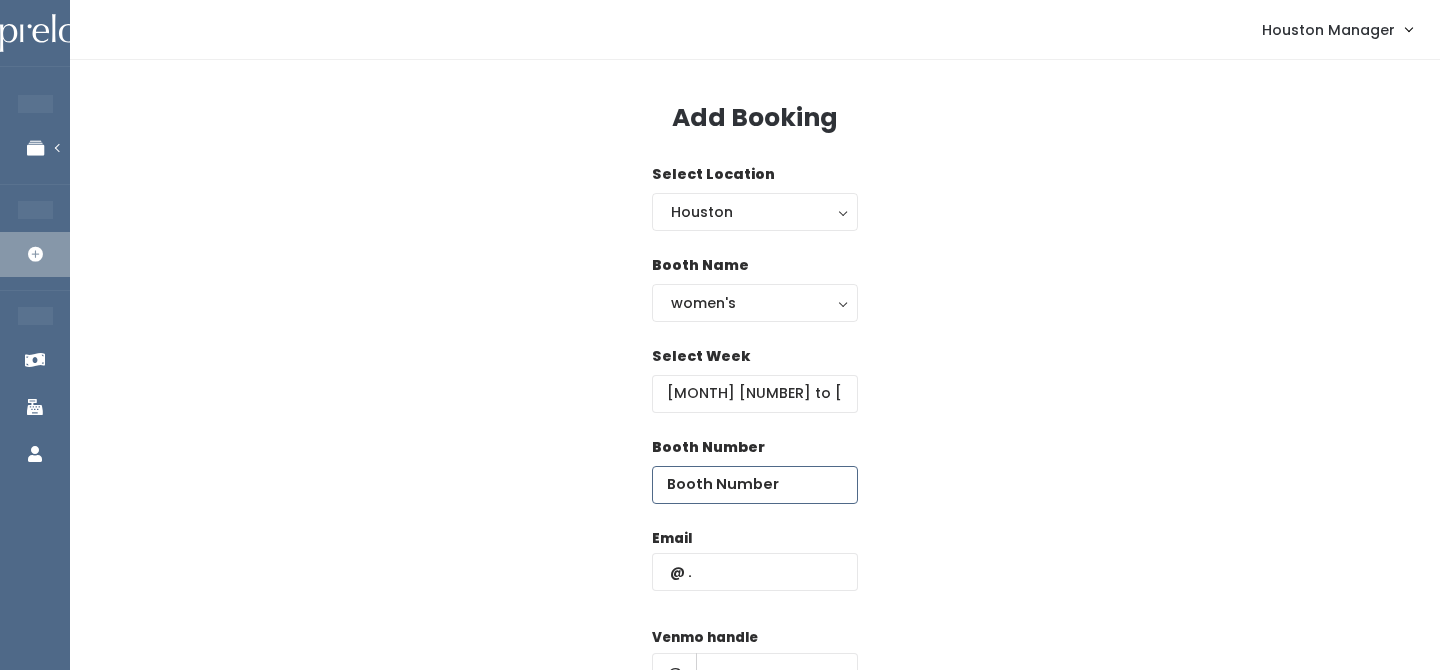 click at bounding box center (755, 485) 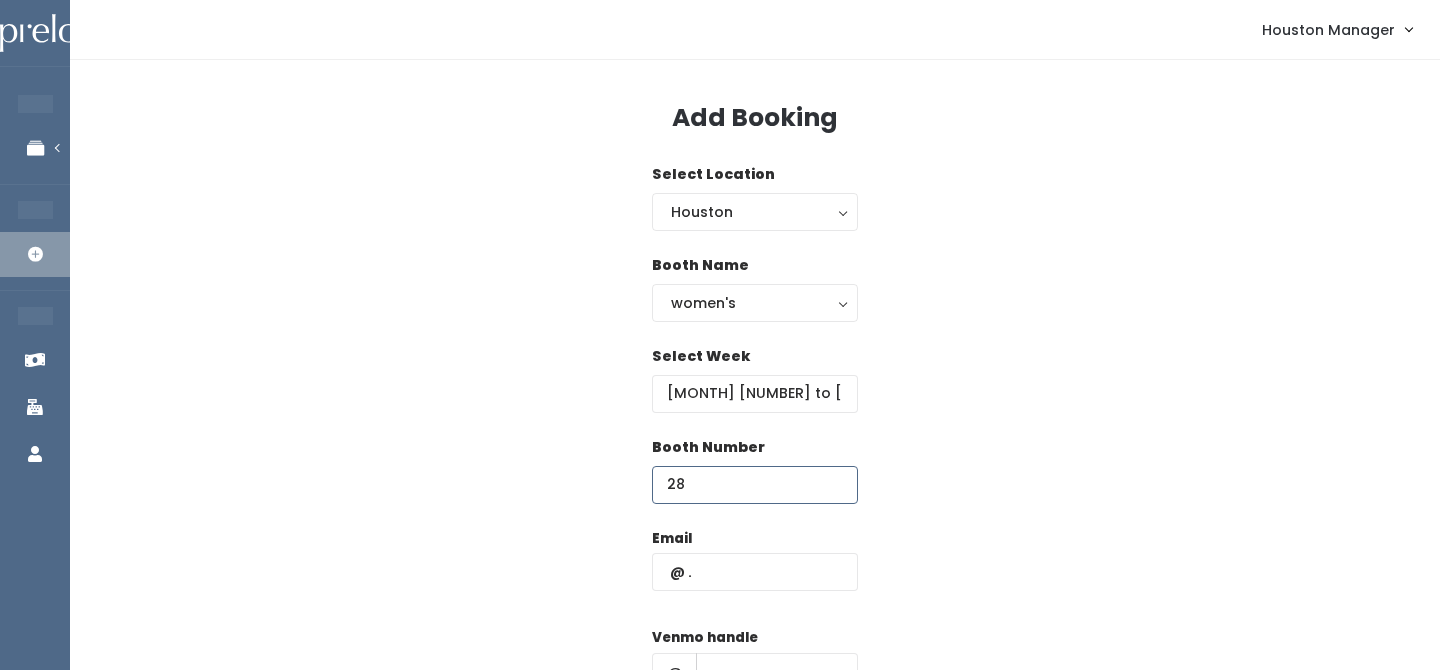 type on "28" 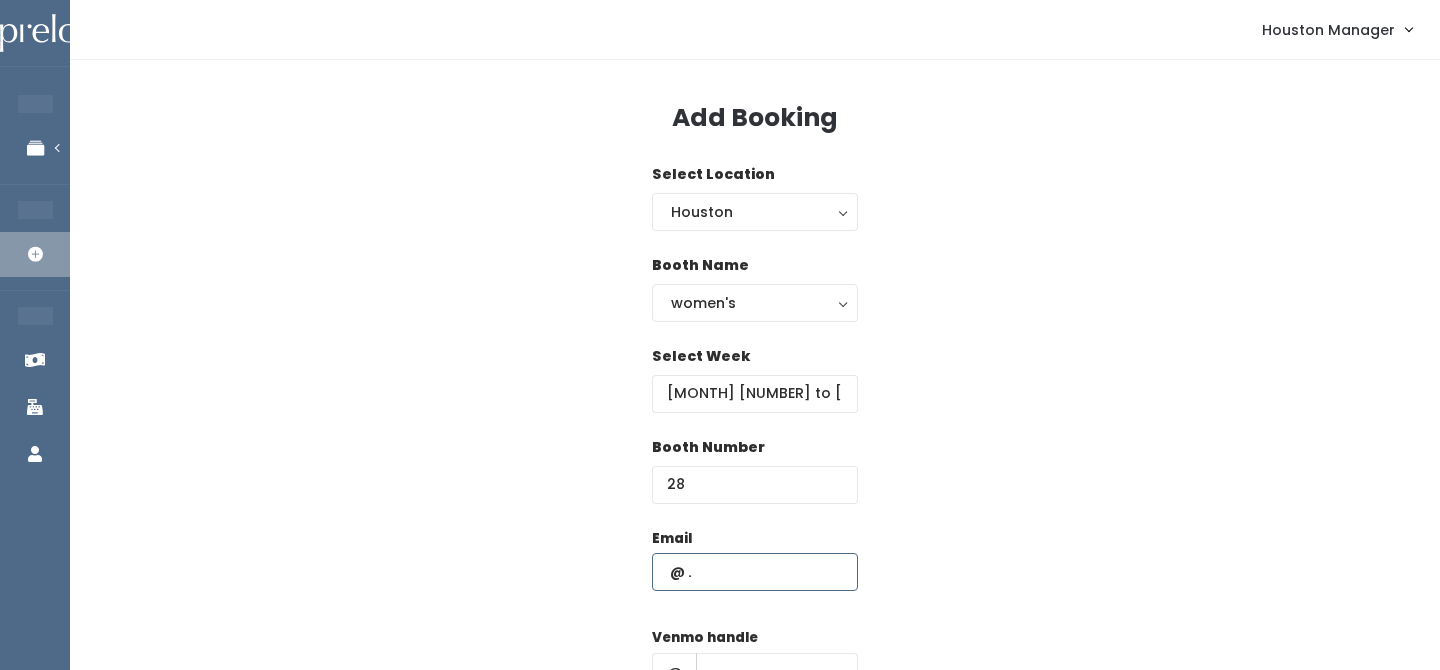 paste on "[EMAIL]" 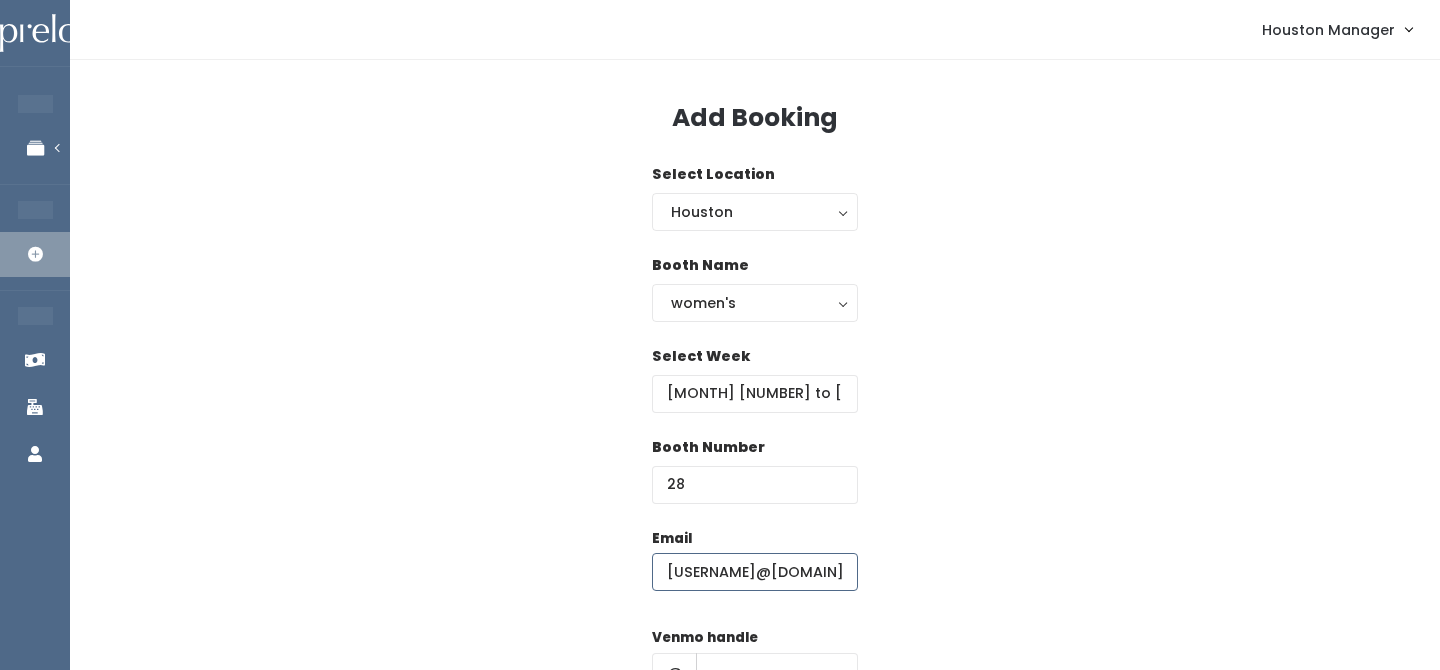 scroll, scrollTop: 0, scrollLeft: 3, axis: horizontal 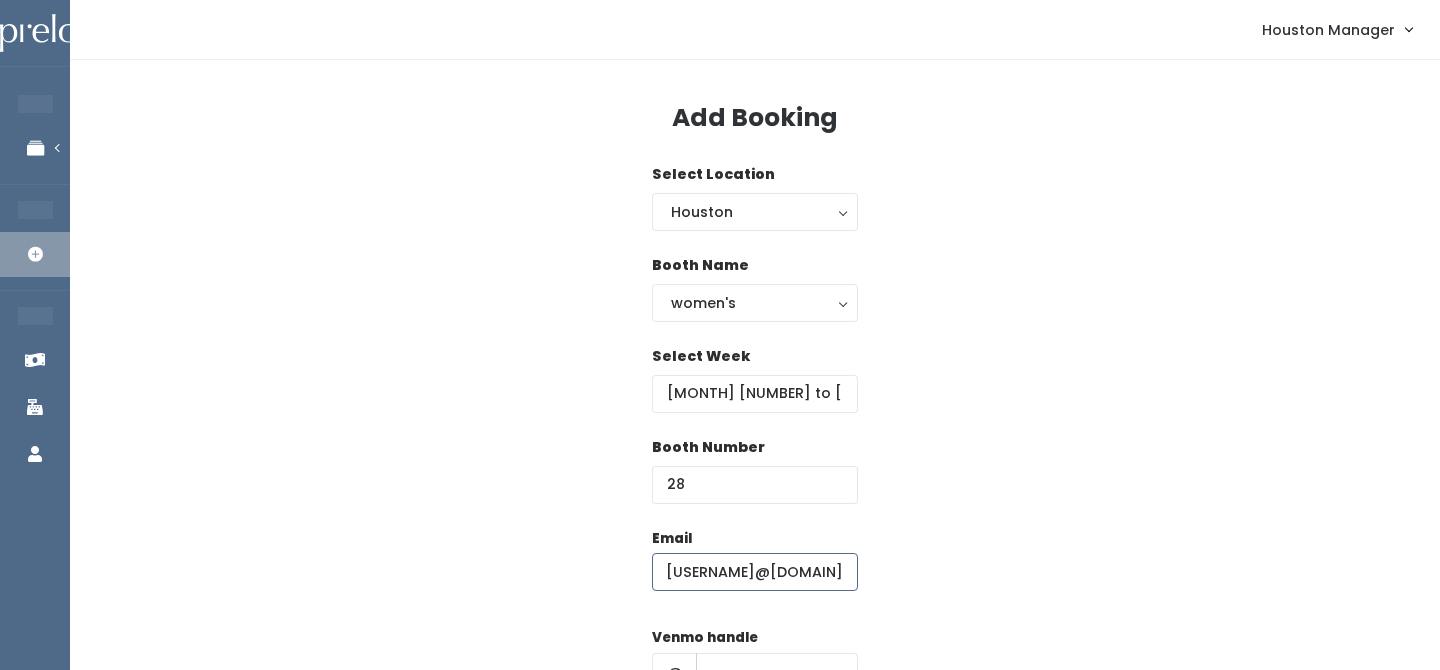 type on "[EMAIL]" 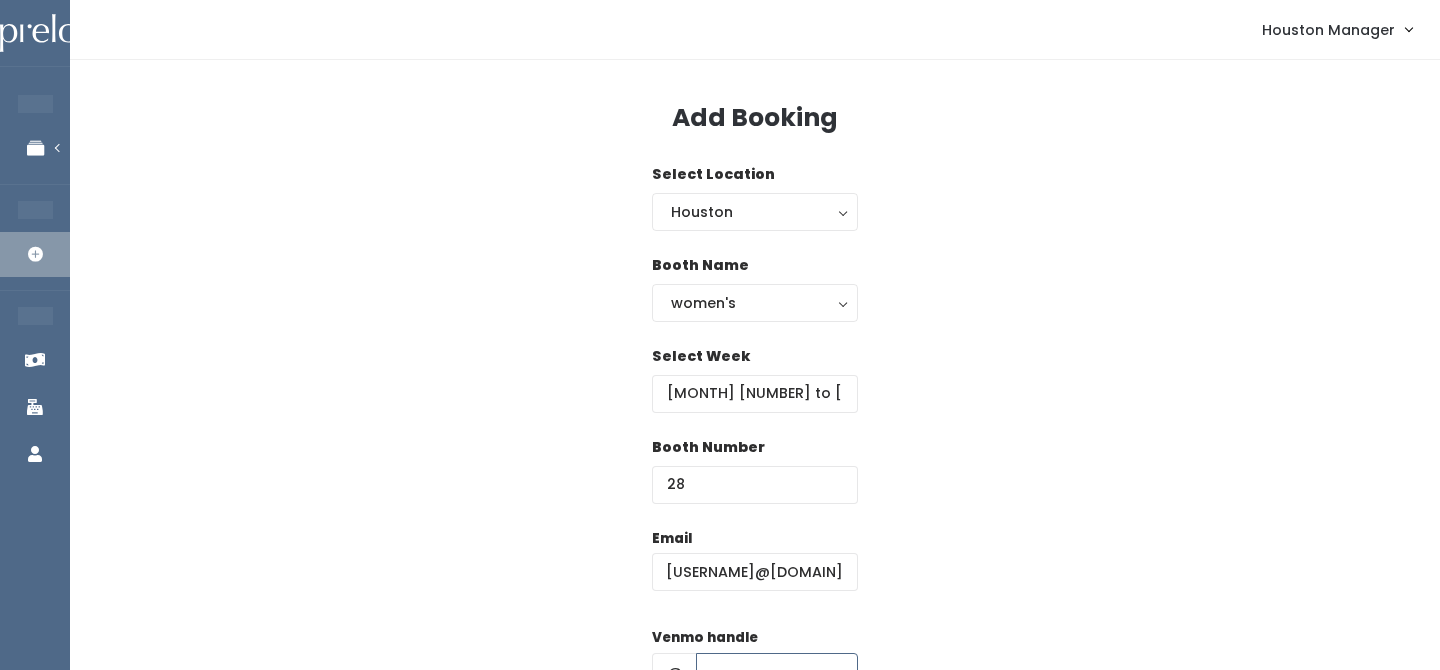 scroll, scrollTop: 0, scrollLeft: 0, axis: both 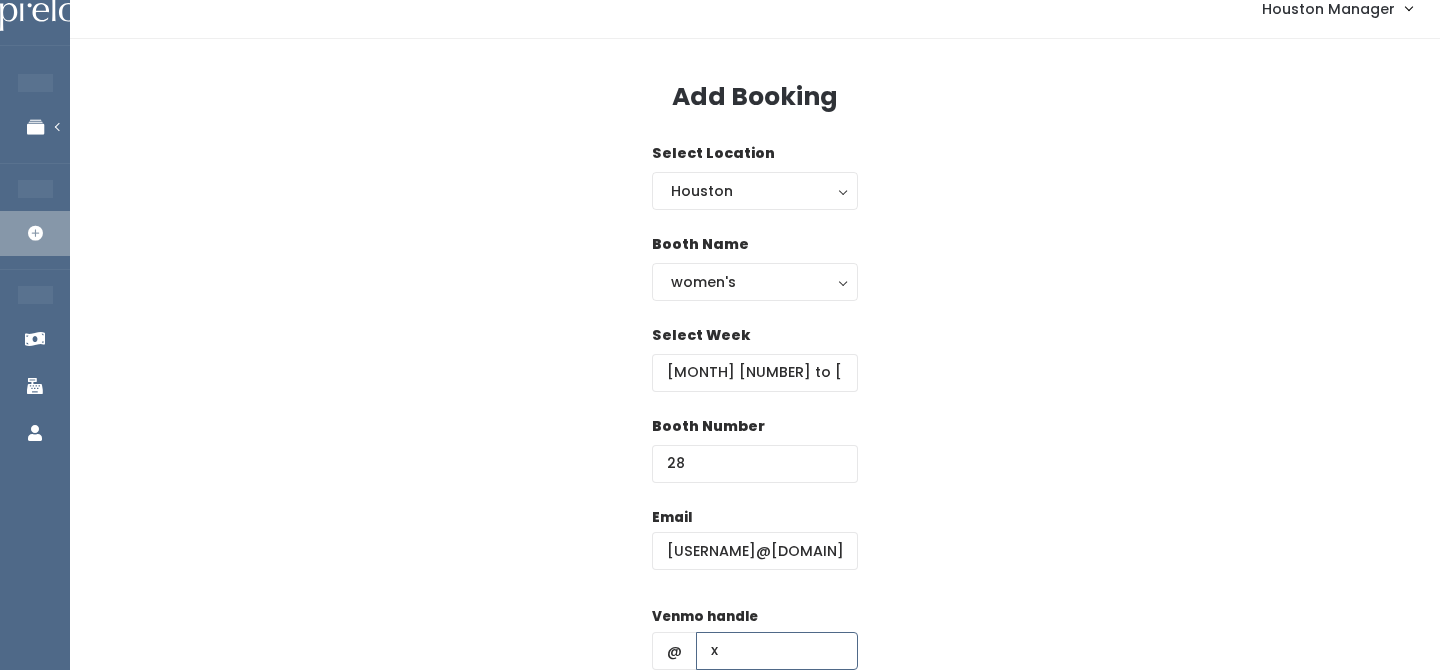 type on "x" 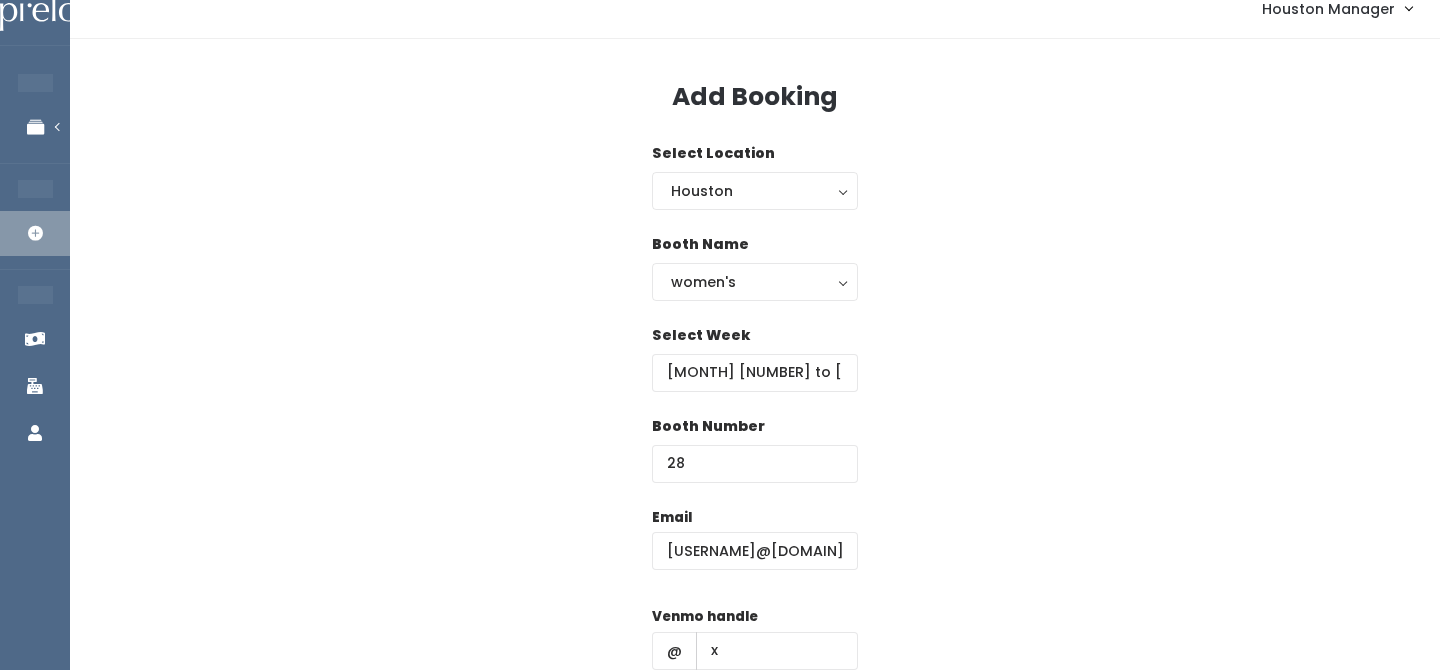 scroll, scrollTop: 287, scrollLeft: 0, axis: vertical 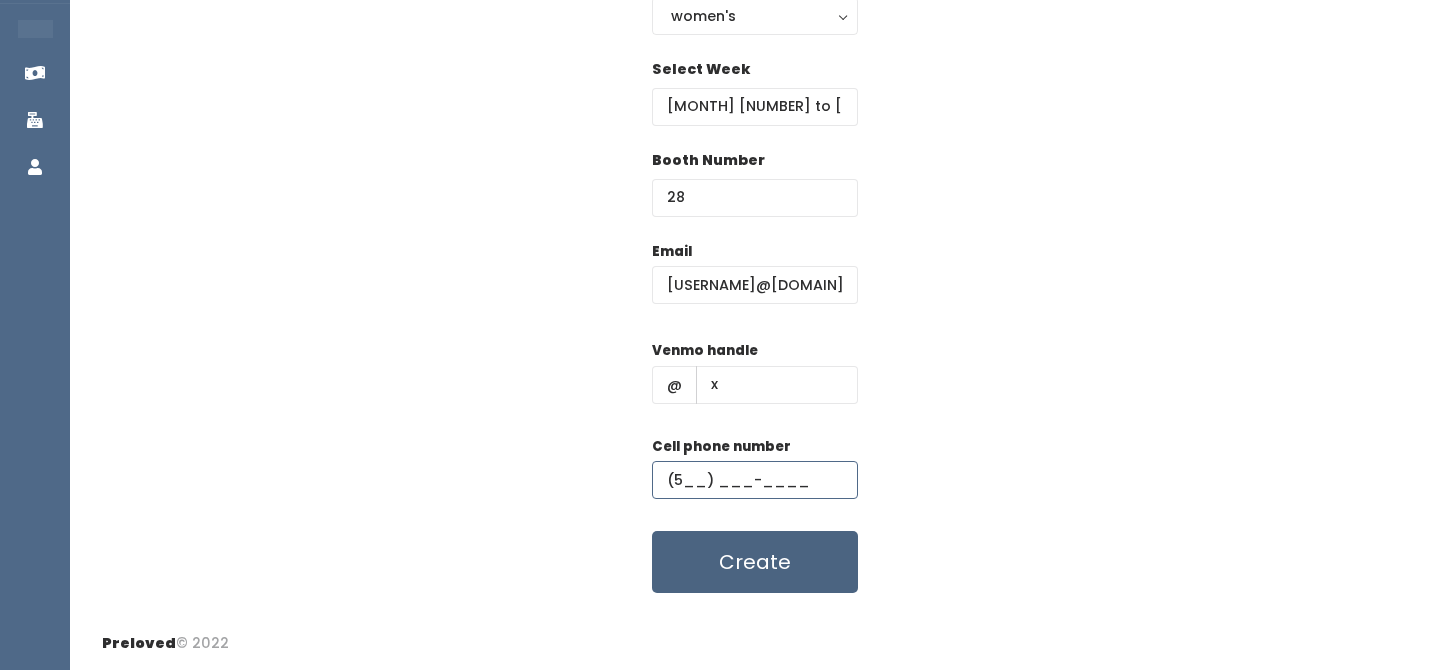 type on "(5__) ___-____" 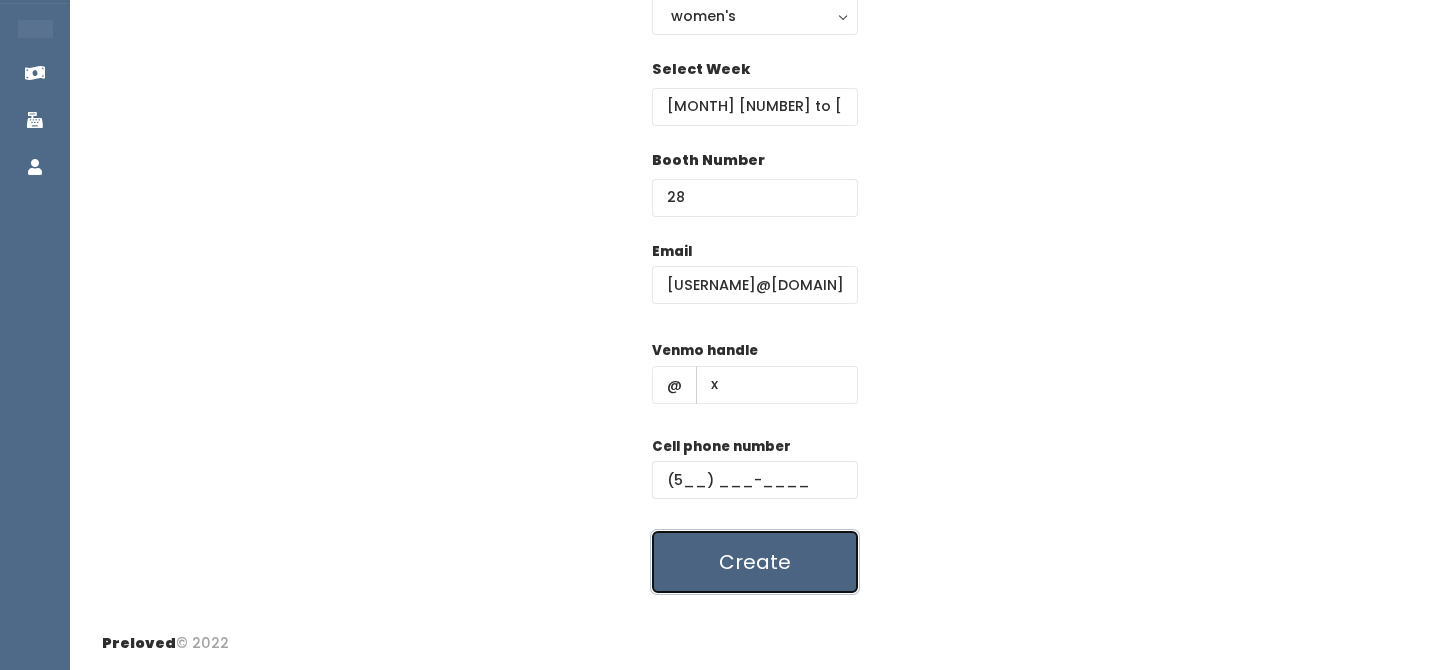 click on "Create" at bounding box center [755, 562] 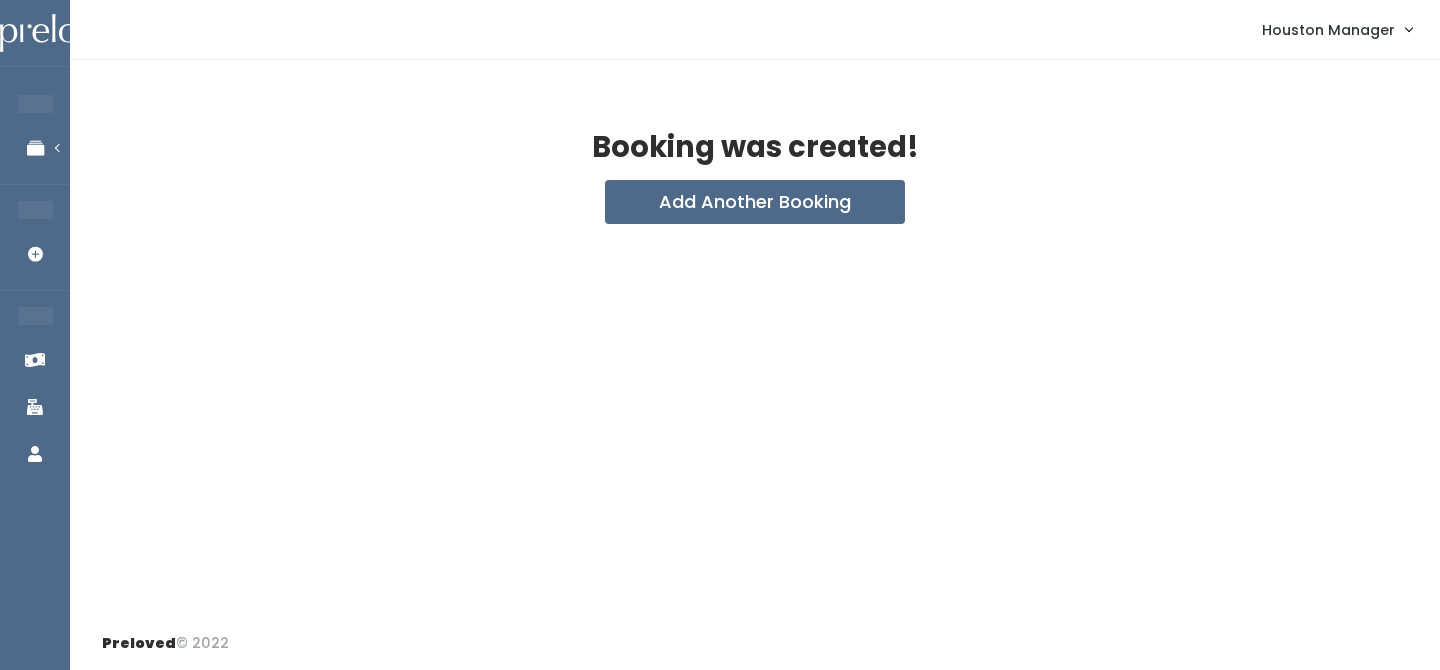 scroll, scrollTop: 0, scrollLeft: 0, axis: both 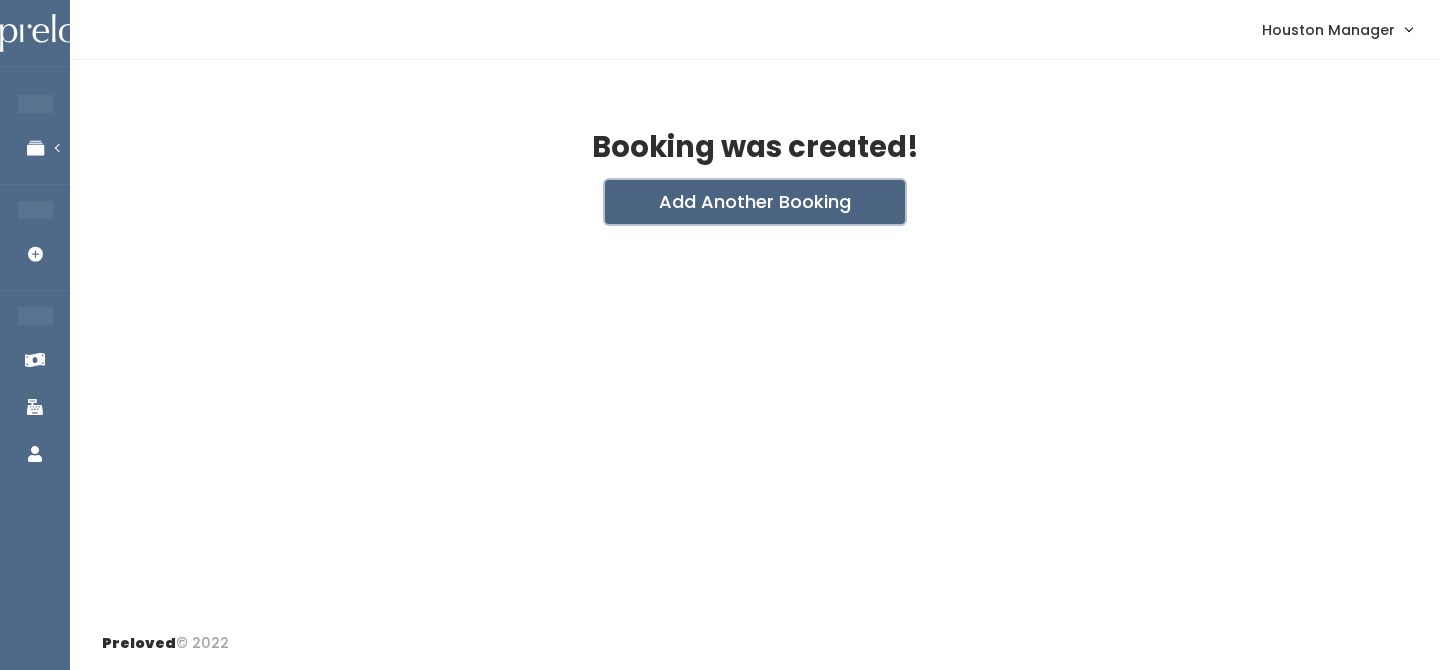 click on "Add Another Booking" at bounding box center (755, 202) 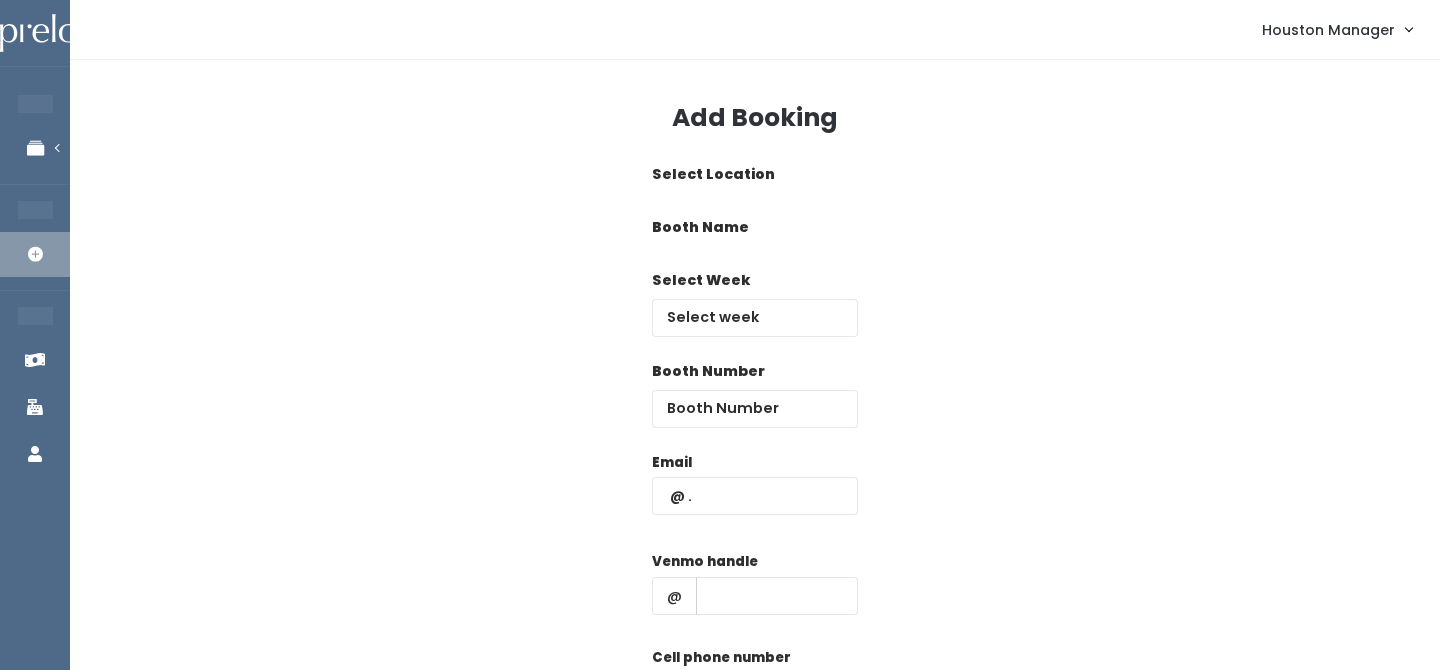 scroll, scrollTop: 0, scrollLeft: 0, axis: both 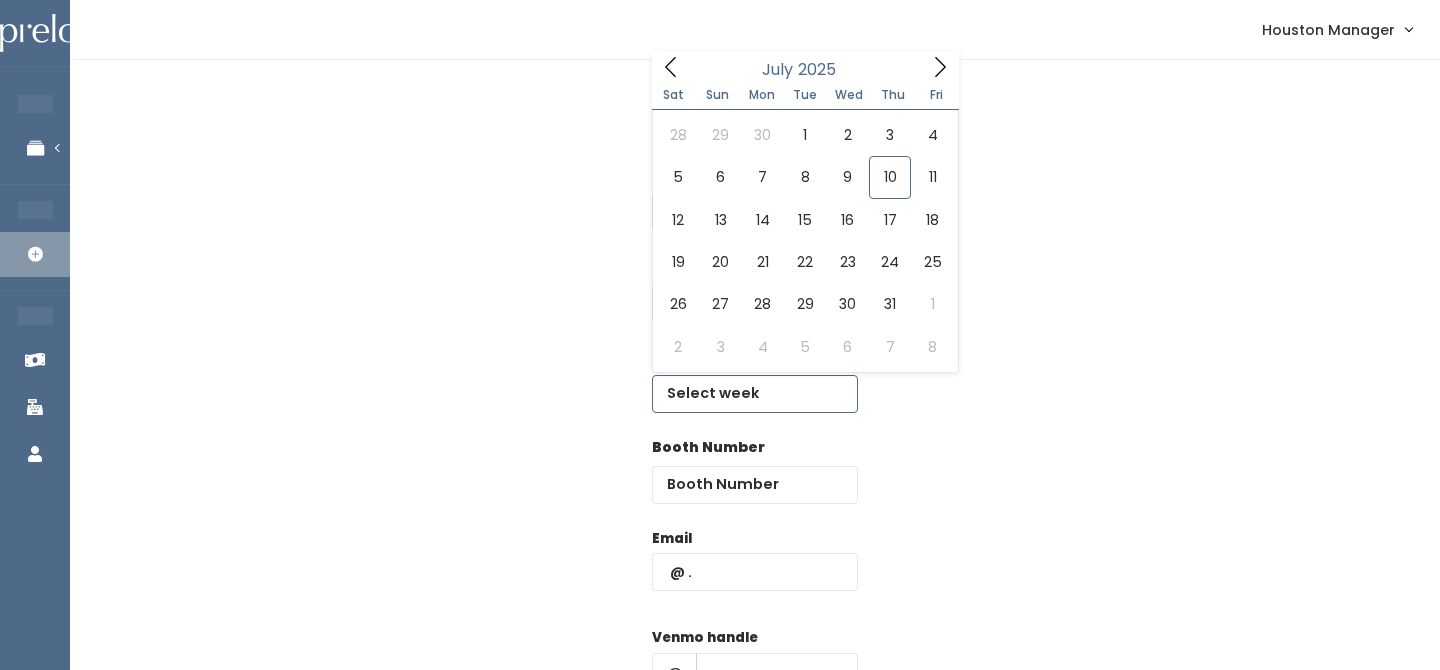 click at bounding box center (755, 394) 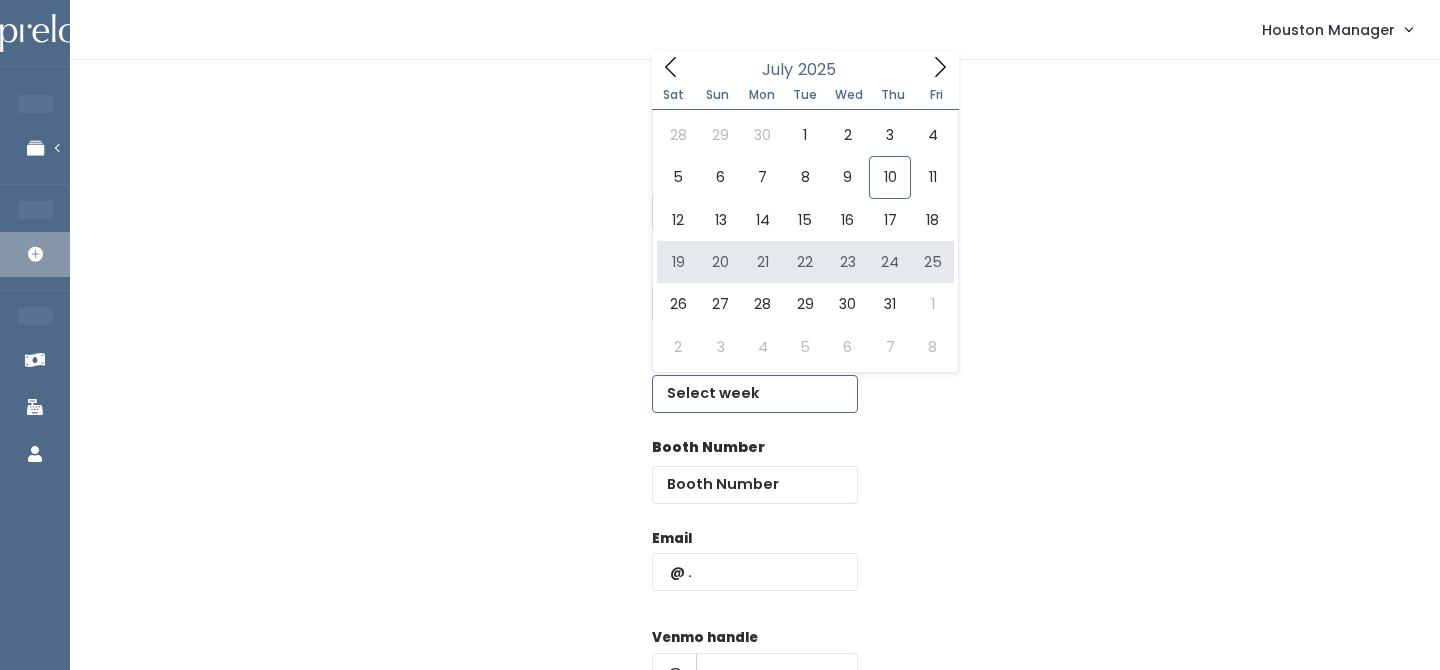 type on "[MONTH] [NUMBER] to [MONTH] [NUMBER]" 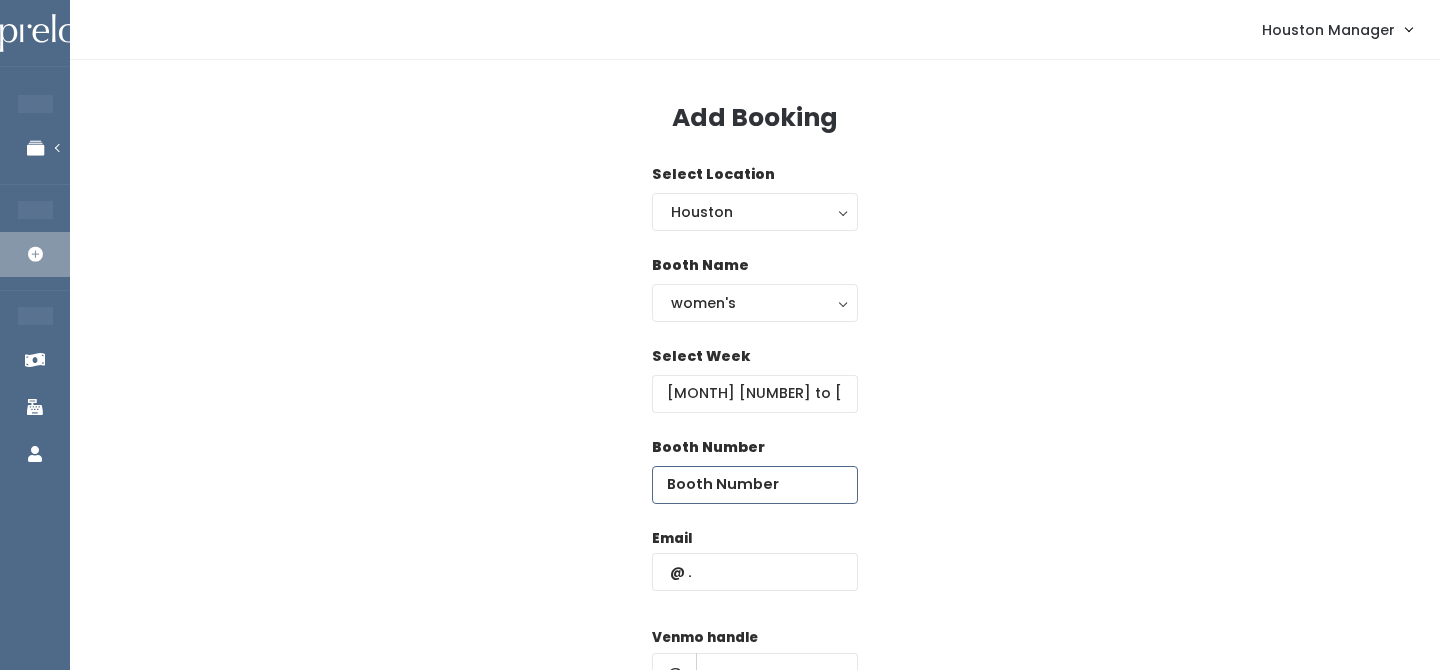 click at bounding box center (755, 485) 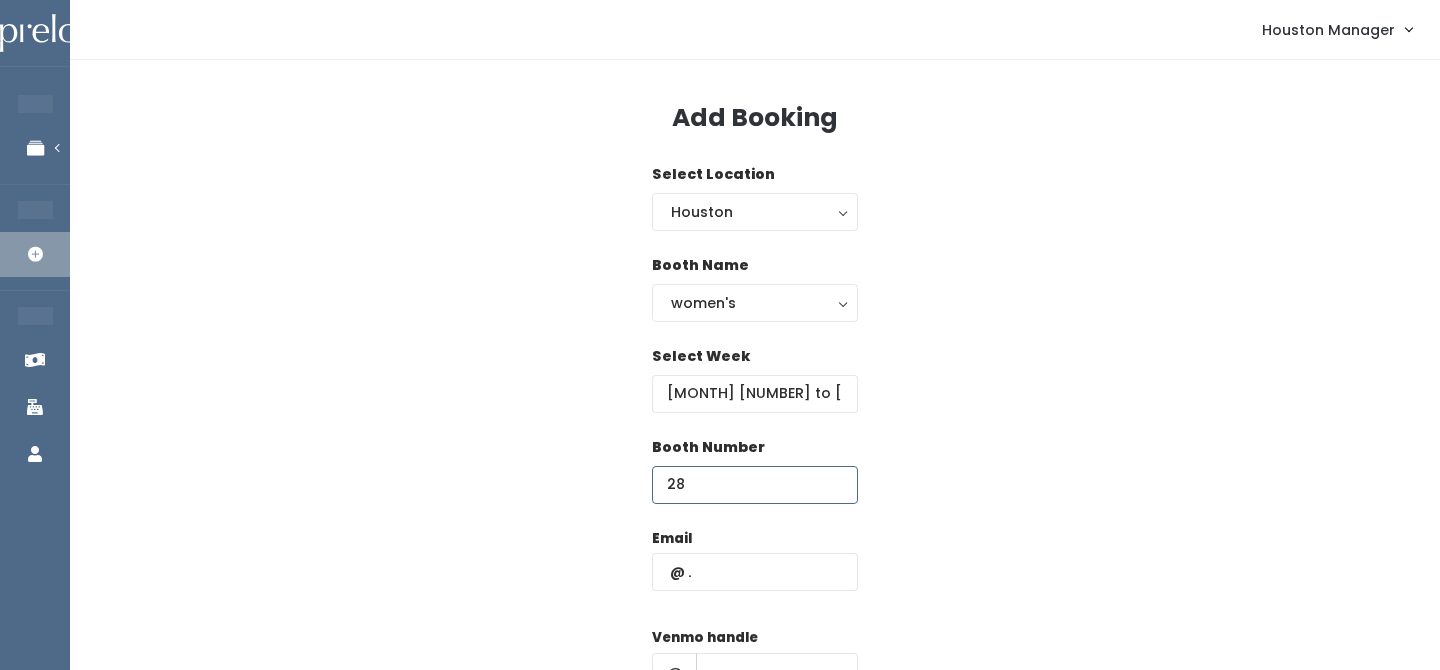 type on "28" 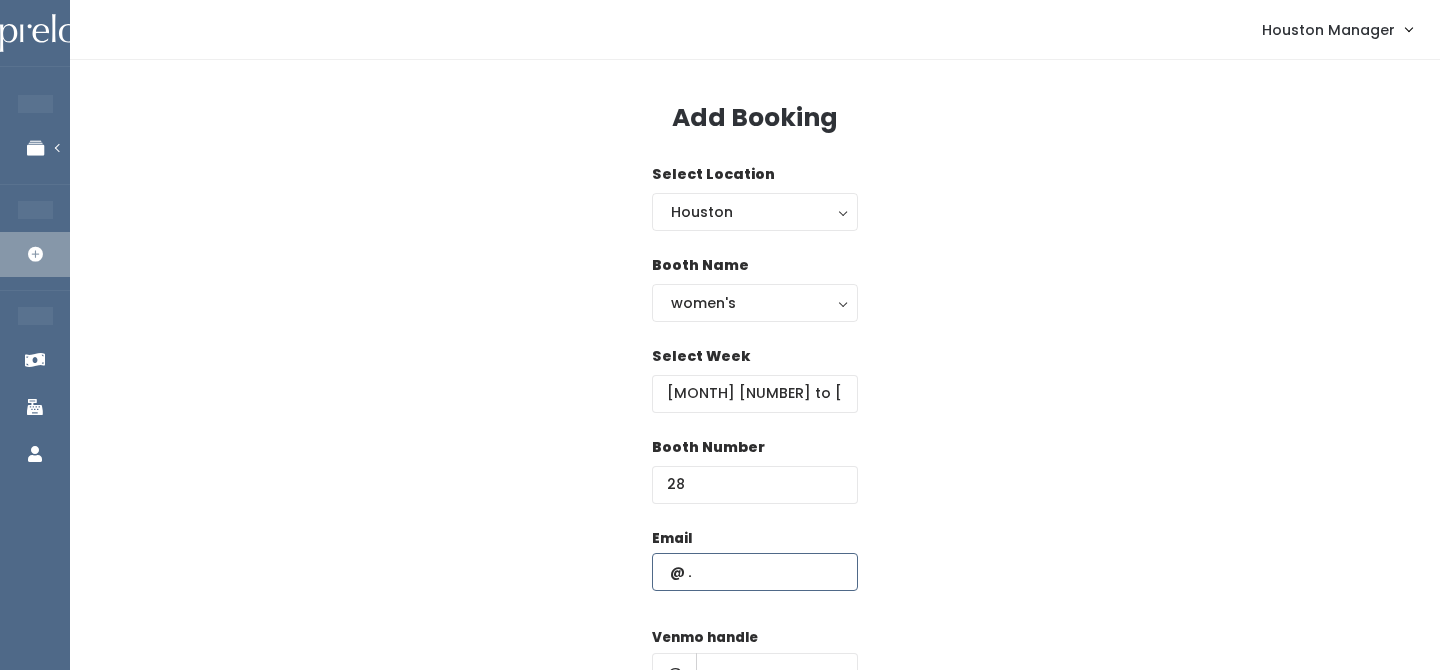 paste on "adrickharris@gmail.com" 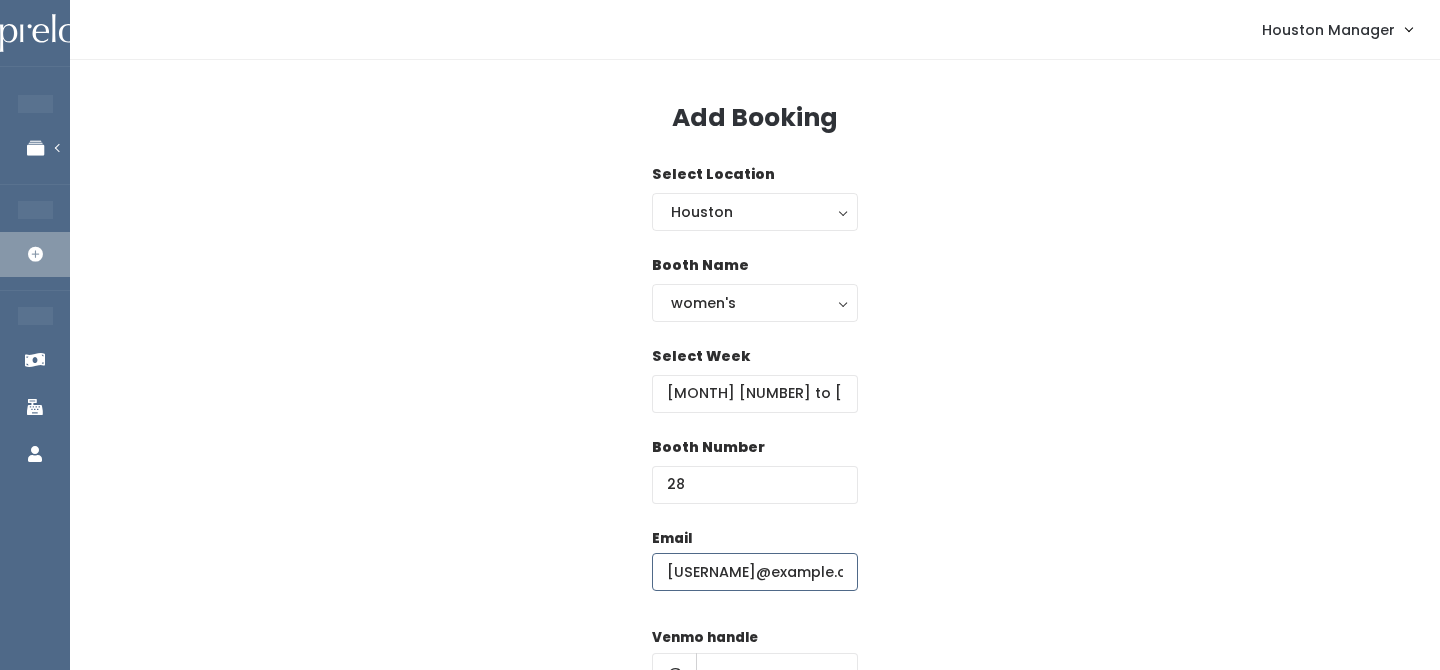 scroll, scrollTop: 0, scrollLeft: 3, axis: horizontal 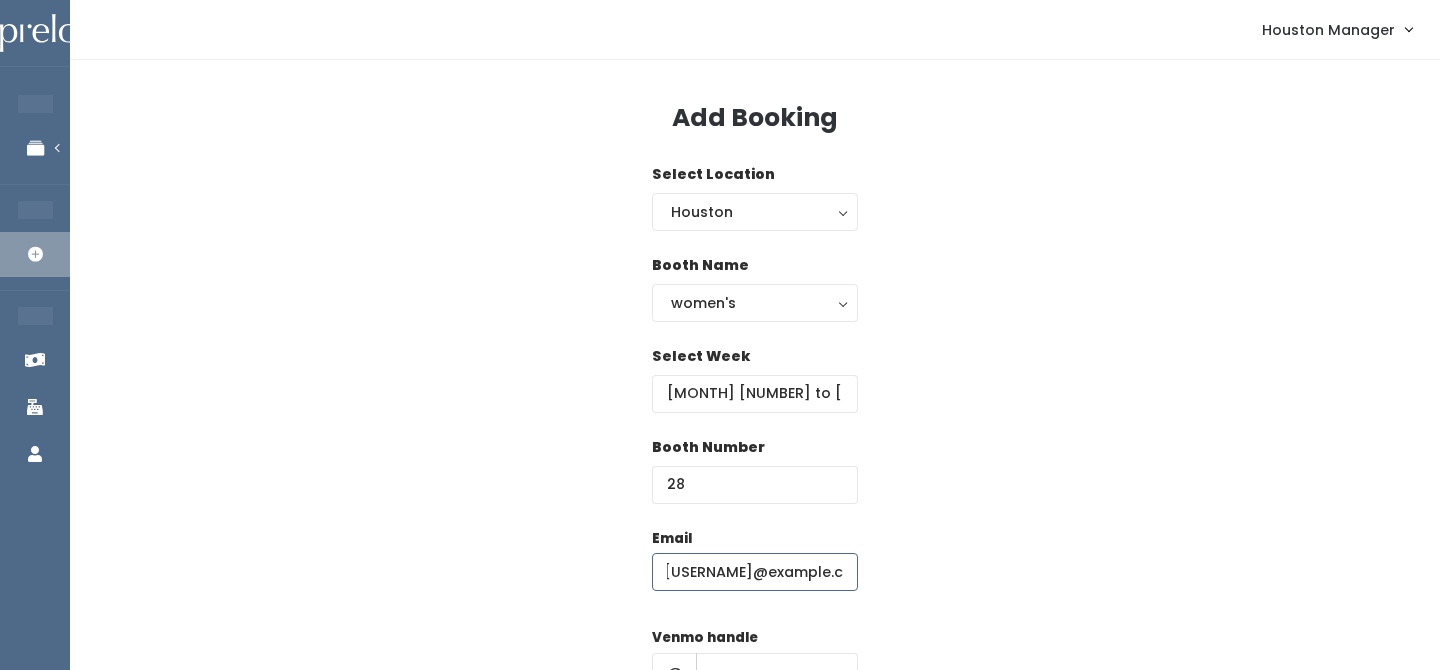 type on "adrickharris@gmail.com" 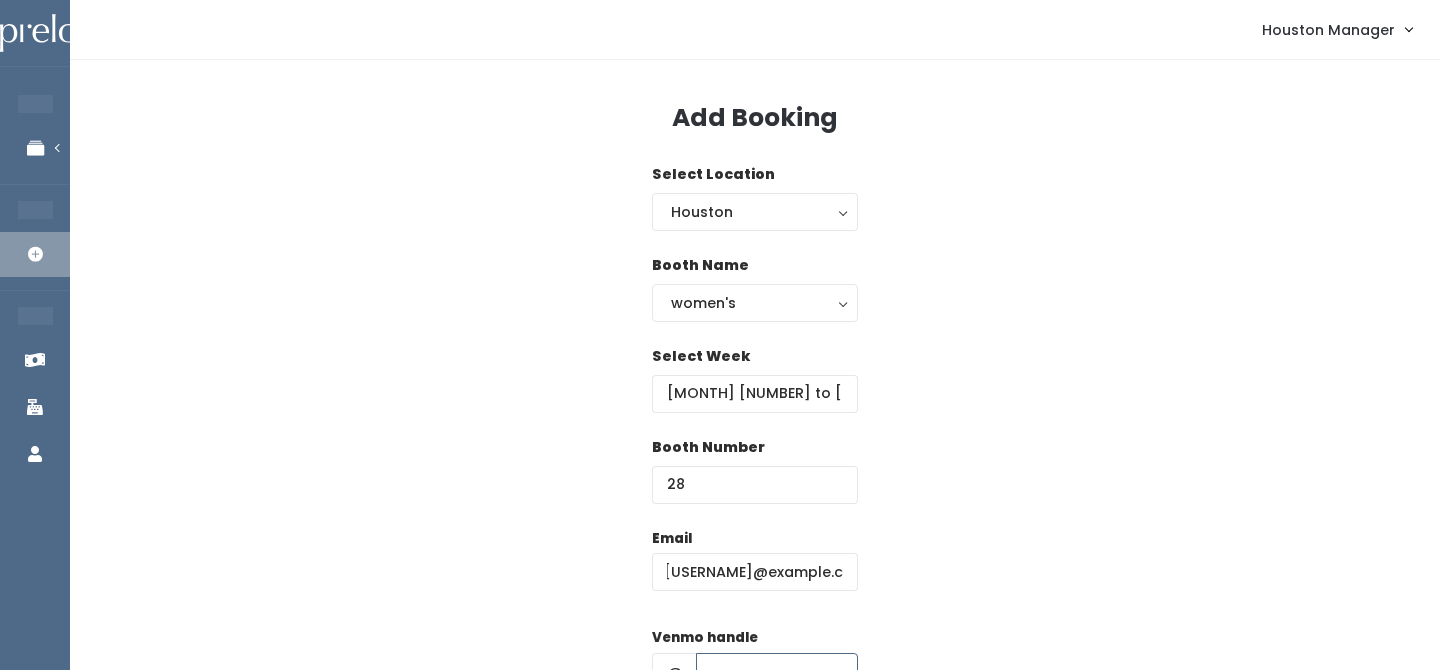 scroll, scrollTop: 0, scrollLeft: 0, axis: both 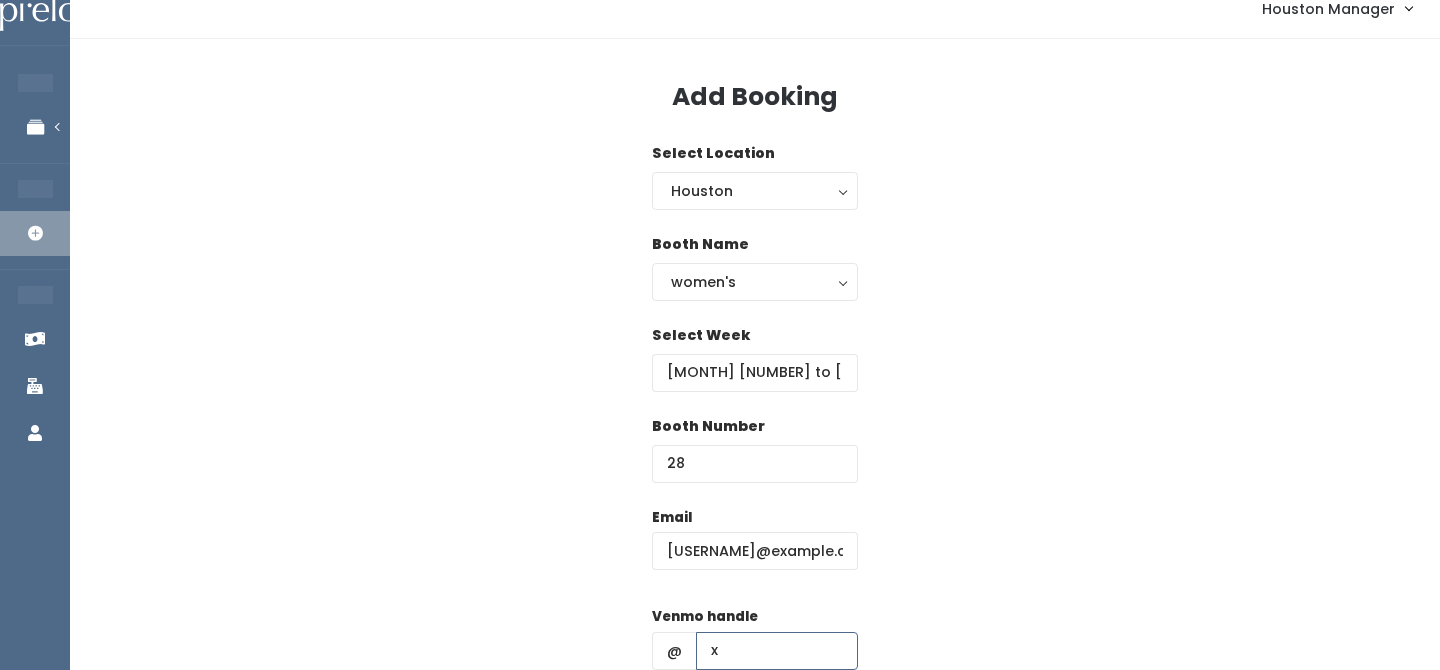 type on "x" 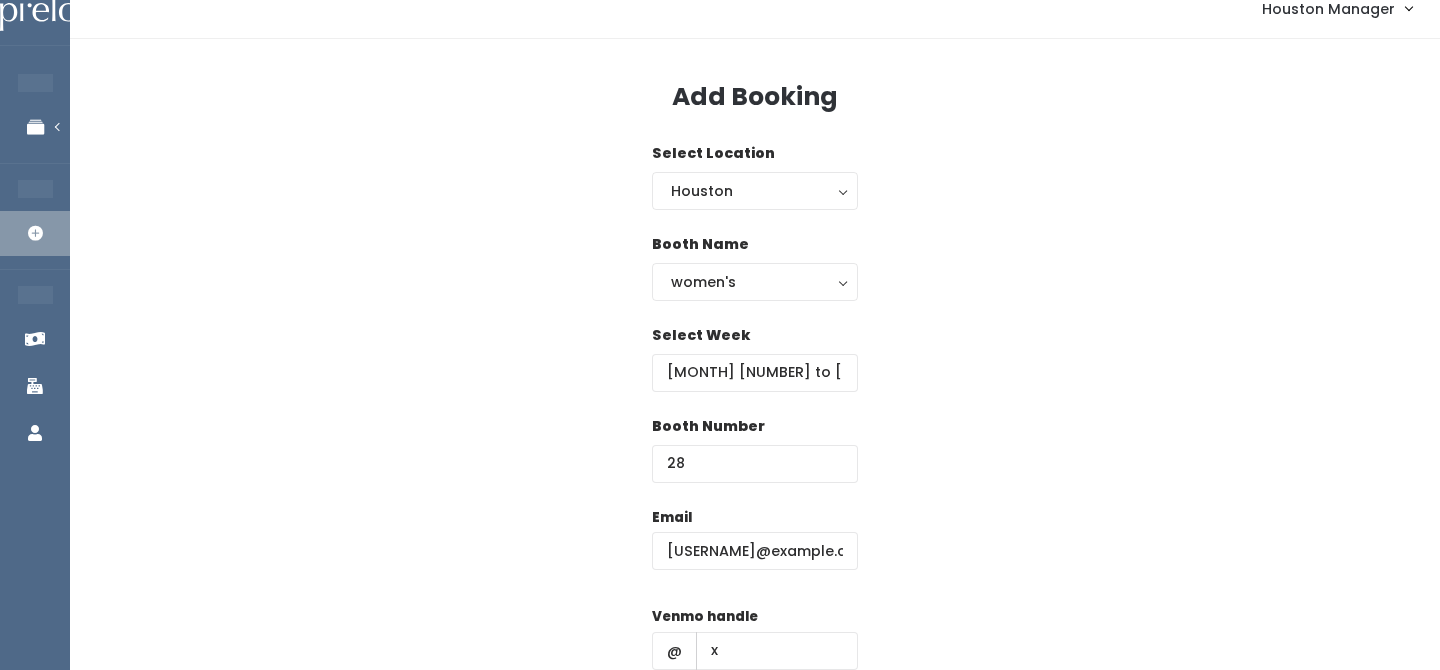 scroll, scrollTop: 287, scrollLeft: 0, axis: vertical 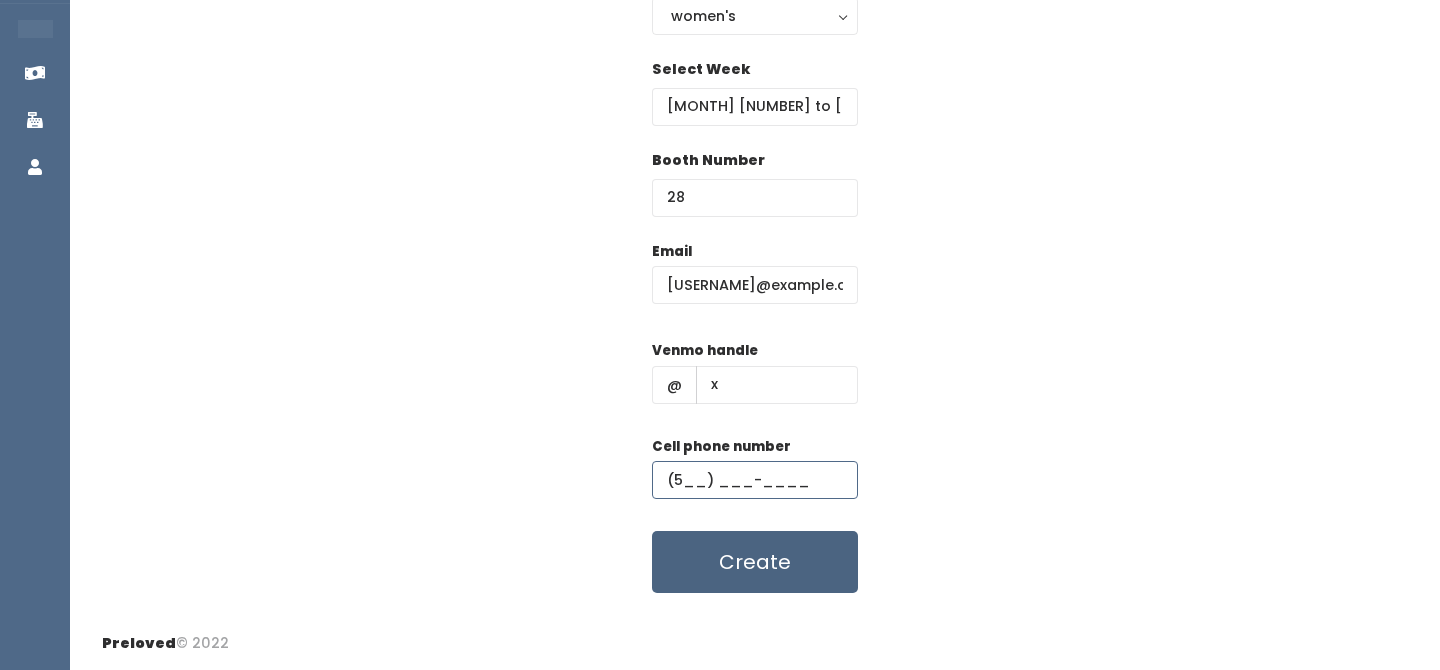 type on "(5__) ___-____" 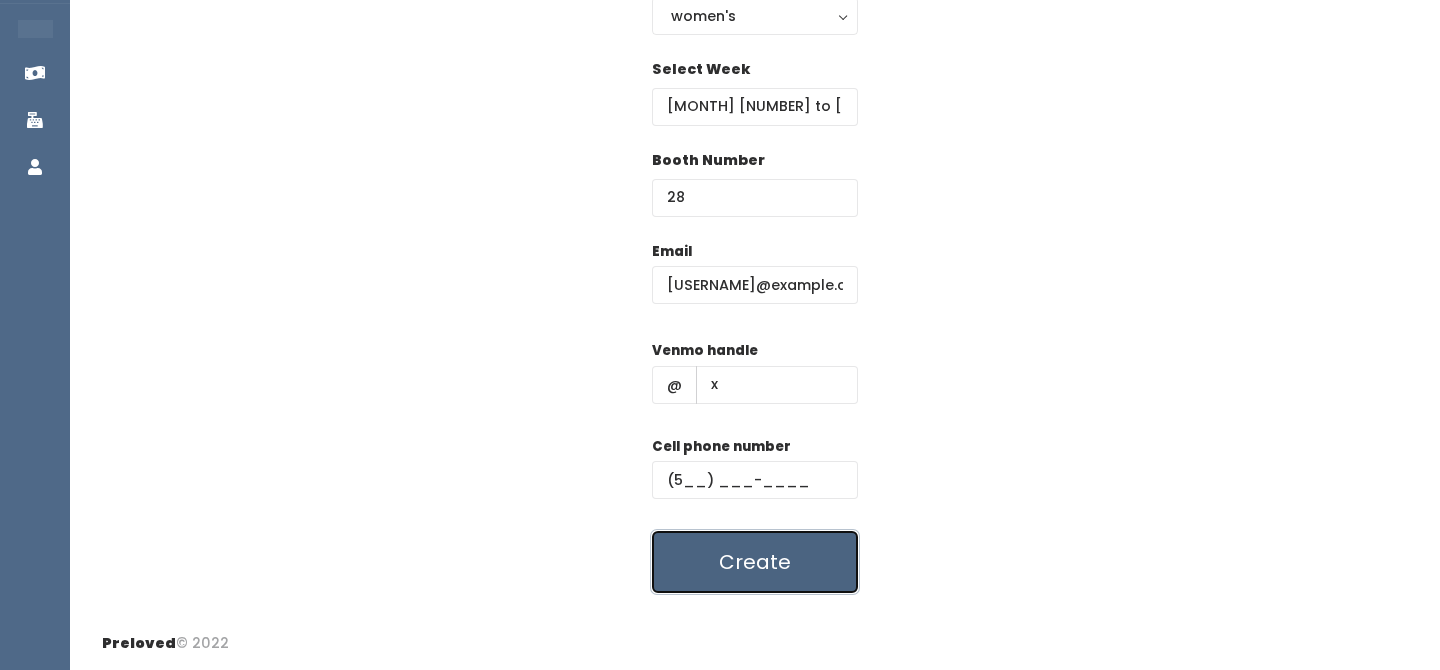 click on "Create" at bounding box center [755, 562] 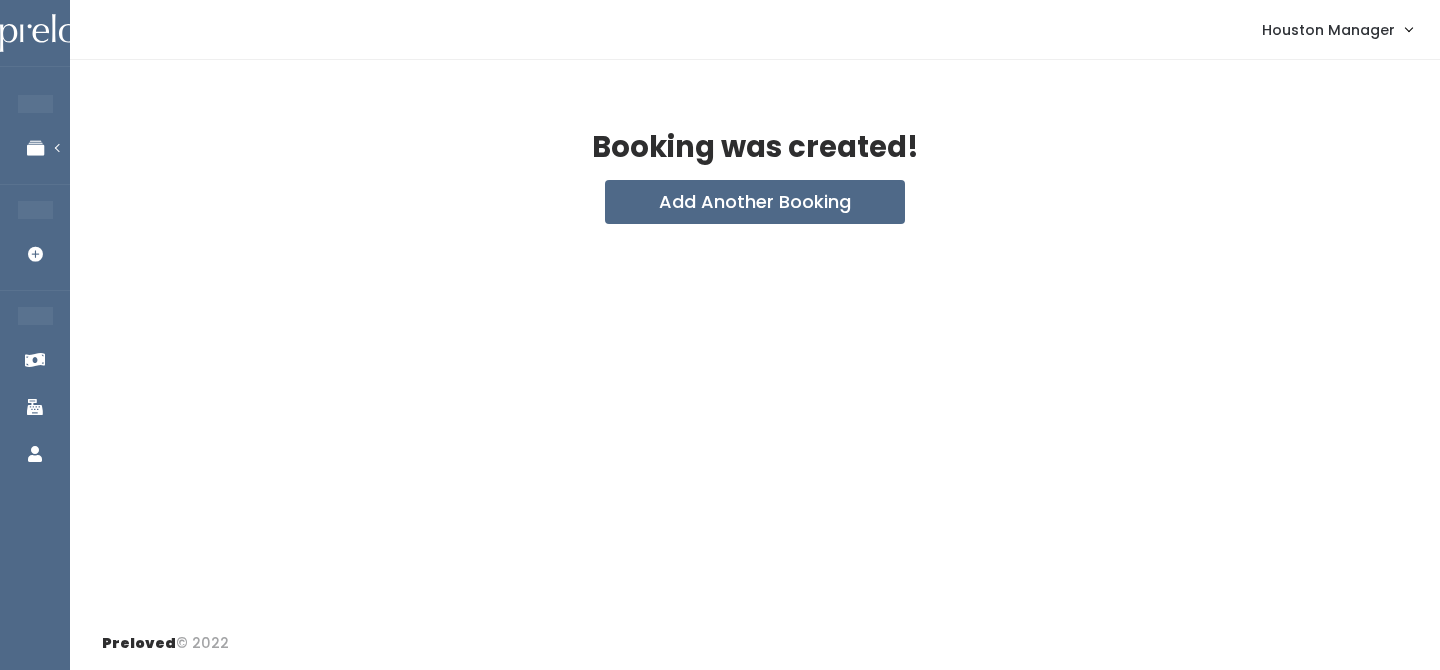 scroll, scrollTop: 0, scrollLeft: 0, axis: both 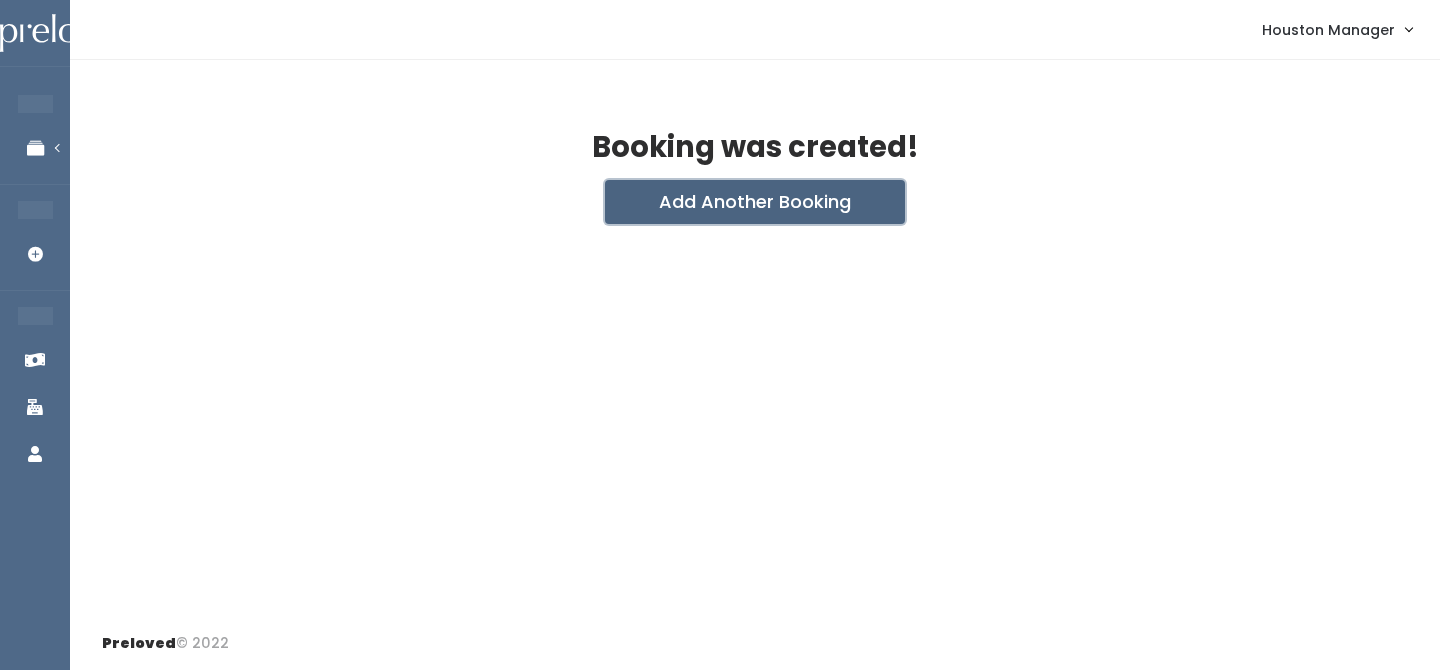 click on "Add Another Booking" at bounding box center [755, 202] 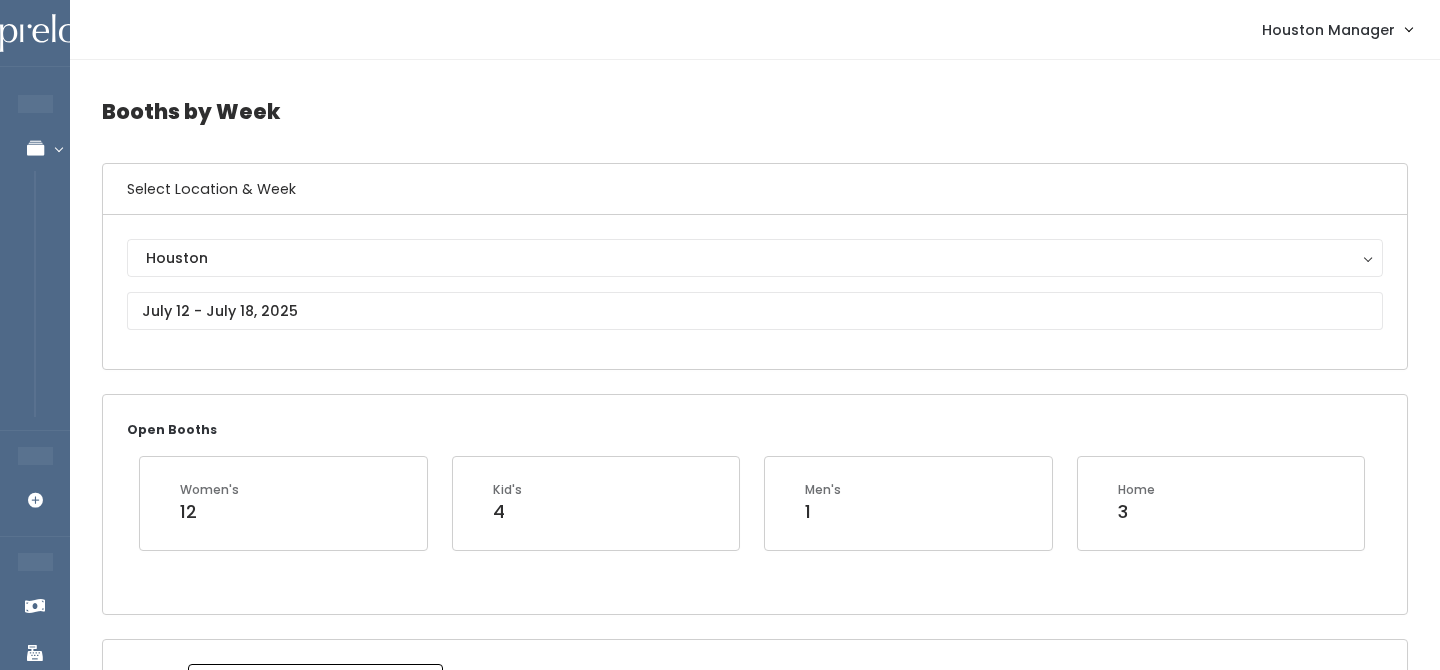scroll, scrollTop: 1771, scrollLeft: 0, axis: vertical 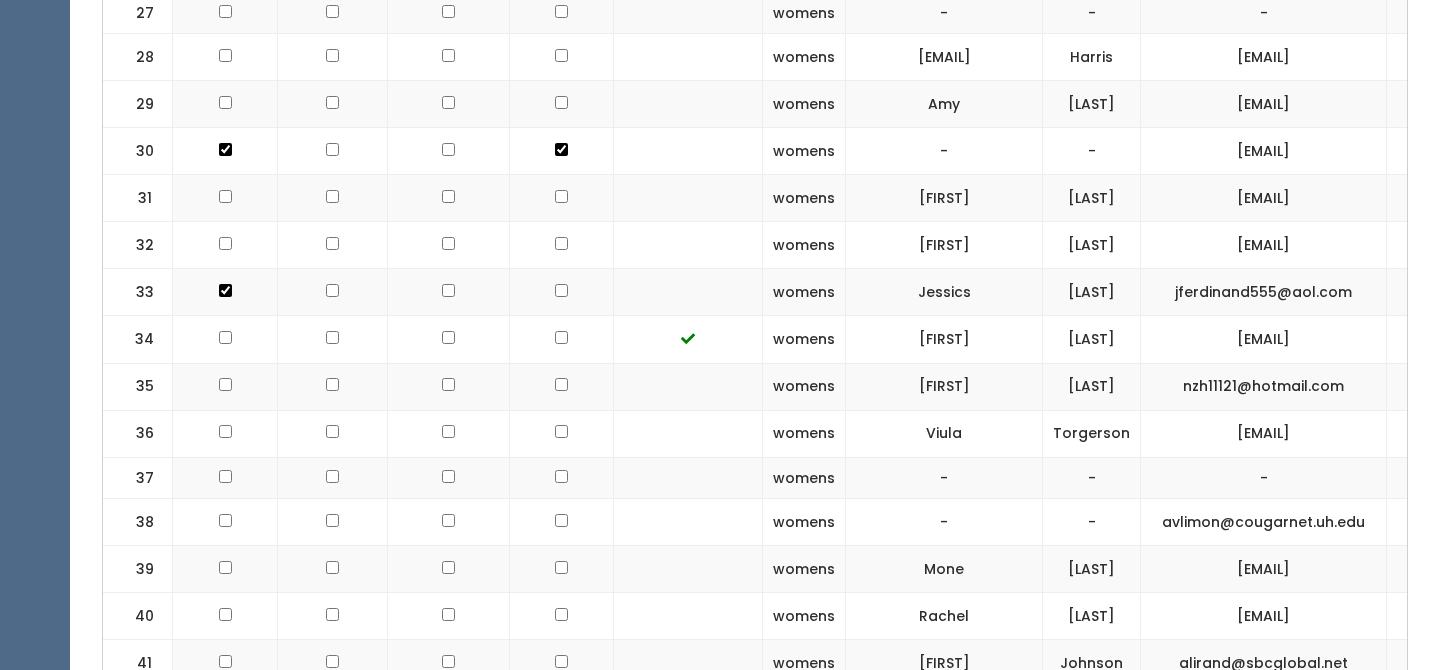 click at bounding box center [225, -1124] 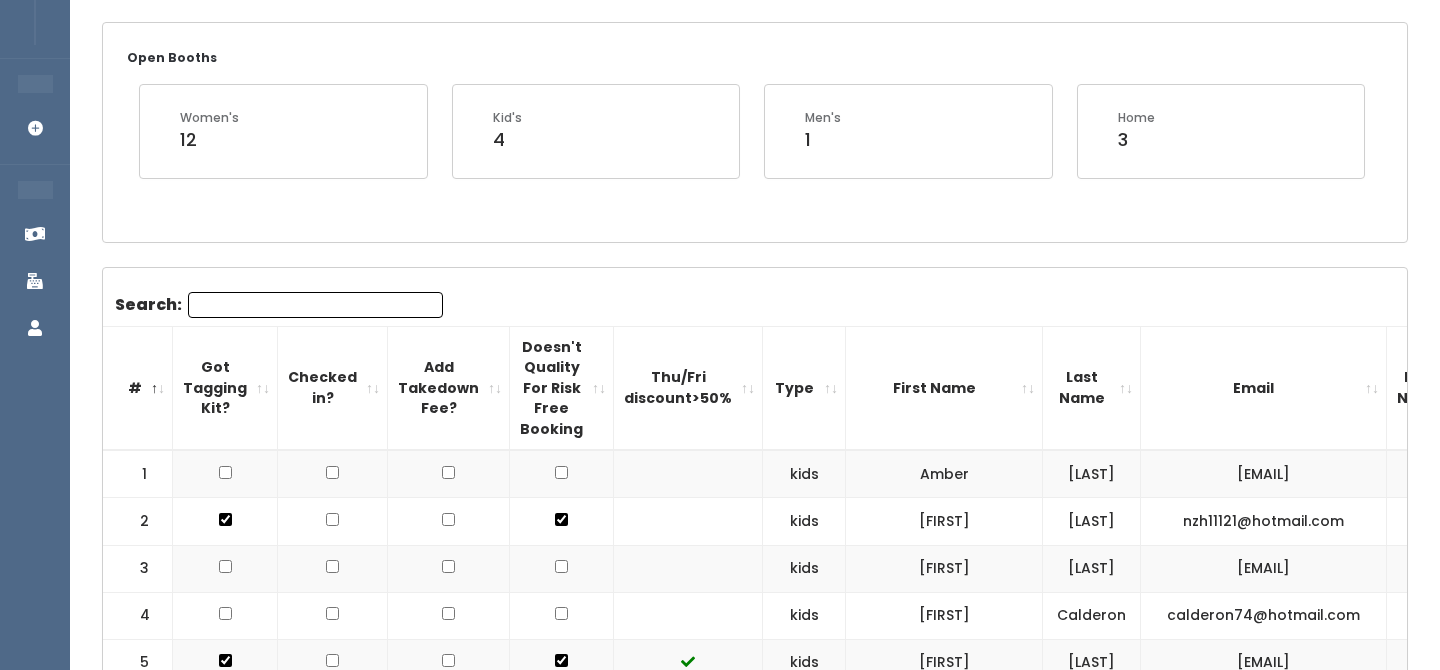 scroll, scrollTop: 0, scrollLeft: 0, axis: both 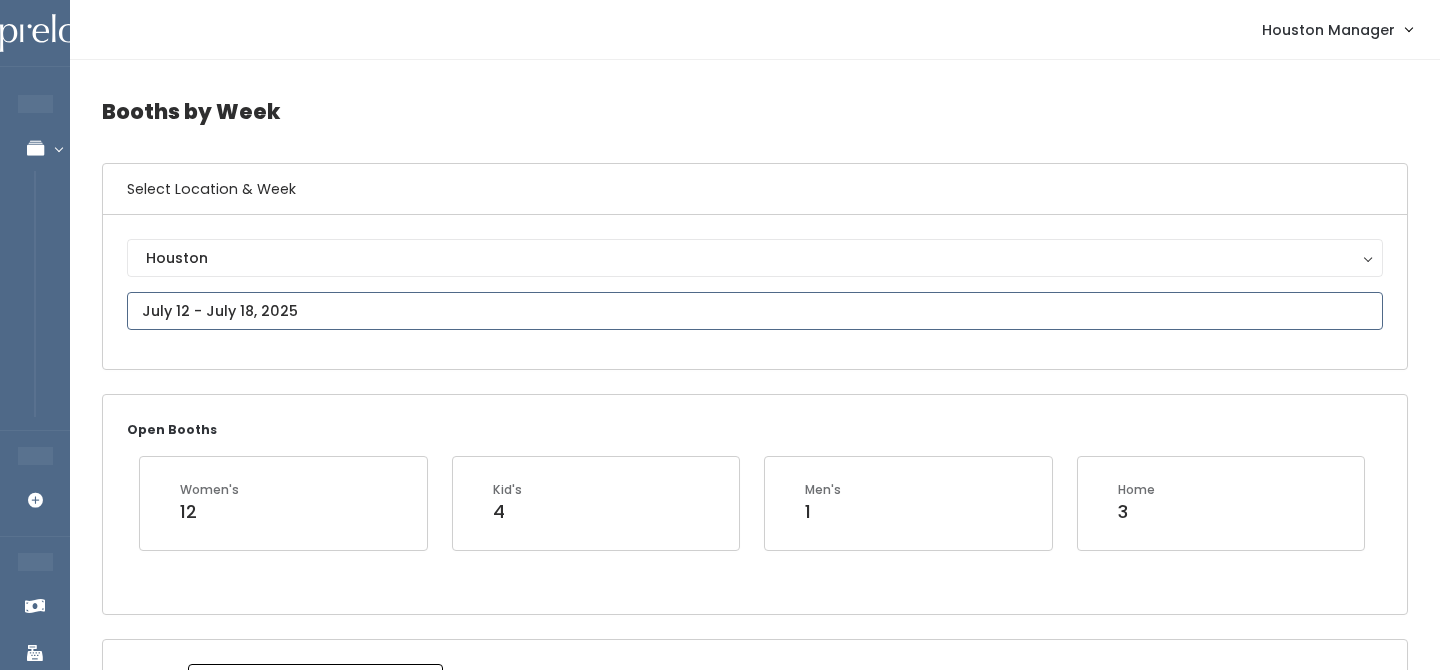 click at bounding box center [755, 311] 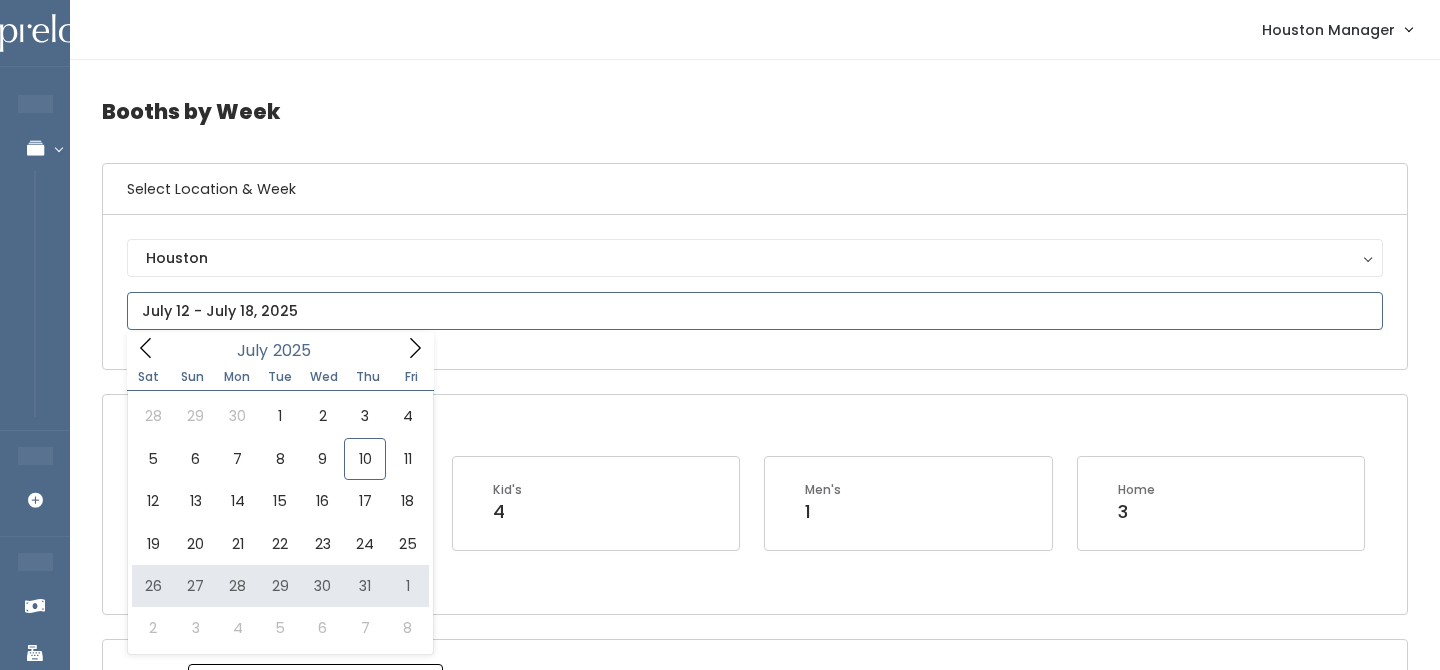 type on "July 26 to August 1" 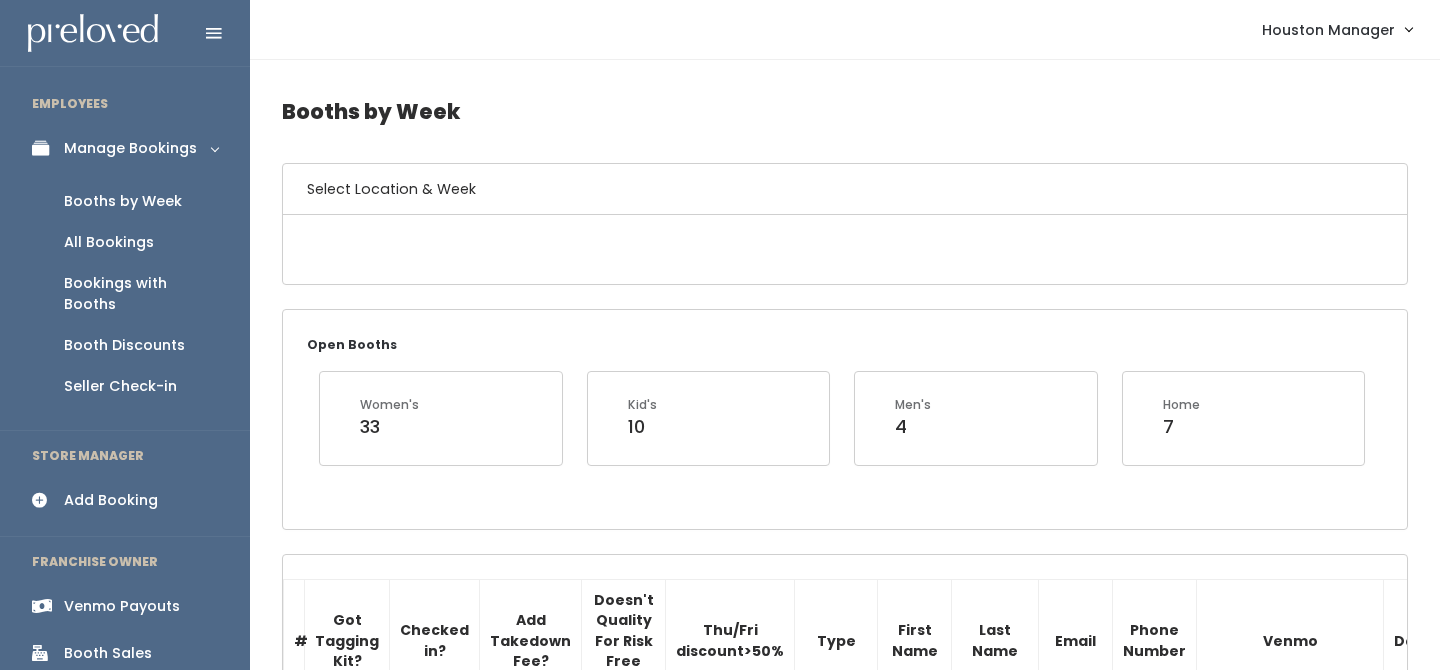 scroll, scrollTop: 0, scrollLeft: 0, axis: both 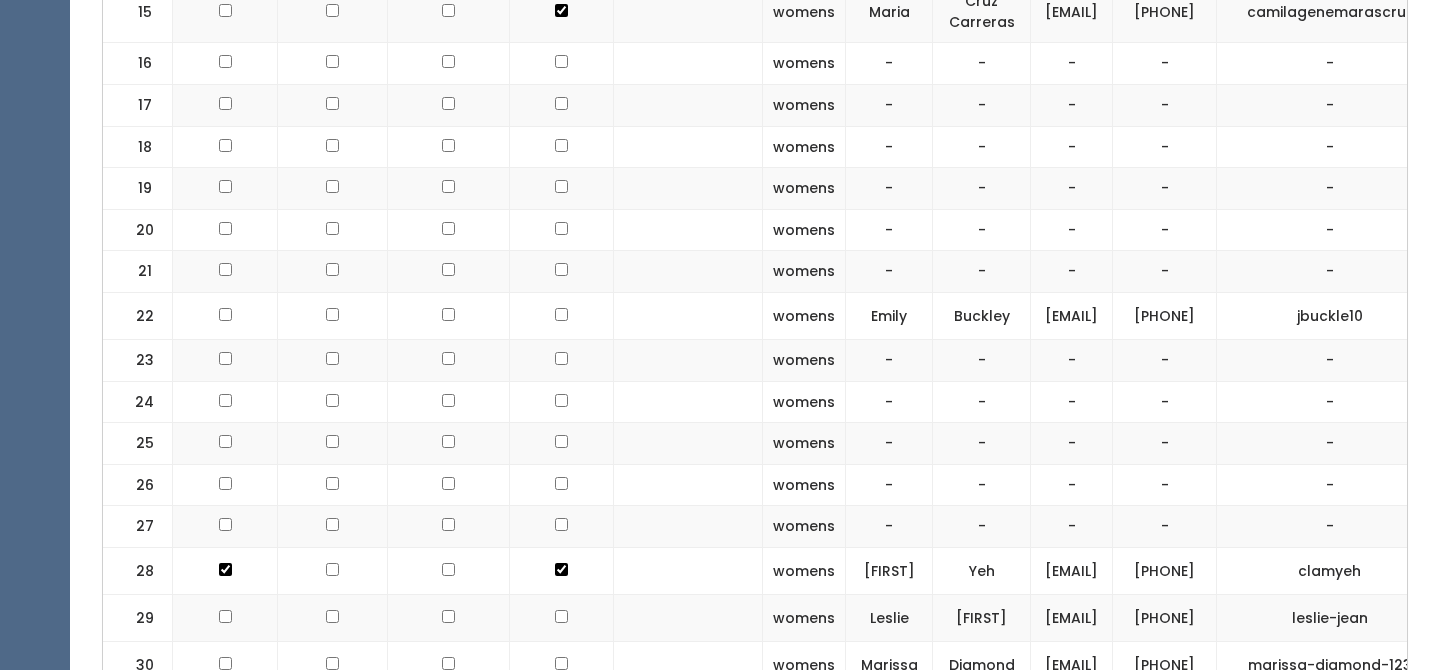 click on "-" at bounding box center [982, 147] 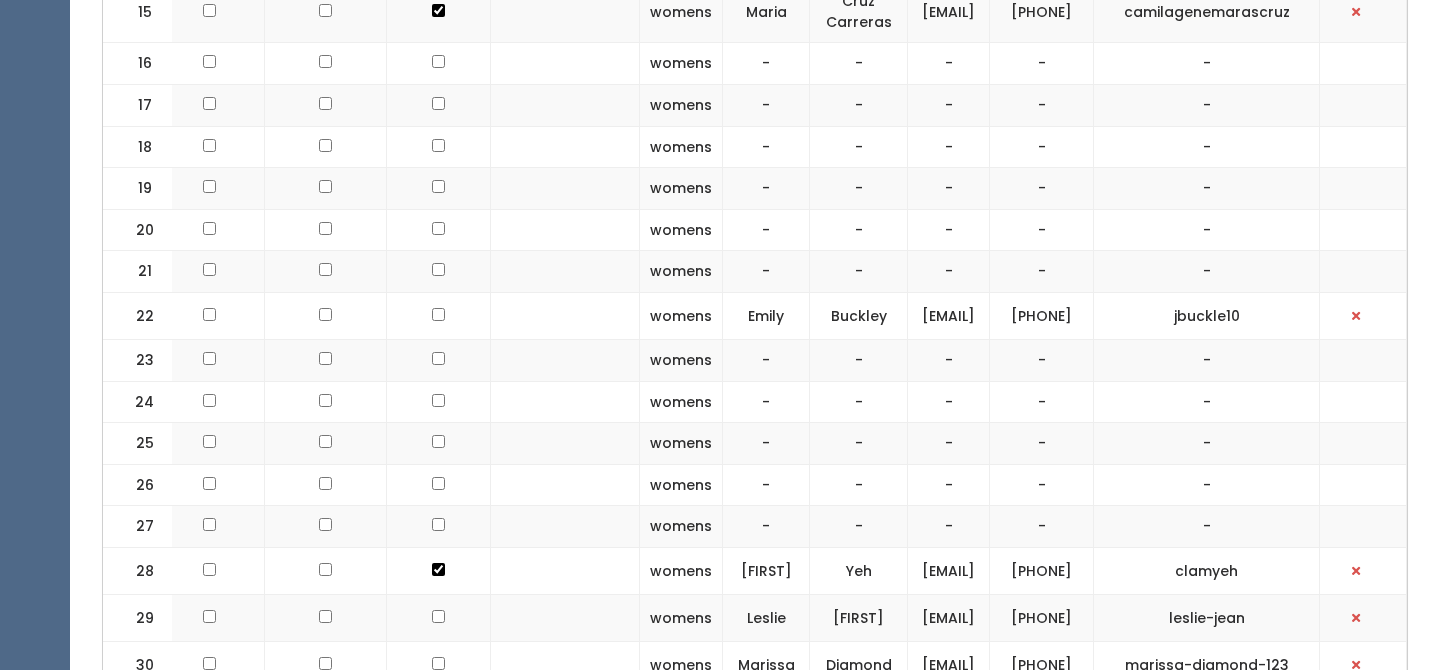 click at bounding box center (1356, -43) 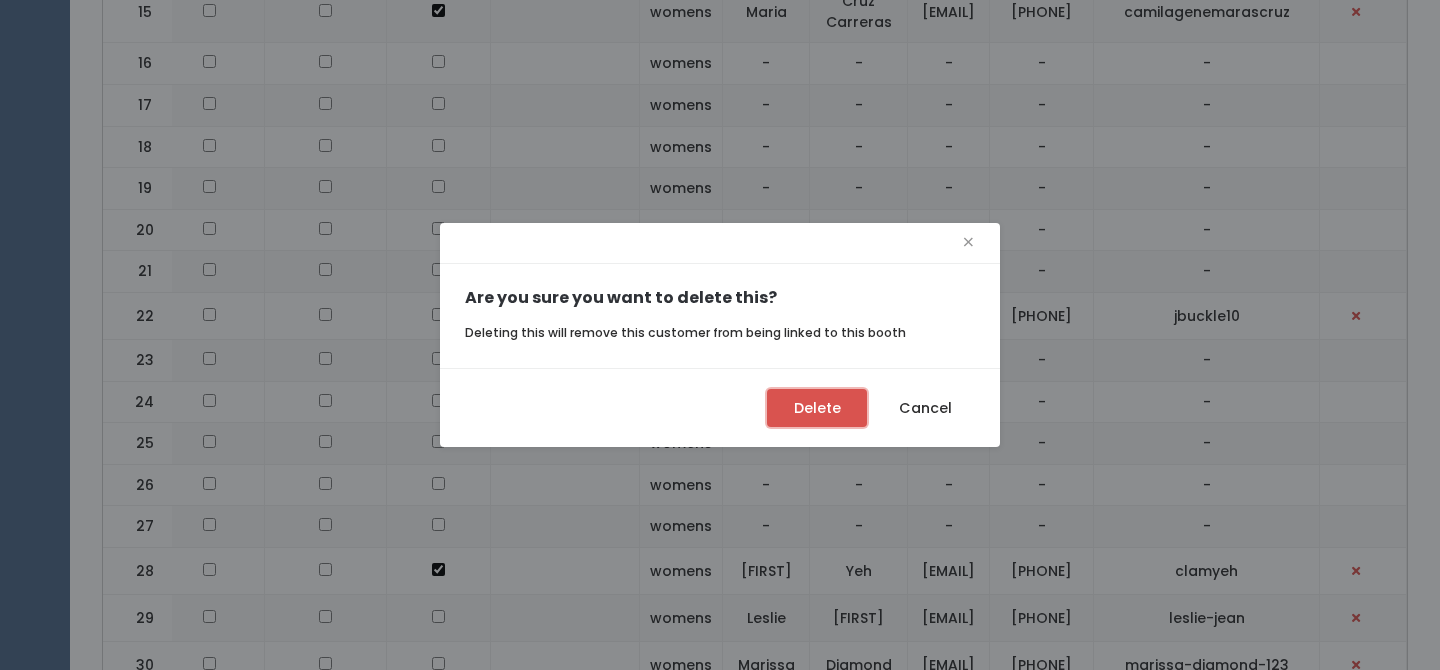 click on "Delete" at bounding box center (817, 408) 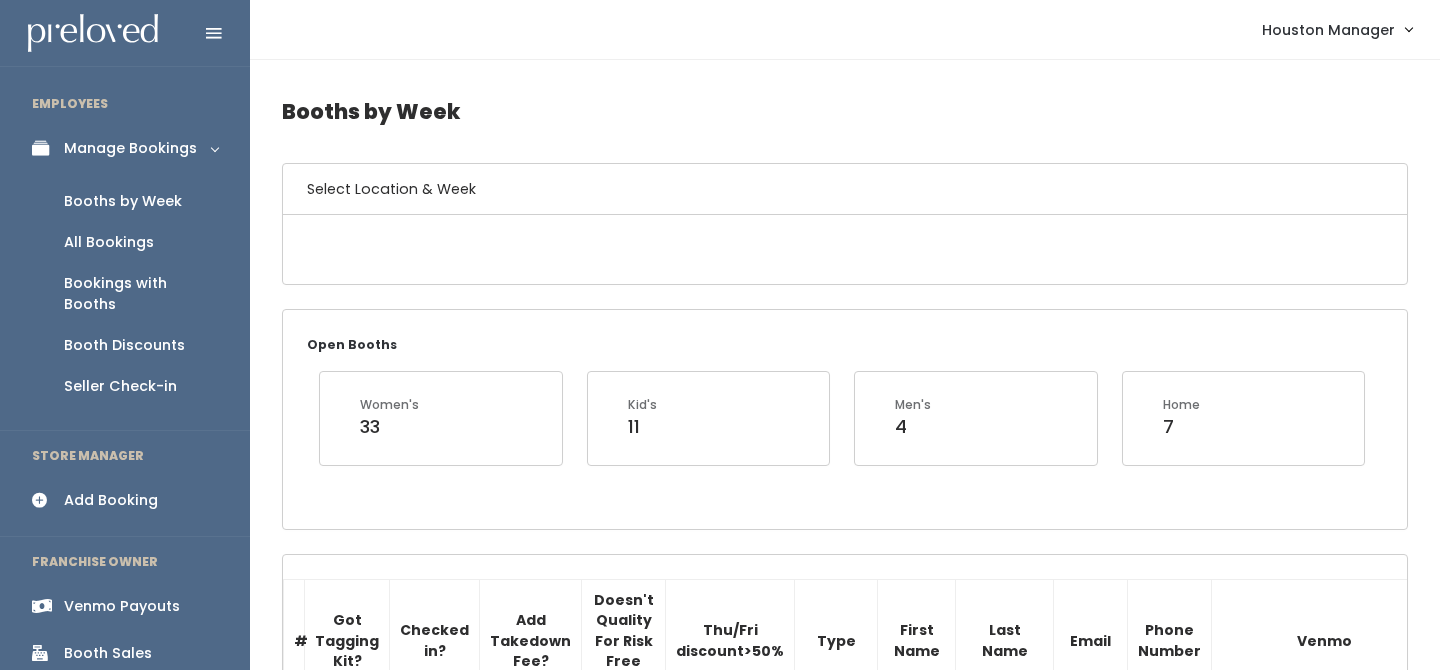 scroll, scrollTop: 1468, scrollLeft: 0, axis: vertical 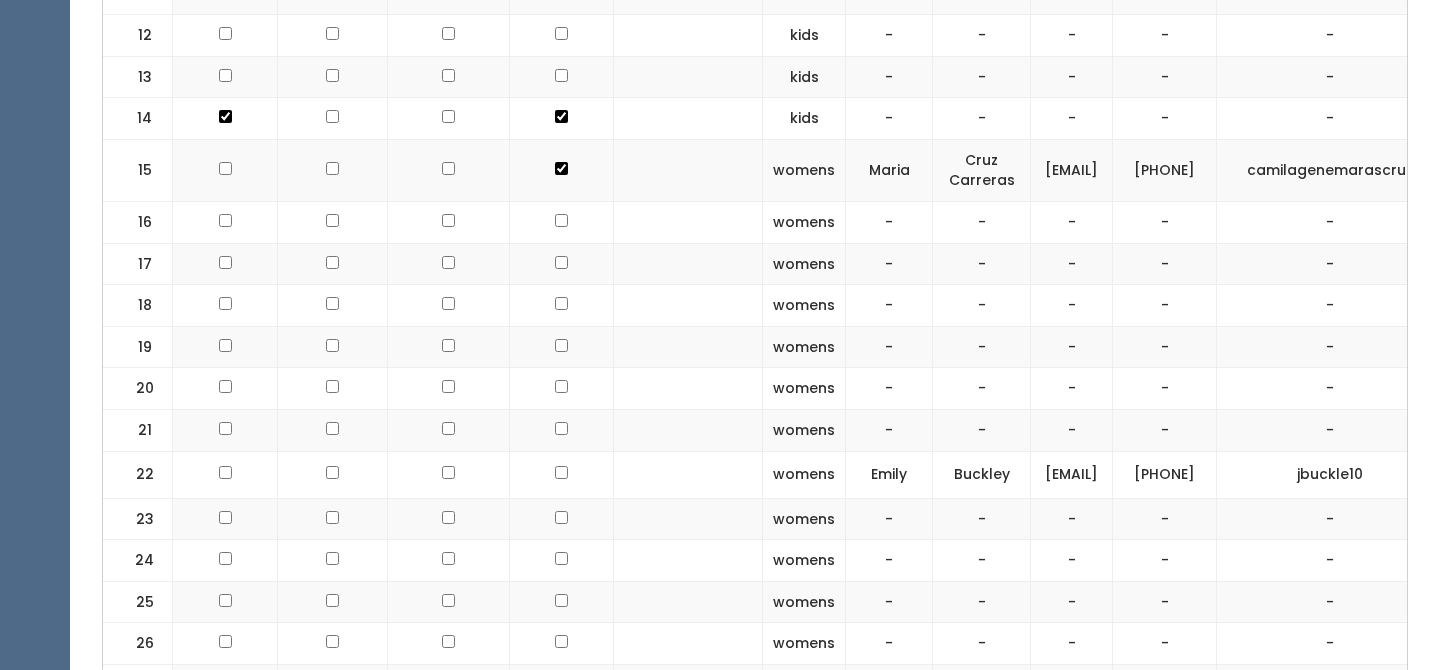 click at bounding box center (561, -391) 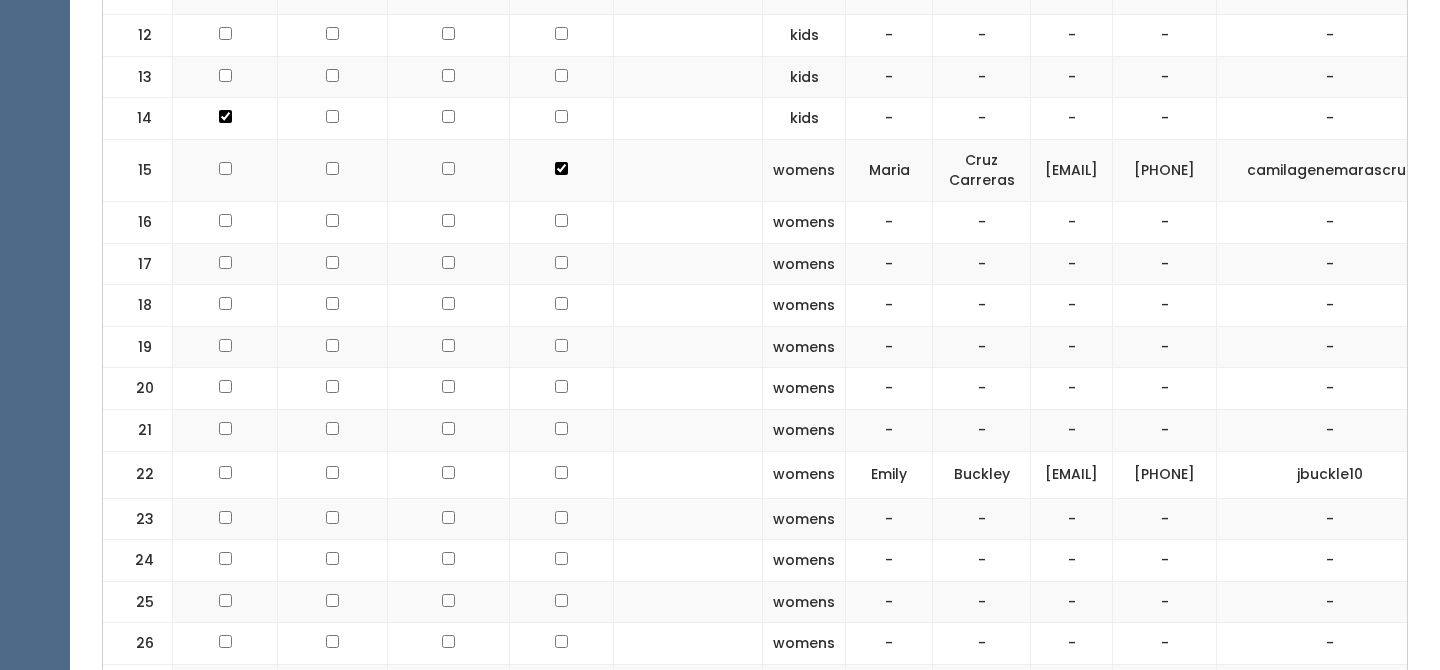 click at bounding box center [225, -391] 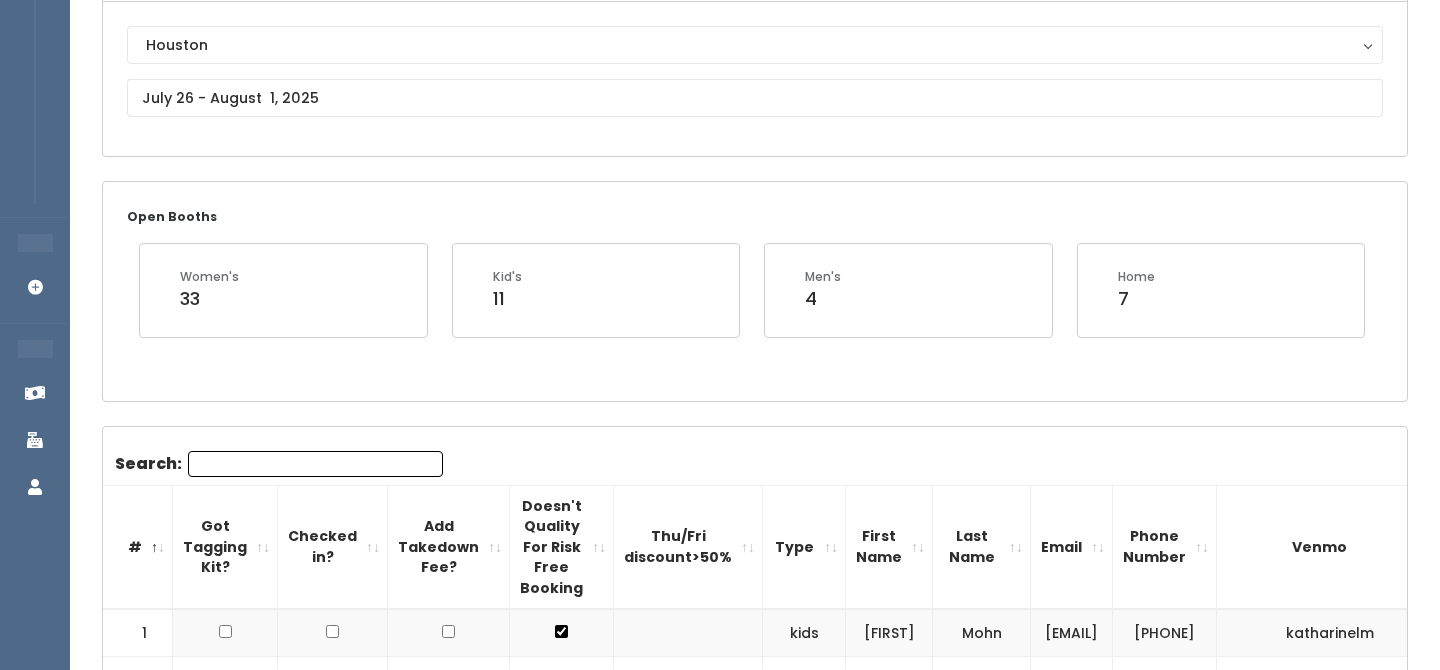 scroll, scrollTop: 0, scrollLeft: 0, axis: both 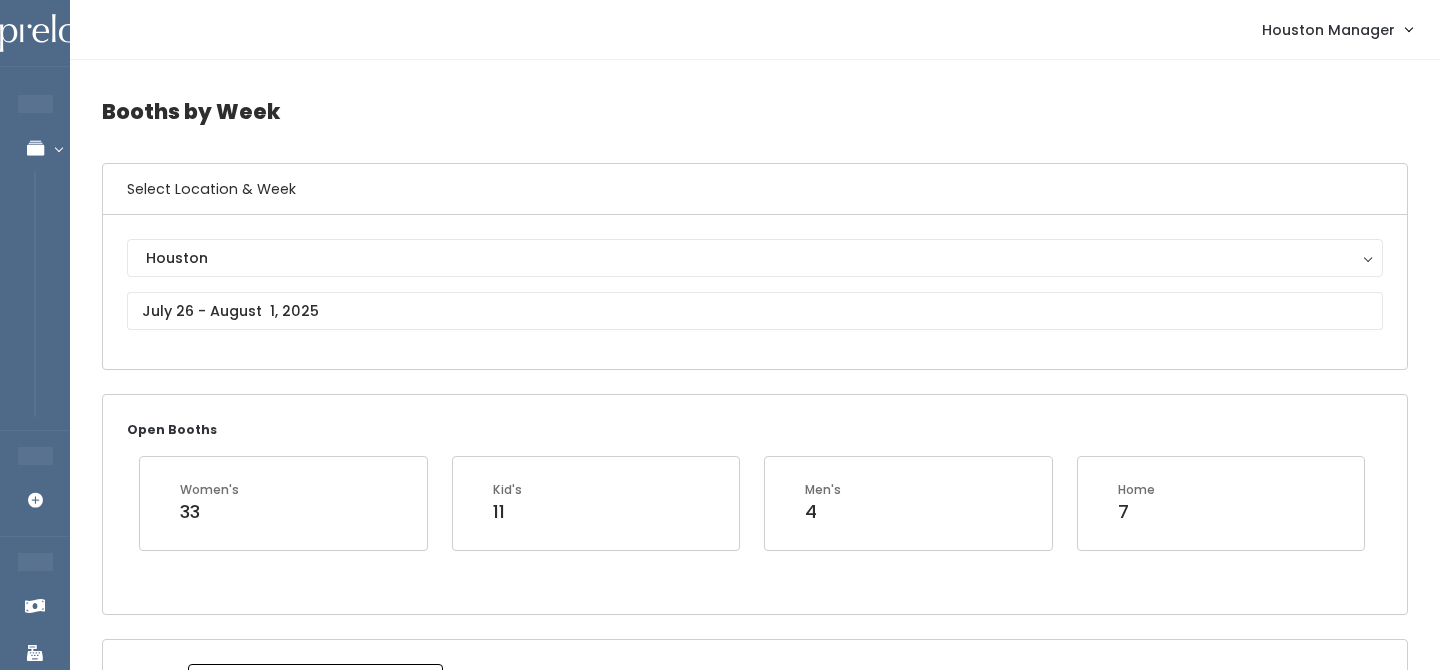 click on "Houston
Houston" at bounding box center [755, 292] 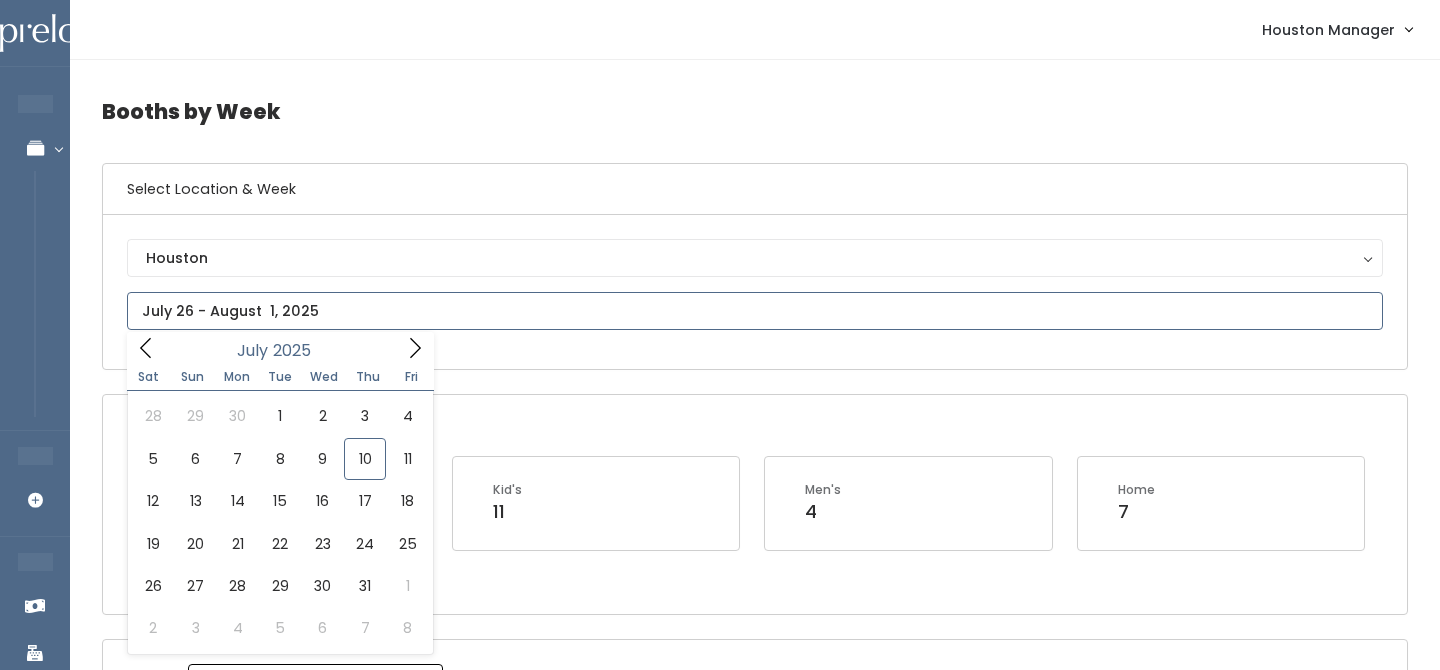 click at bounding box center (755, 311) 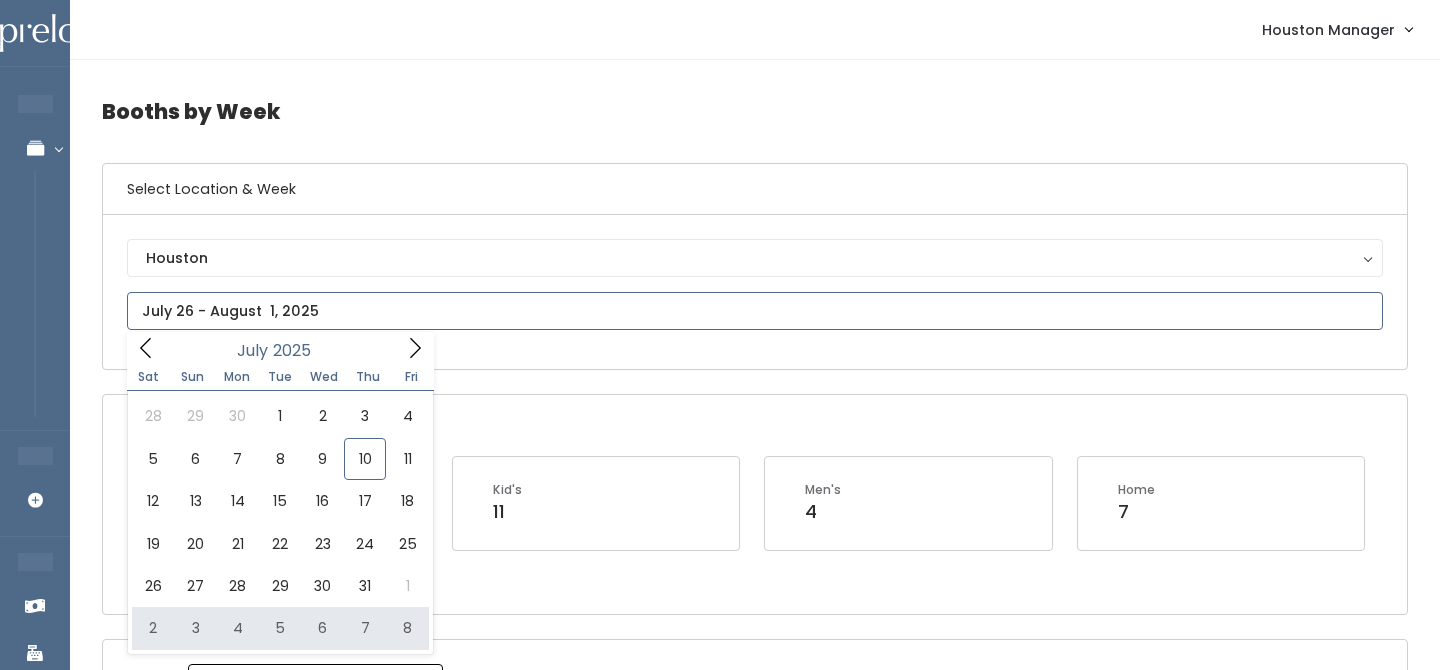 type on "August 2 to August 8" 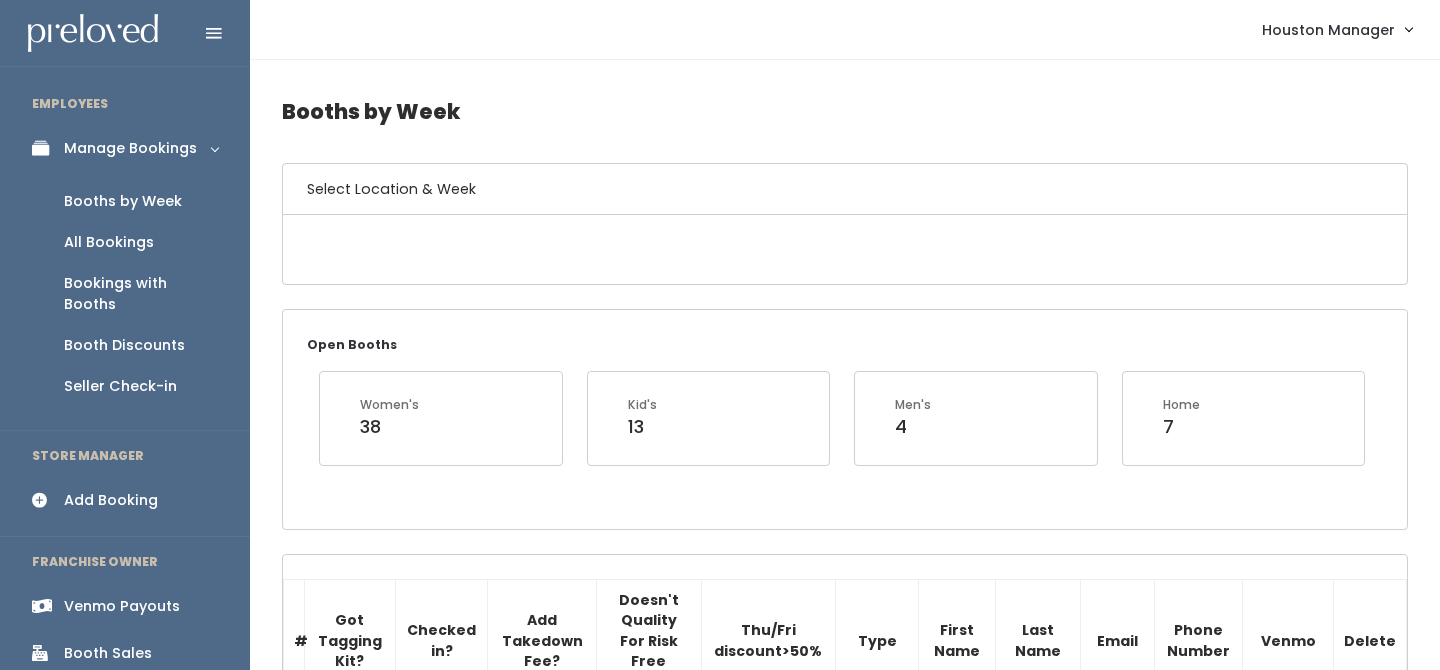 scroll, scrollTop: 0, scrollLeft: 0, axis: both 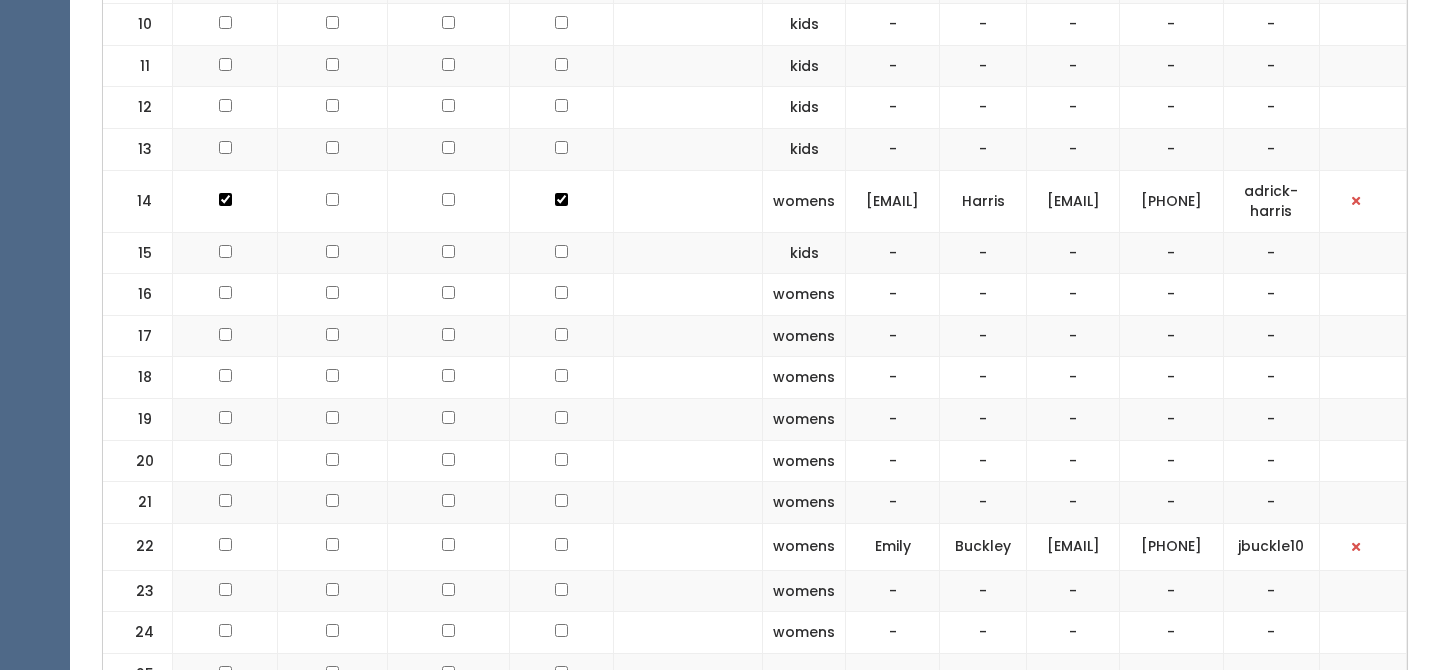 click at bounding box center [225, -331] 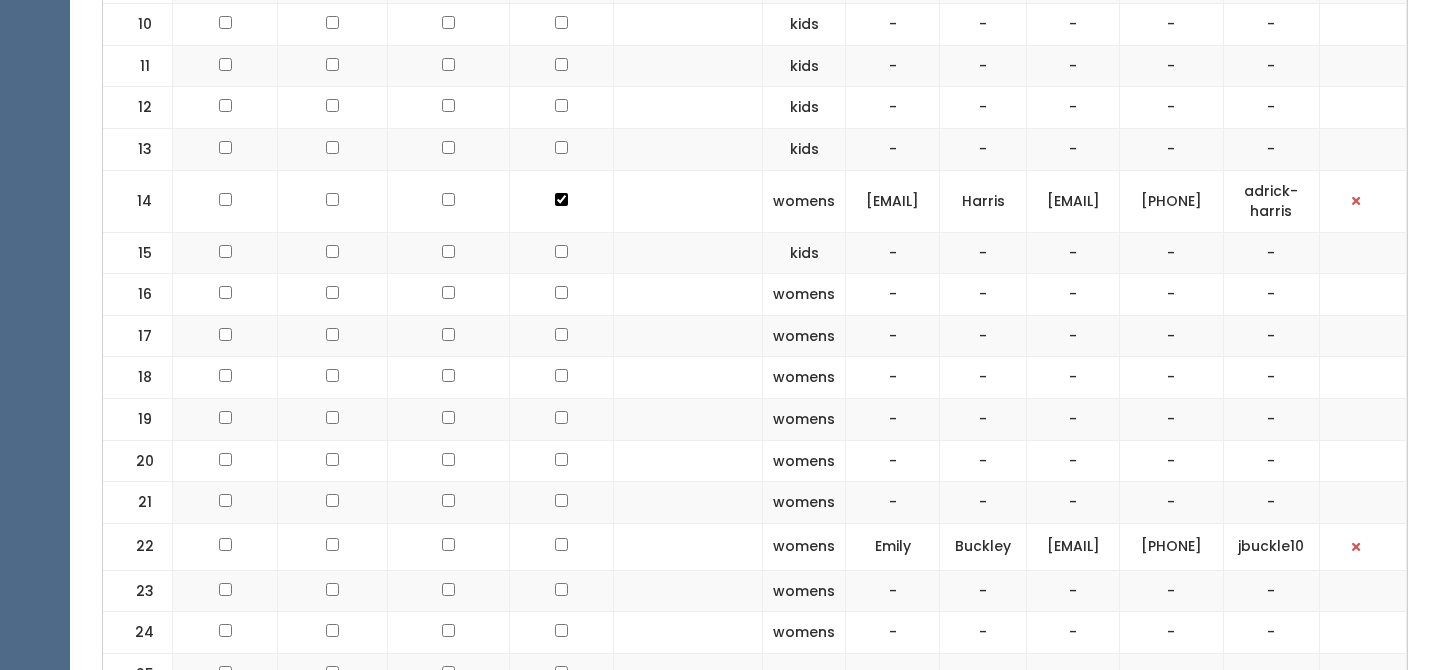 click at bounding box center (561, -331) 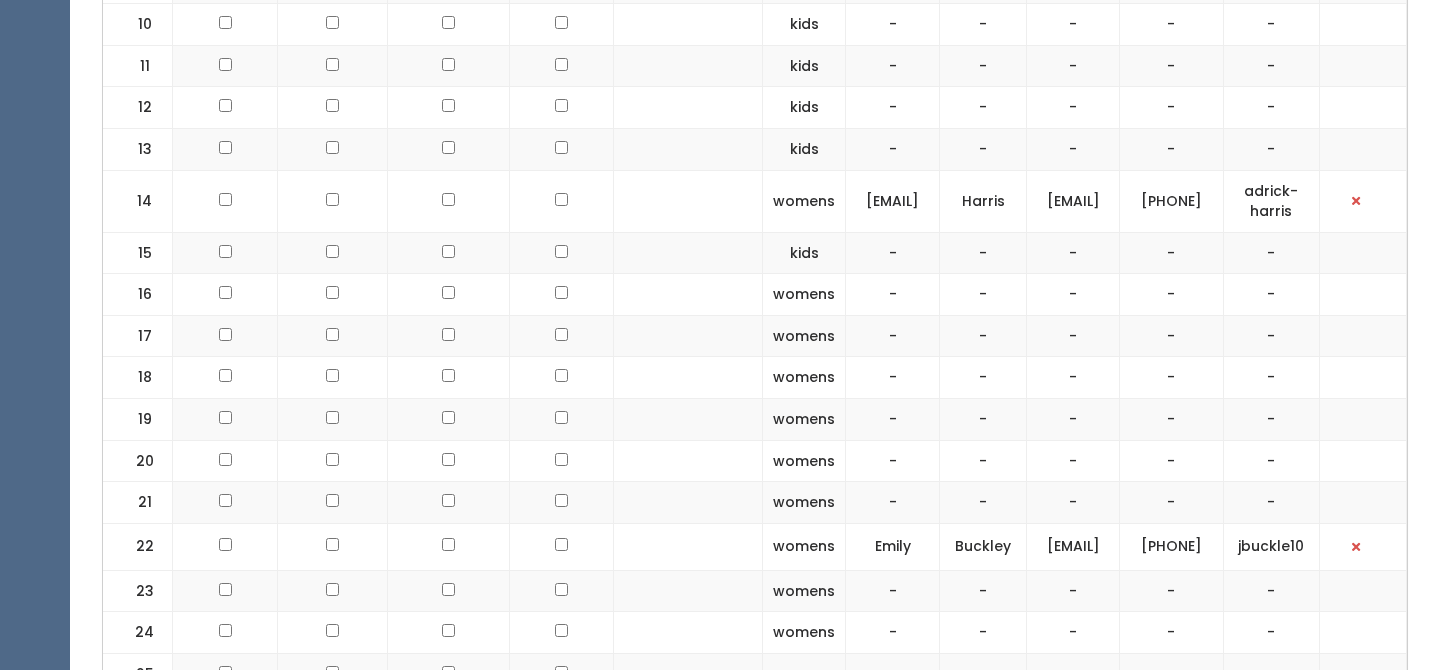 scroll, scrollTop: 0, scrollLeft: 218, axis: horizontal 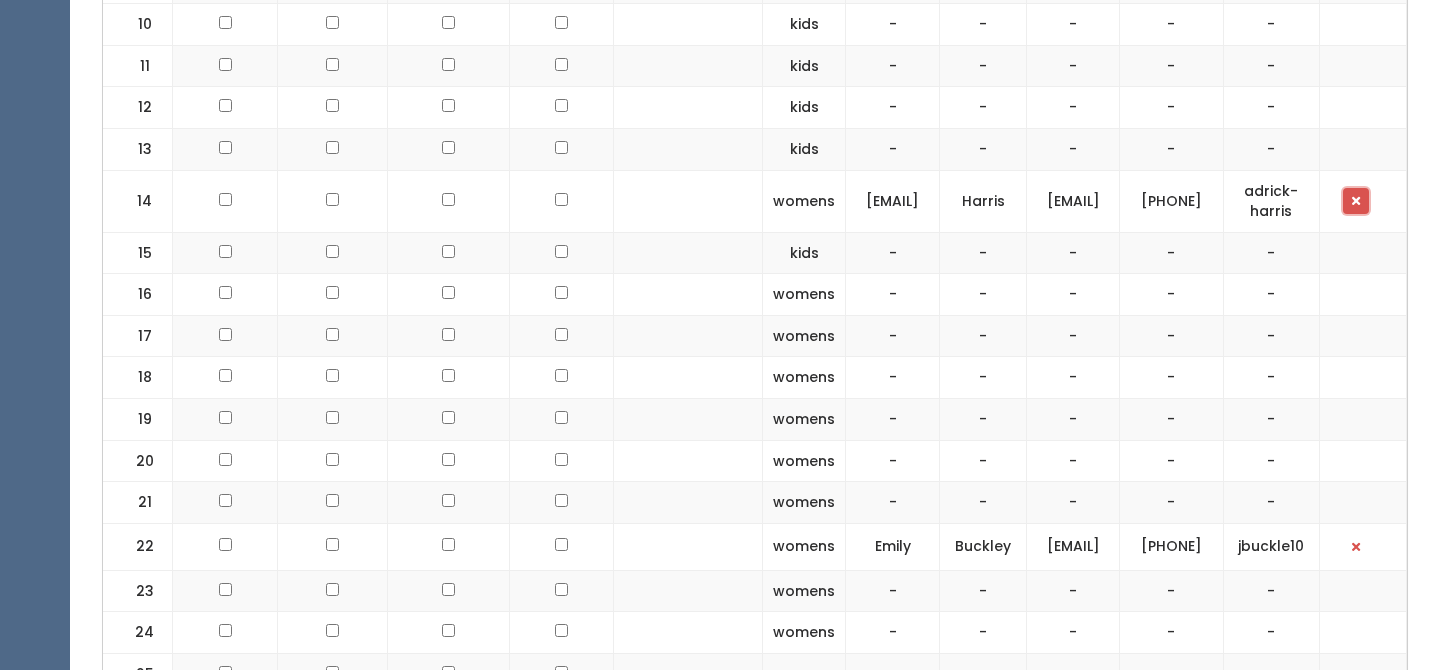 click at bounding box center (1356, 201) 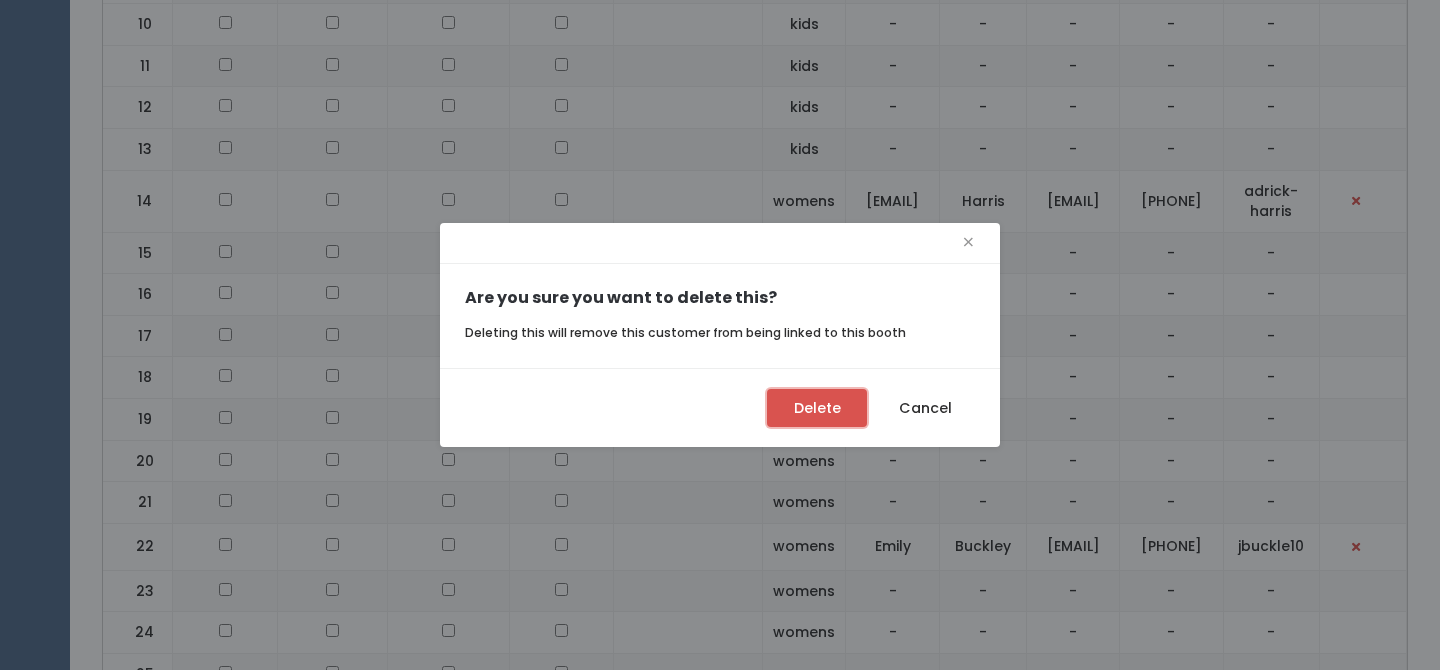 click on "Delete" at bounding box center (817, 408) 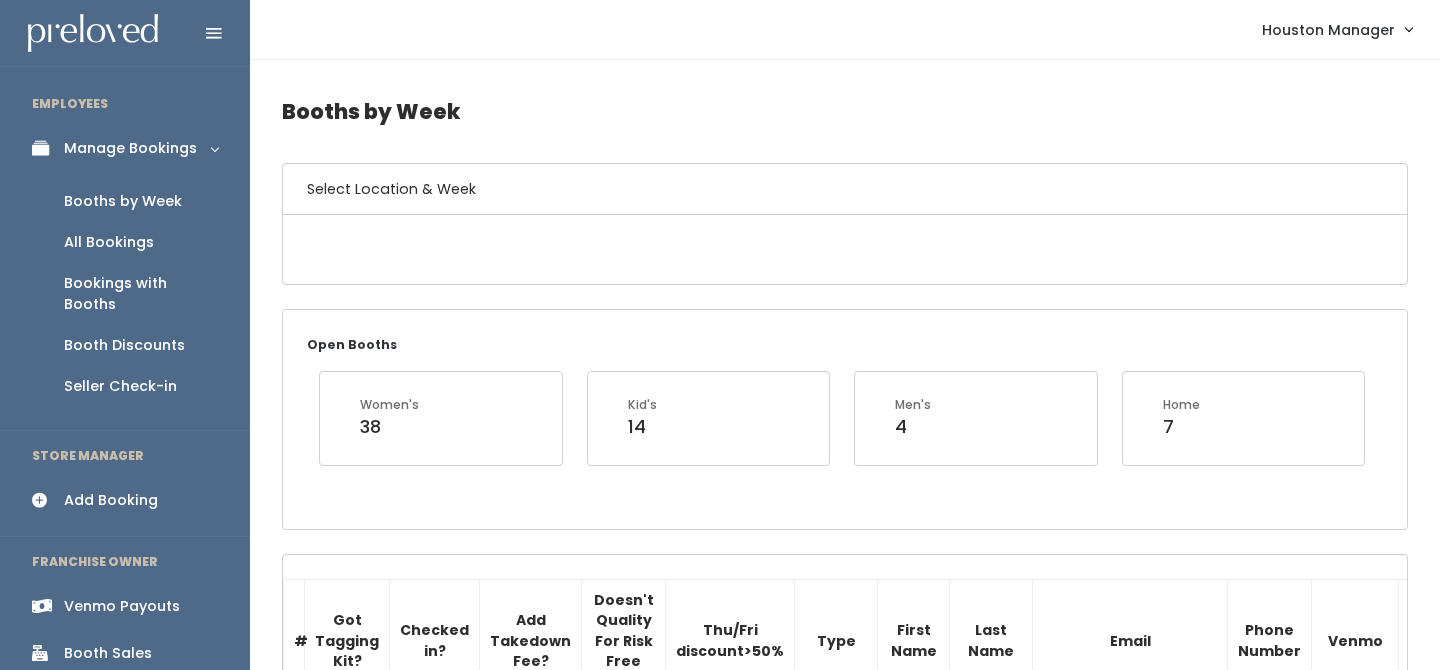 scroll, scrollTop: 1214, scrollLeft: 0, axis: vertical 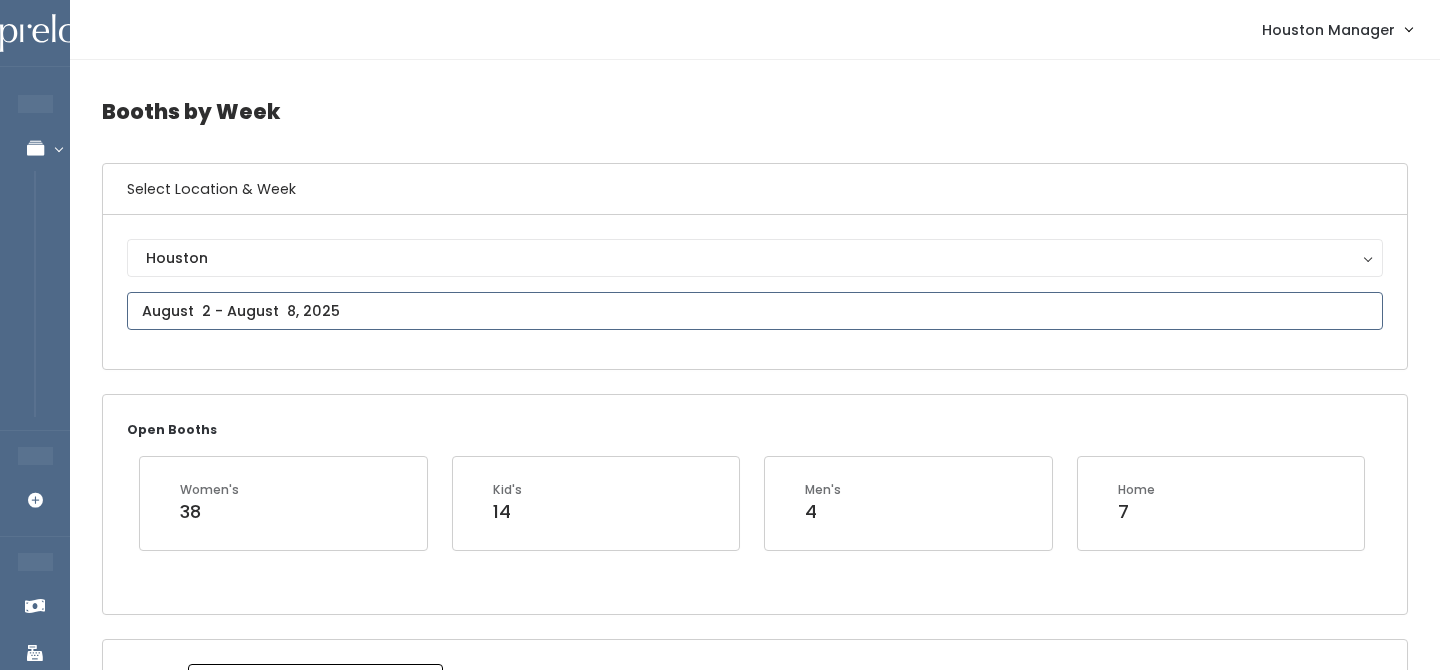 click at bounding box center (755, 311) 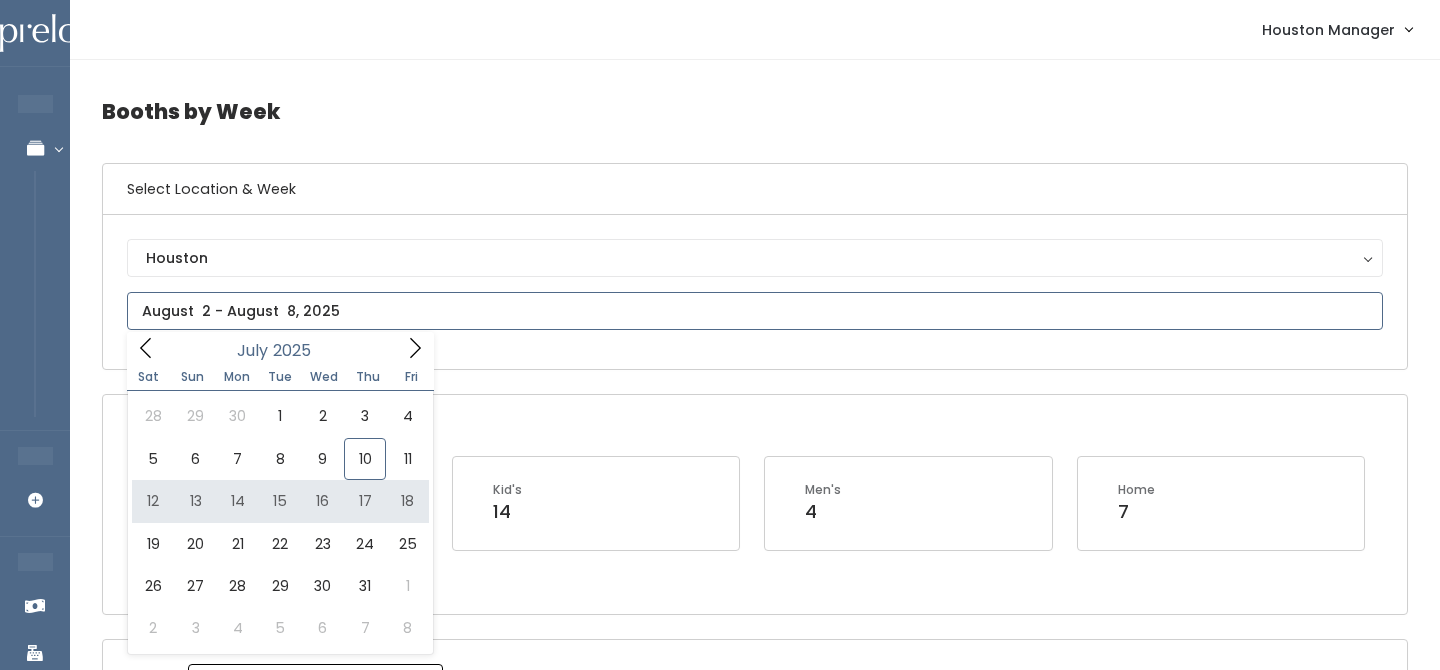 type on "[MONTH] [NUMBER] to [MONTH] [NUMBER]" 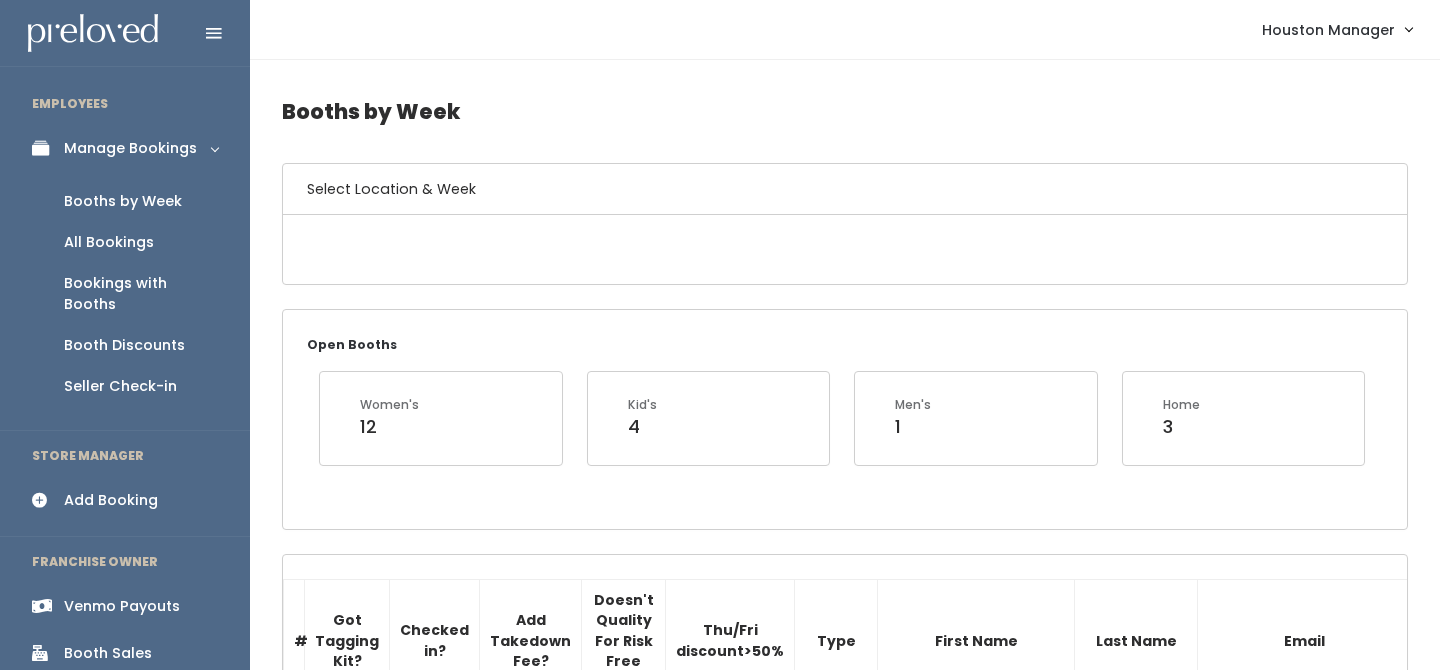 scroll, scrollTop: 0, scrollLeft: 0, axis: both 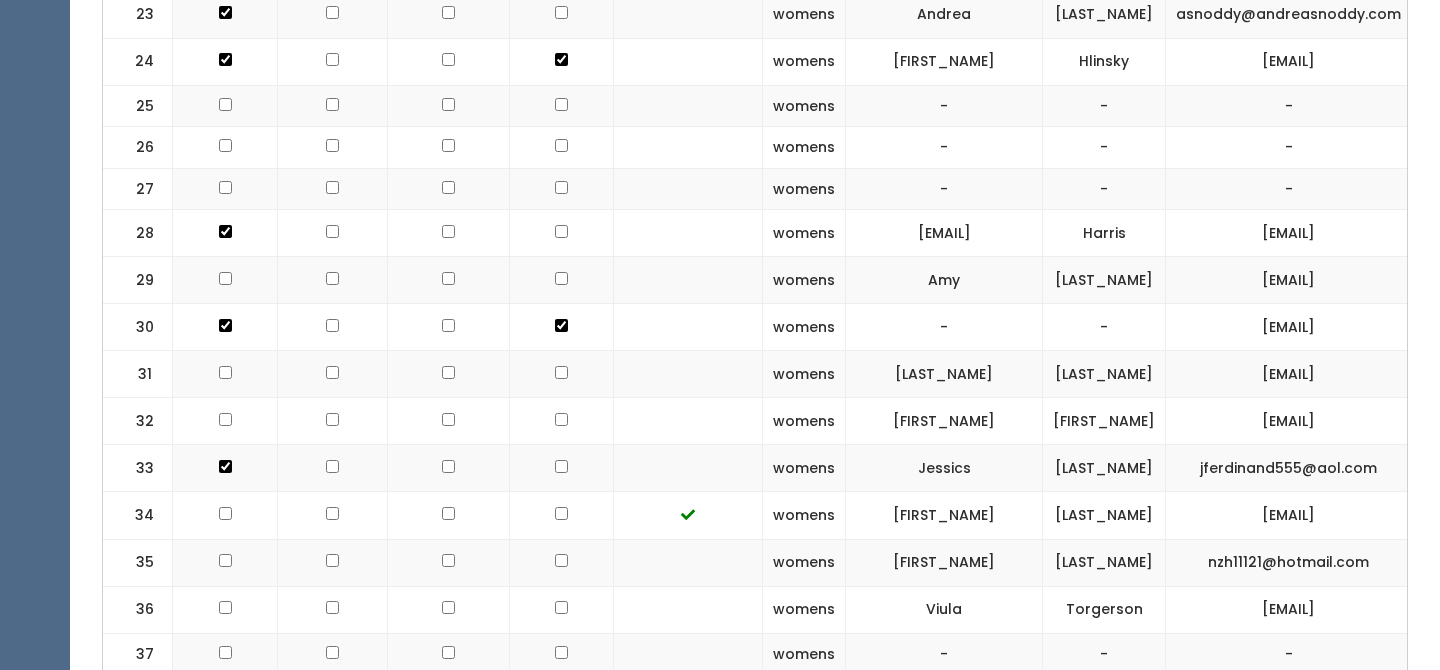 click at bounding box center [561, -948] 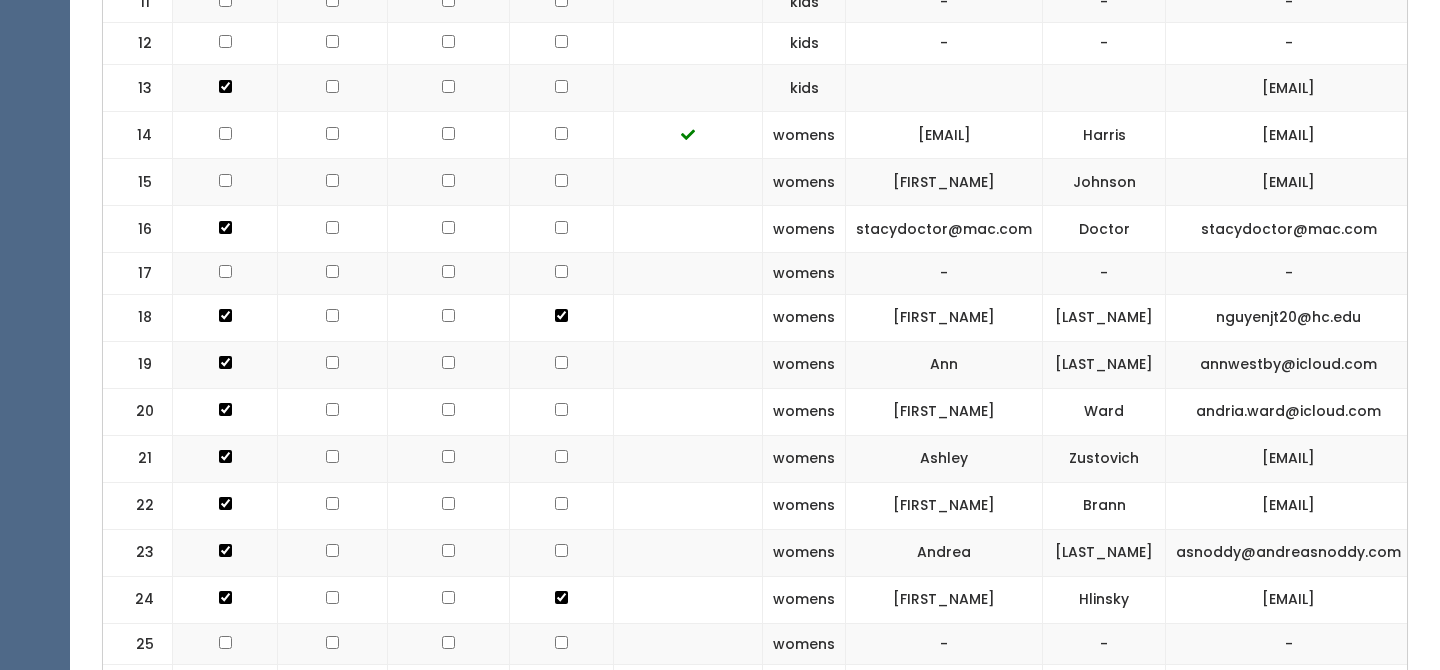 scroll, scrollTop: 0, scrollLeft: 0, axis: both 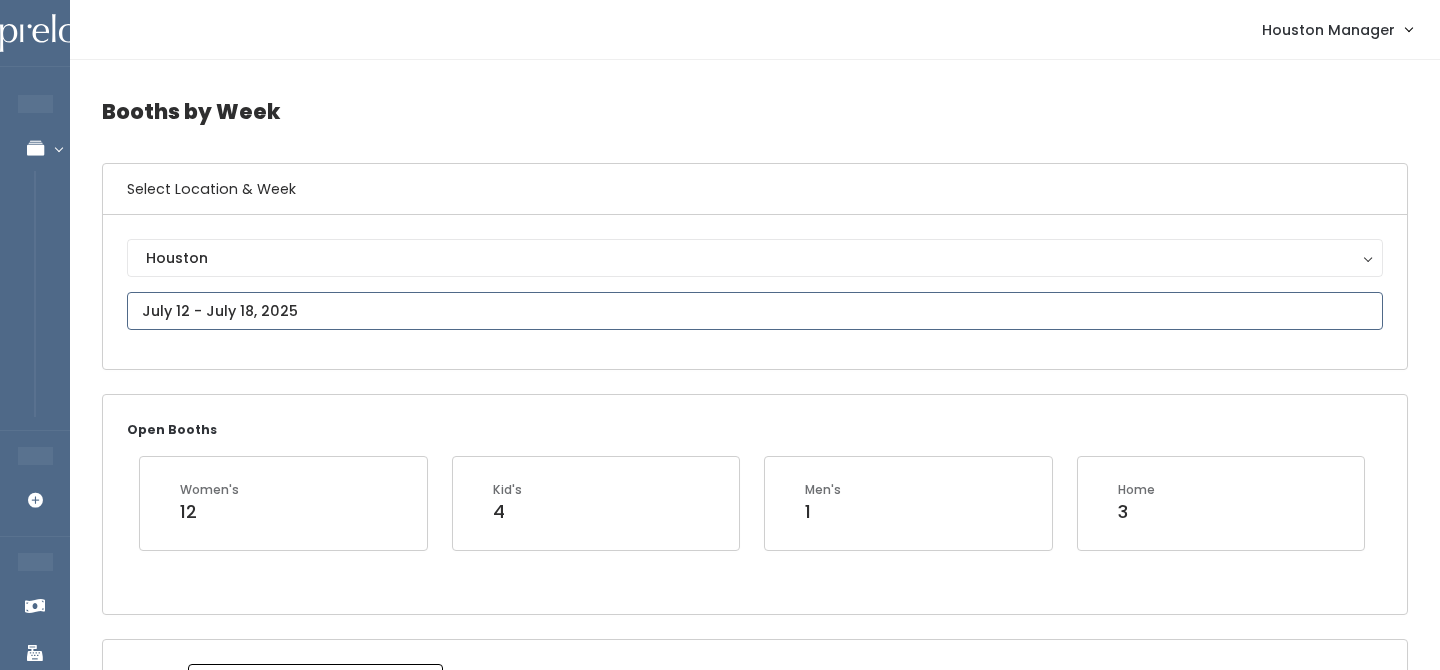 click at bounding box center (755, 311) 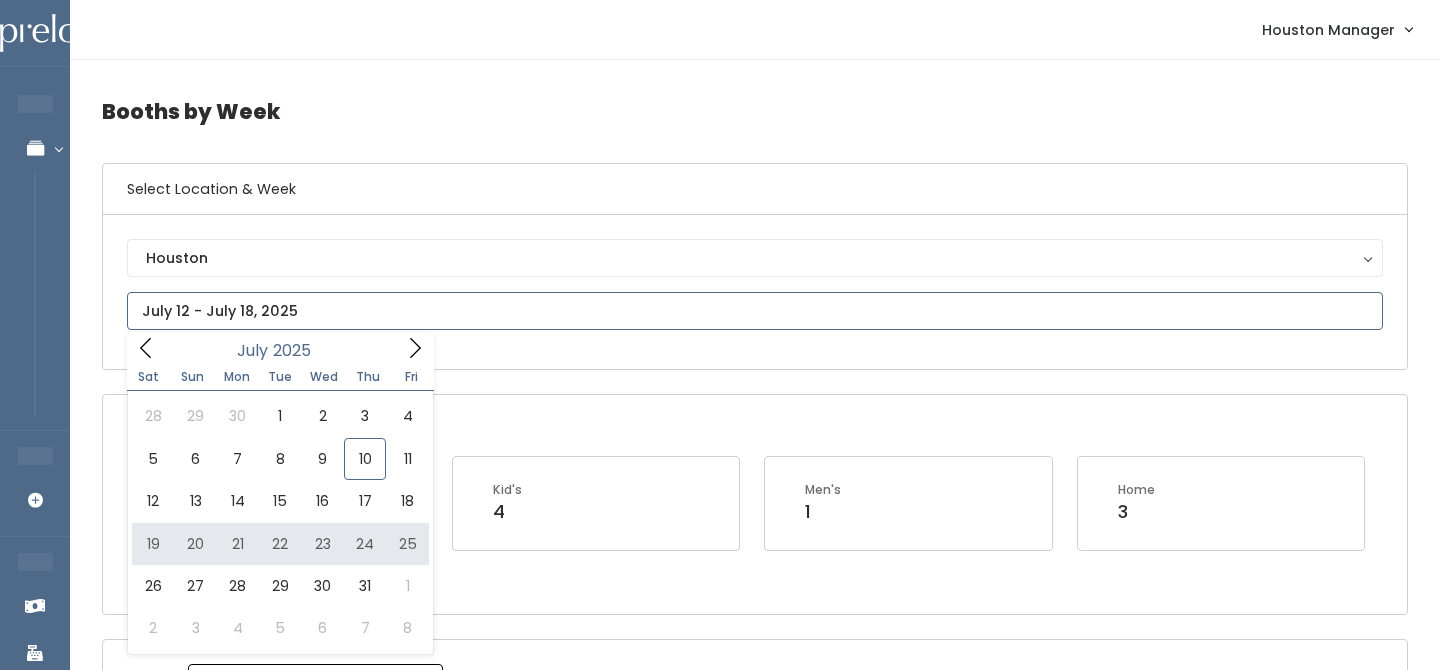 type on "July 19 to July 25" 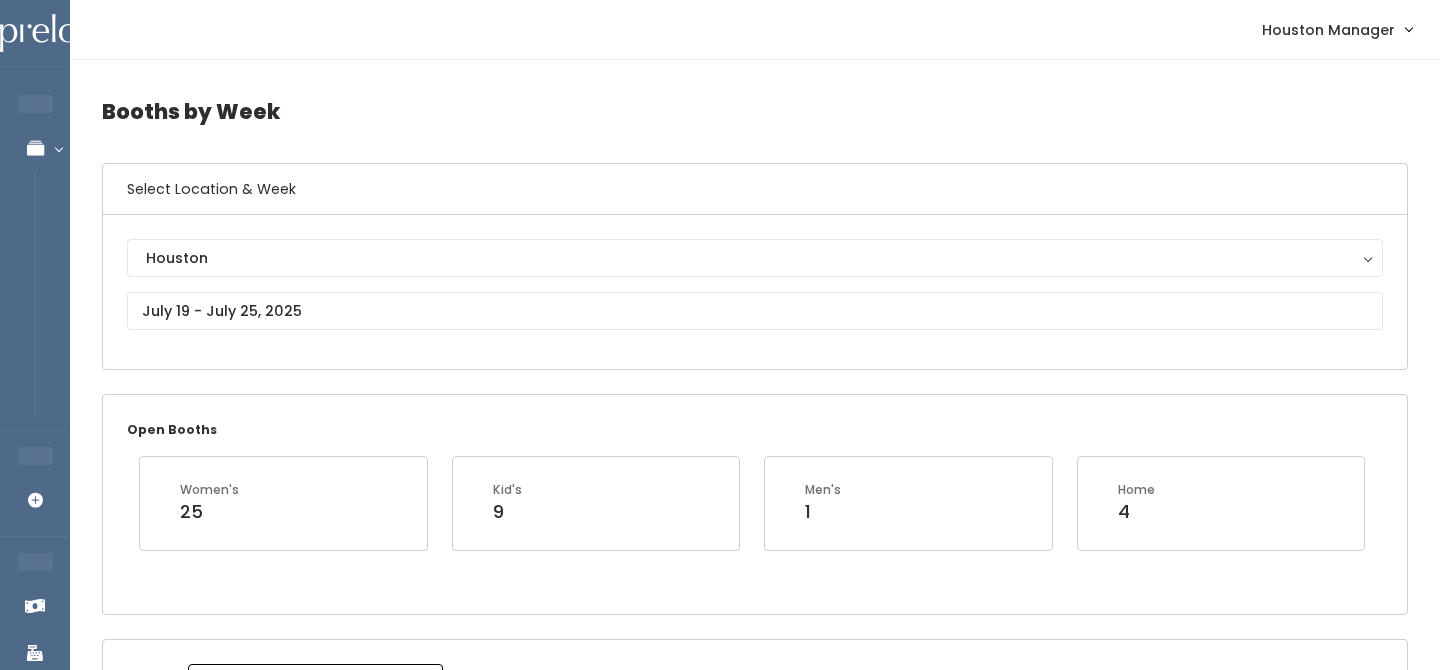 scroll, scrollTop: 393, scrollLeft: 0, axis: vertical 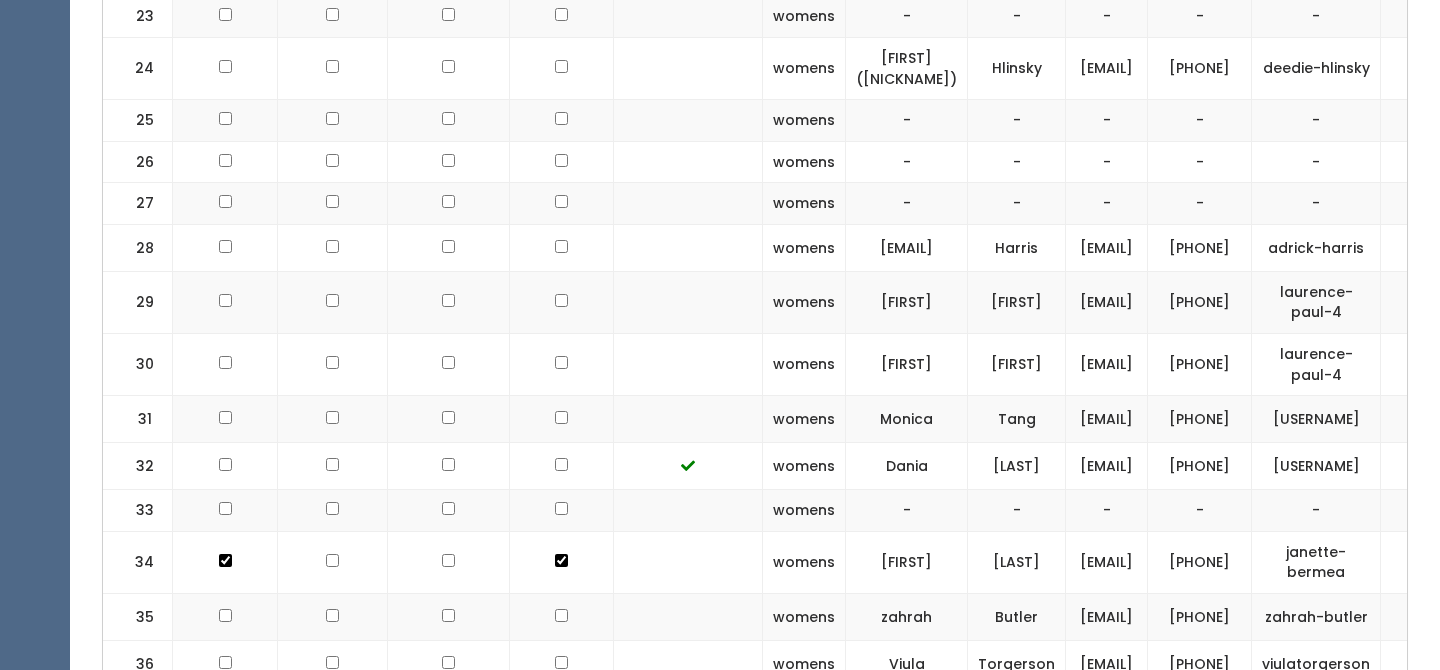 click at bounding box center (562, 247) 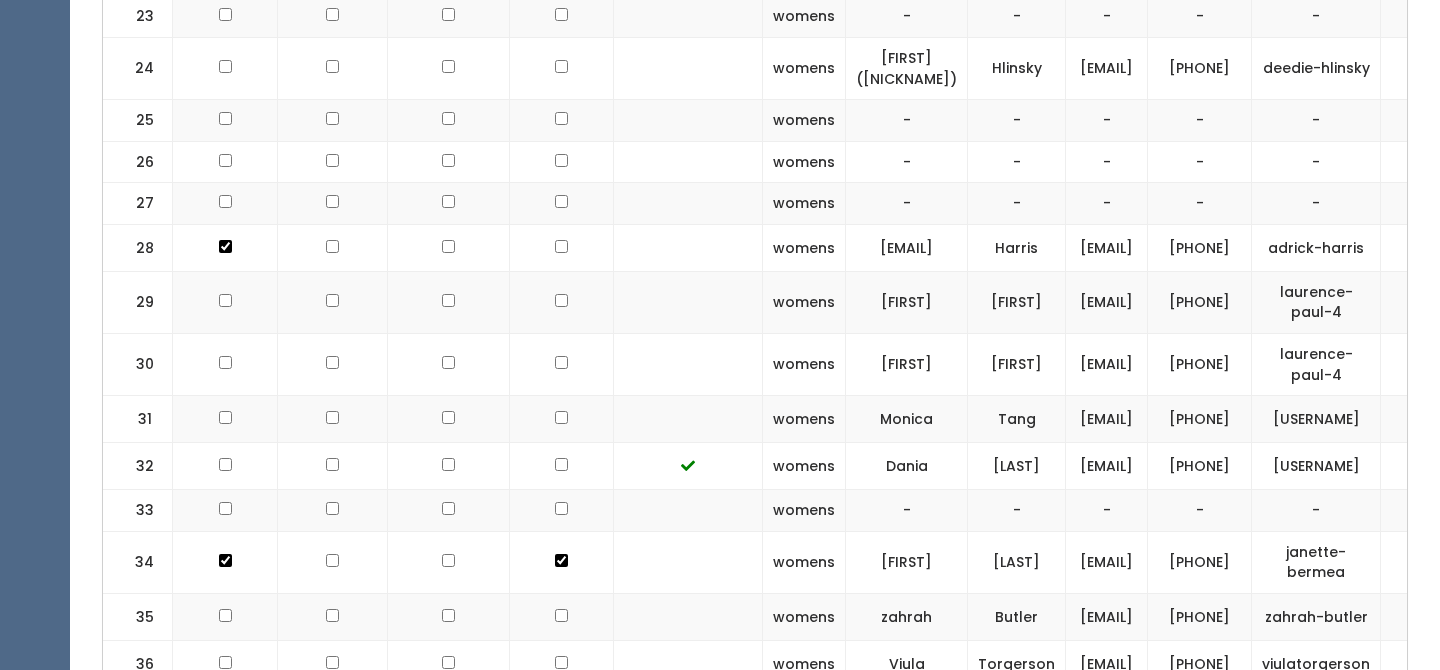 click at bounding box center [561, -930] 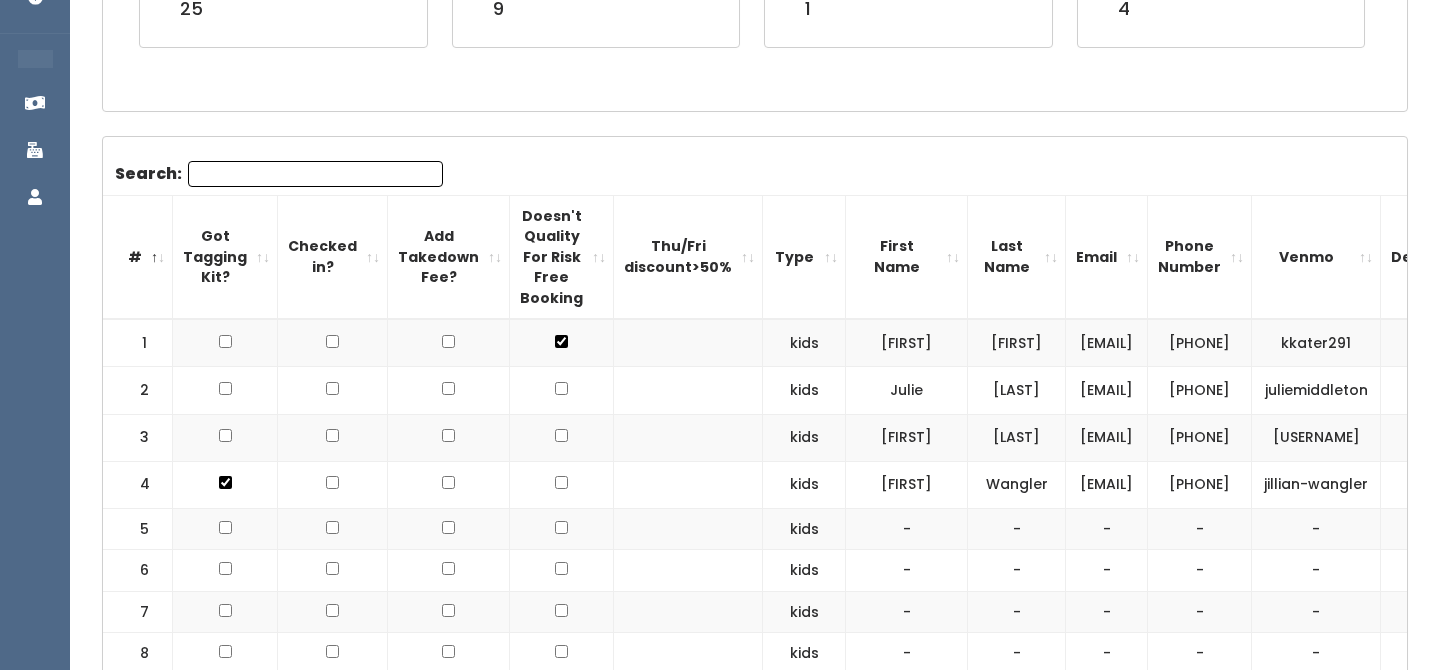 scroll, scrollTop: 0, scrollLeft: 0, axis: both 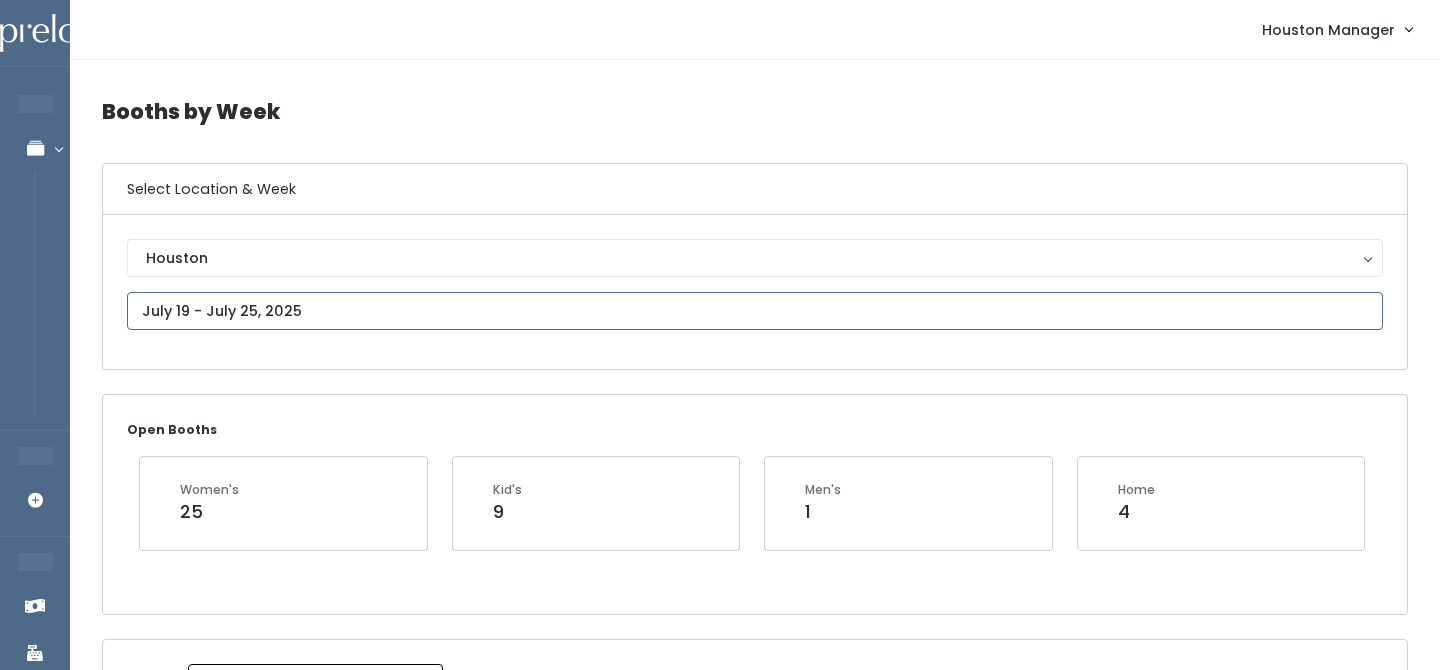 click at bounding box center (755, 311) 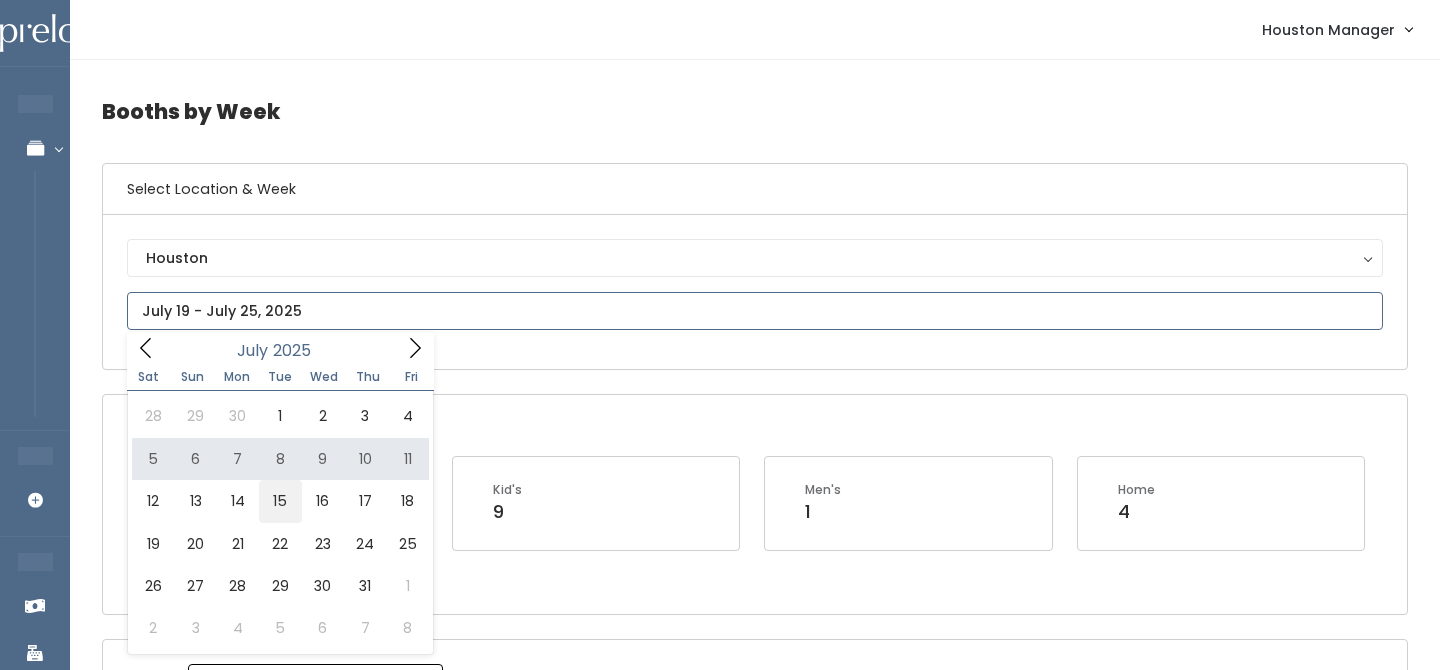 type on "July 12 to July 18" 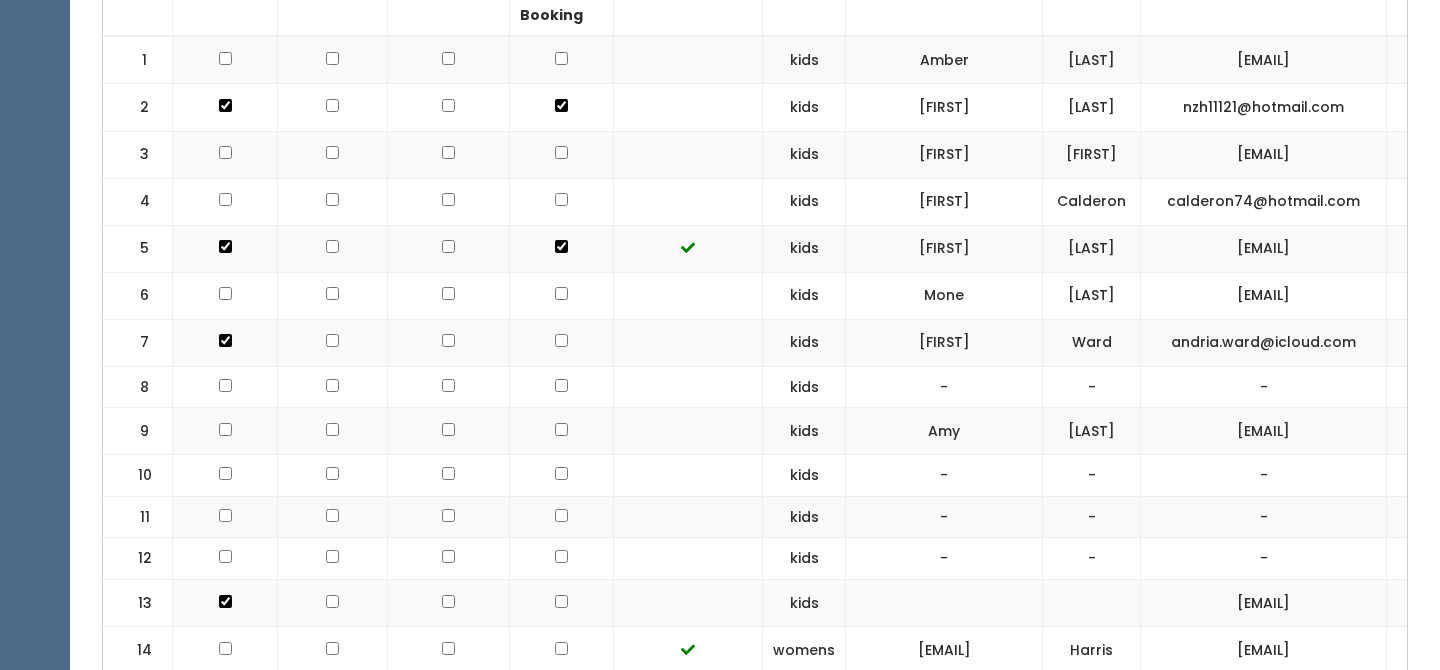 scroll, scrollTop: 0, scrollLeft: 0, axis: both 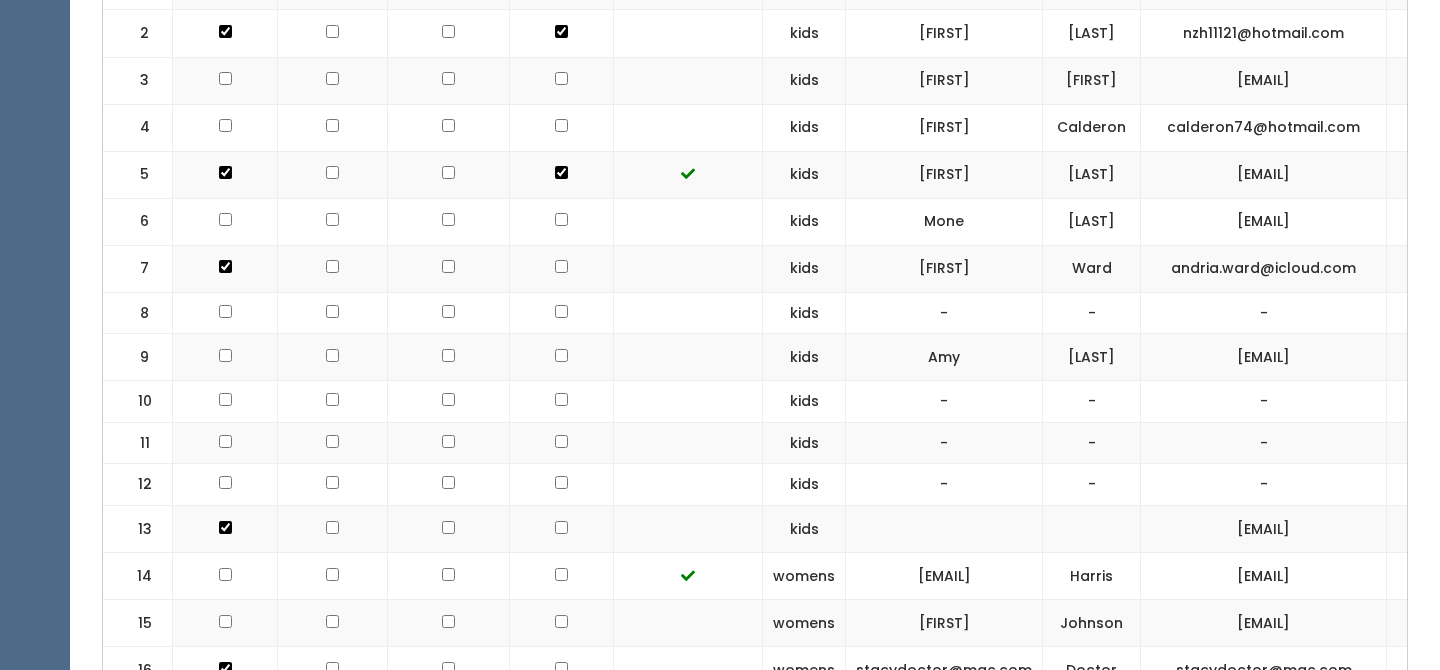 click at bounding box center (225, -16) 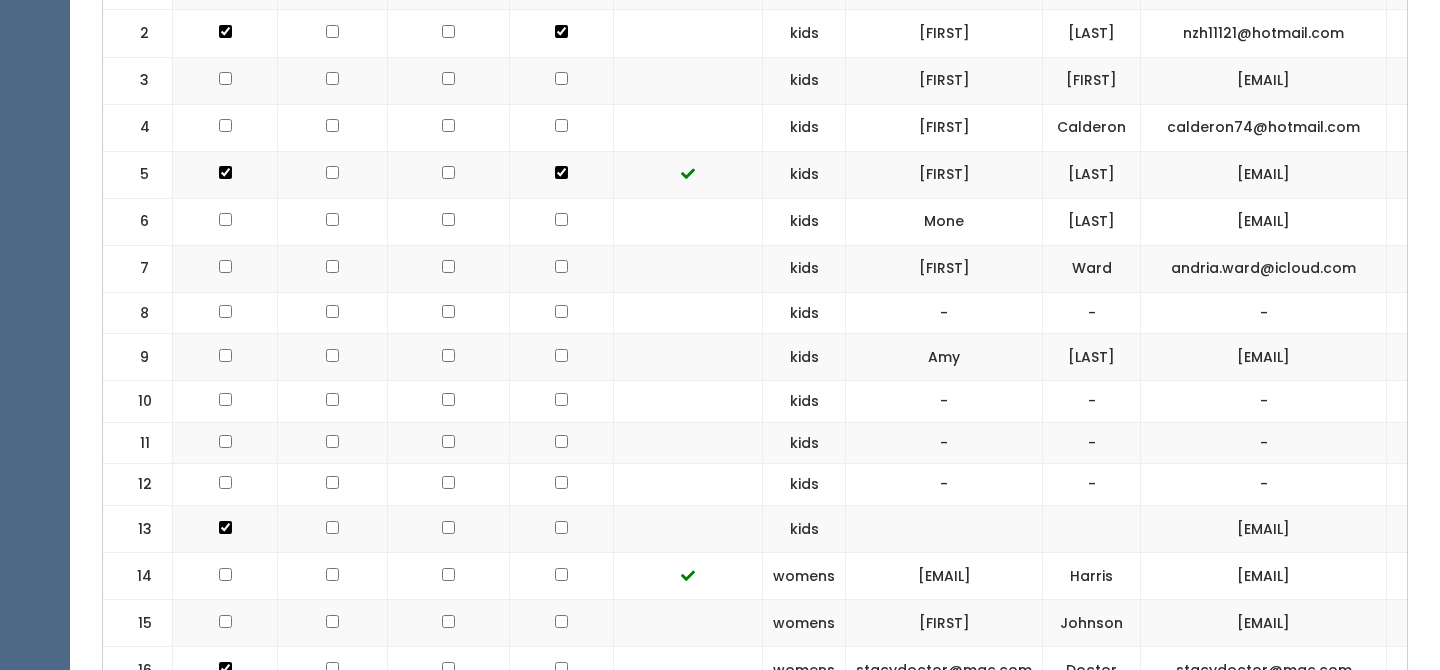 scroll, scrollTop: 0, scrollLeft: 339, axis: horizontal 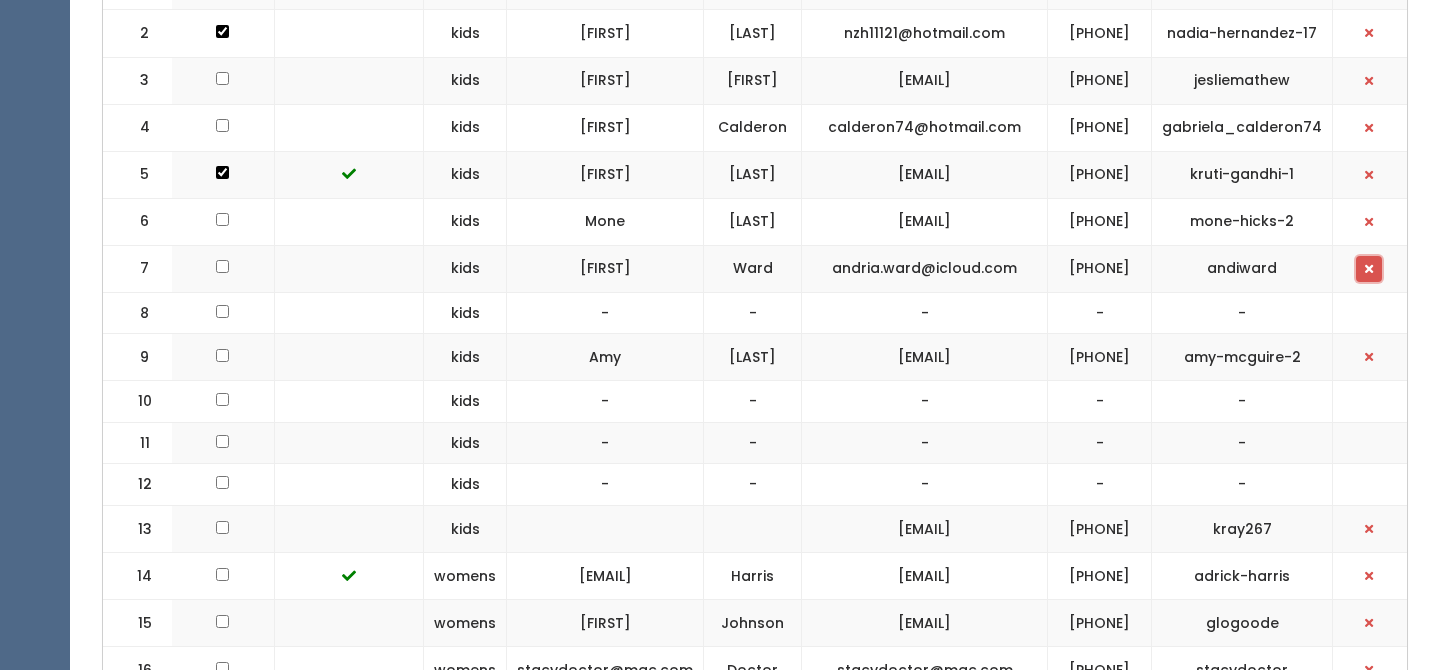 click at bounding box center [1369, 269] 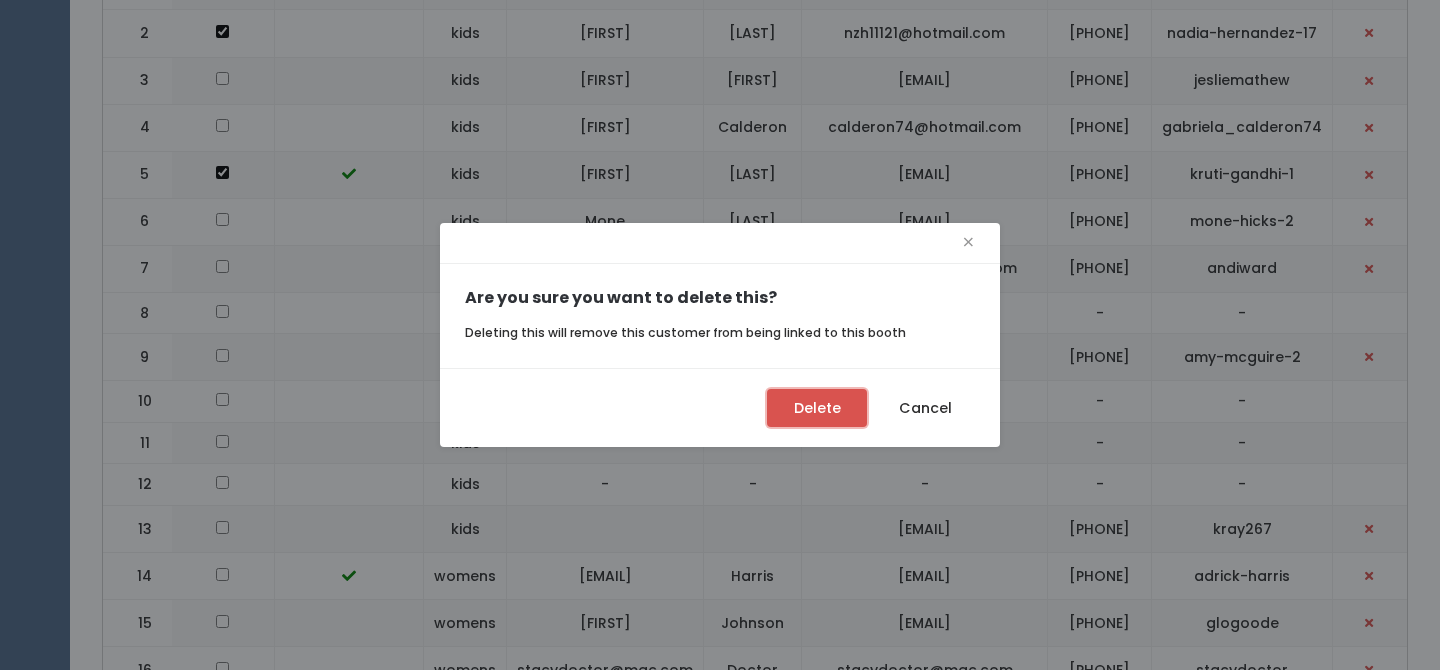 click on "Delete" at bounding box center (817, 408) 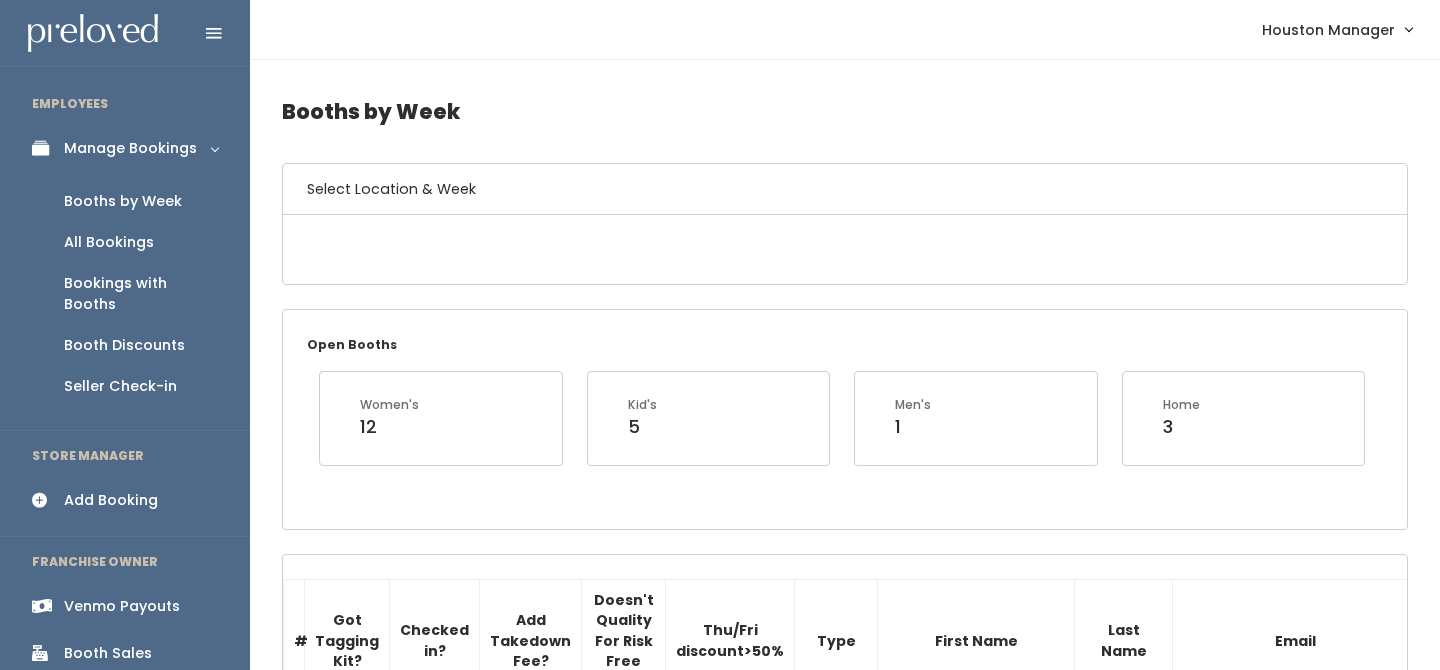 scroll, scrollTop: 860, scrollLeft: 0, axis: vertical 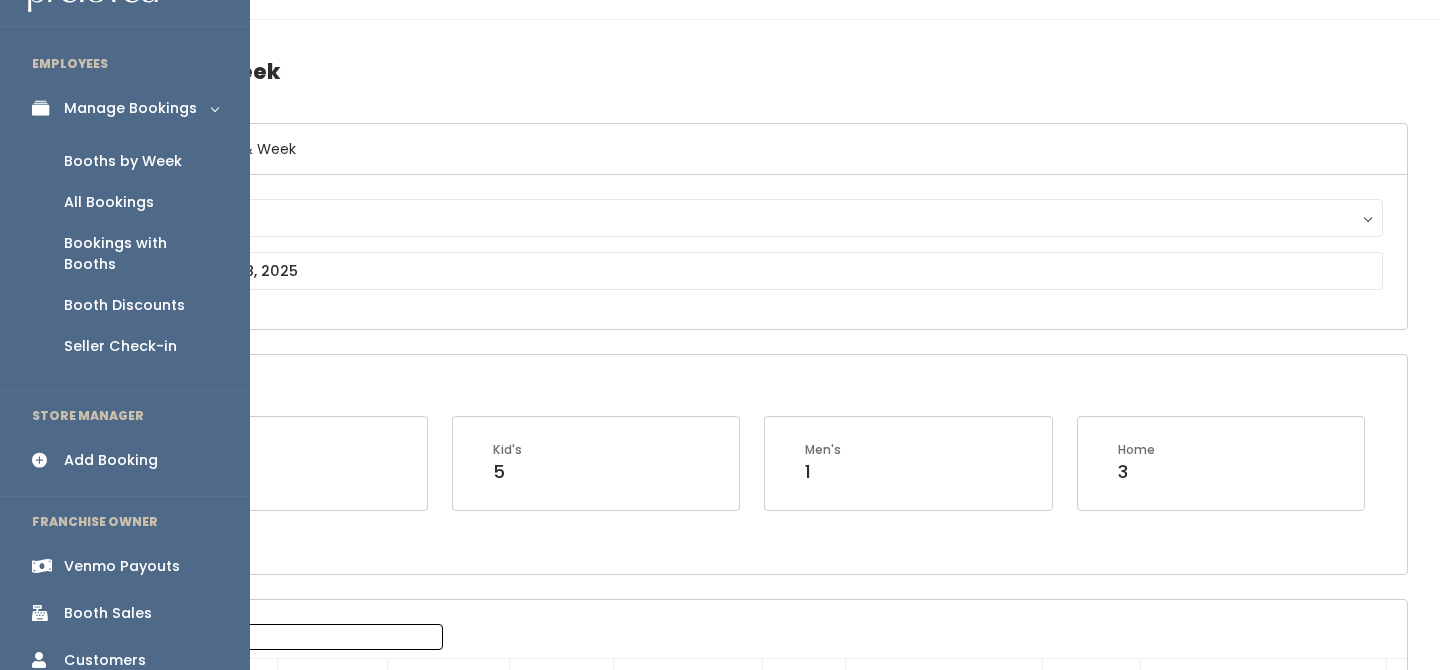 click on "Booth Discounts" at bounding box center [124, 305] 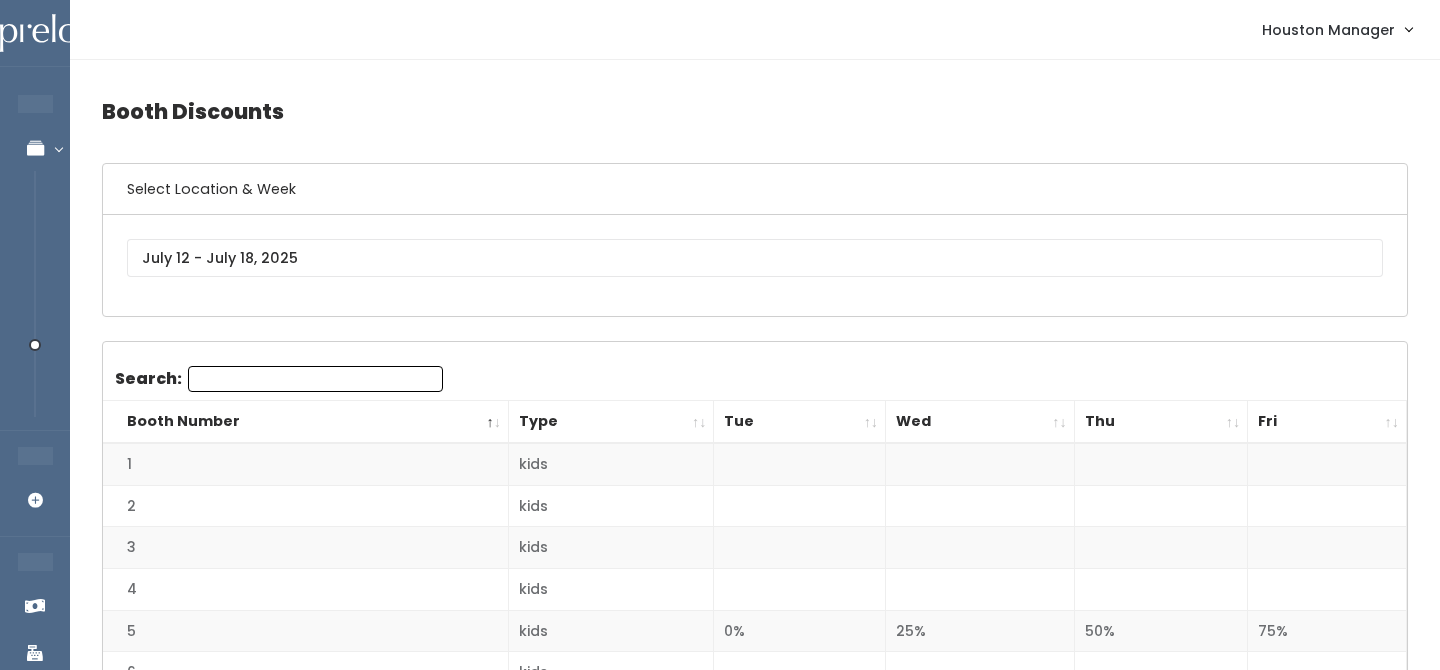 scroll, scrollTop: 0, scrollLeft: 0, axis: both 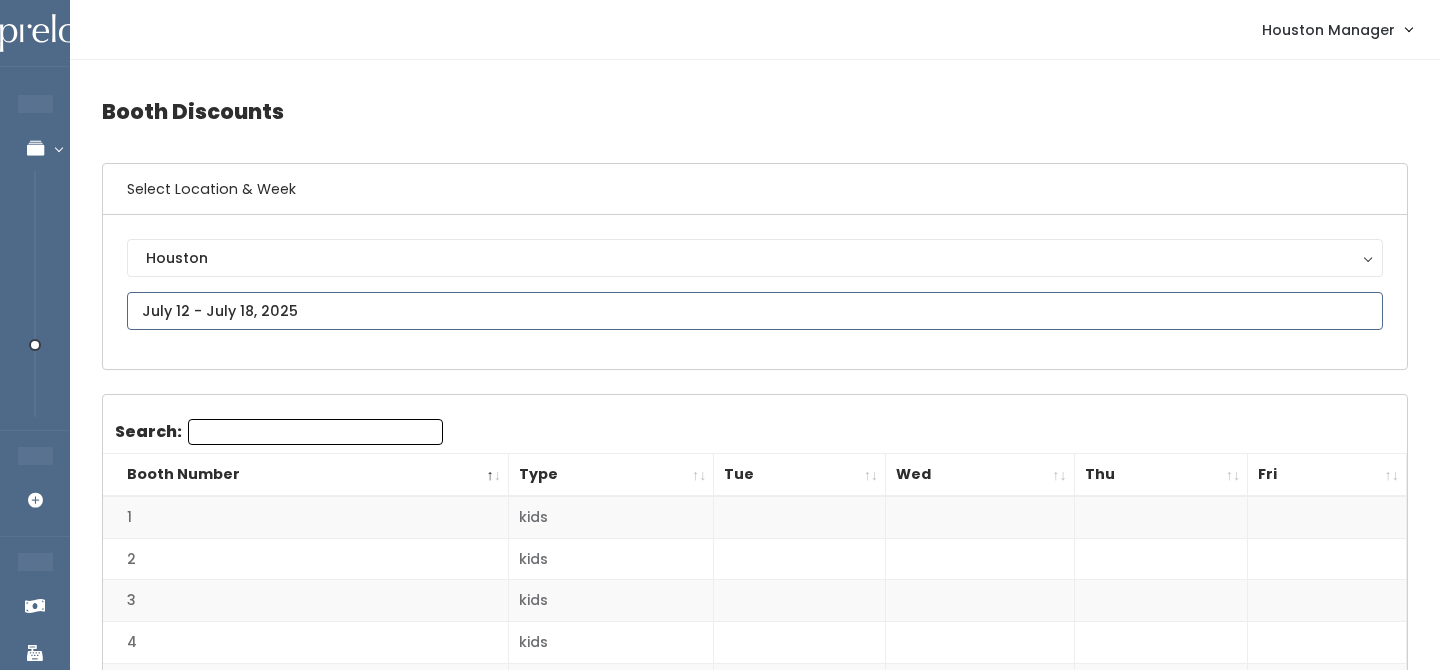 click at bounding box center (755, 311) 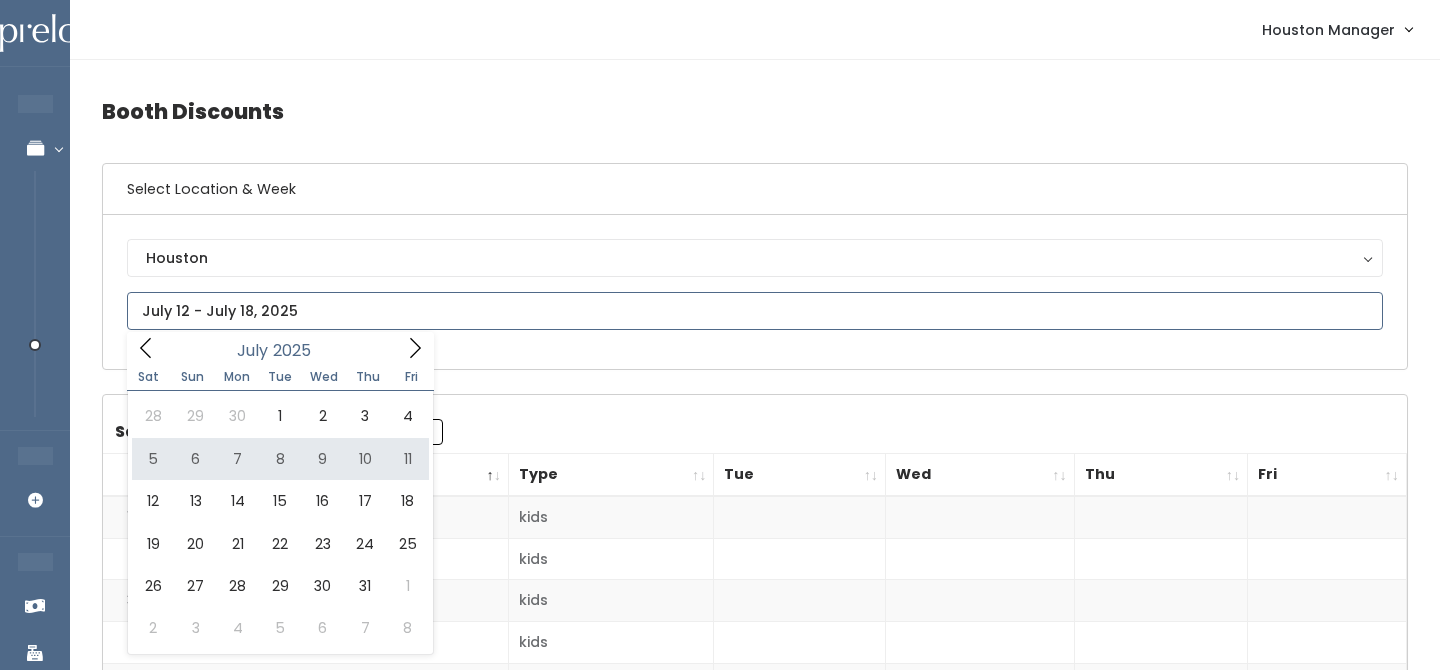 type on "[MONTH] [NUMBER] to [MONTH] [NUMBER]" 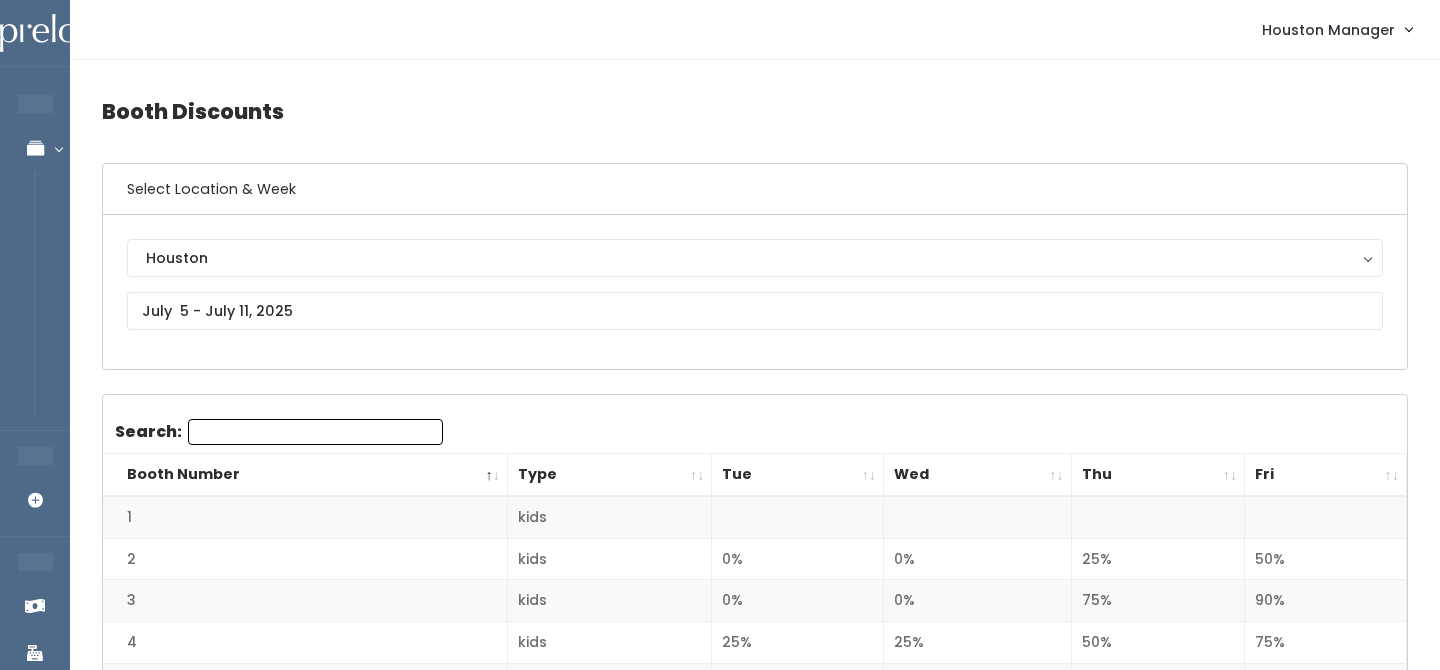 scroll, scrollTop: 0, scrollLeft: 0, axis: both 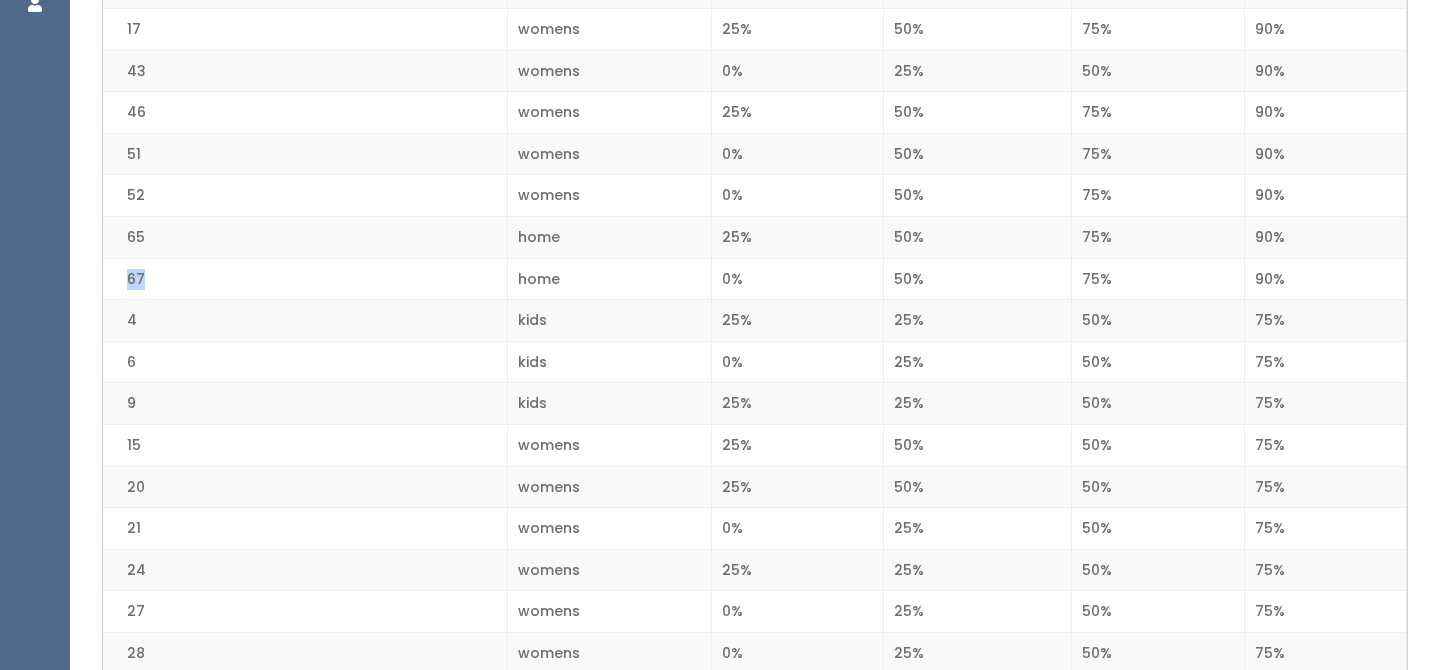 drag, startPoint x: 120, startPoint y: 270, endPoint x: 165, endPoint y: 270, distance: 45 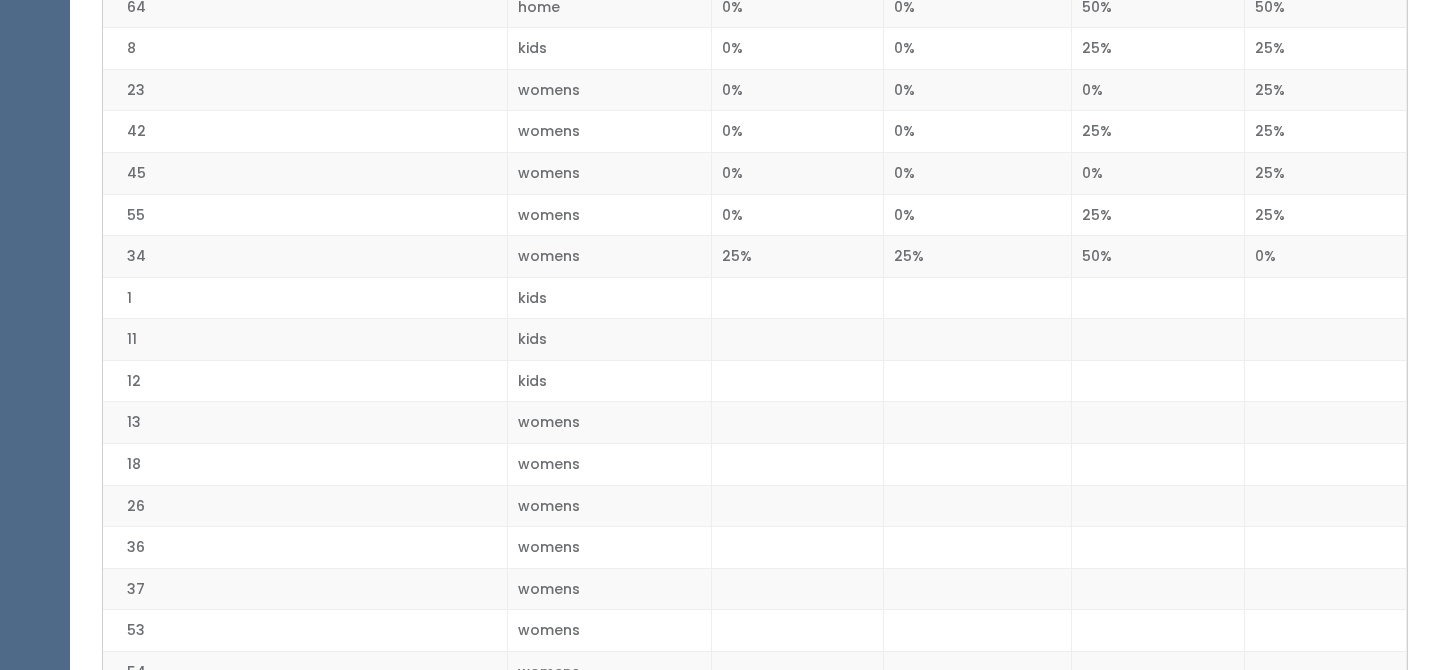 scroll, scrollTop: 2346, scrollLeft: 0, axis: vertical 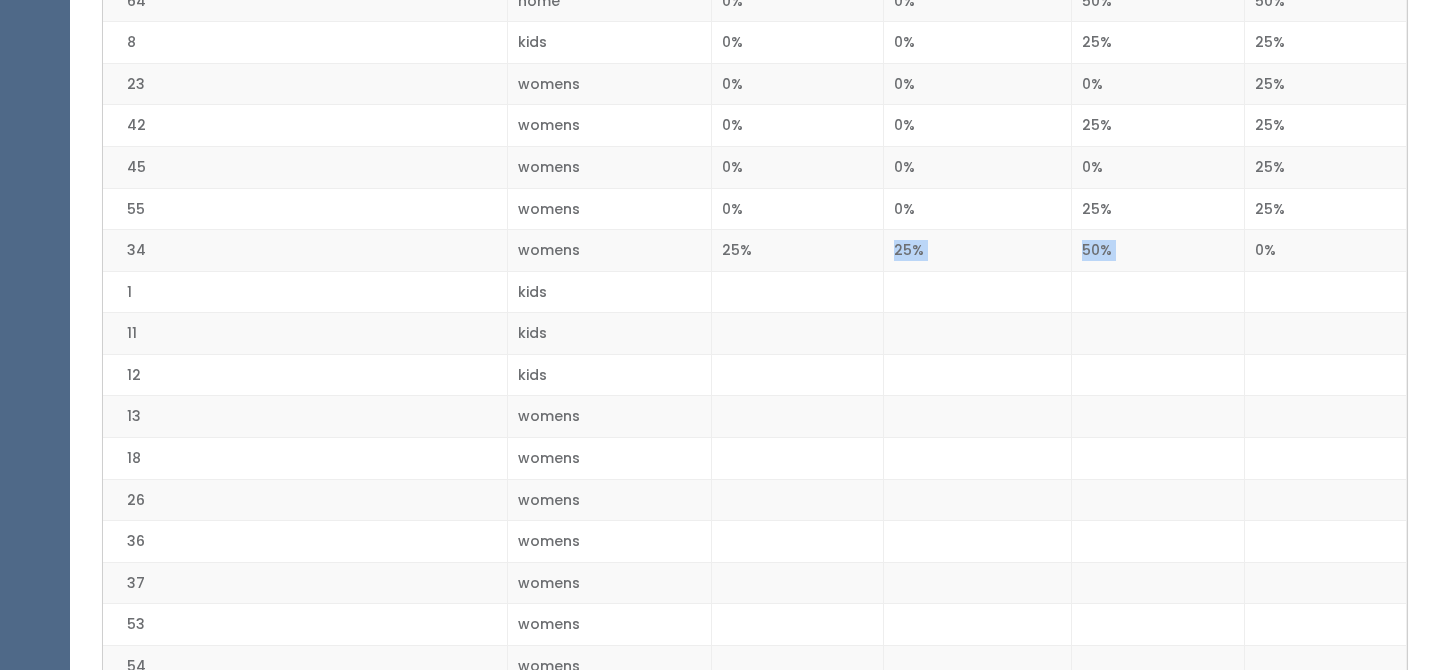 drag, startPoint x: 1062, startPoint y: 239, endPoint x: 1292, endPoint y: 238, distance: 230.00217 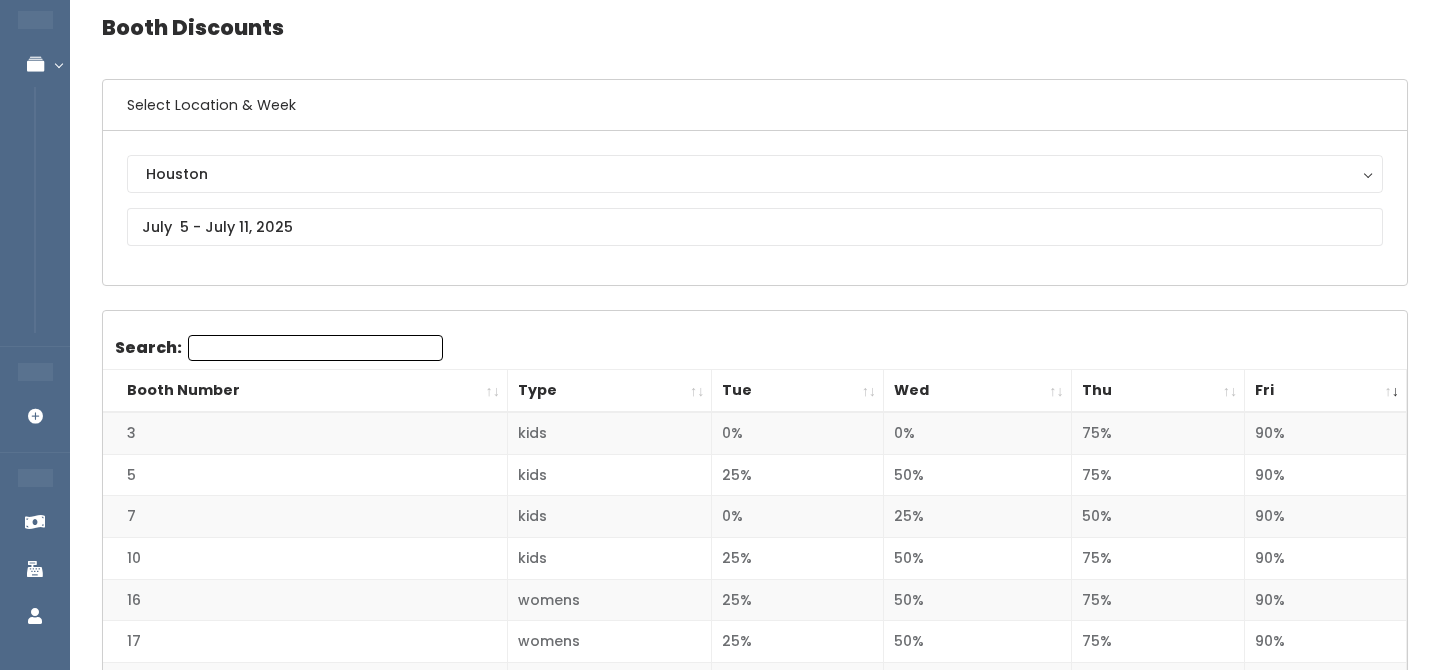scroll, scrollTop: 0, scrollLeft: 0, axis: both 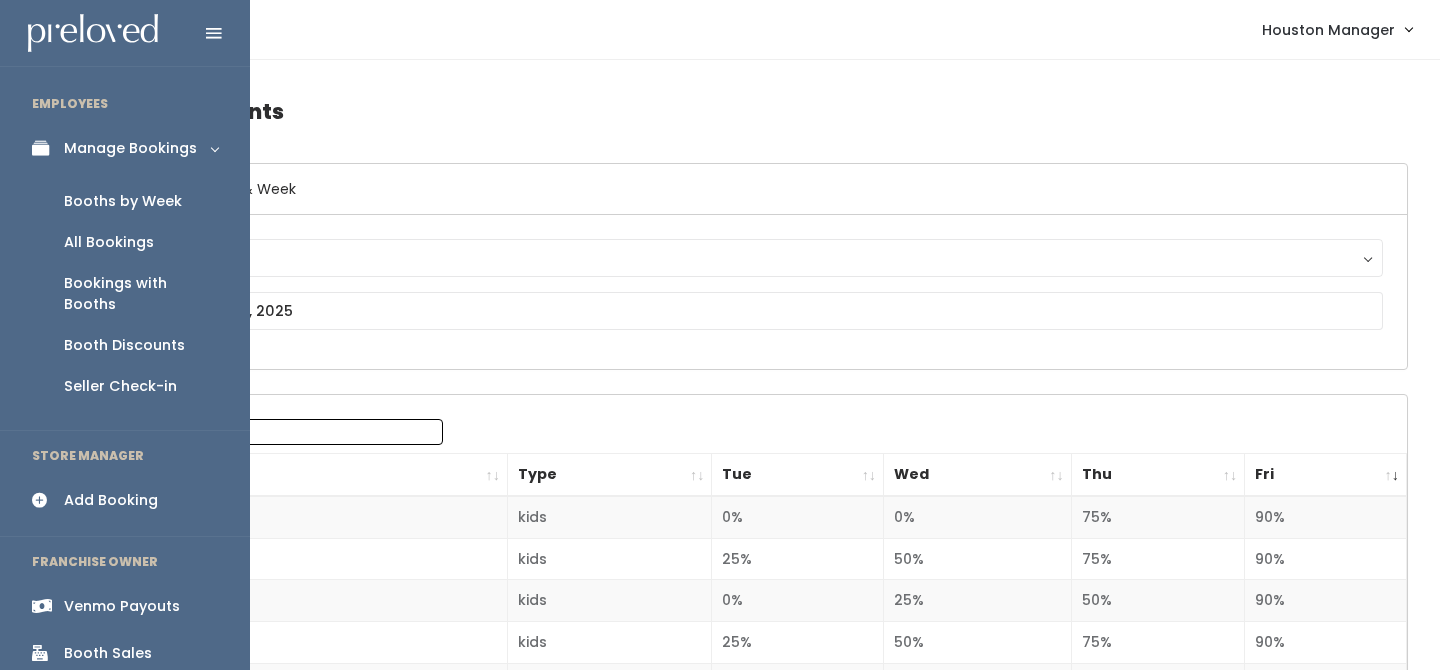 click on "Booths by Week" at bounding box center [125, 201] 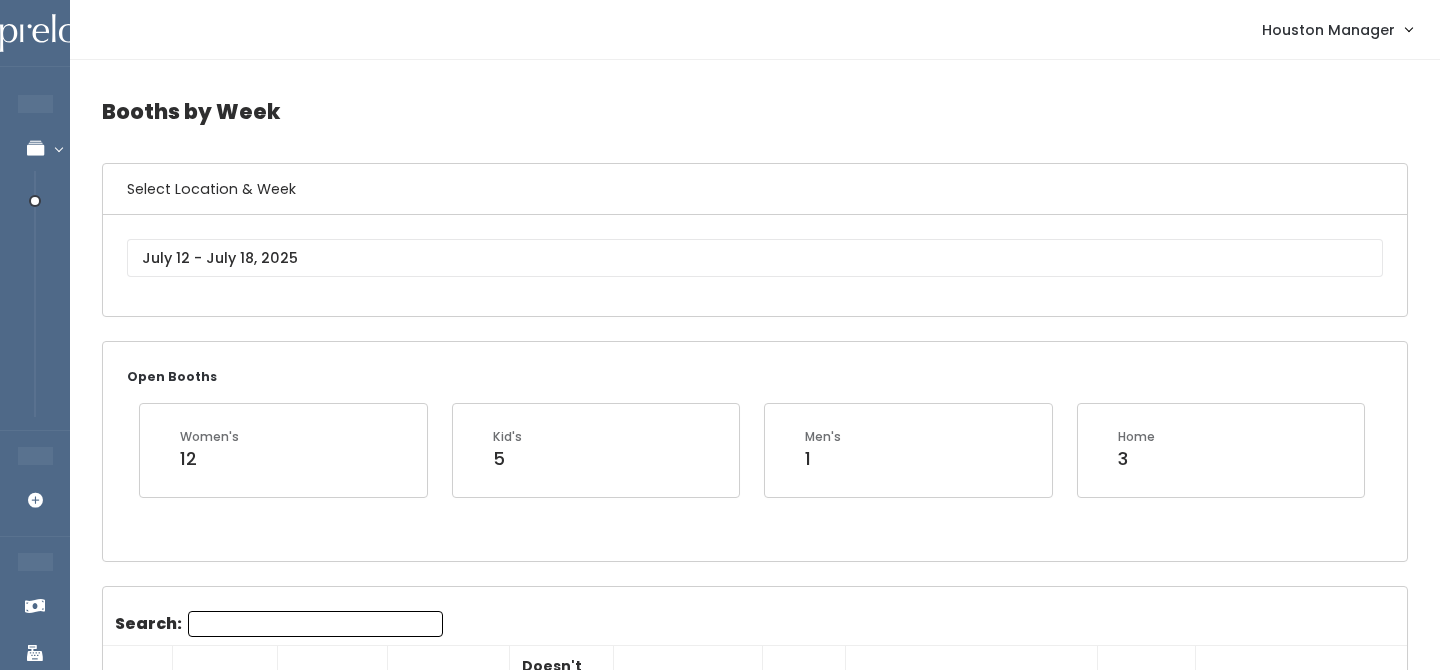 scroll, scrollTop: 0, scrollLeft: 0, axis: both 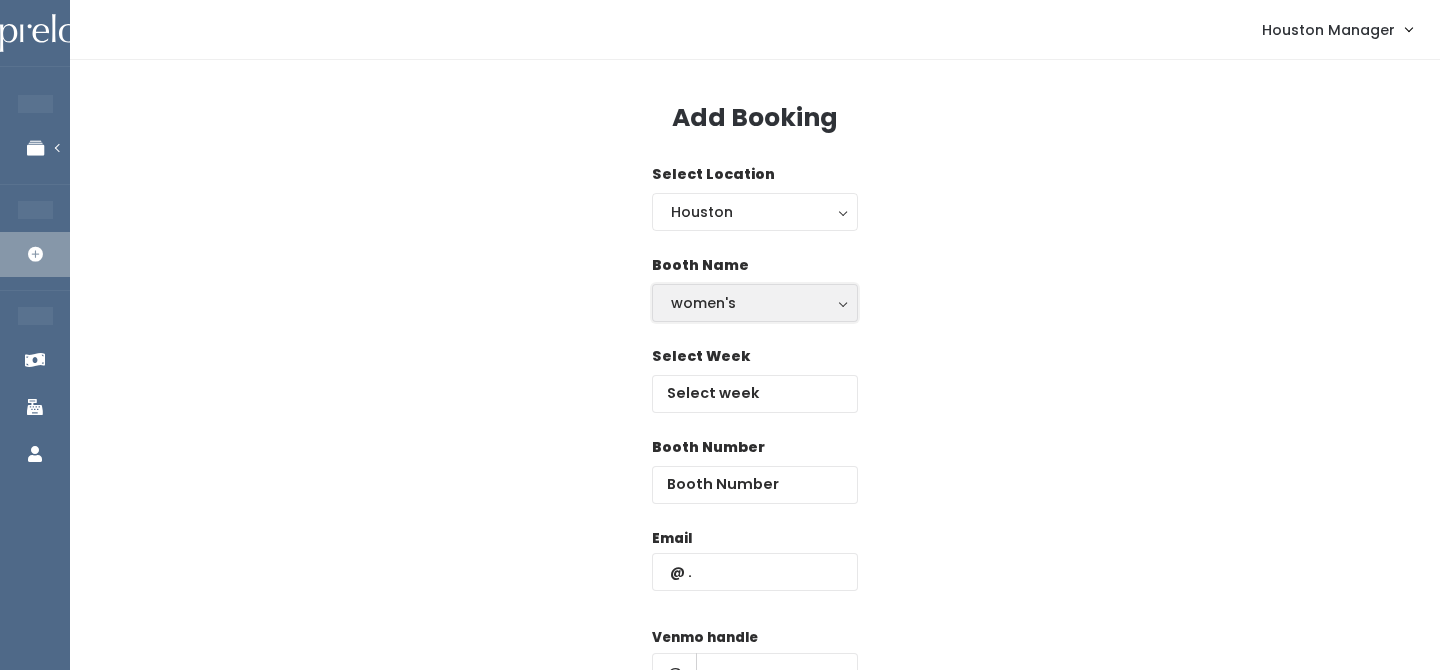 click on "women's" at bounding box center [755, 303] 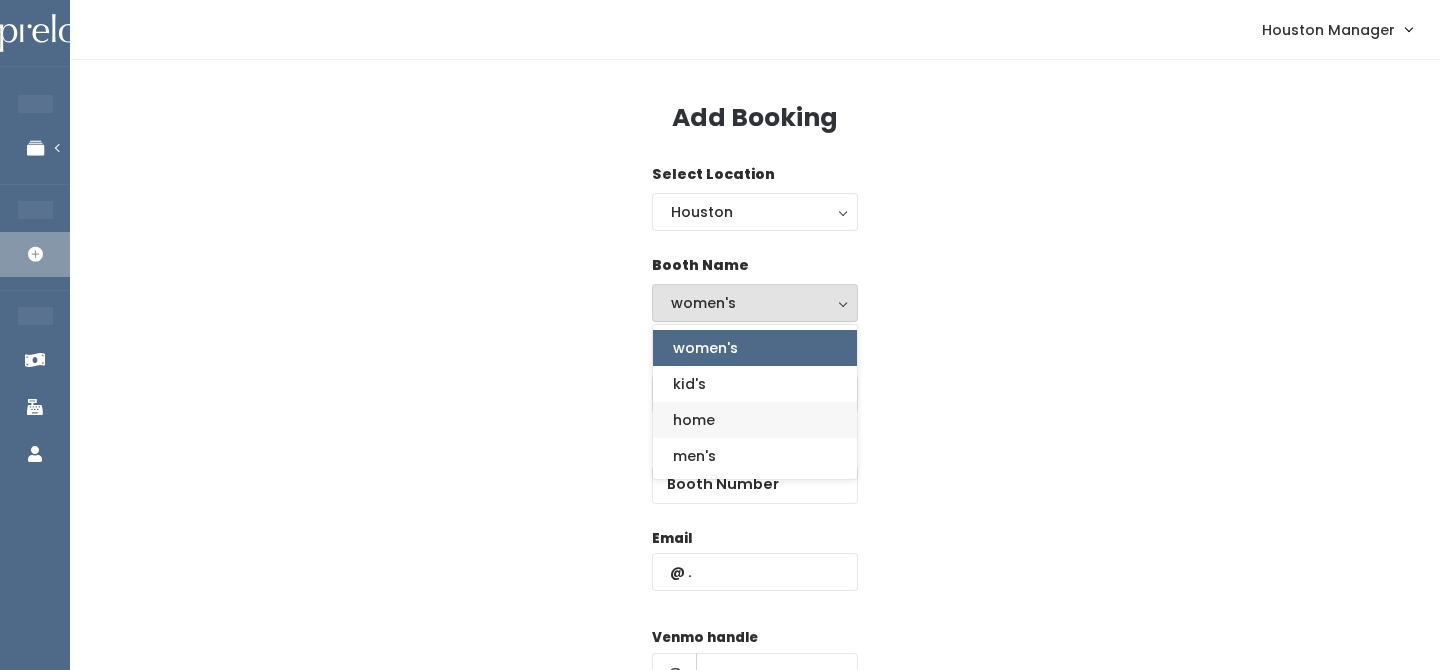 click on "home" at bounding box center [755, 420] 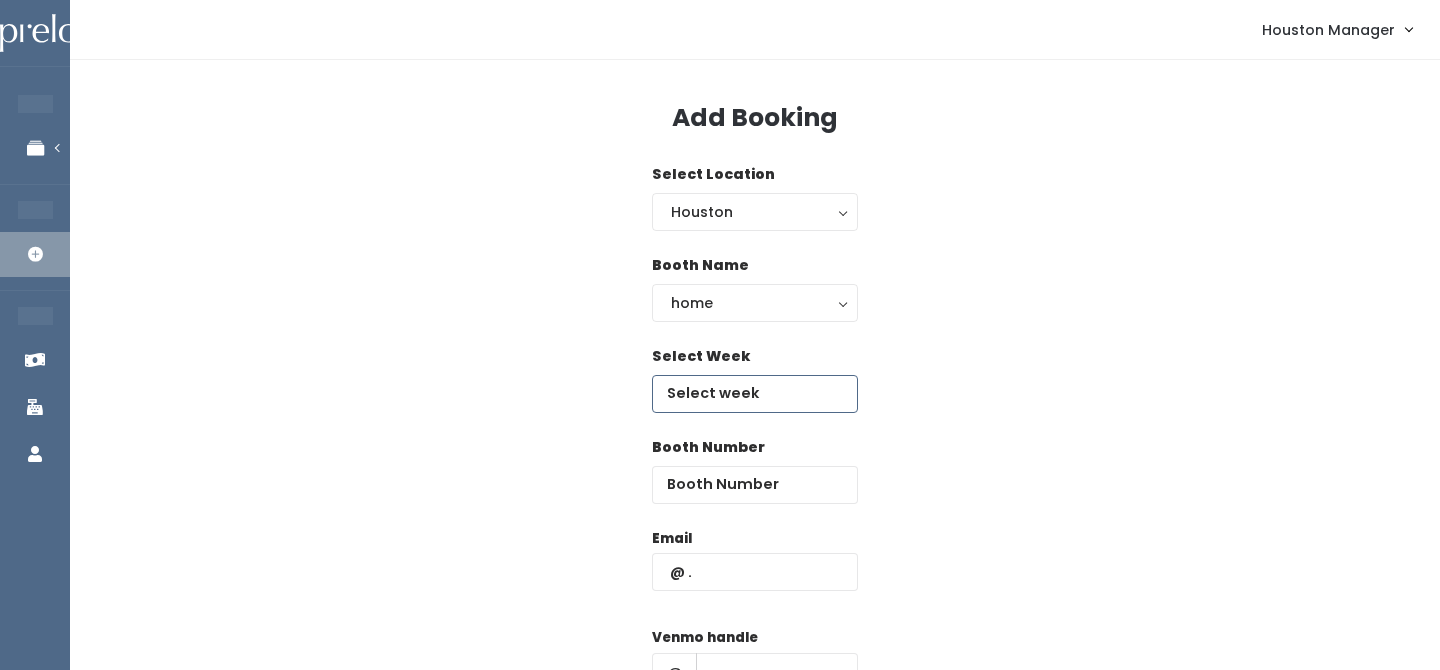 click at bounding box center (755, 394) 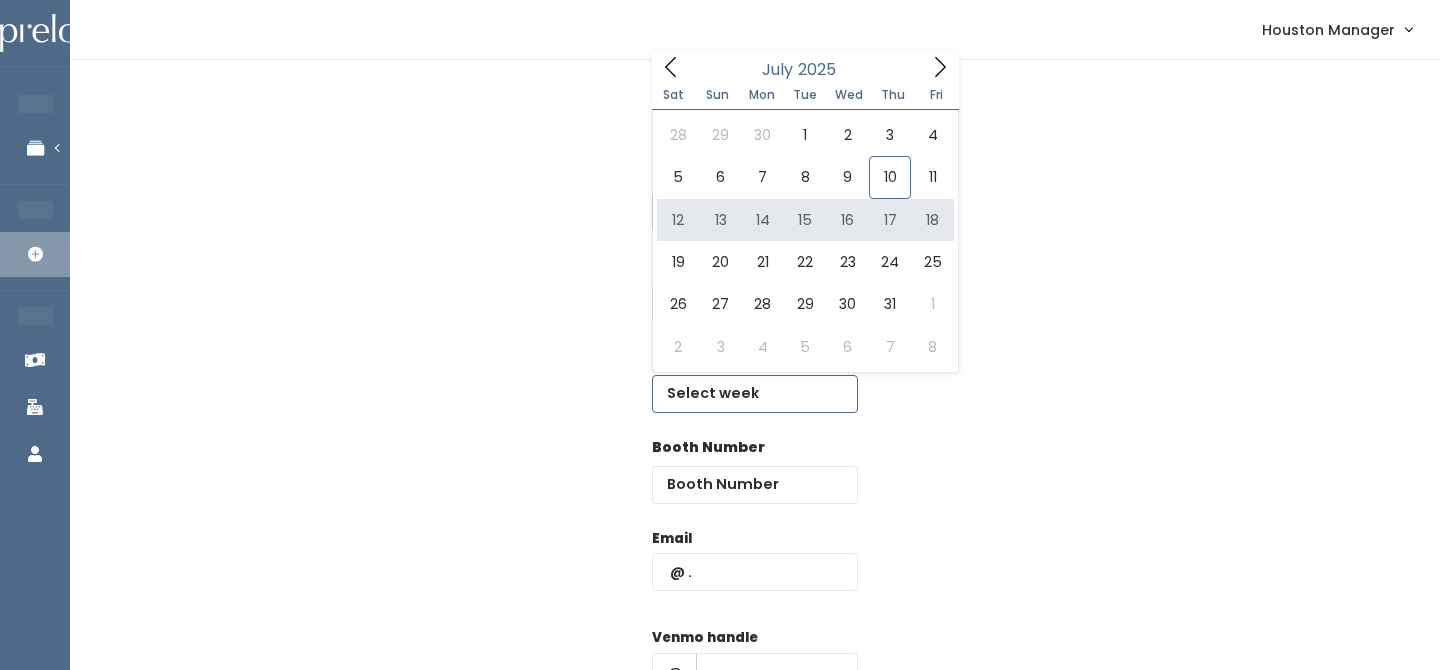 type on "July 12 to July 18" 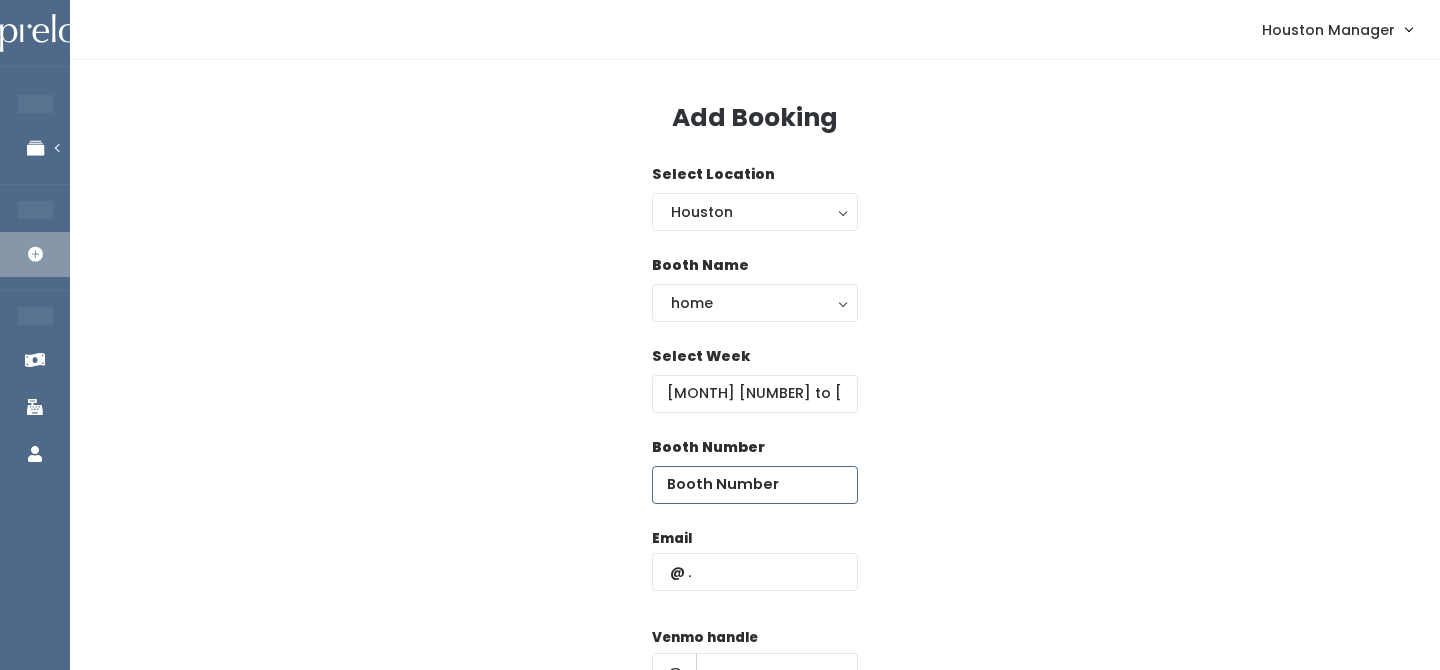 click at bounding box center (755, 485) 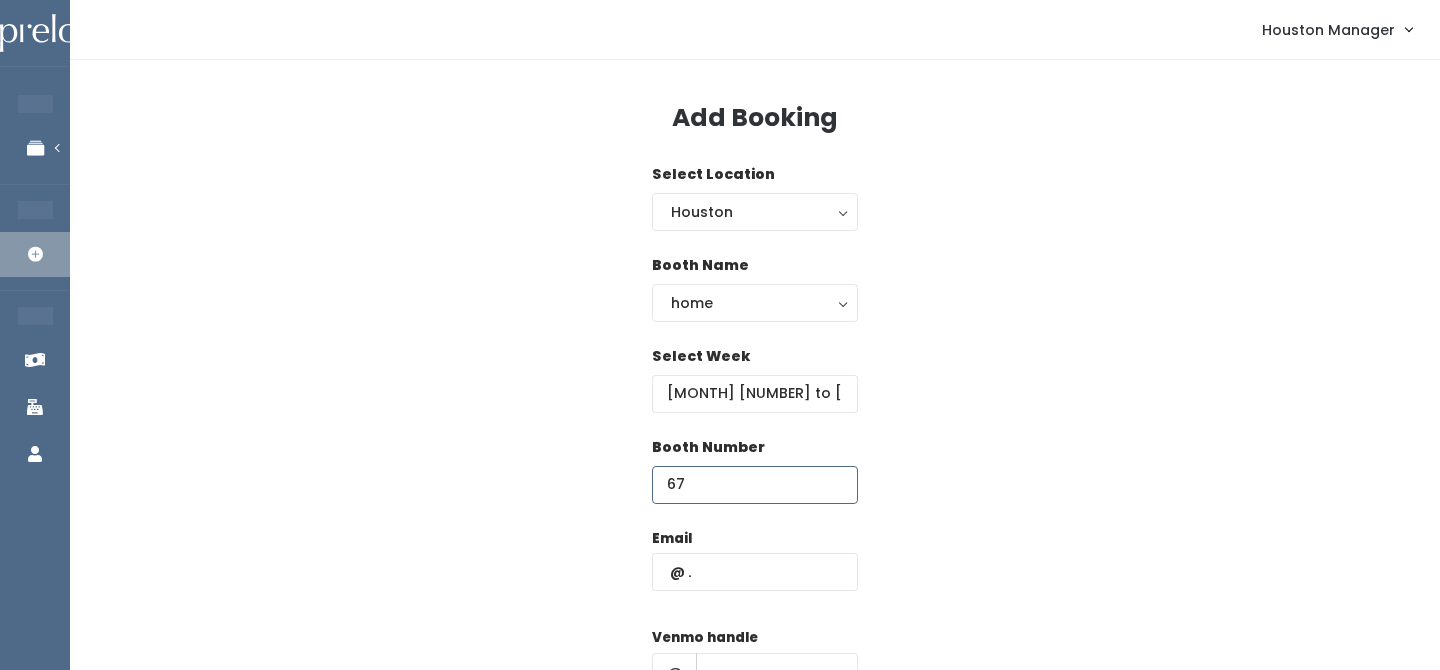 type on "67" 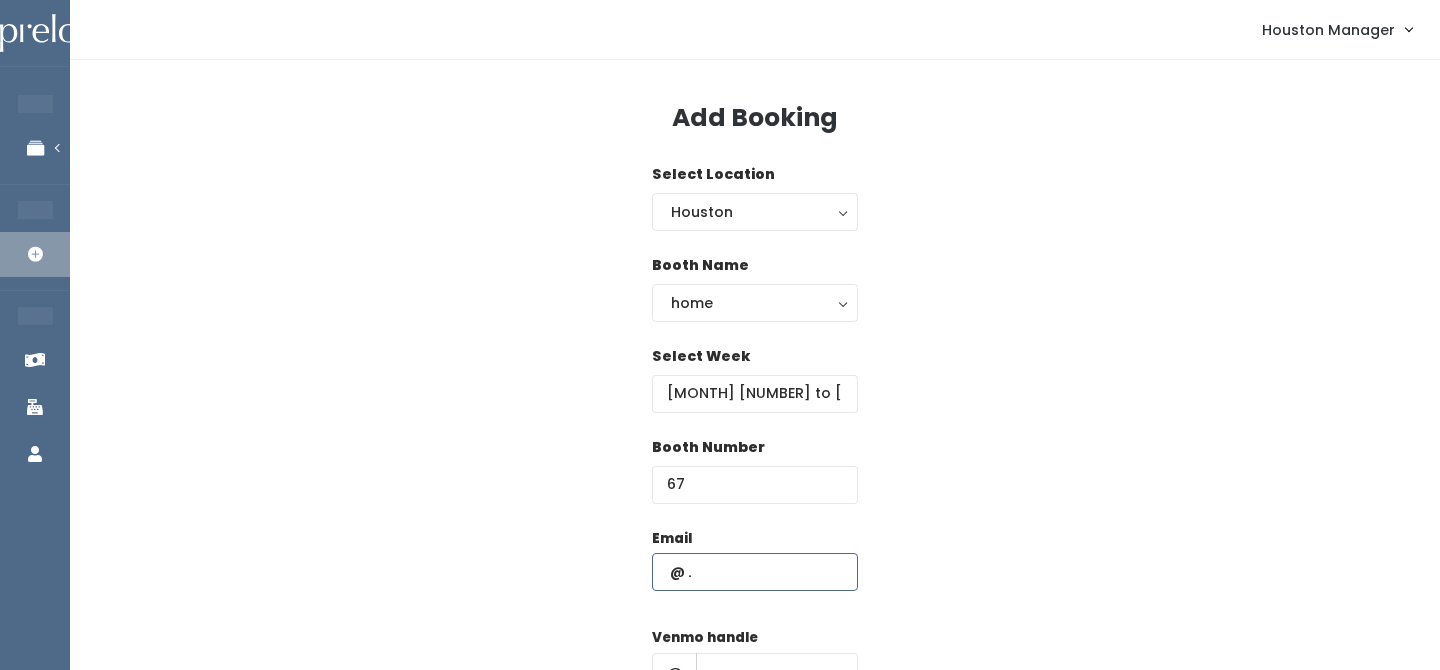 paste on "adrickharris@[example.com]" 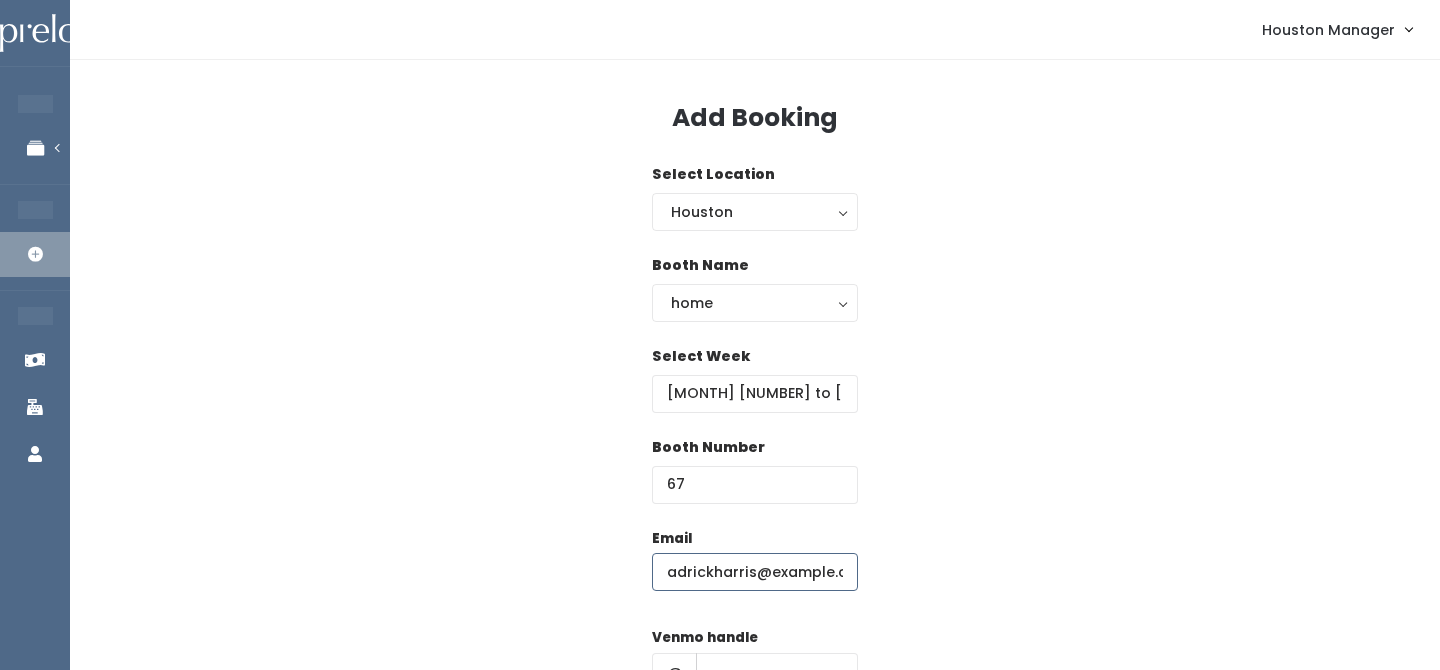 scroll, scrollTop: 0, scrollLeft: 3, axis: horizontal 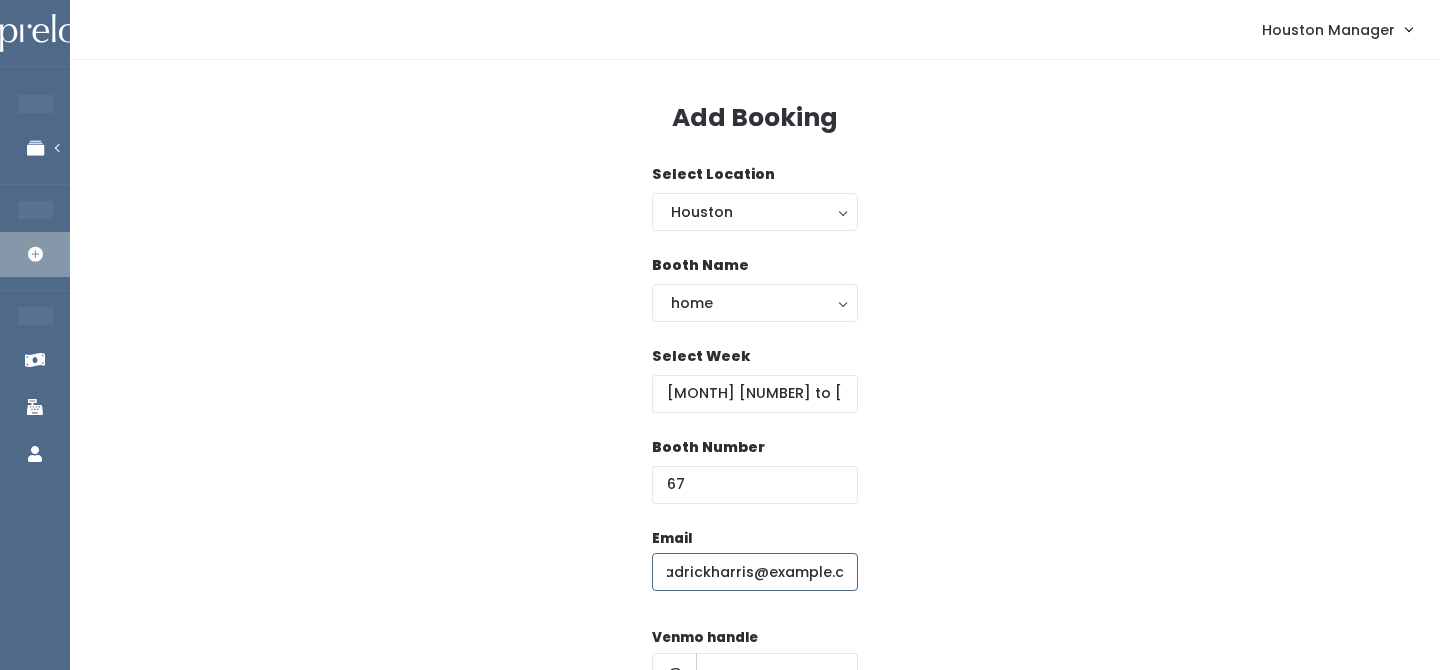 type on "adrickharris@[example.com]" 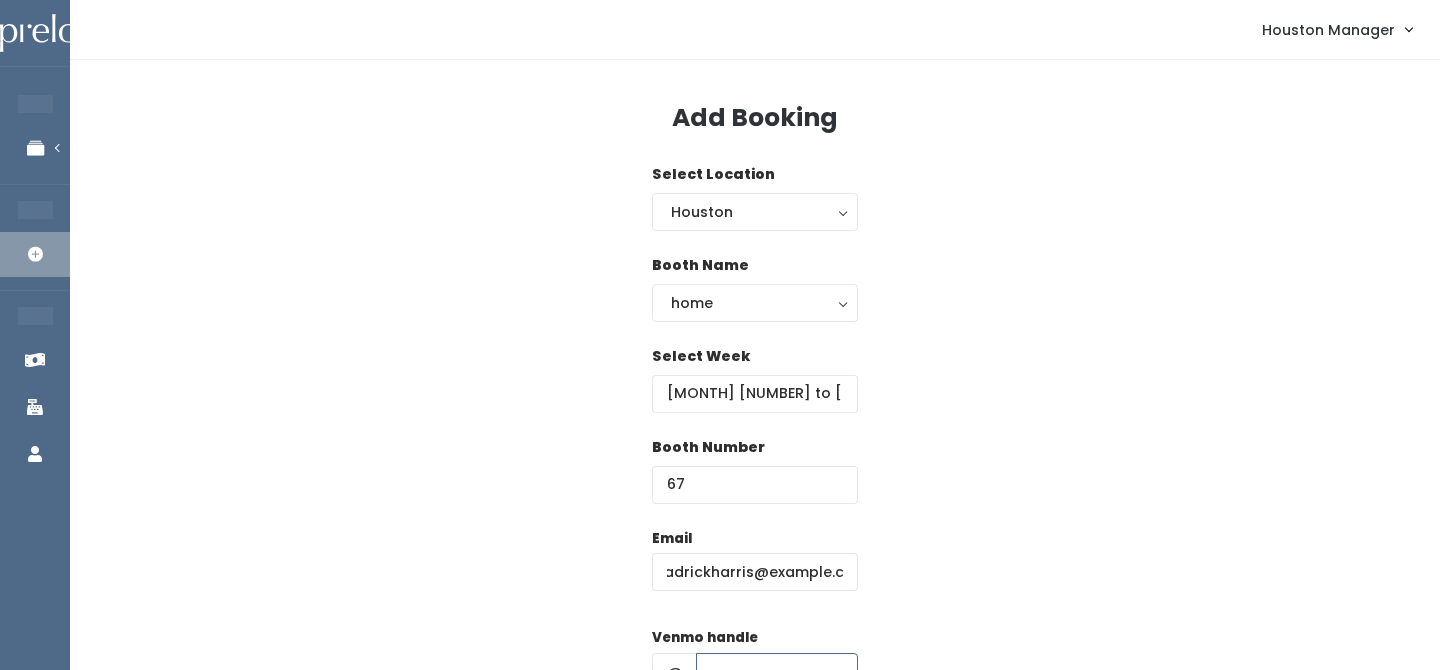 scroll, scrollTop: 21, scrollLeft: 0, axis: vertical 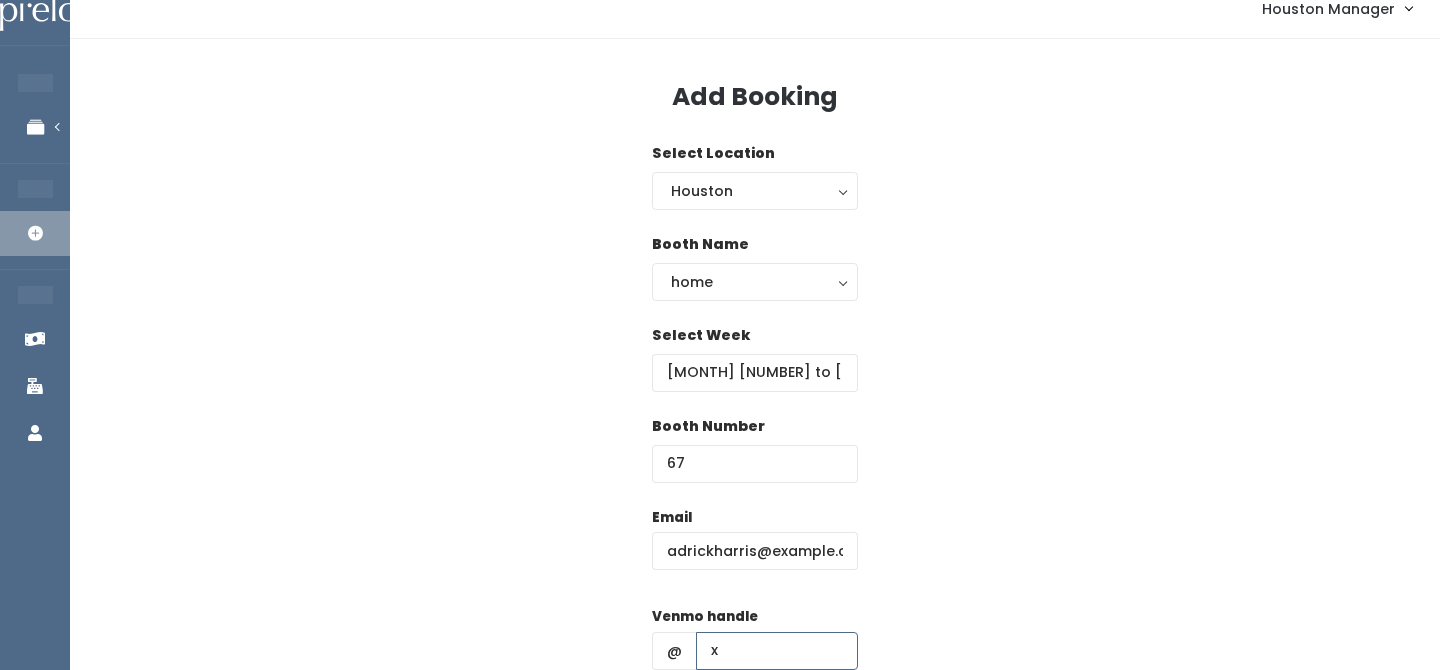 type on "x" 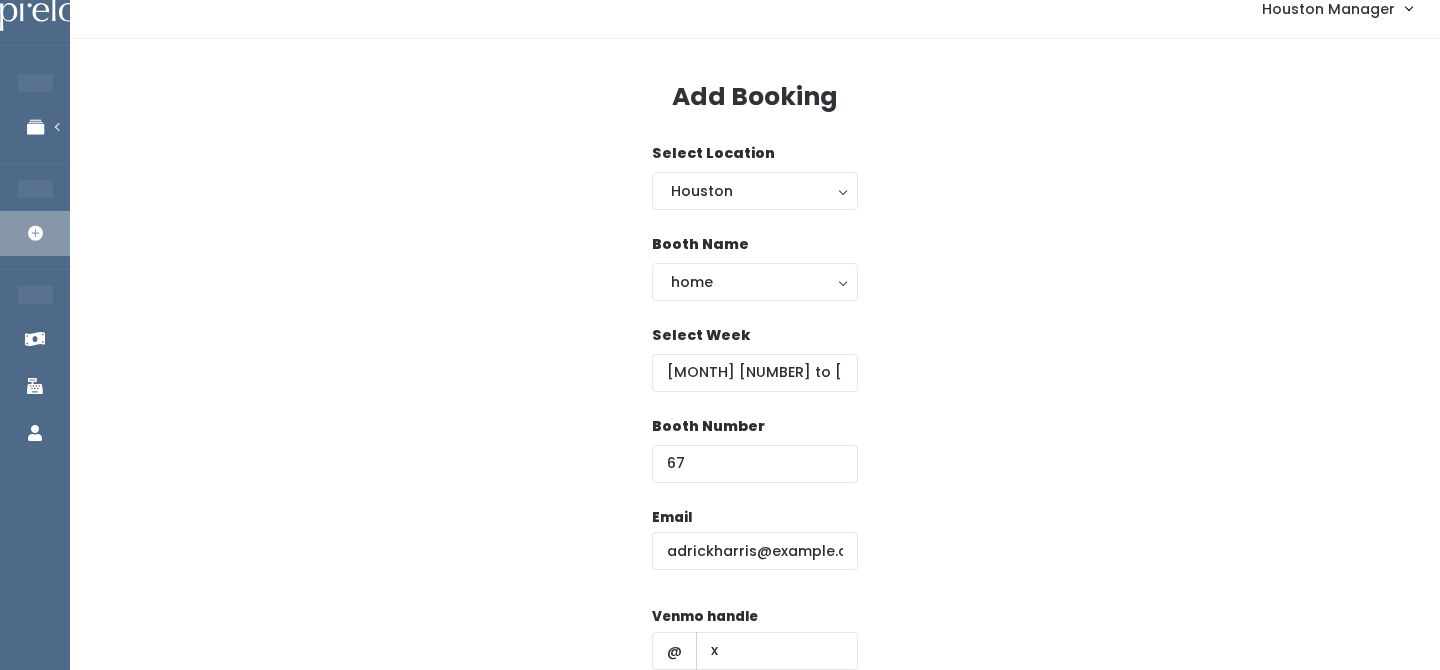 scroll, scrollTop: 287, scrollLeft: 0, axis: vertical 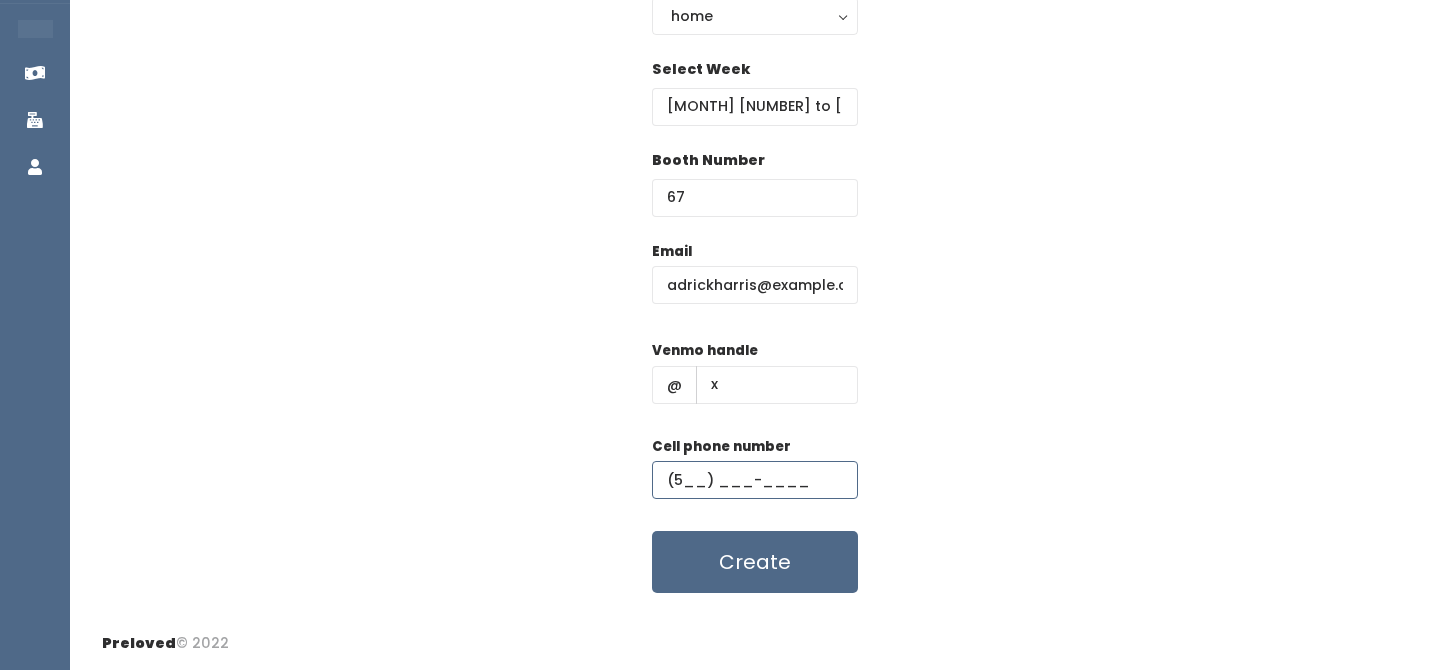type on "(5__) ___-____" 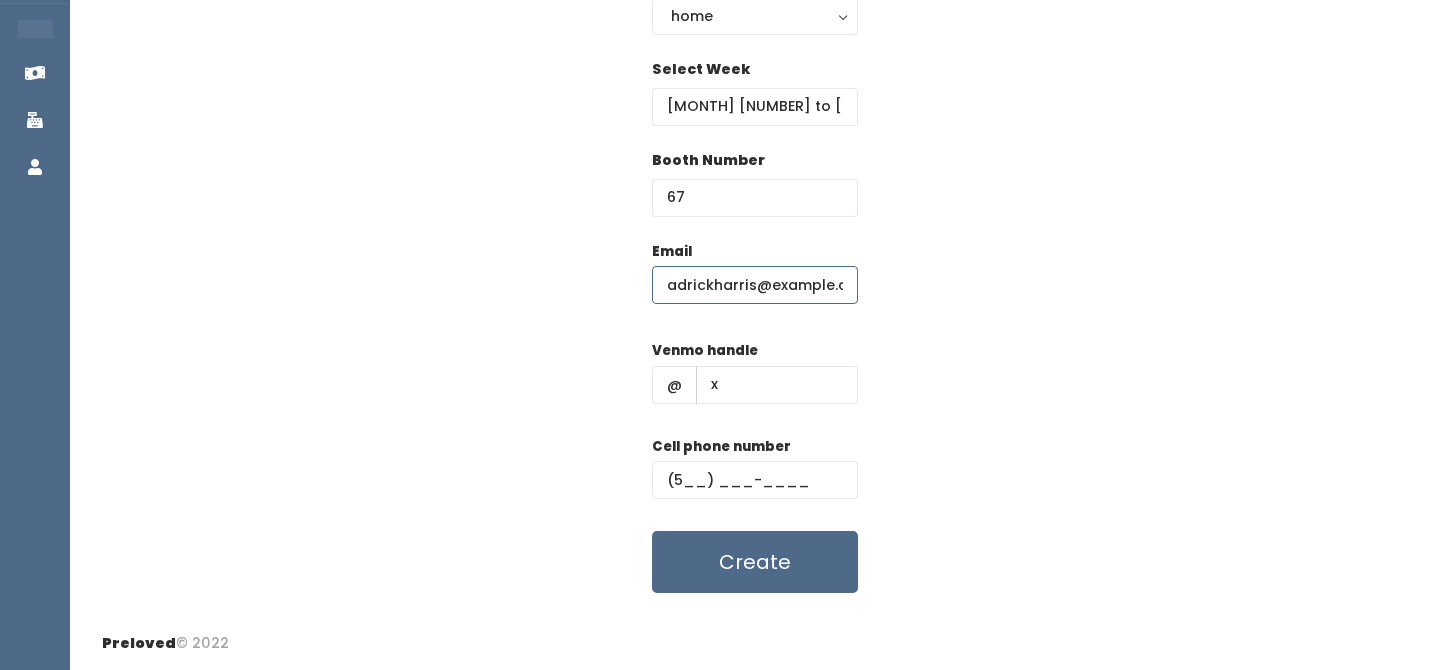click on "adrickharris@[example.com]" at bounding box center (755, 285) 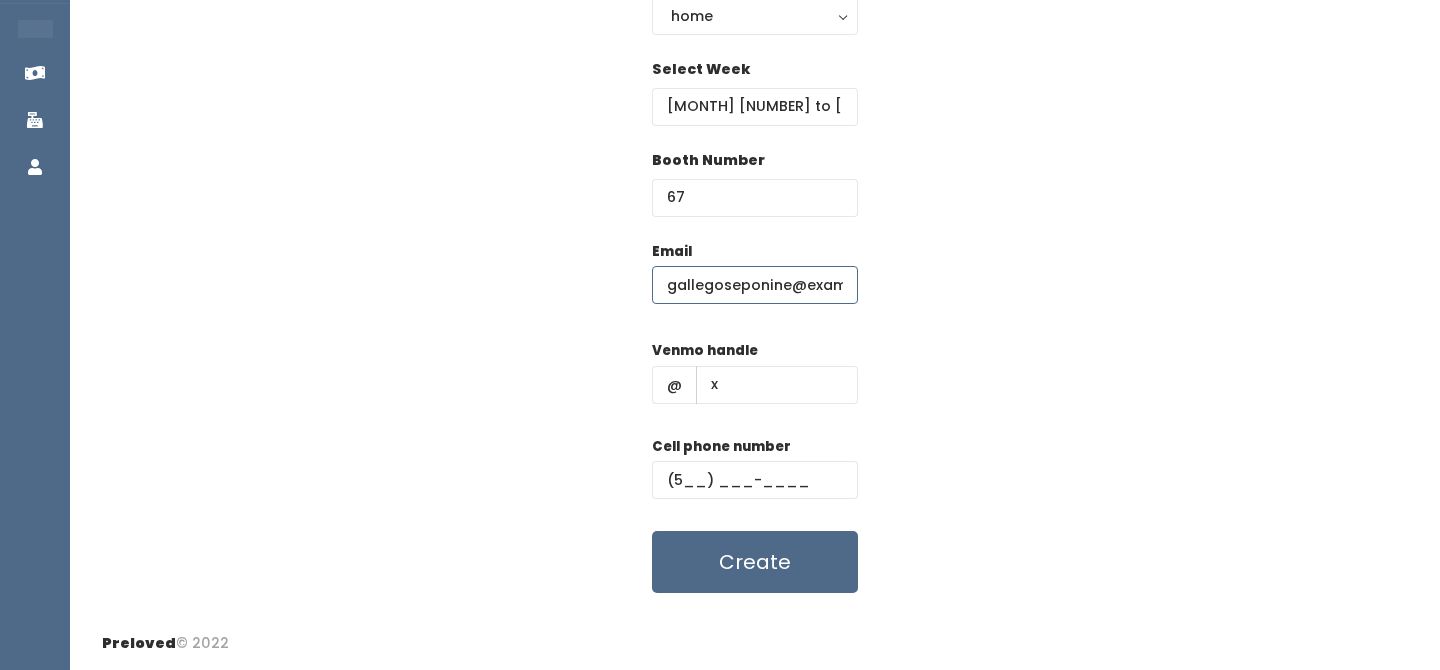 scroll, scrollTop: 0, scrollLeft: 37, axis: horizontal 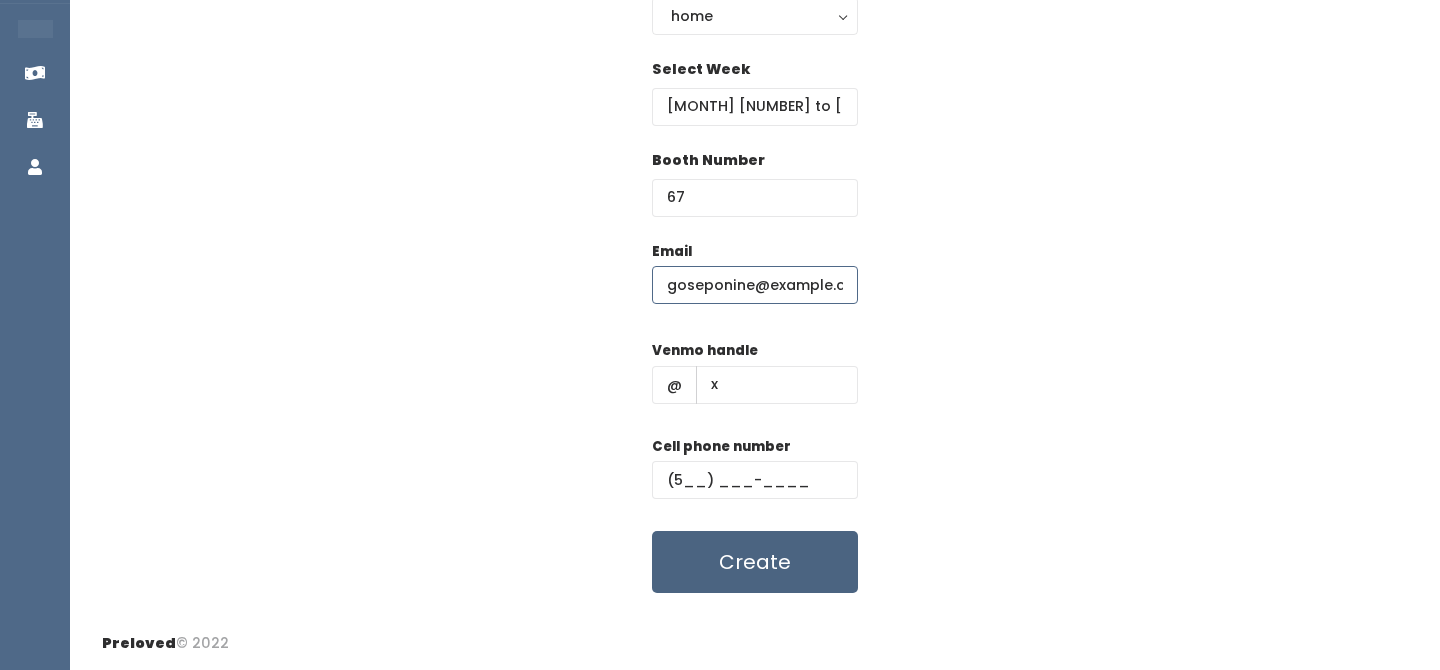 type on "[EMAIL]" 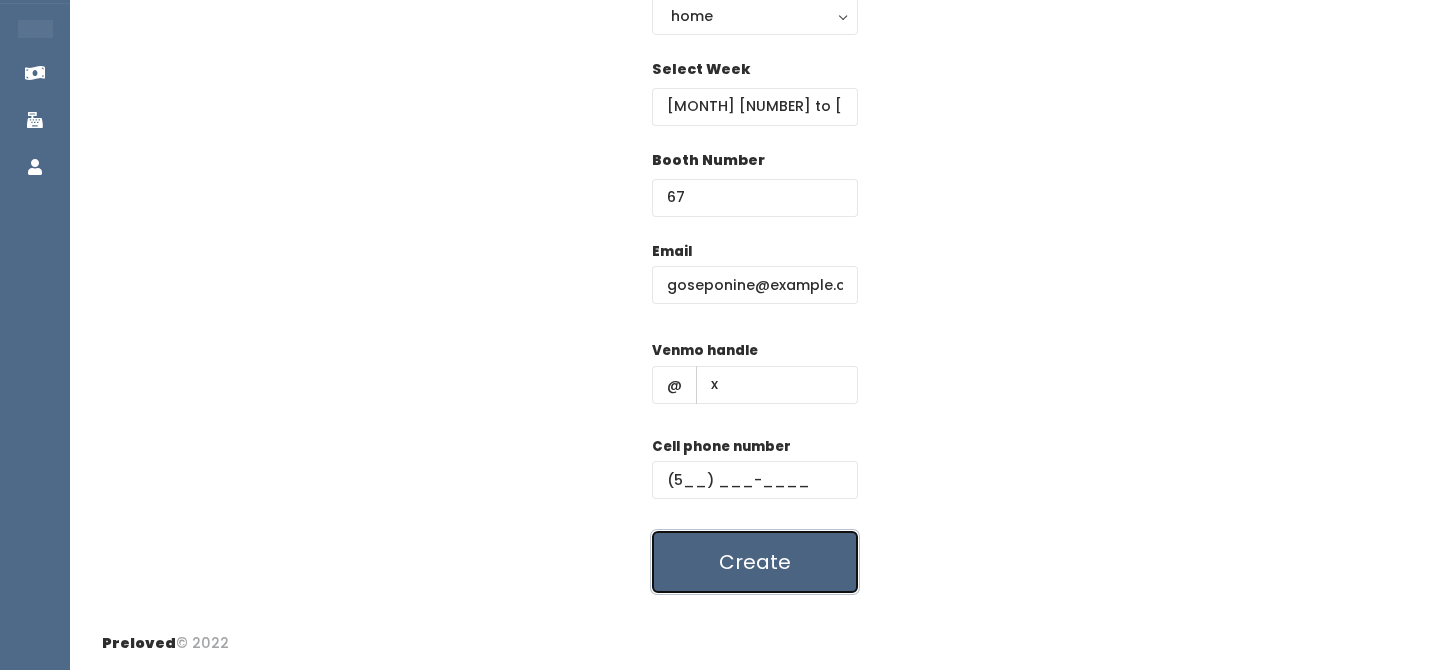 click on "Create" at bounding box center [755, 562] 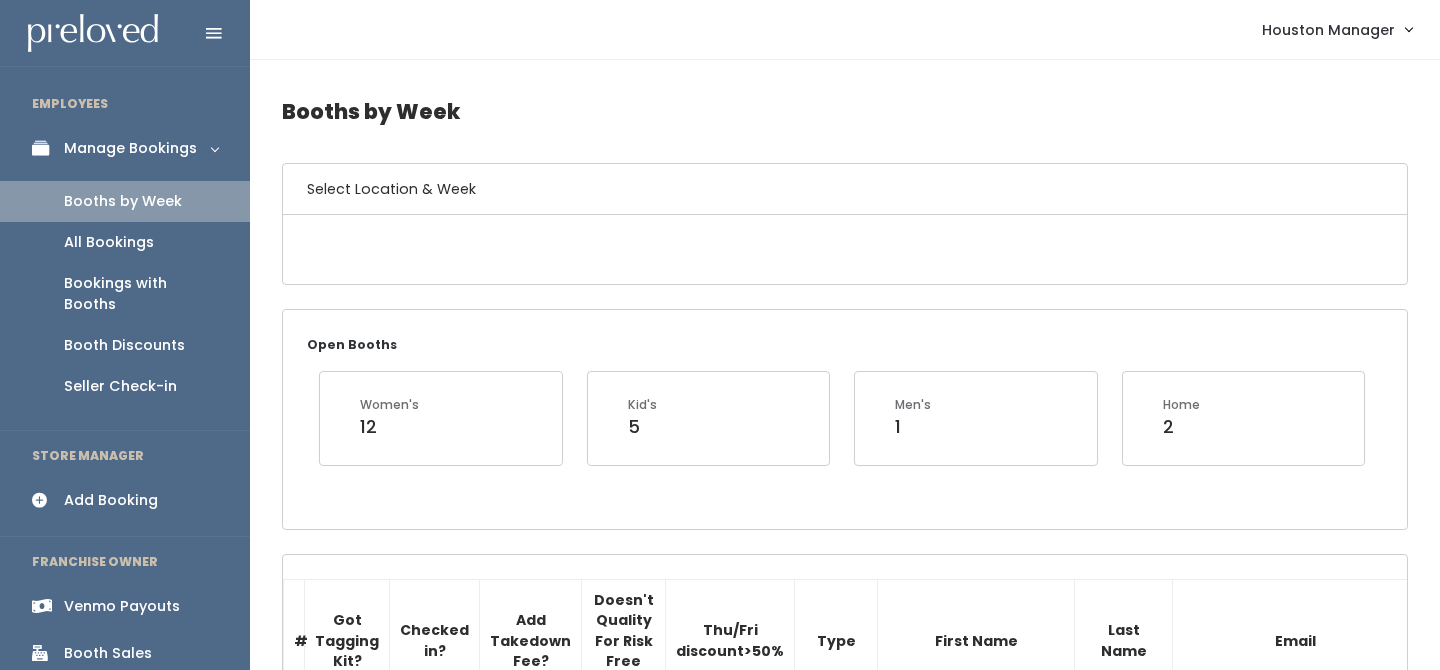 scroll, scrollTop: 4036, scrollLeft: 0, axis: vertical 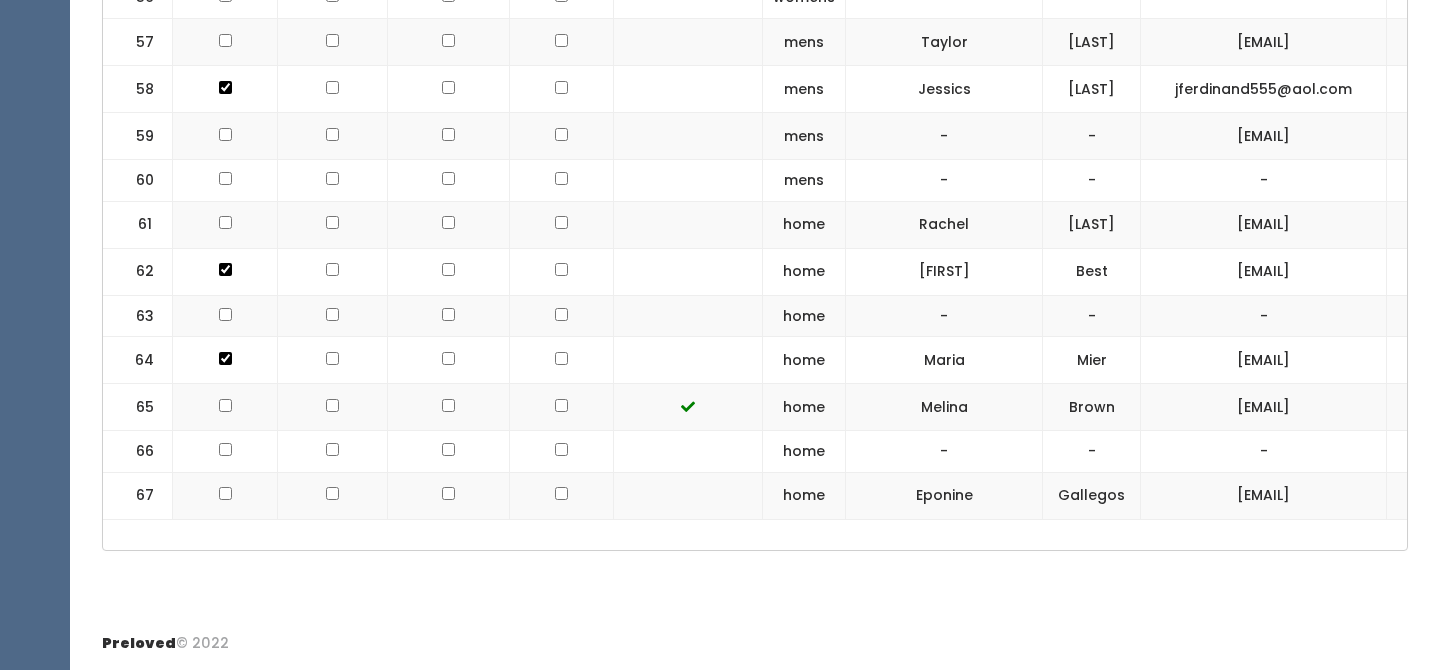 click at bounding box center [225, -2501] 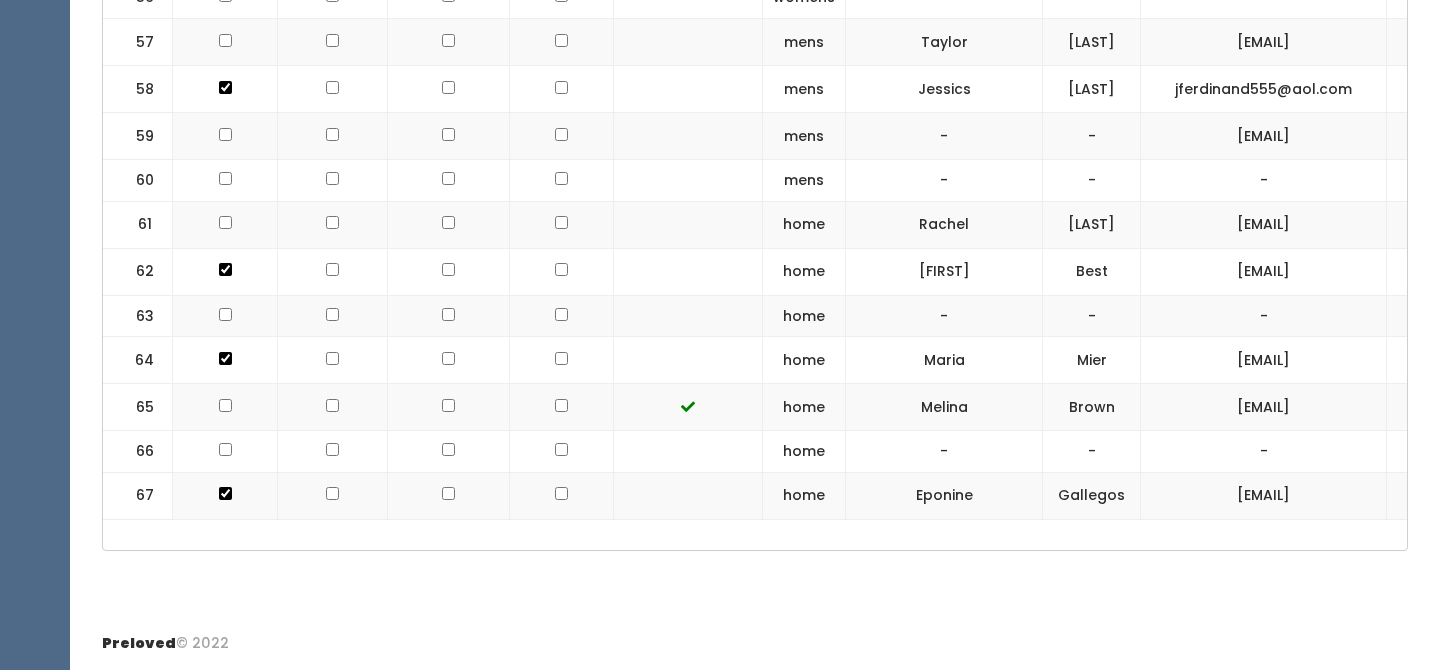 click at bounding box center [561, -2501] 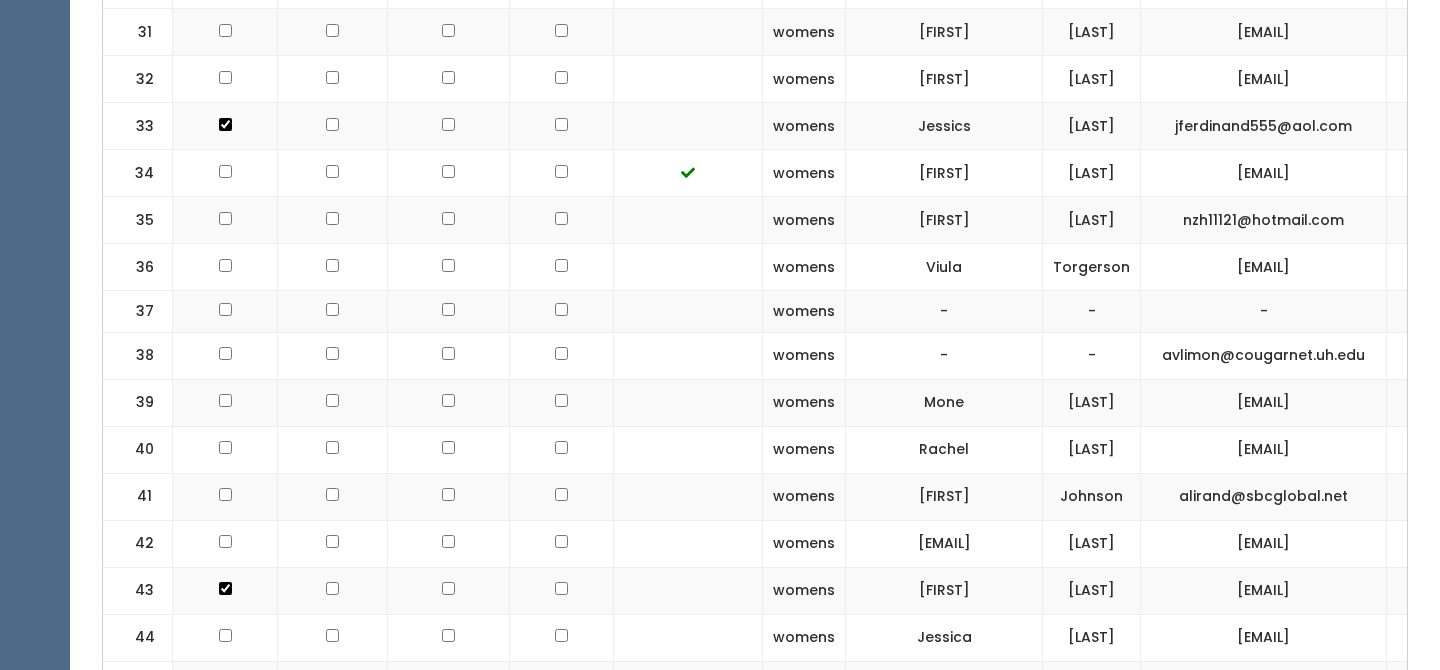 scroll, scrollTop: 2174, scrollLeft: 0, axis: vertical 